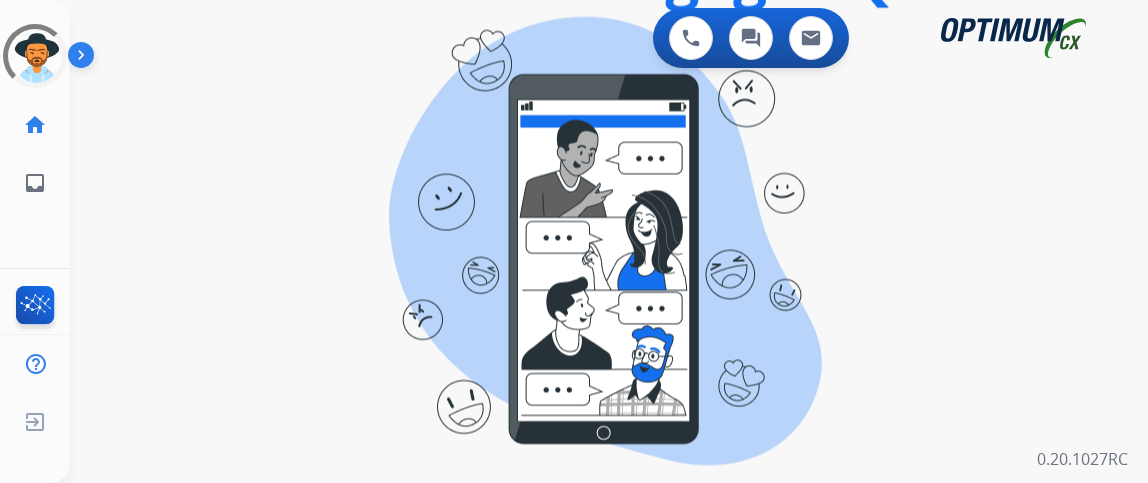 scroll, scrollTop: 0, scrollLeft: 0, axis: both 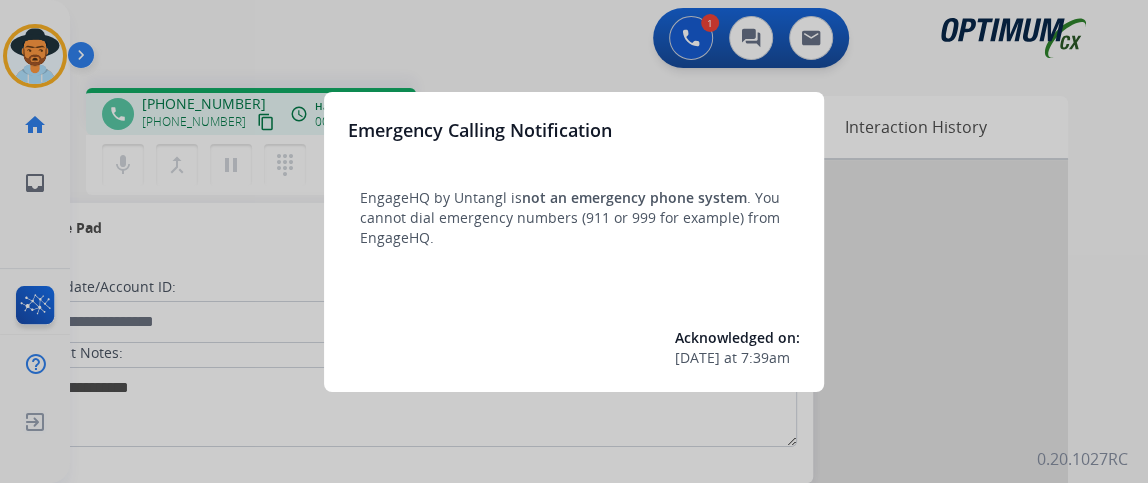 click at bounding box center [574, 241] 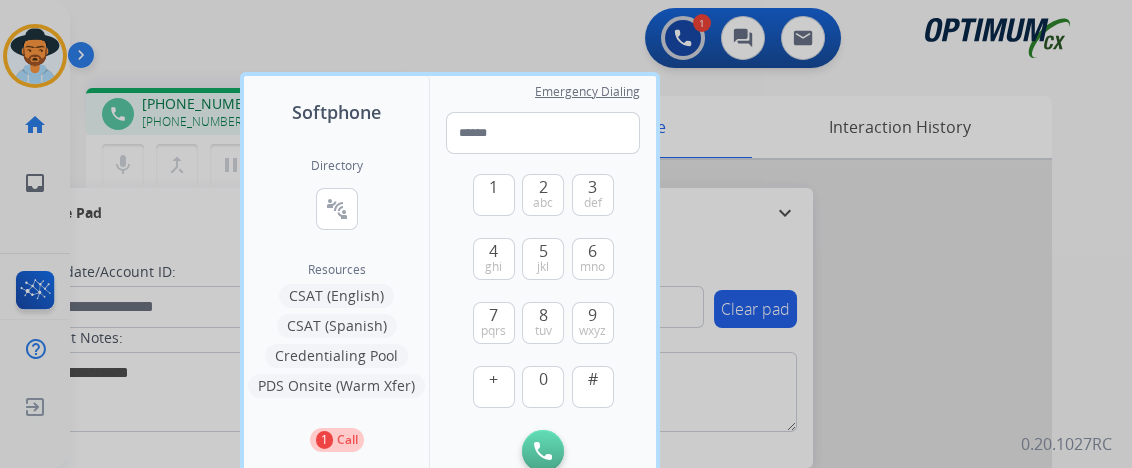 click at bounding box center (566, 234) 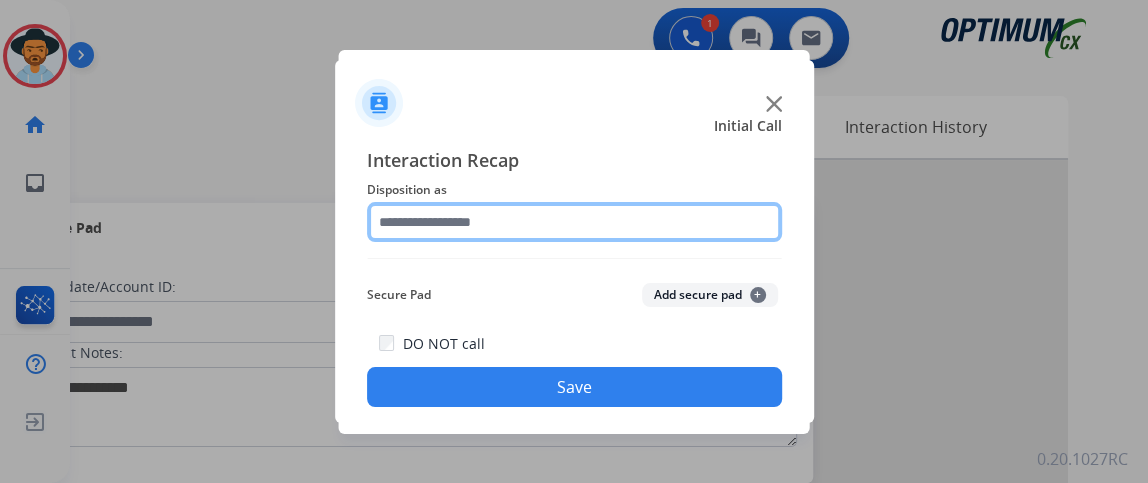 click 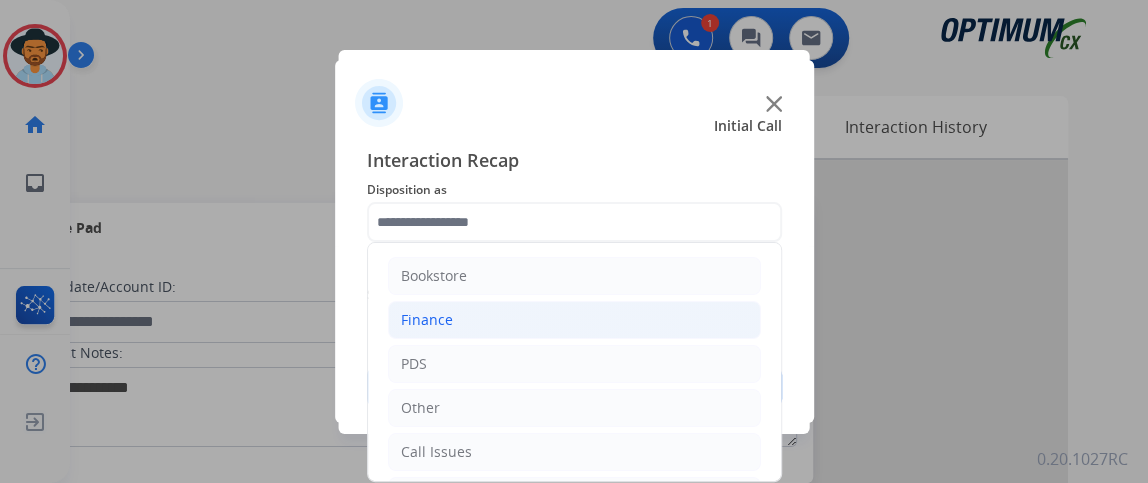 click on "Finance" 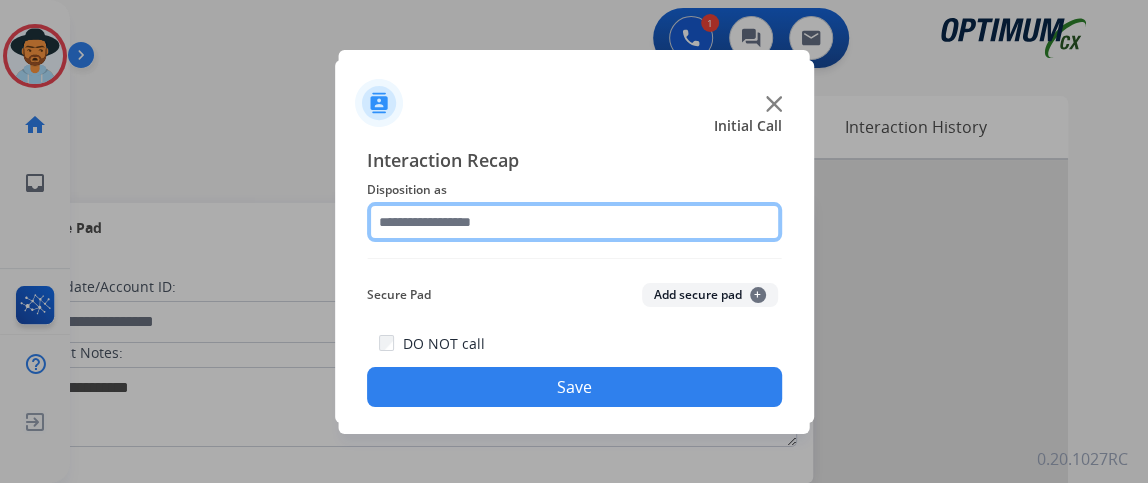click 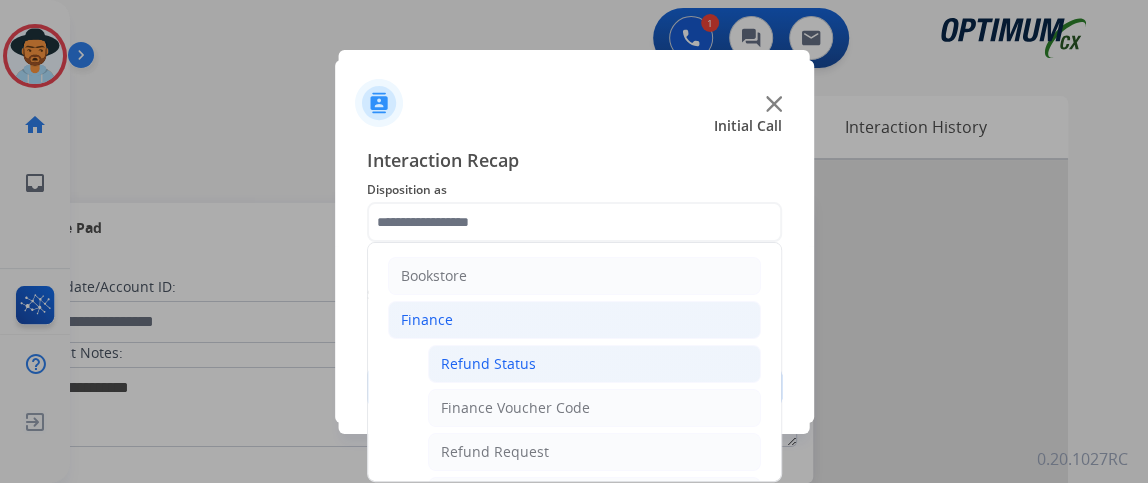 click on "Refund Status" 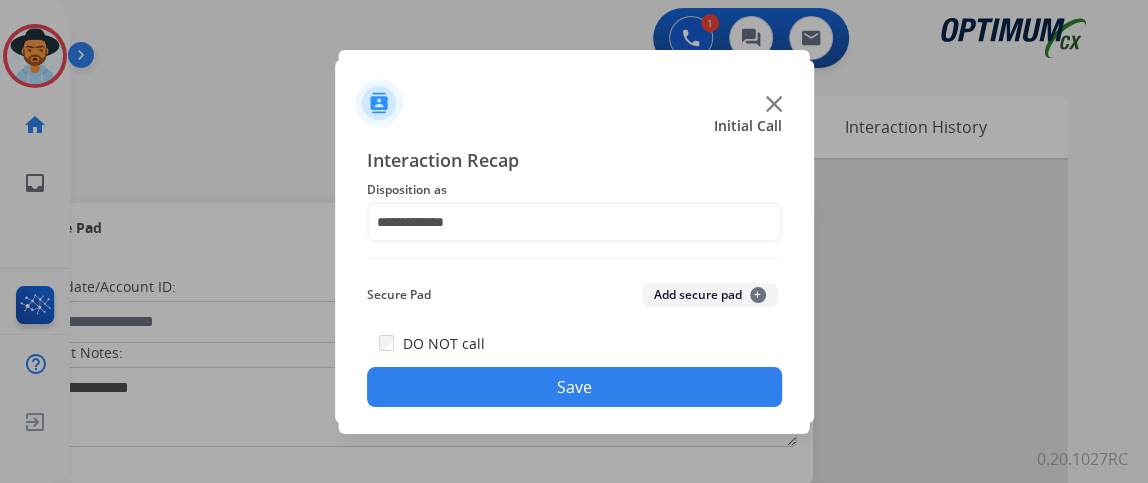 click on "Save" 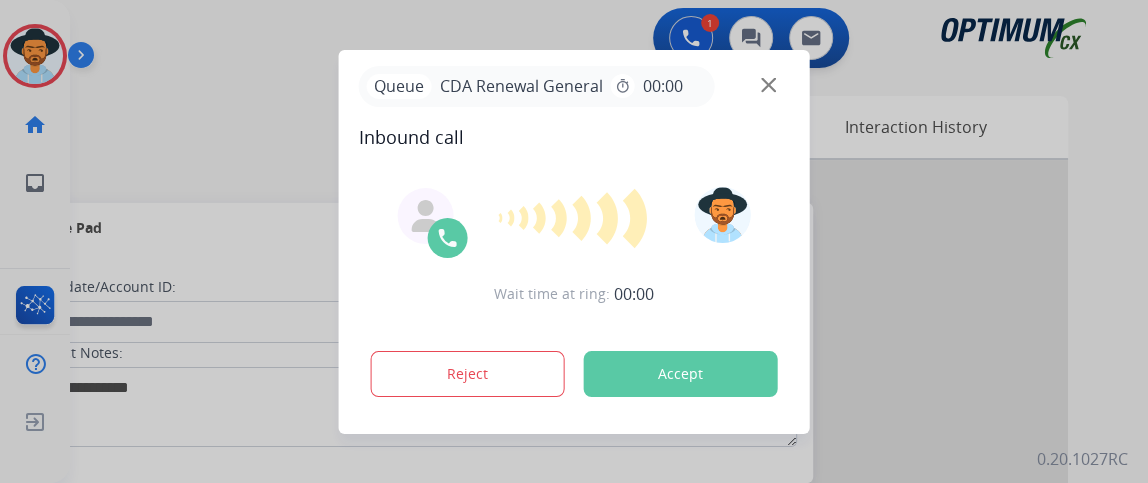 click on "Accept" at bounding box center (681, 374) 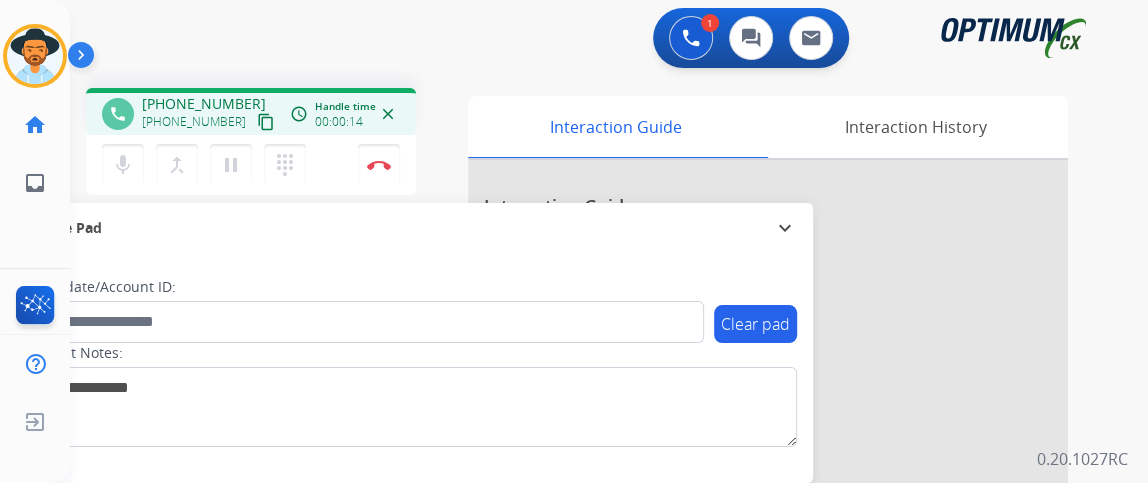 click on "content_copy" at bounding box center (266, 122) 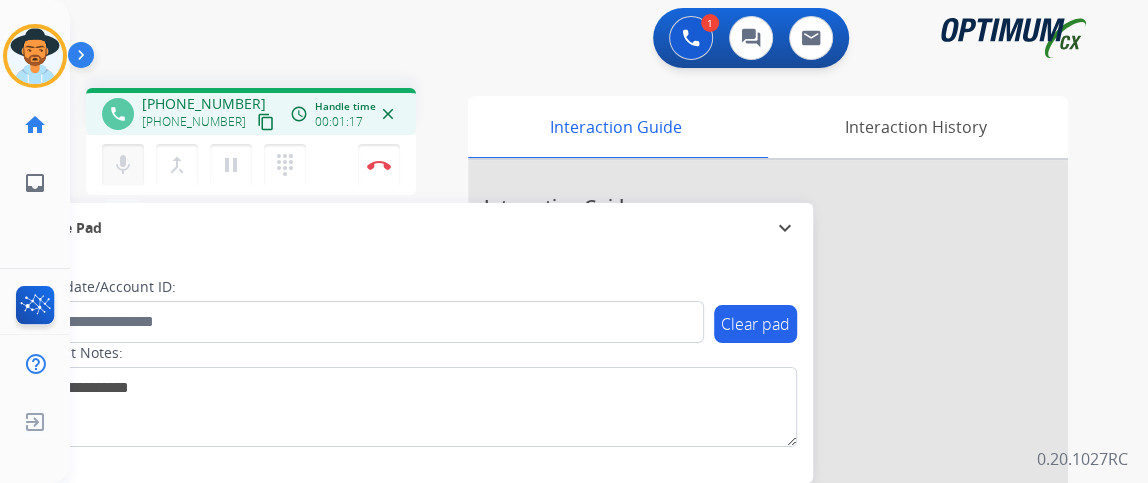 click on "mic Mute" at bounding box center (123, 165) 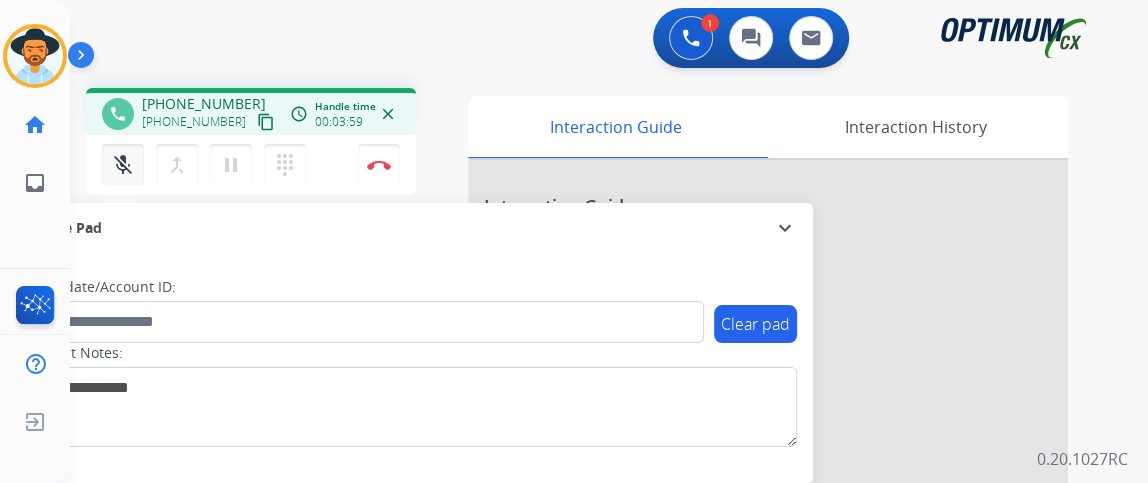 click on "mic_off Mute" at bounding box center [123, 165] 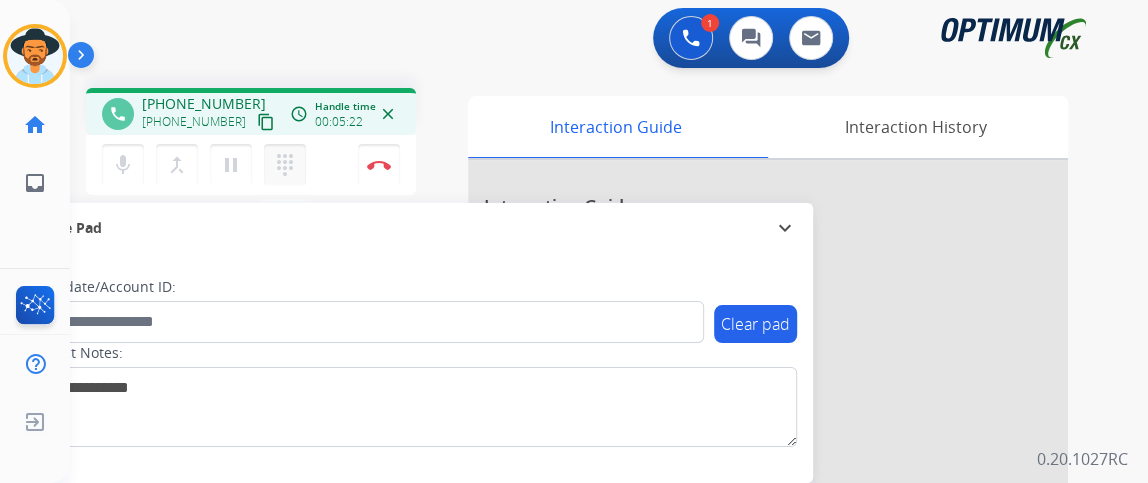click on "dialpad Dialpad" at bounding box center [285, 165] 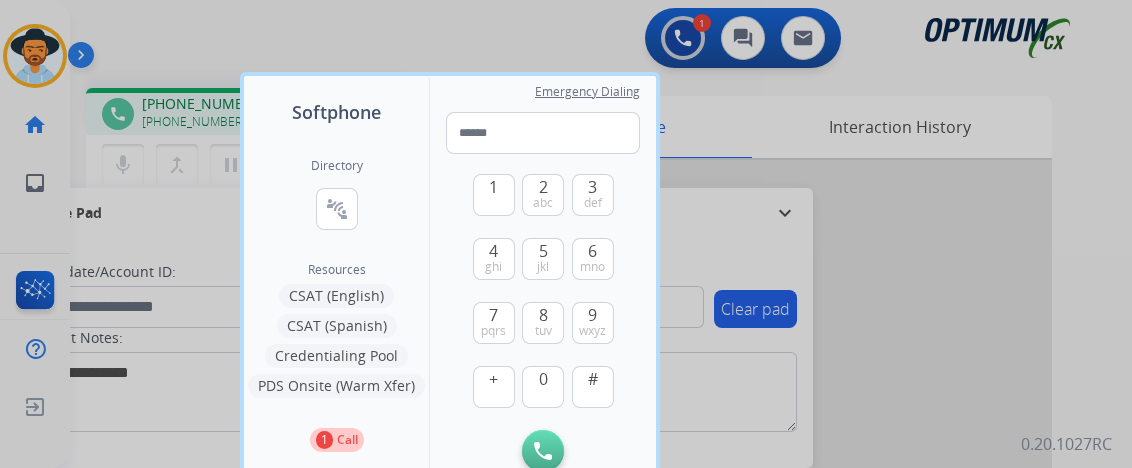 click on "CSAT (English)" at bounding box center [336, 296] 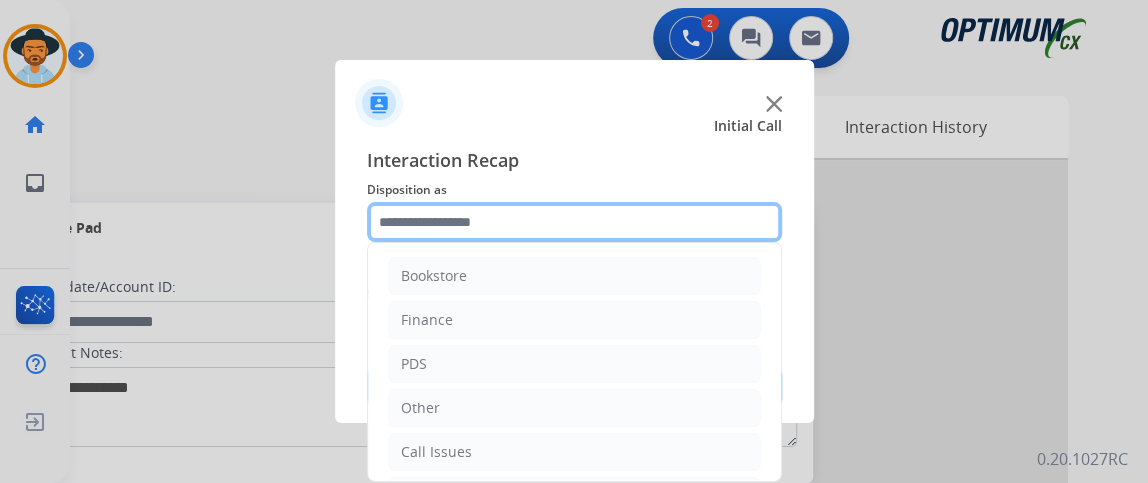 click 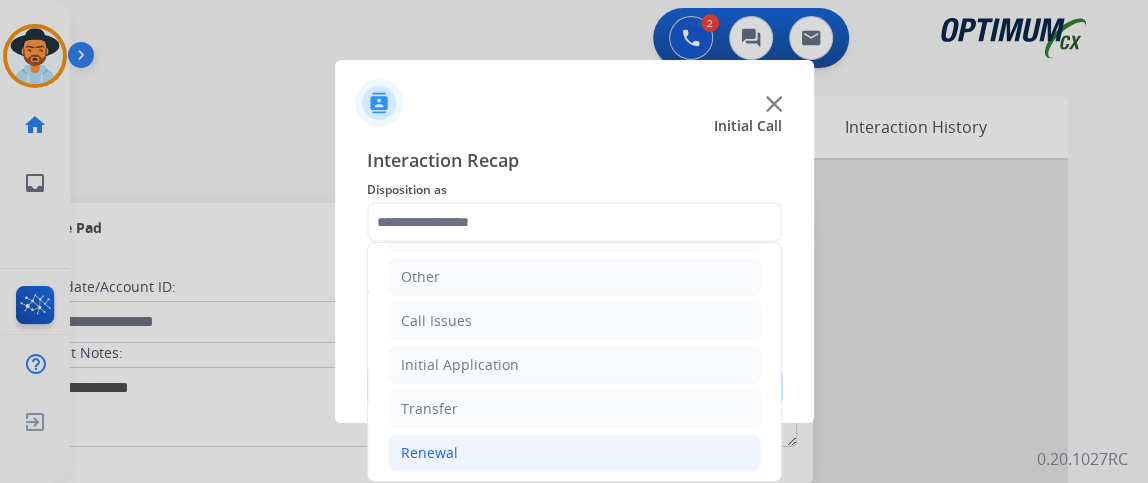 click on "Renewal" 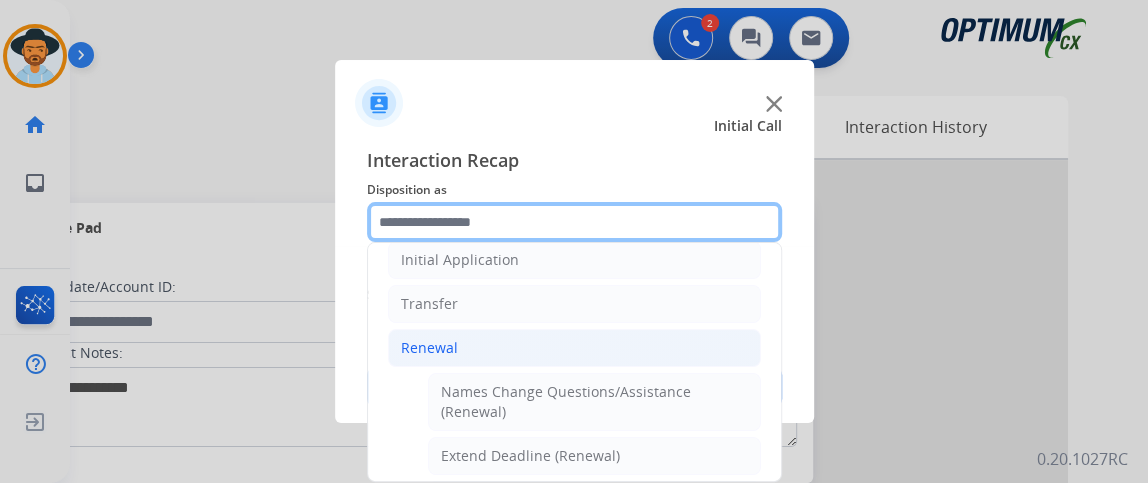 scroll, scrollTop: 327, scrollLeft: 0, axis: vertical 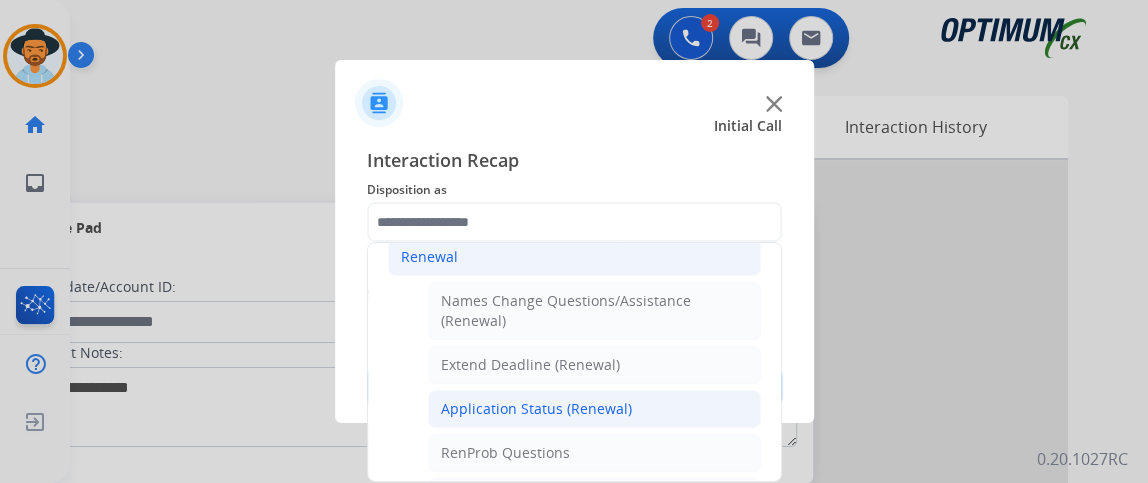click on "Application Status (Renewal)" 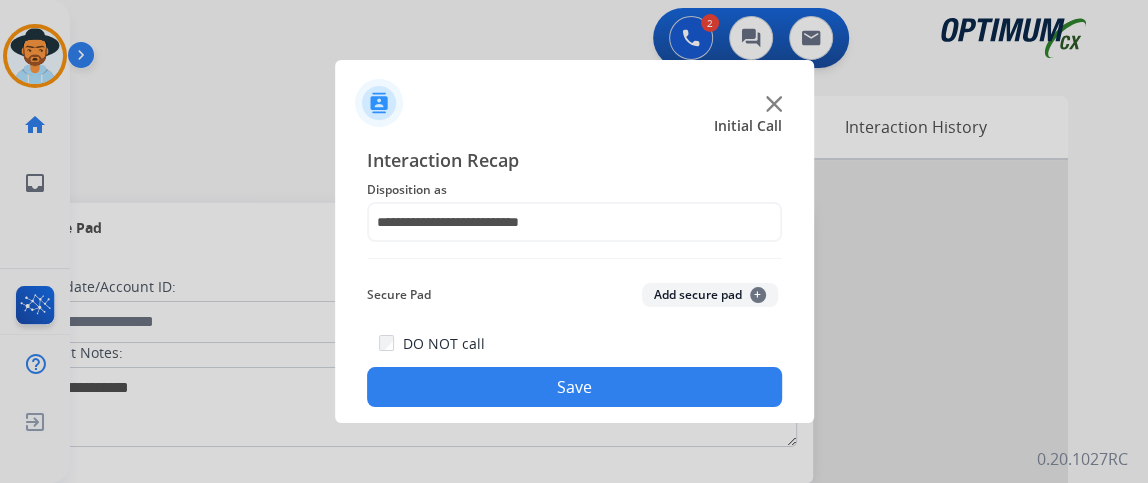 click on "Save" 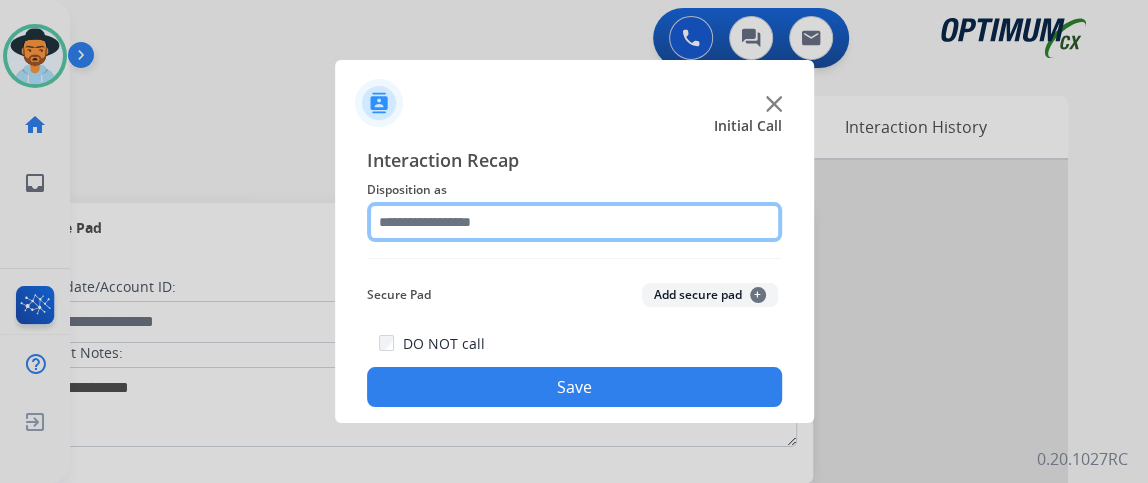 click 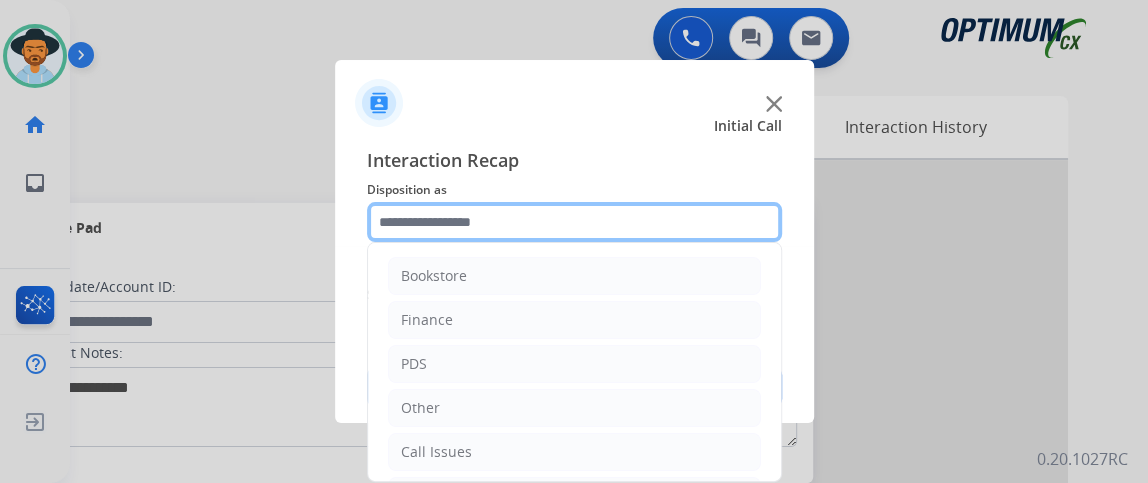 scroll, scrollTop: 131, scrollLeft: 0, axis: vertical 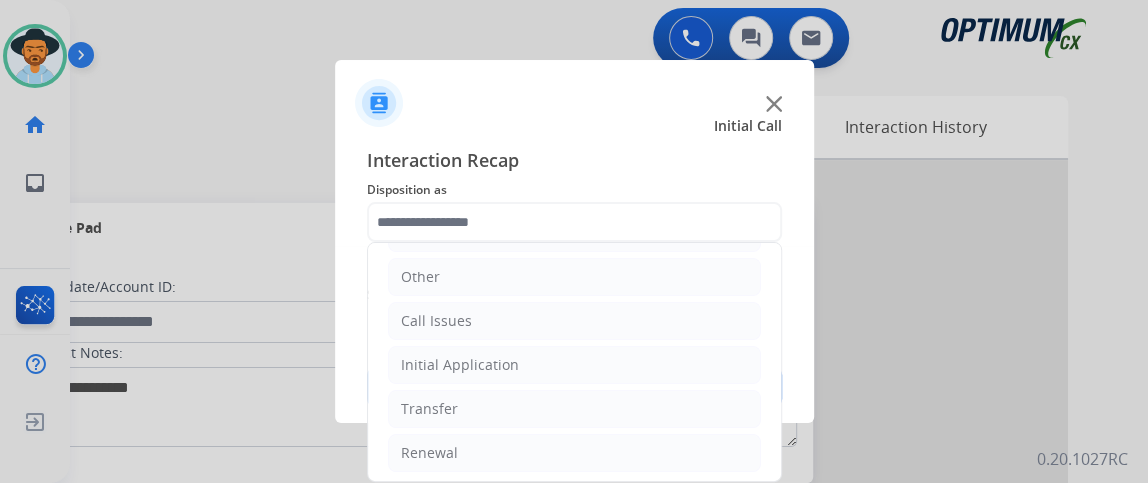click on "Bookstore   Finance   PDS   Other   Call Issues   Initial Application   Transfer   Renewal" 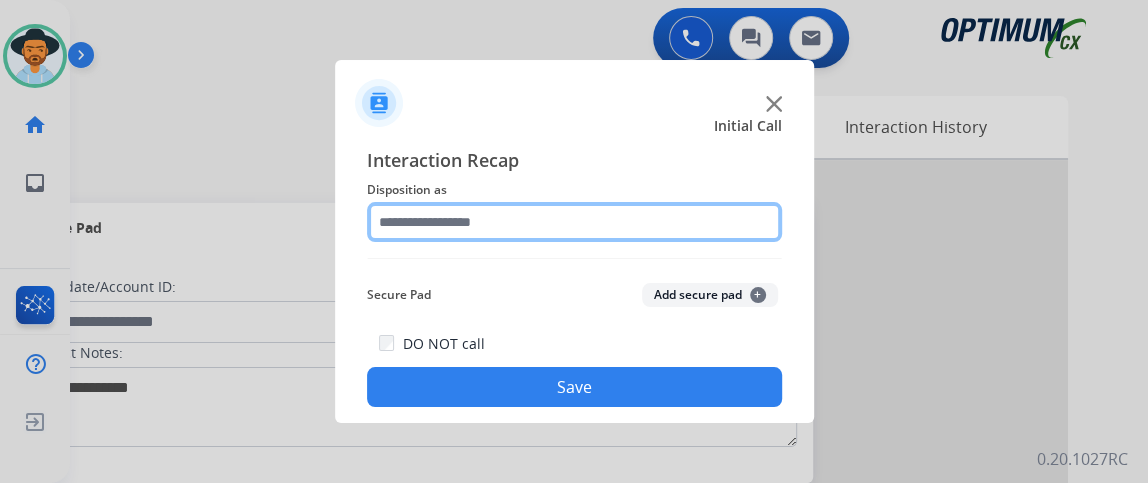 click 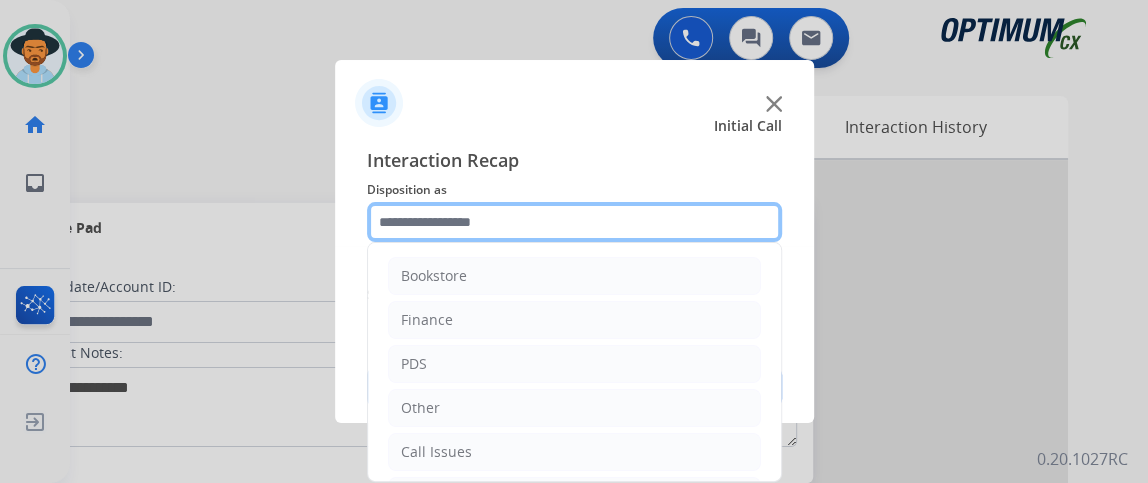 scroll, scrollTop: 131, scrollLeft: 0, axis: vertical 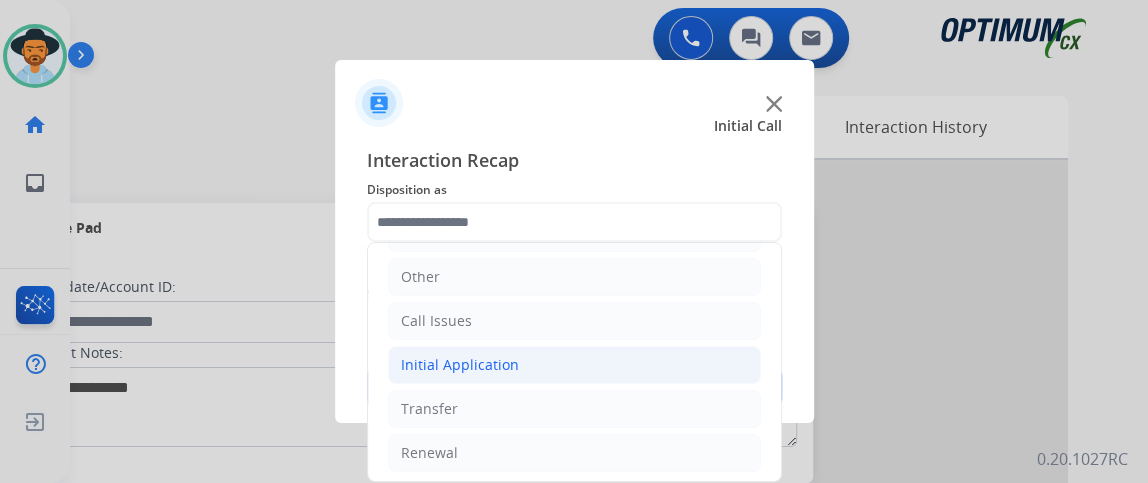 click on "Initial Application" 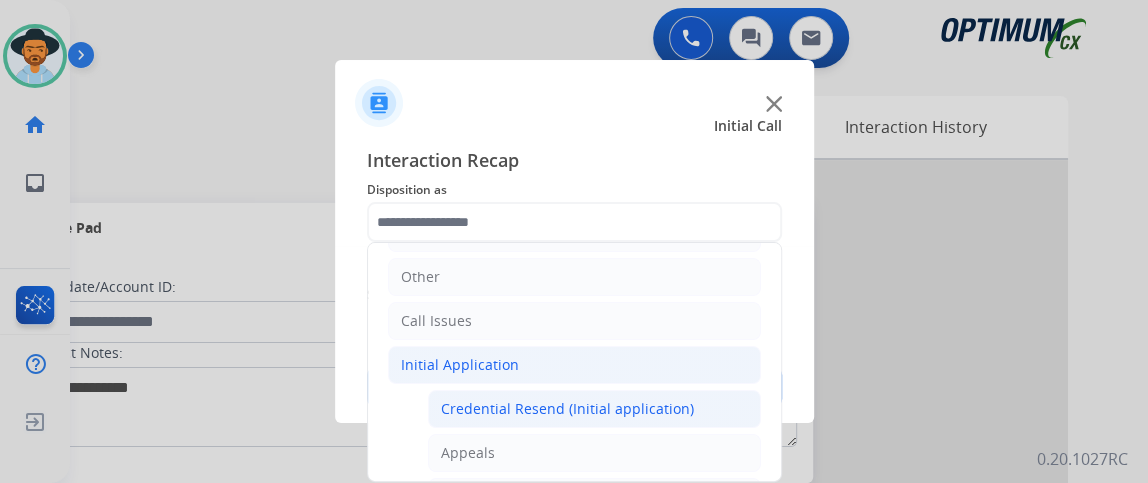 click on "Credential Resend (Initial application)" 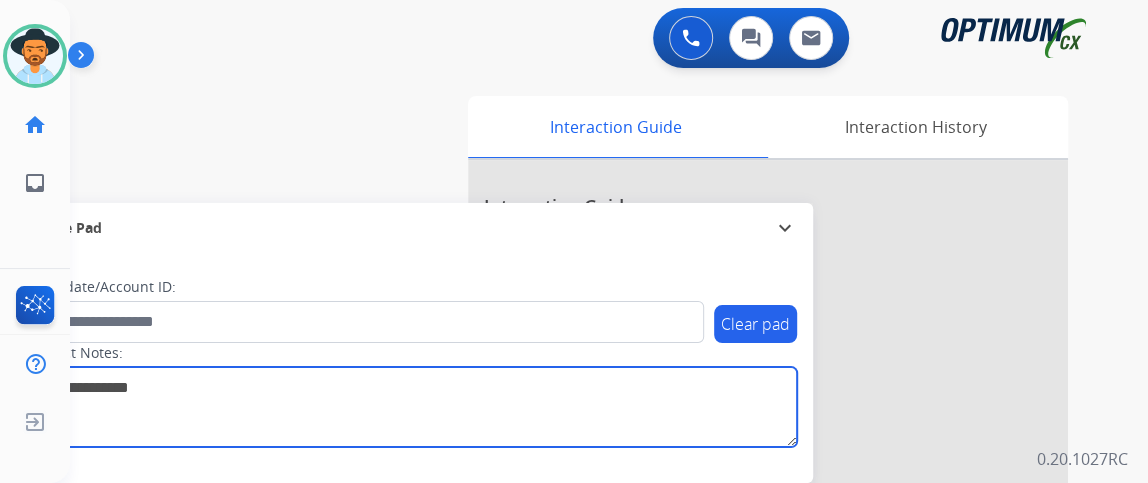 click at bounding box center (411, 407) 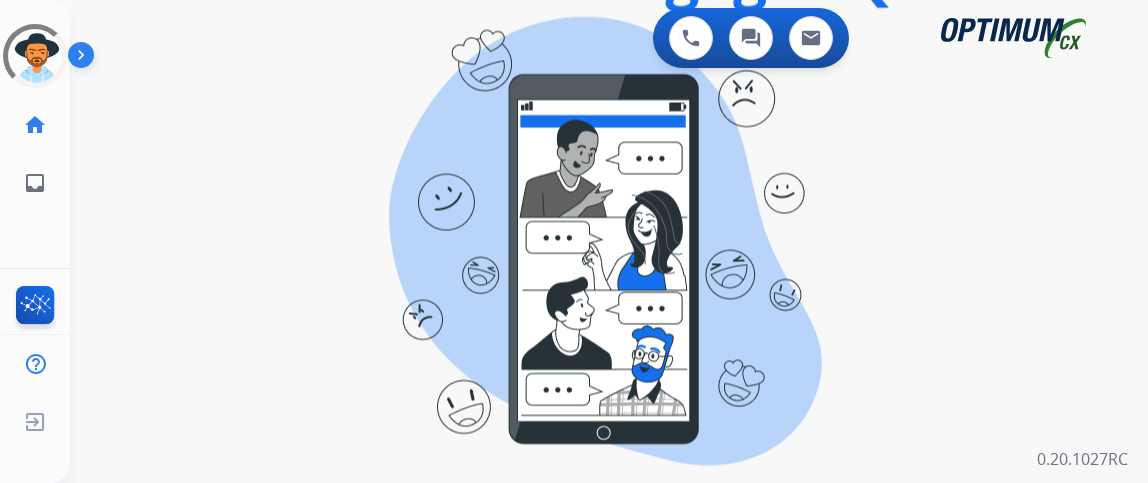 scroll, scrollTop: 0, scrollLeft: 0, axis: both 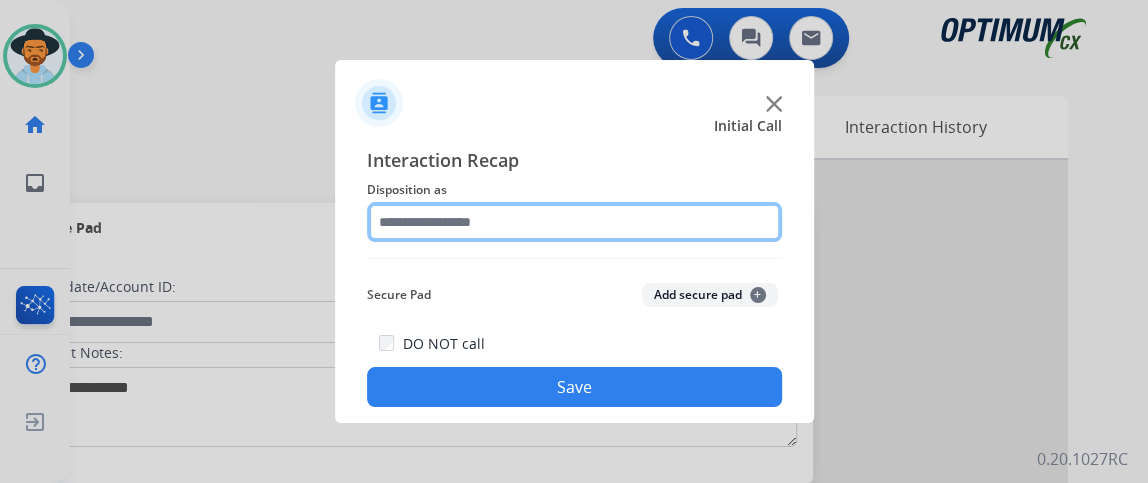 click 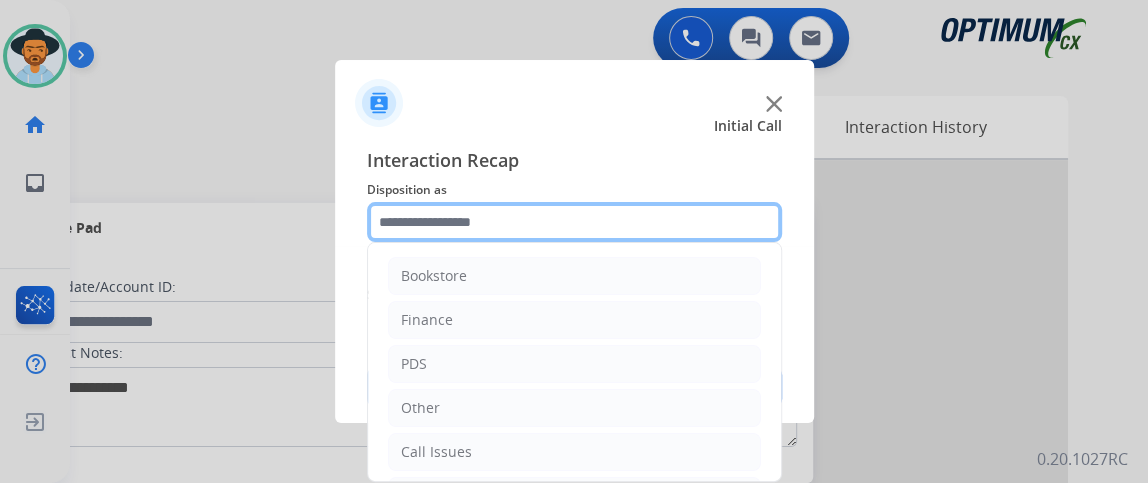 scroll, scrollTop: 131, scrollLeft: 0, axis: vertical 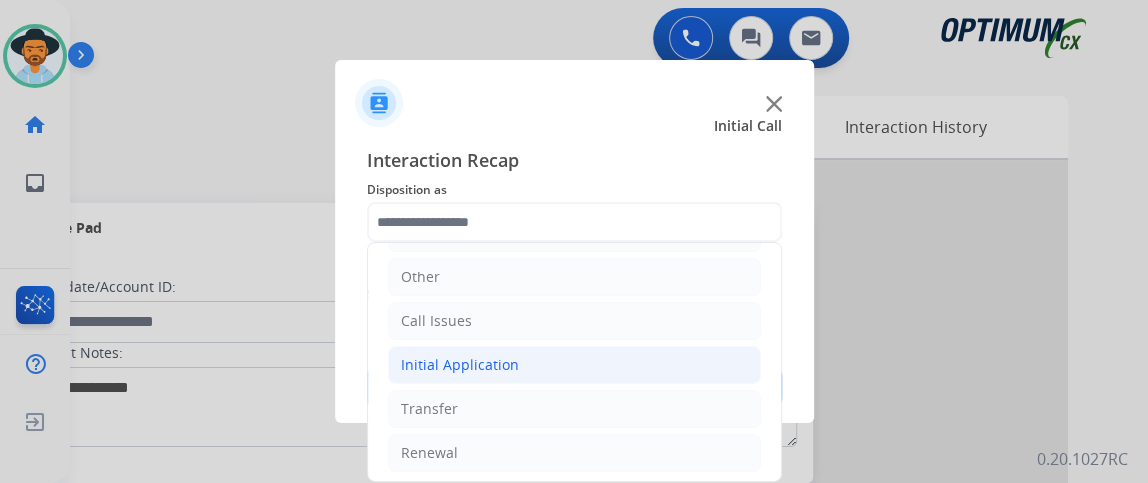 click on "Initial Application" 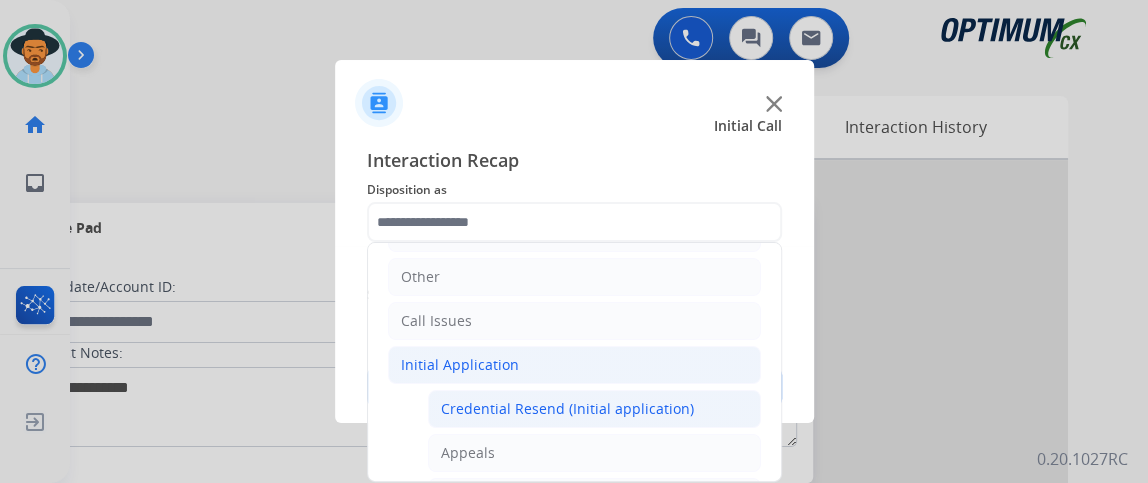 click on "Credential Resend (Initial application)" 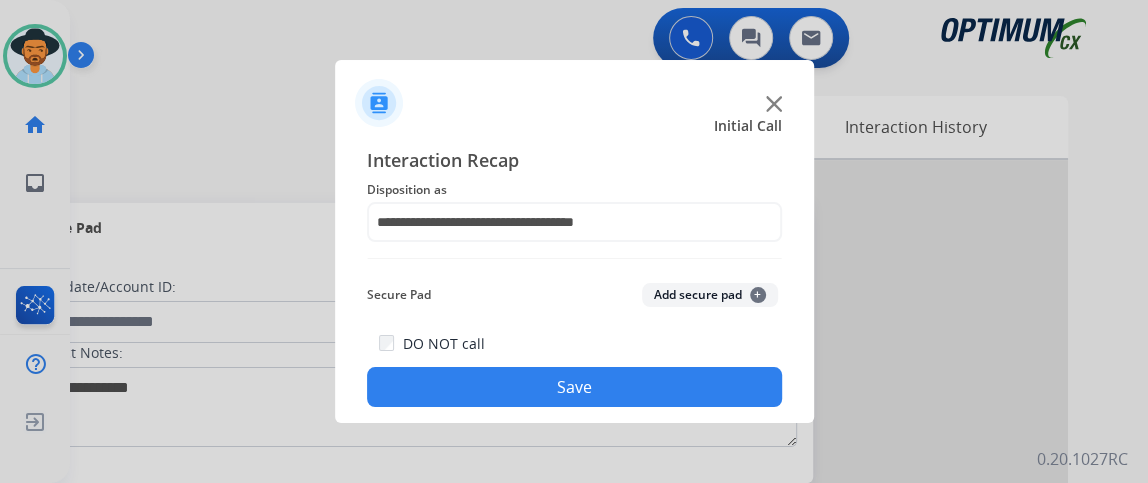 click on "Save" 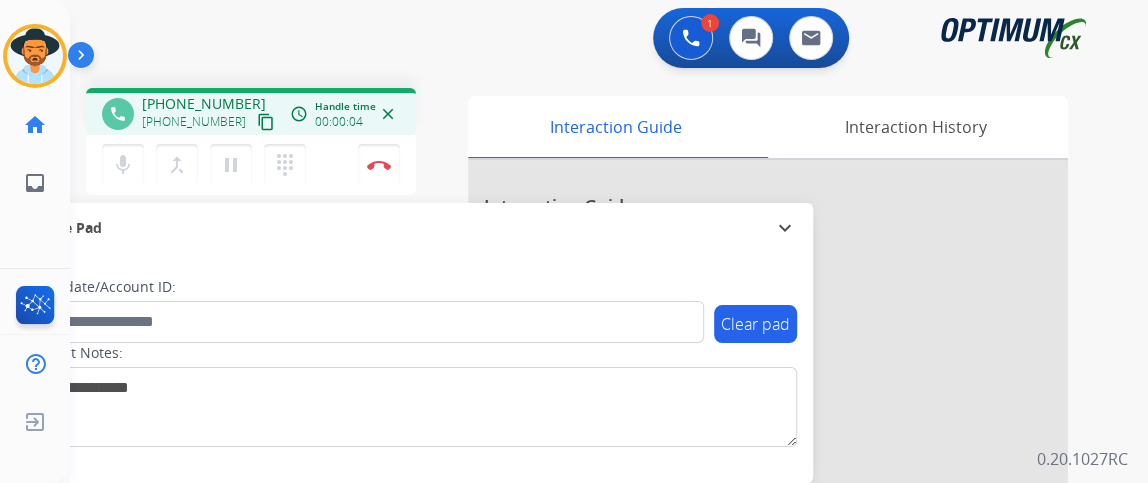 click on "content_copy" at bounding box center [266, 122] 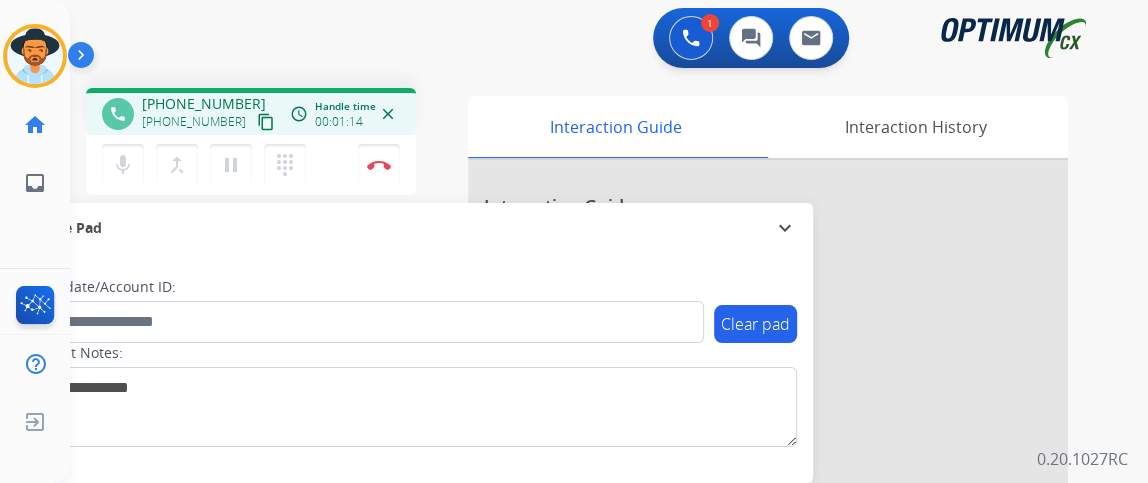 click on "content_copy" at bounding box center (266, 122) 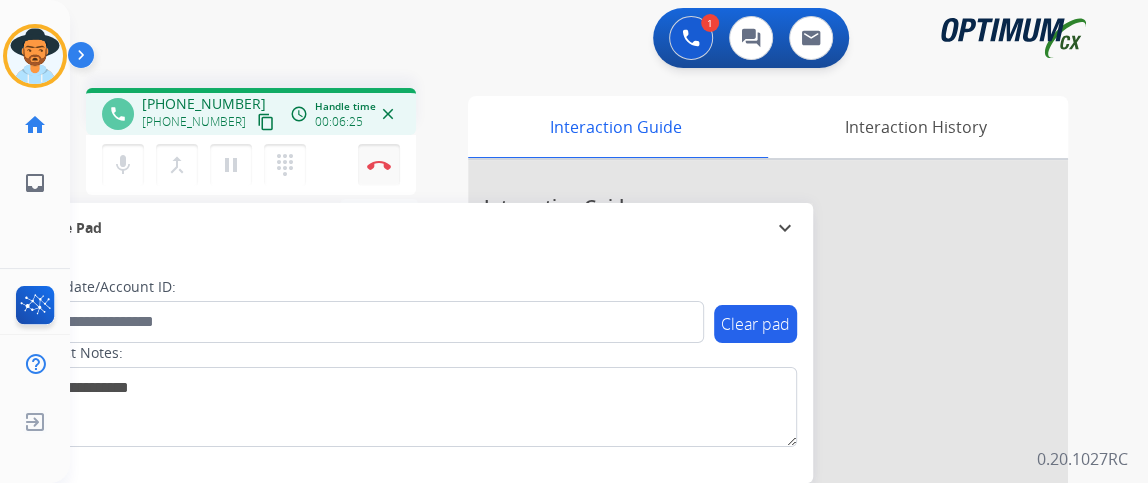 click on "Disconnect" at bounding box center (379, 165) 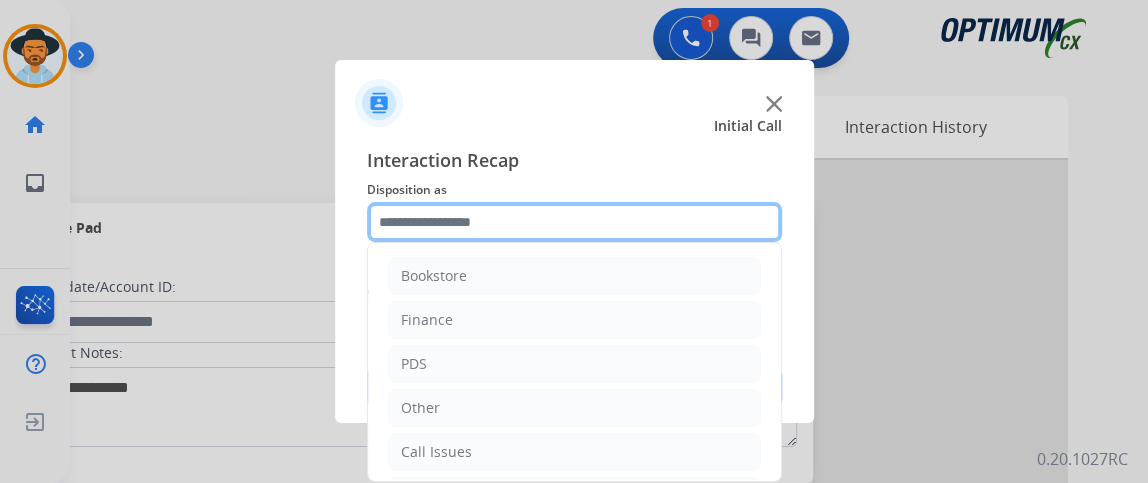 click 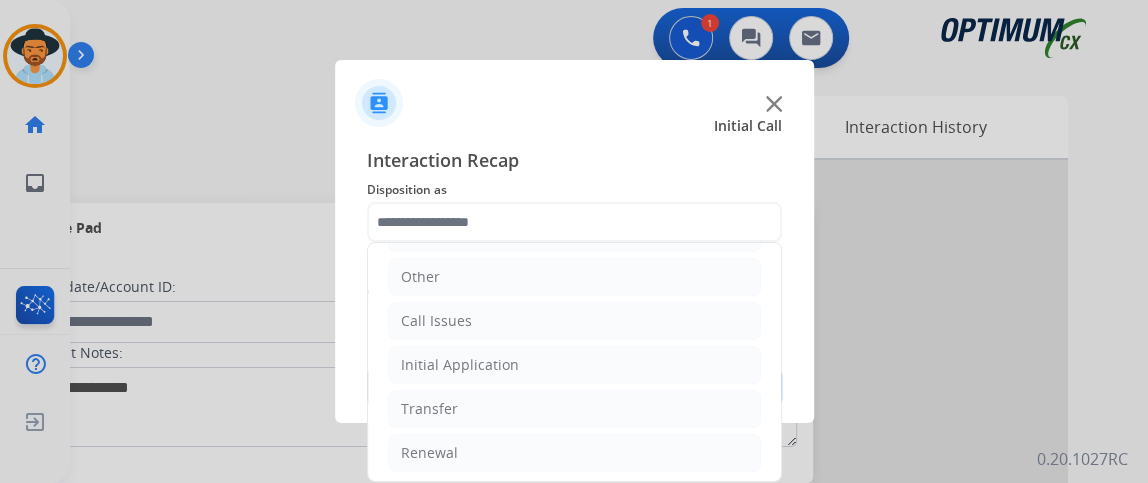 click on "Bookstore   Finance   PDS   Other   Call Issues   Initial Application   Transfer   Renewal" 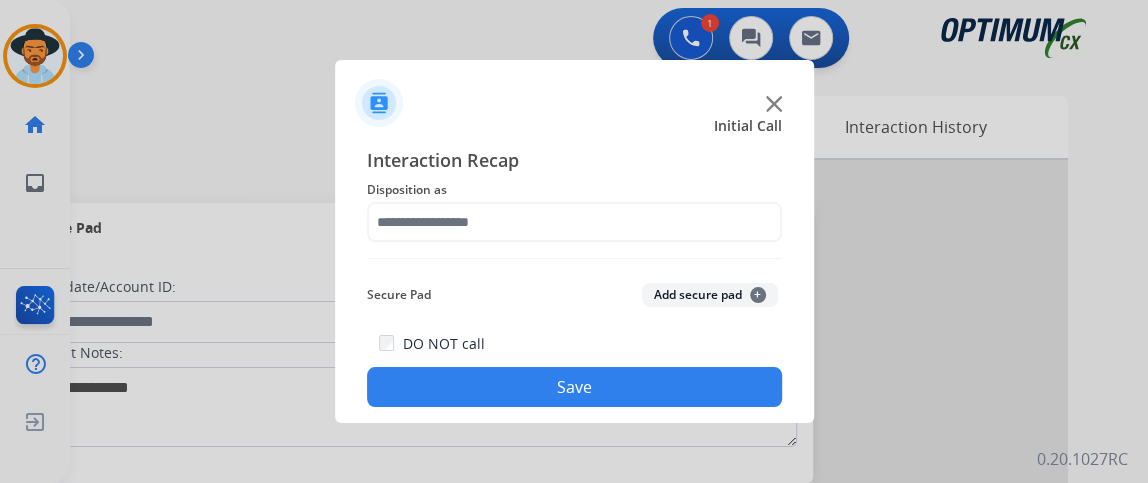 click on "Disposition as" 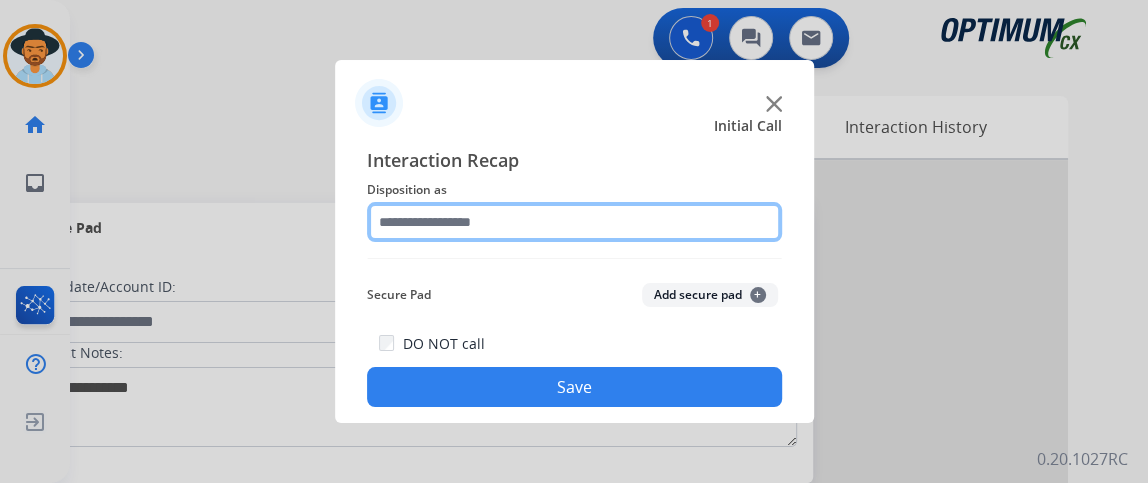 click 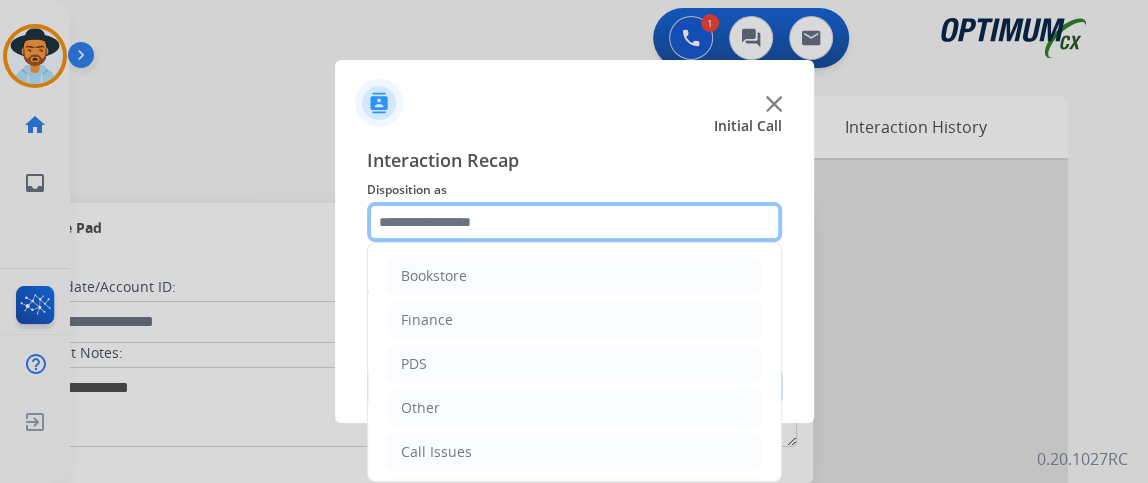 scroll, scrollTop: 131, scrollLeft: 0, axis: vertical 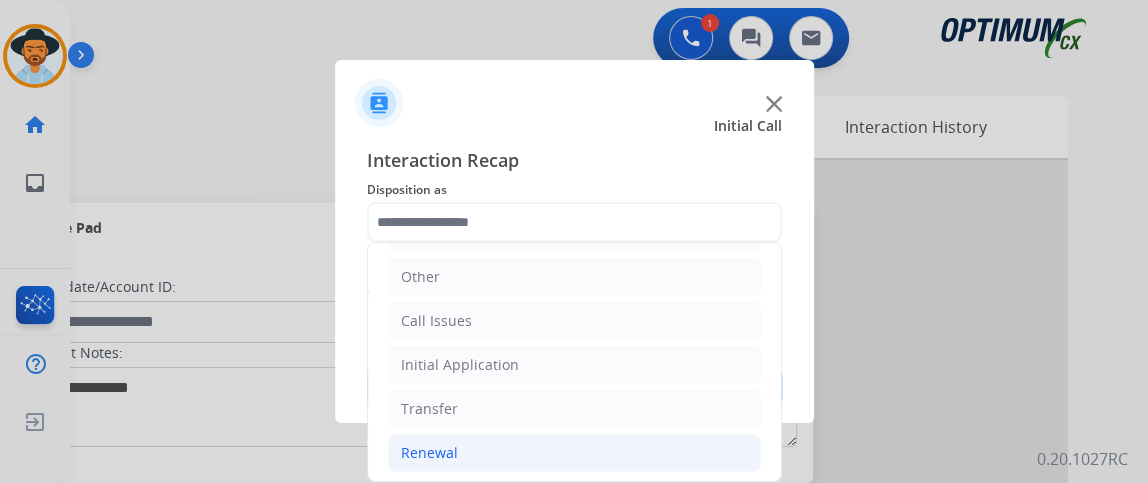 click on "Renewal" 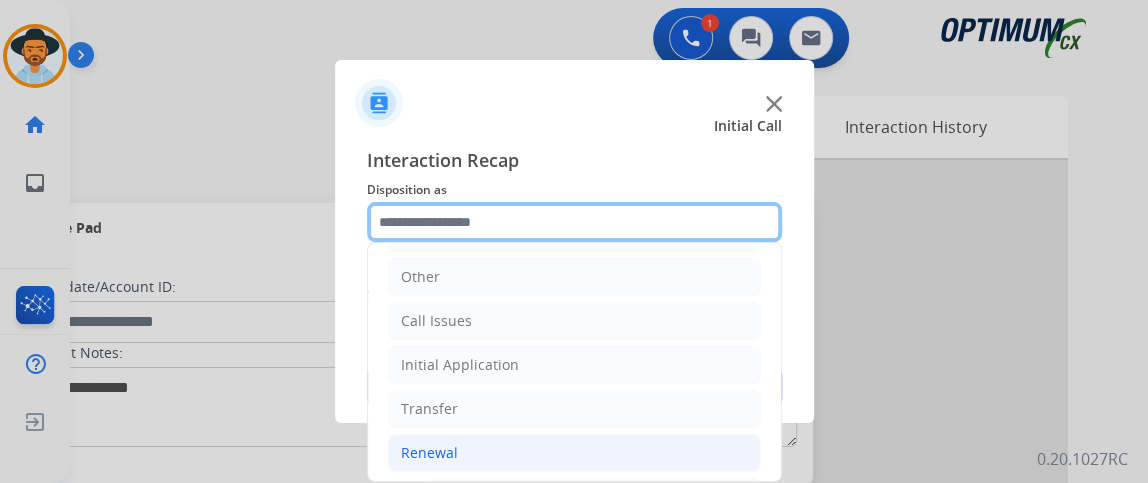 scroll, scrollTop: 437, scrollLeft: 0, axis: vertical 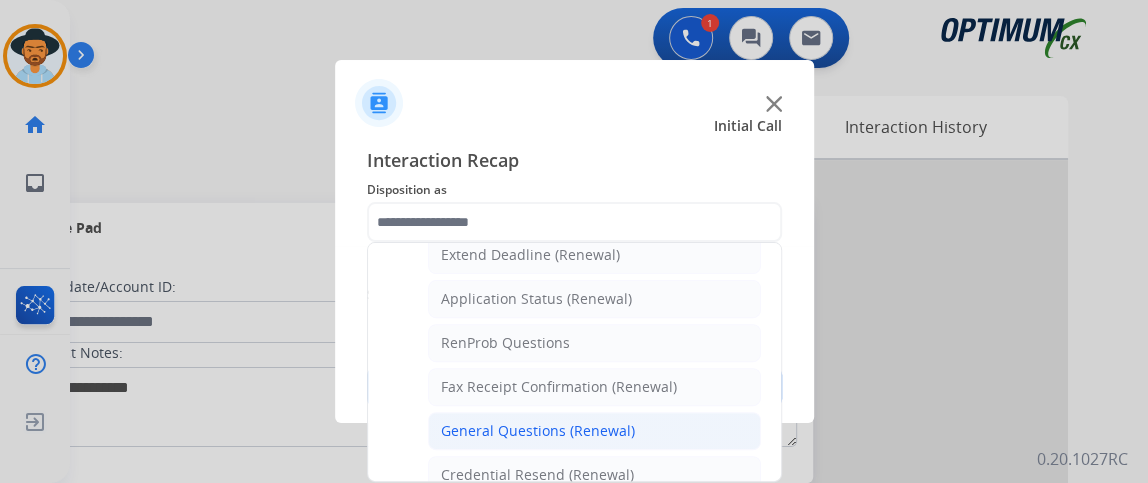 click on "General Questions (Renewal)" 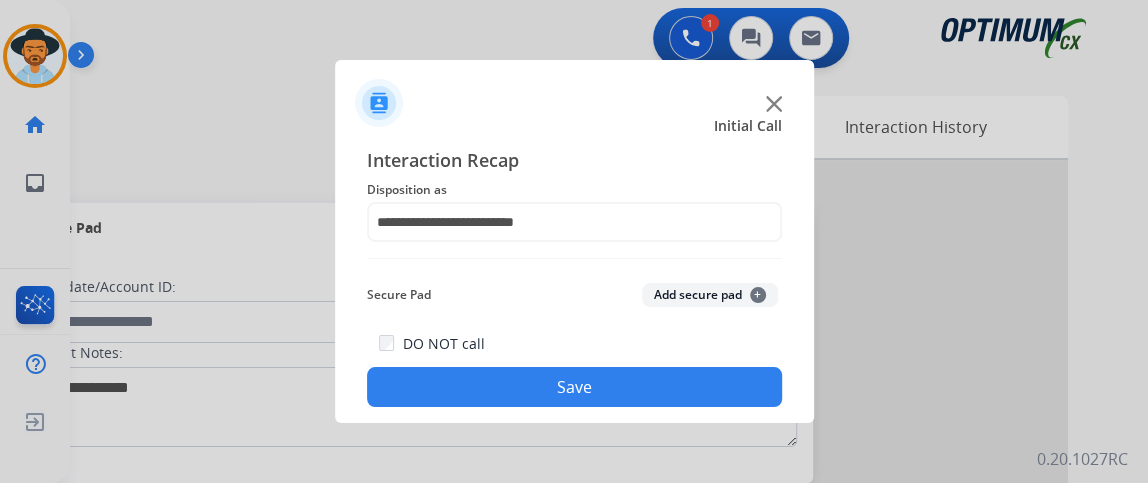 click on "Save" 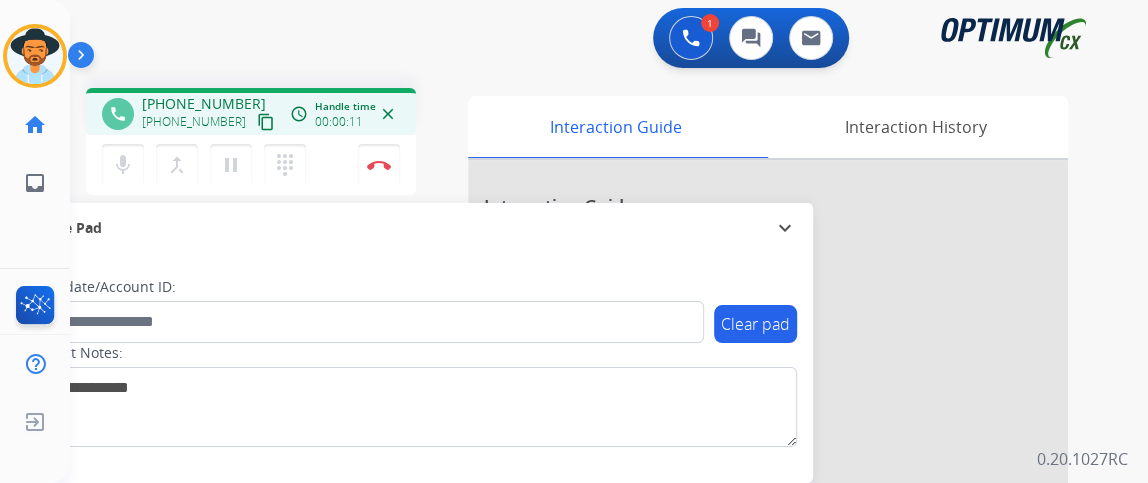 click on "content_copy" at bounding box center [266, 122] 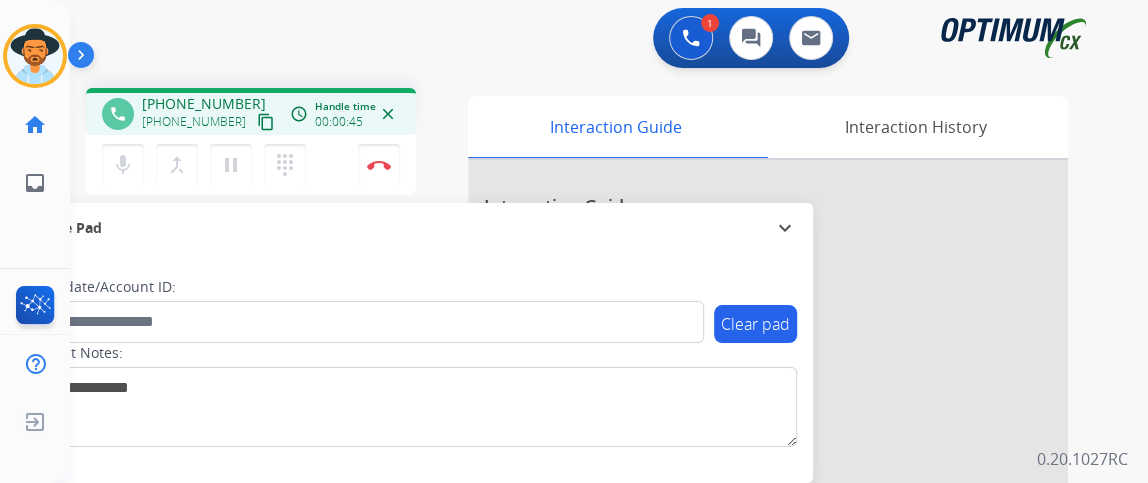 click on "content_copy" at bounding box center [266, 122] 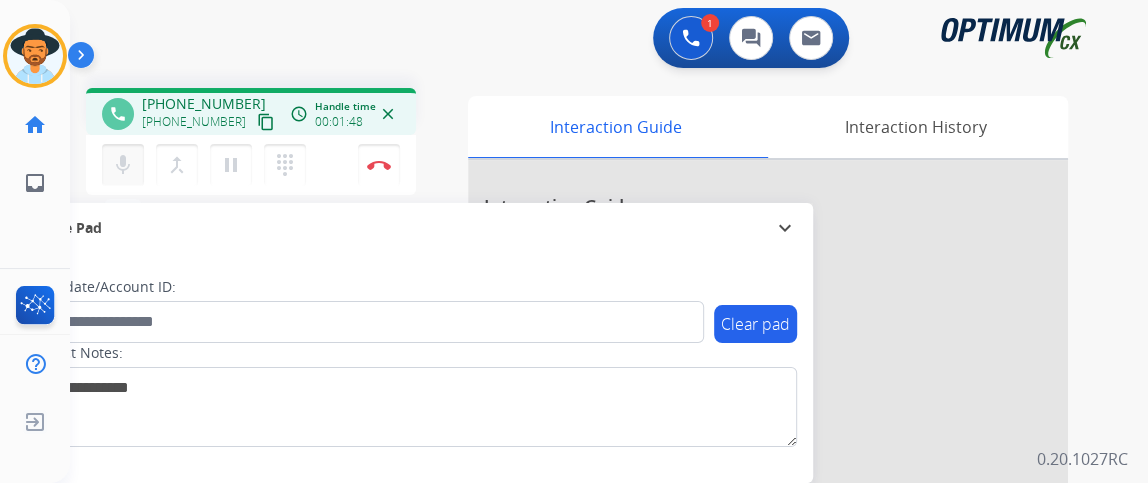 click on "mic" at bounding box center [123, 165] 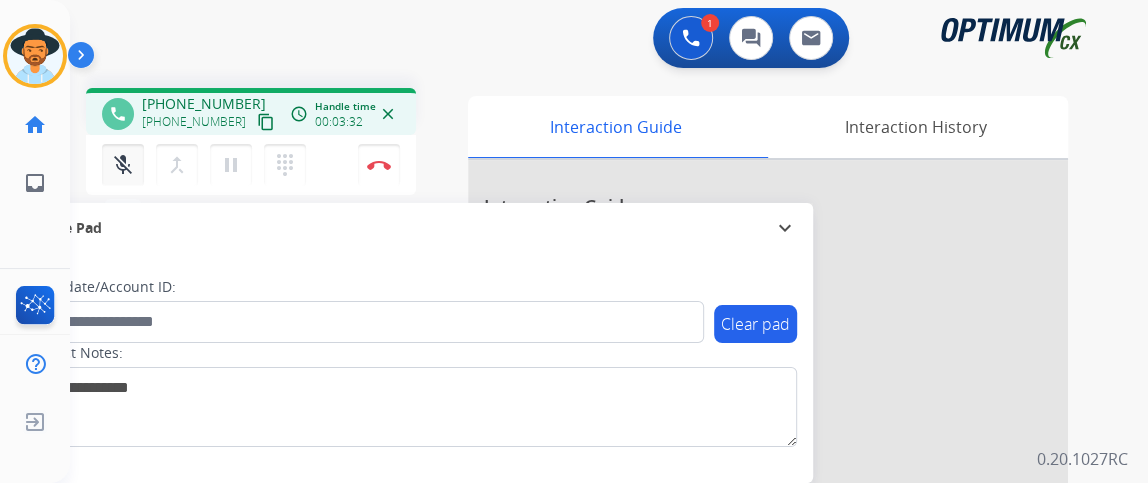click on "mic_off Mute" at bounding box center [123, 165] 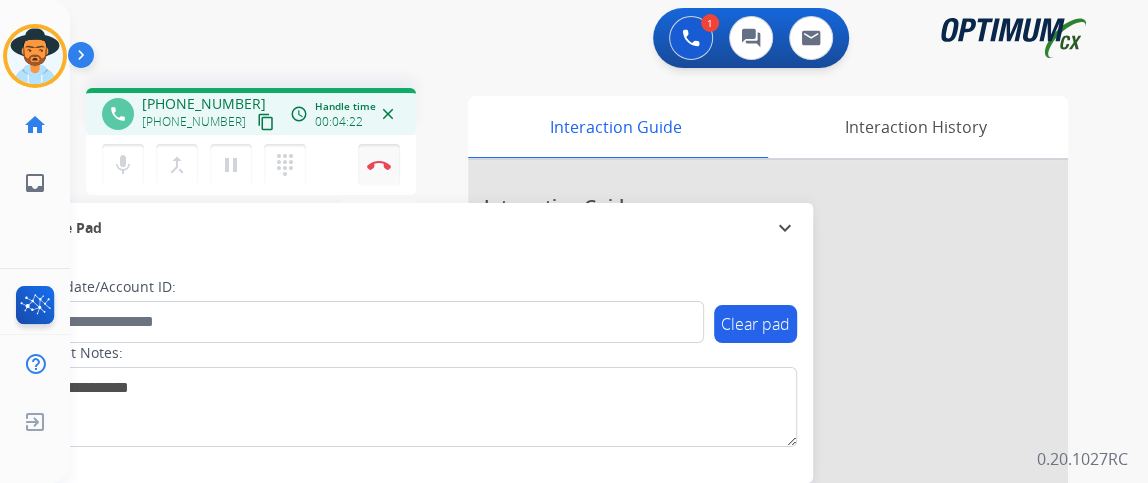 click at bounding box center (379, 165) 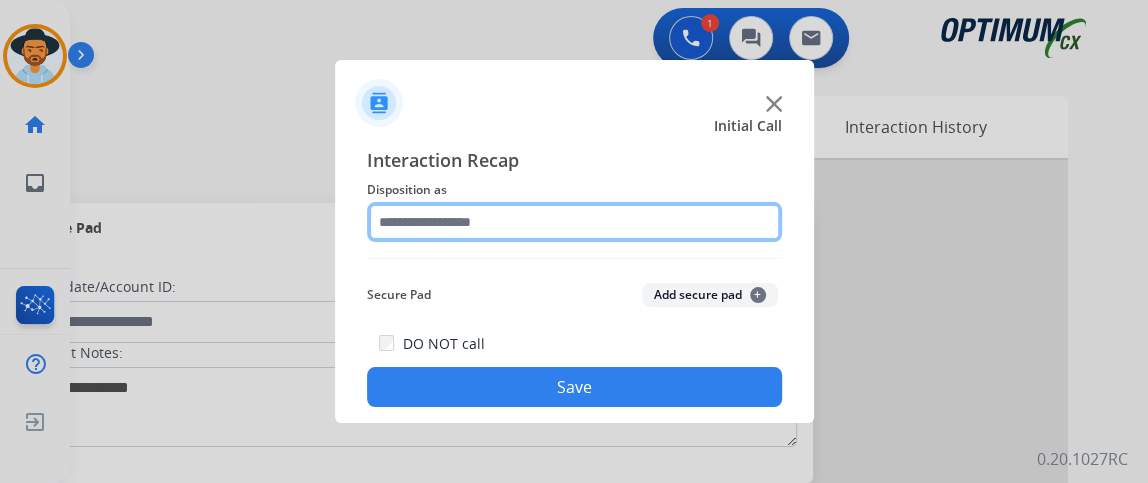click 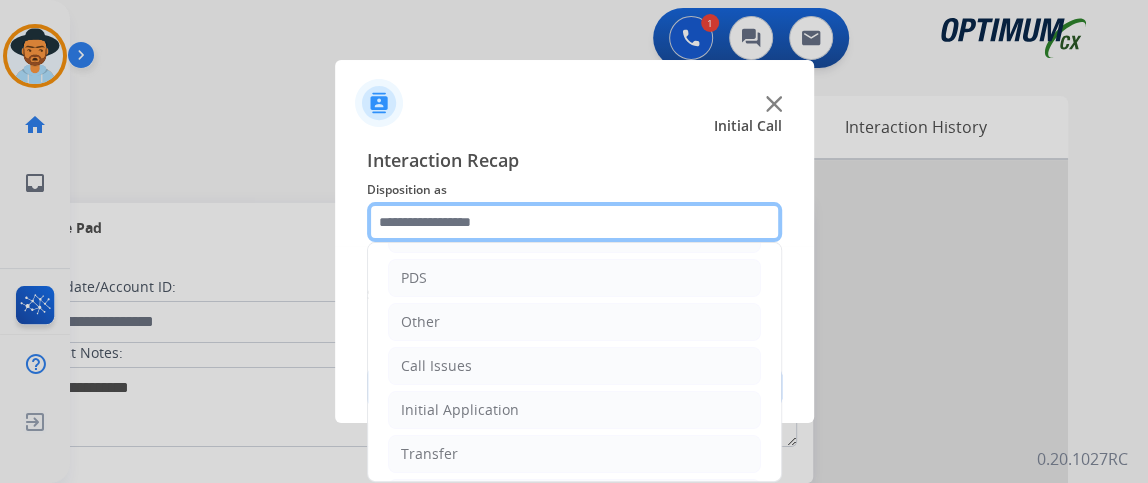 scroll, scrollTop: 131, scrollLeft: 0, axis: vertical 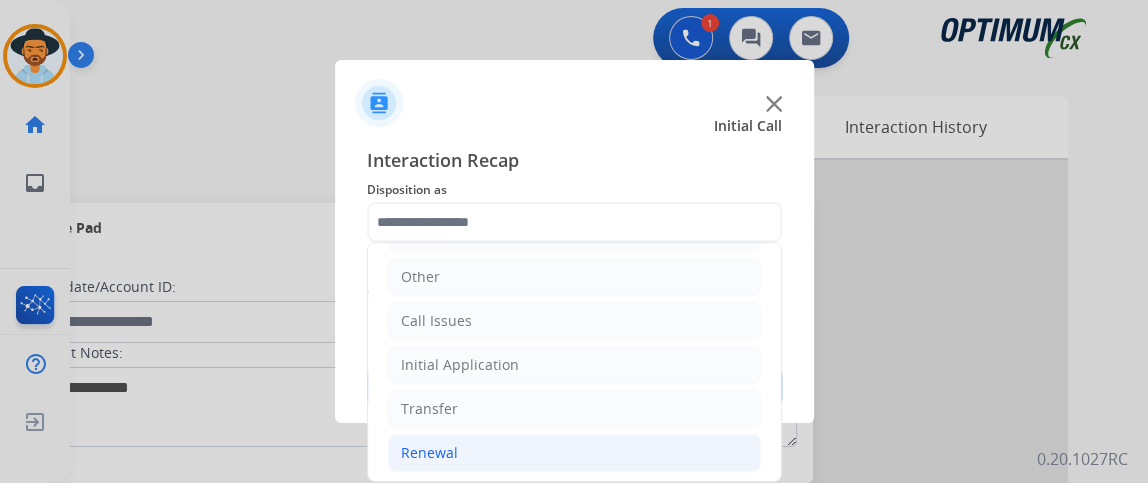 click on "Renewal" 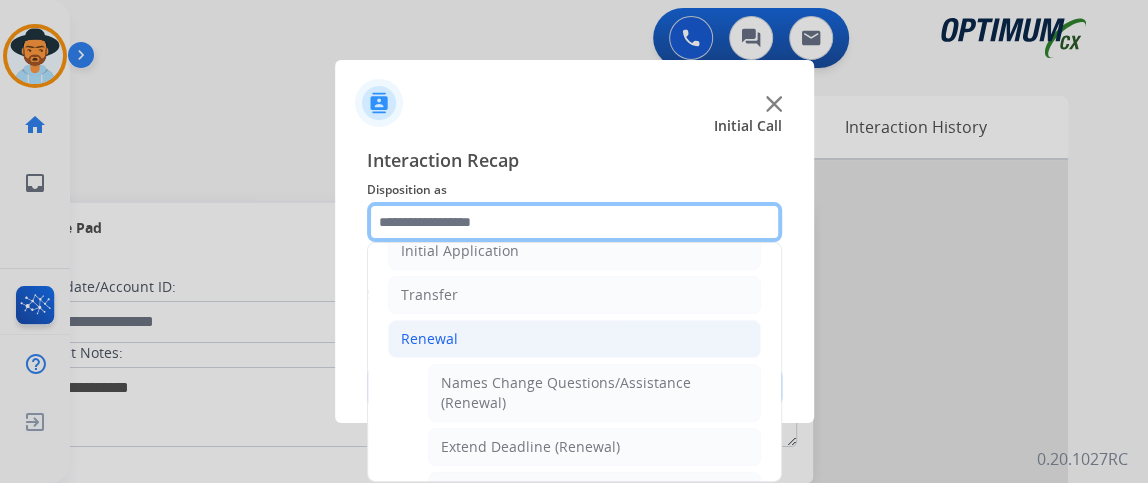scroll, scrollTop: 330, scrollLeft: 0, axis: vertical 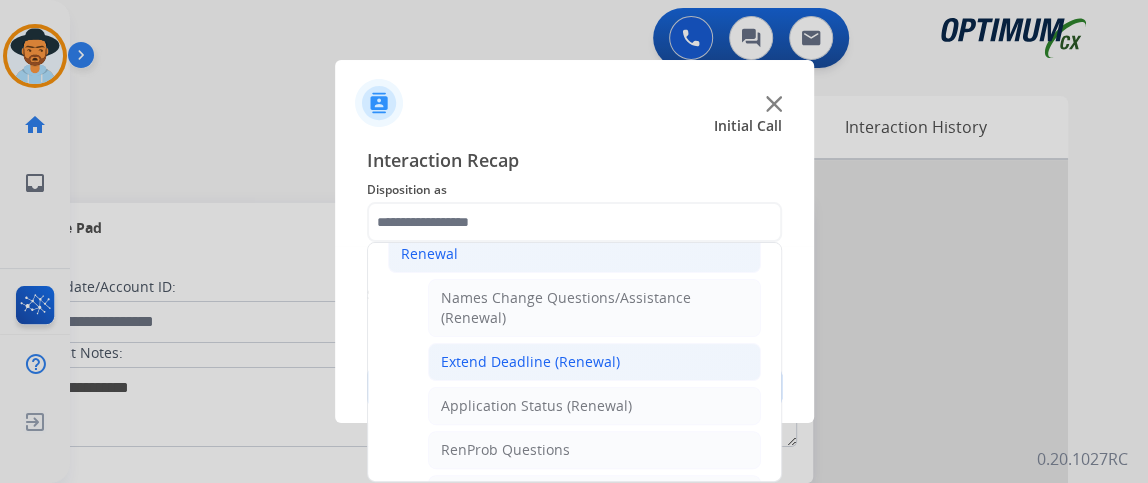 click on "Extend Deadline (Renewal)" 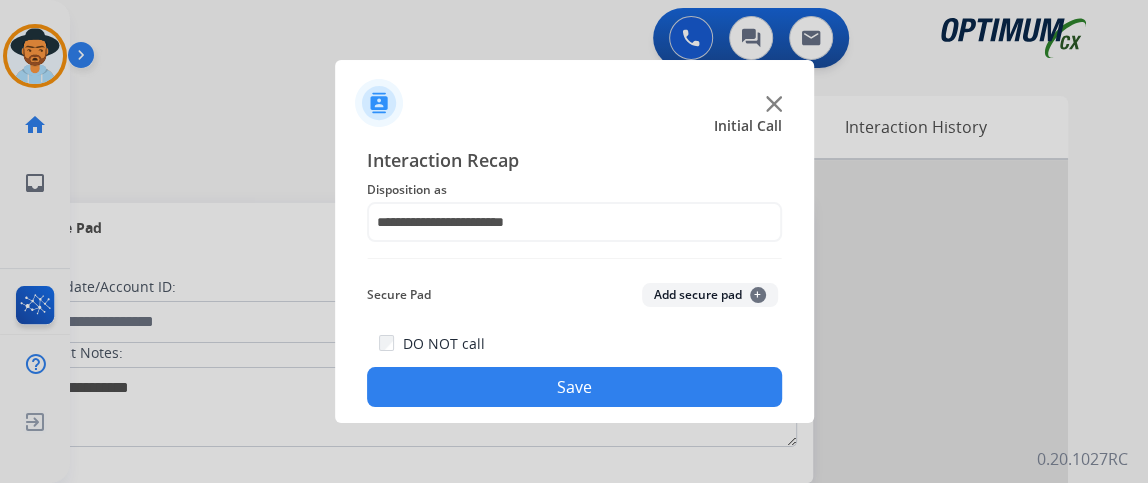 click on "Save" 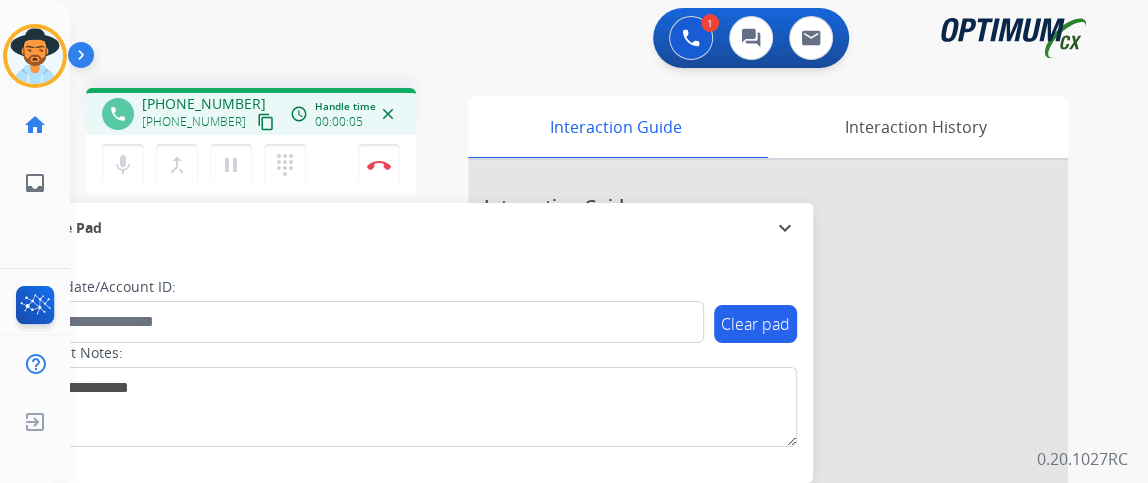 click on "content_copy" at bounding box center [266, 122] 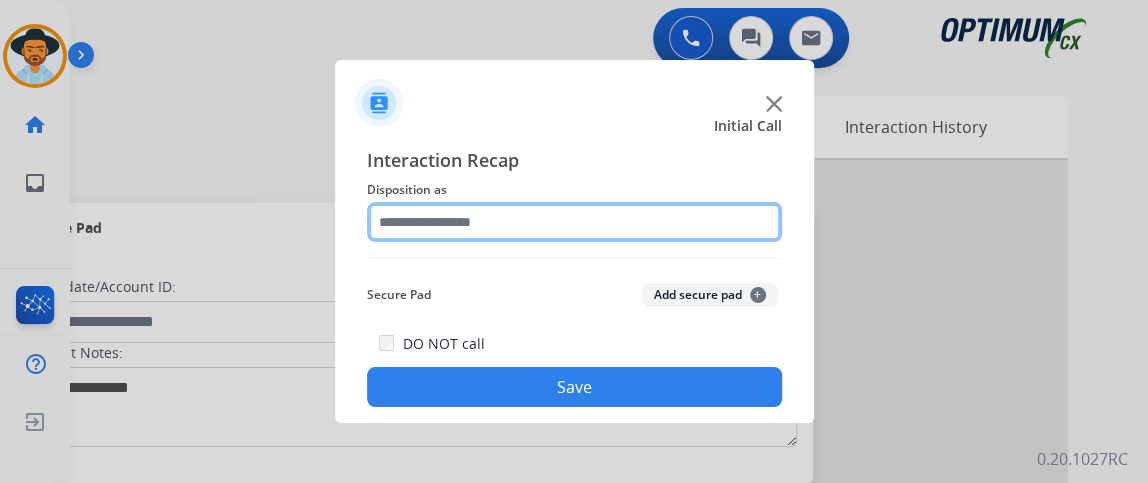 click 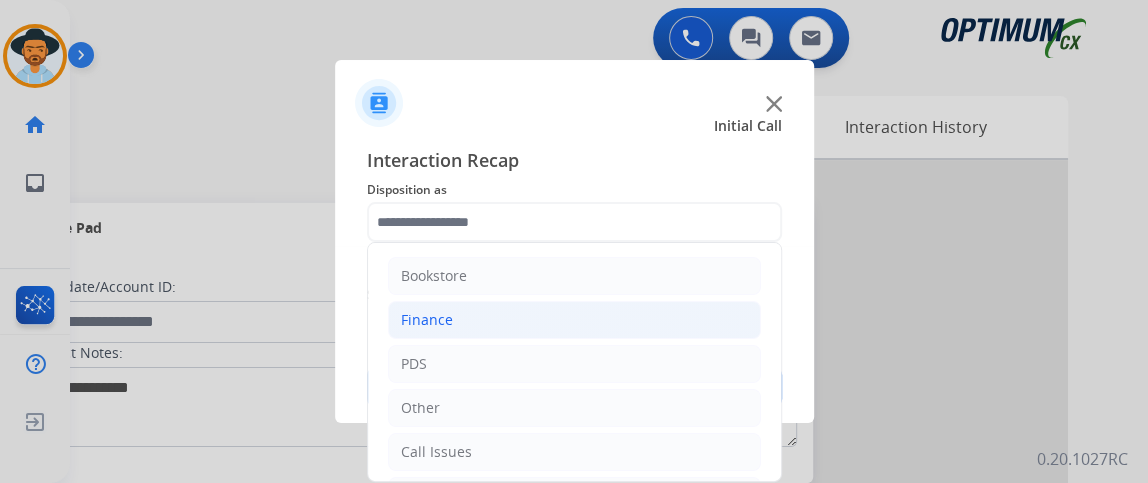 click on "Finance" 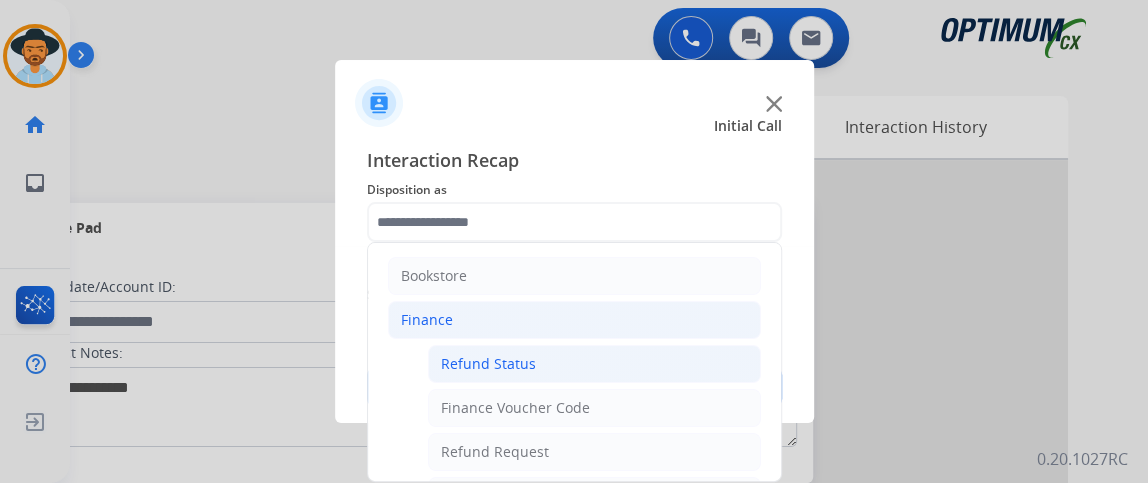 click on "Refund Status" 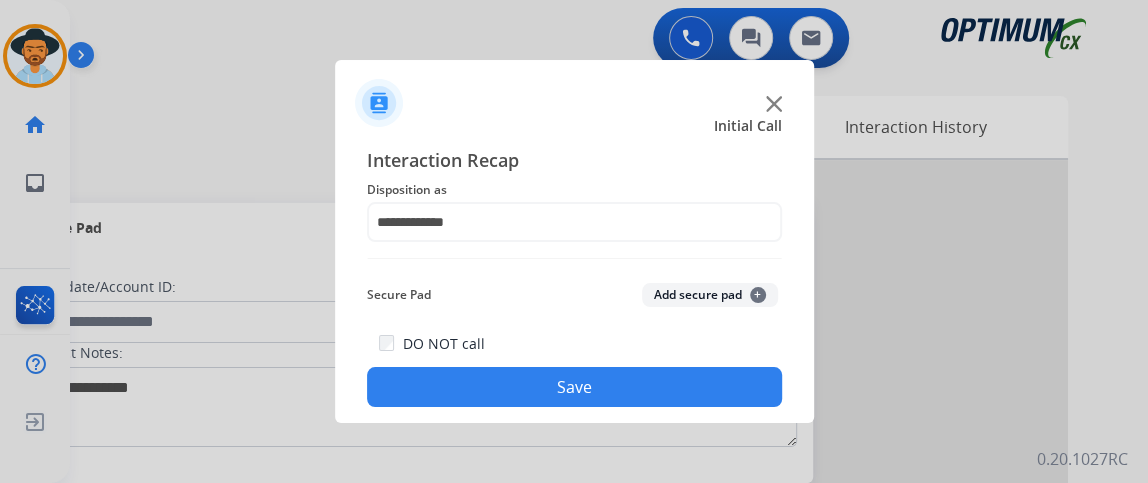 click on "DO NOT call  Save" 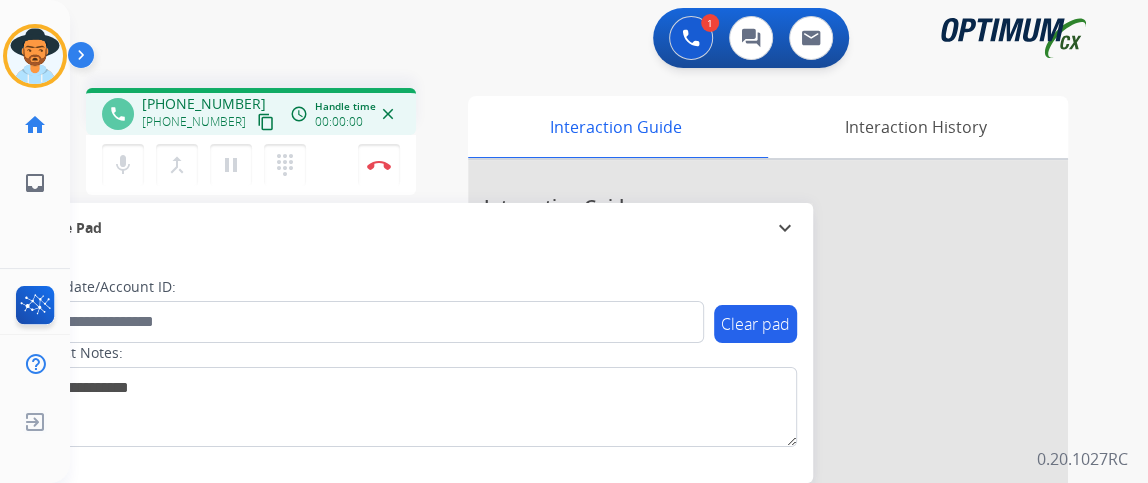 click on "content_copy" at bounding box center [266, 122] 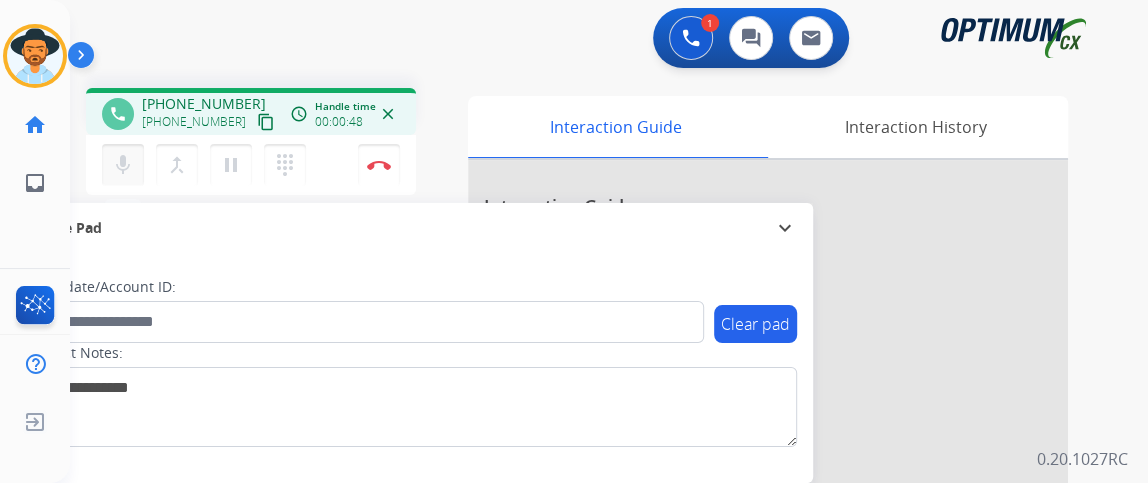 click on "mic" at bounding box center (123, 165) 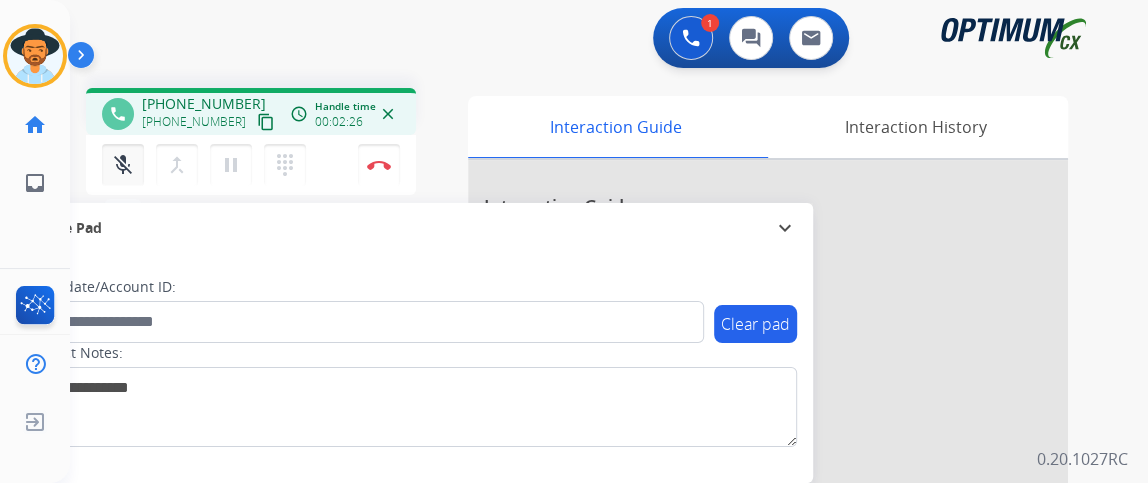 click on "mic_off Mute" at bounding box center [123, 165] 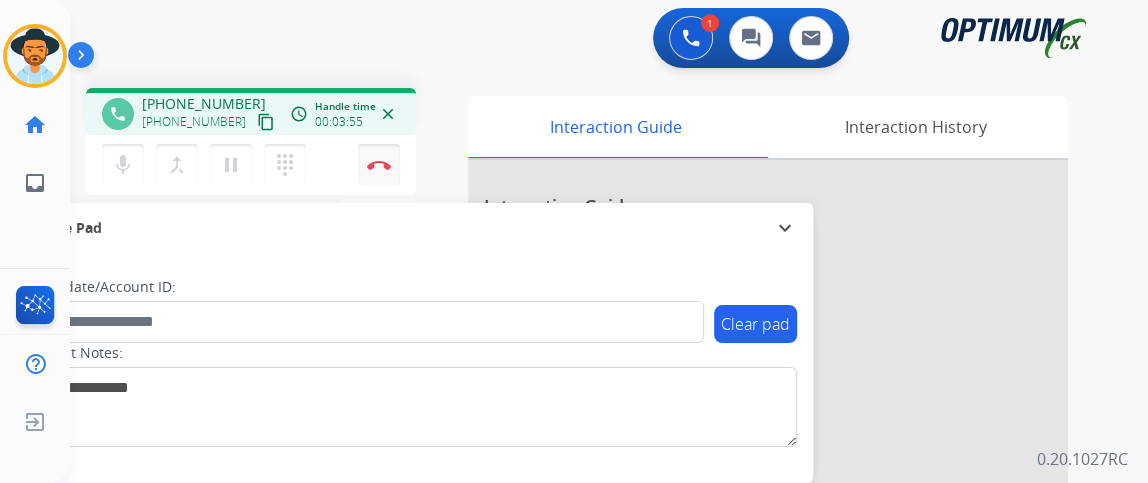 click on "Disconnect" at bounding box center [379, 165] 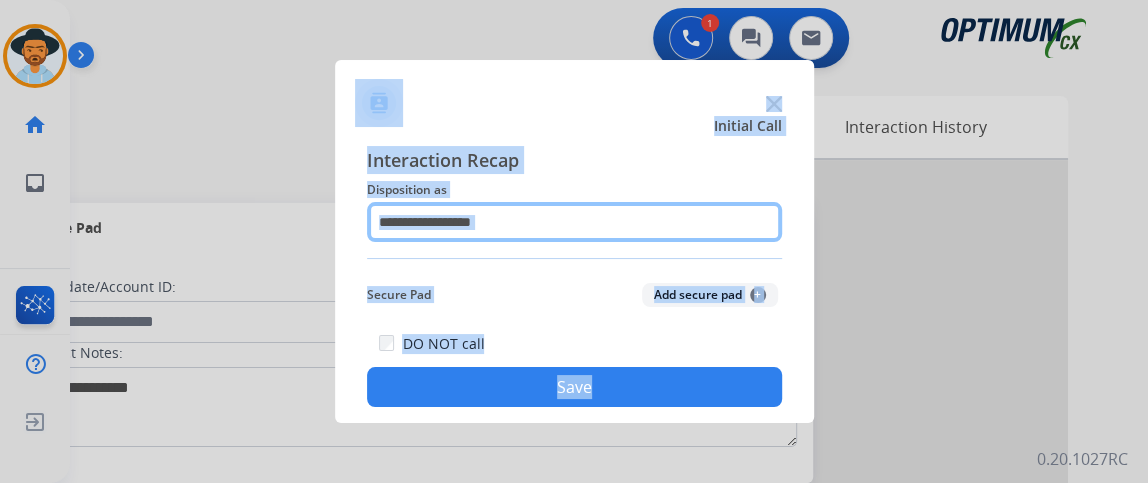 click 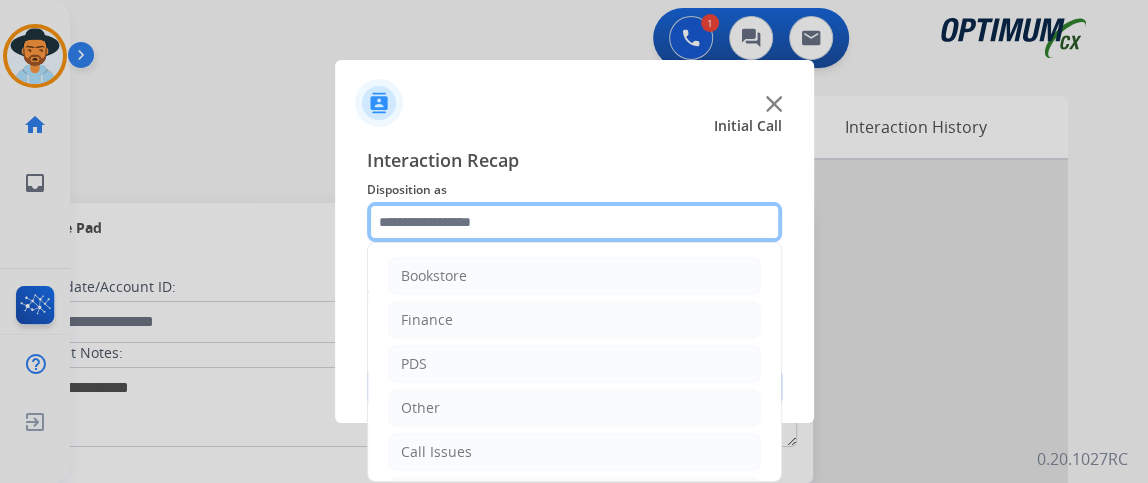 scroll, scrollTop: 131, scrollLeft: 0, axis: vertical 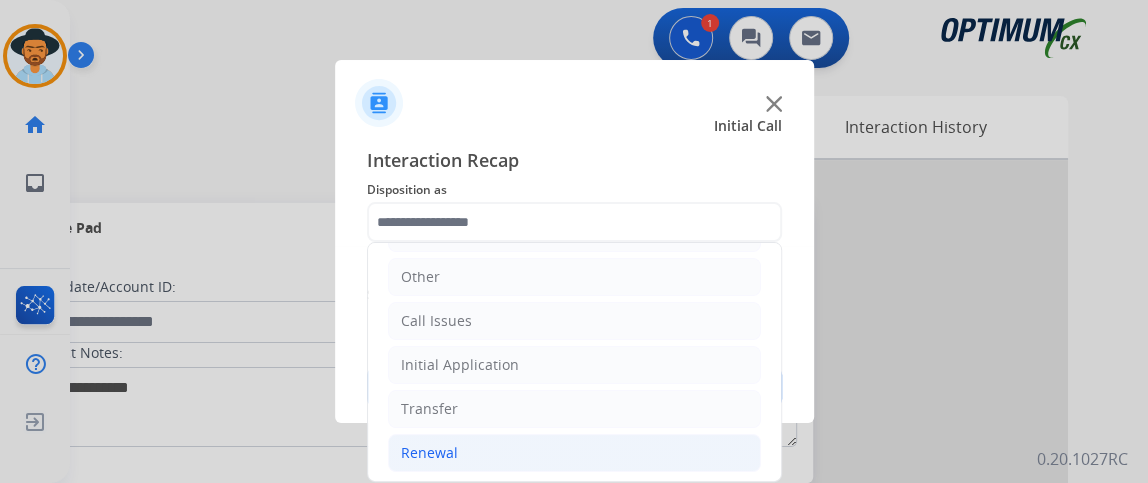 click on "Renewal" 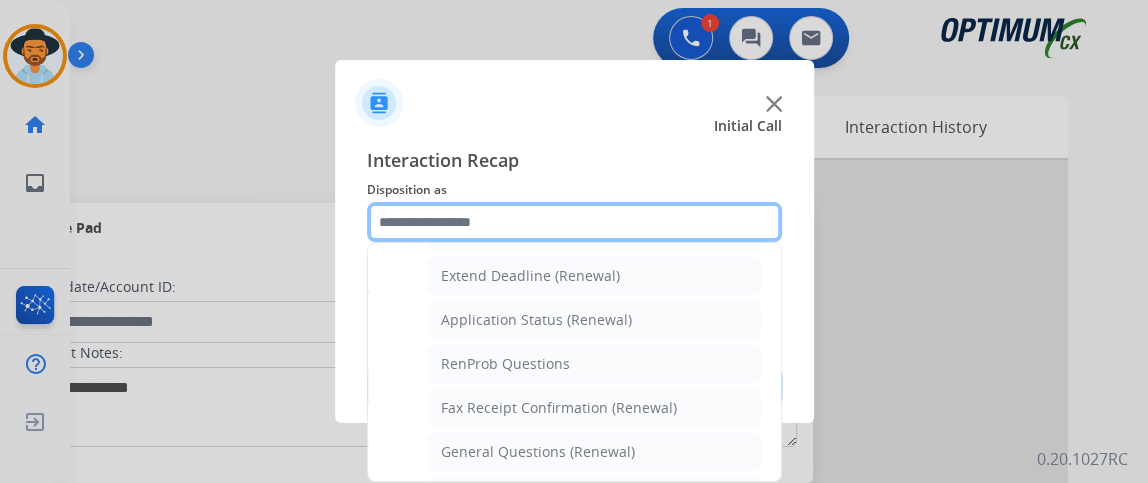 scroll, scrollTop: 419, scrollLeft: 0, axis: vertical 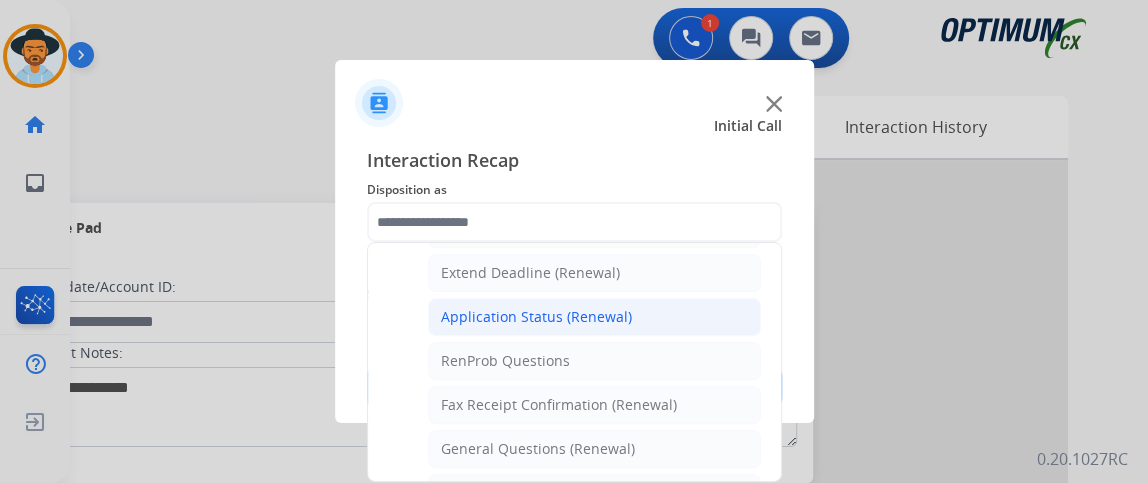 click on "Application Status (Renewal)" 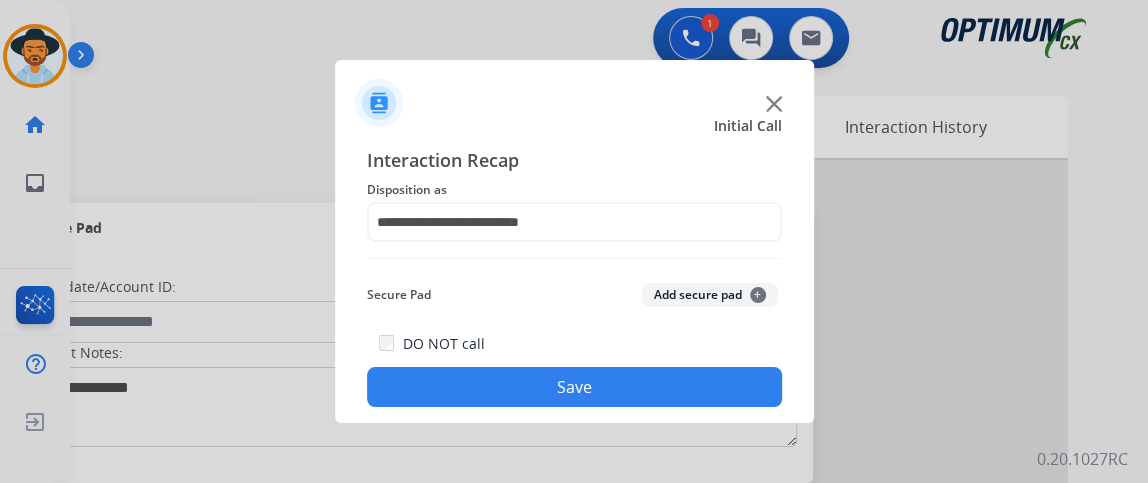 click on "Save" 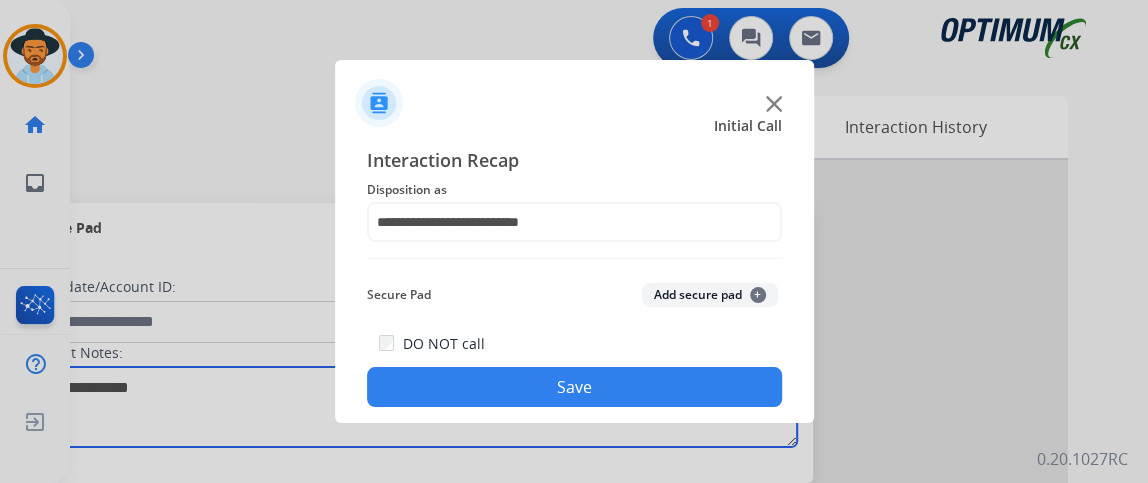 click at bounding box center [411, 407] 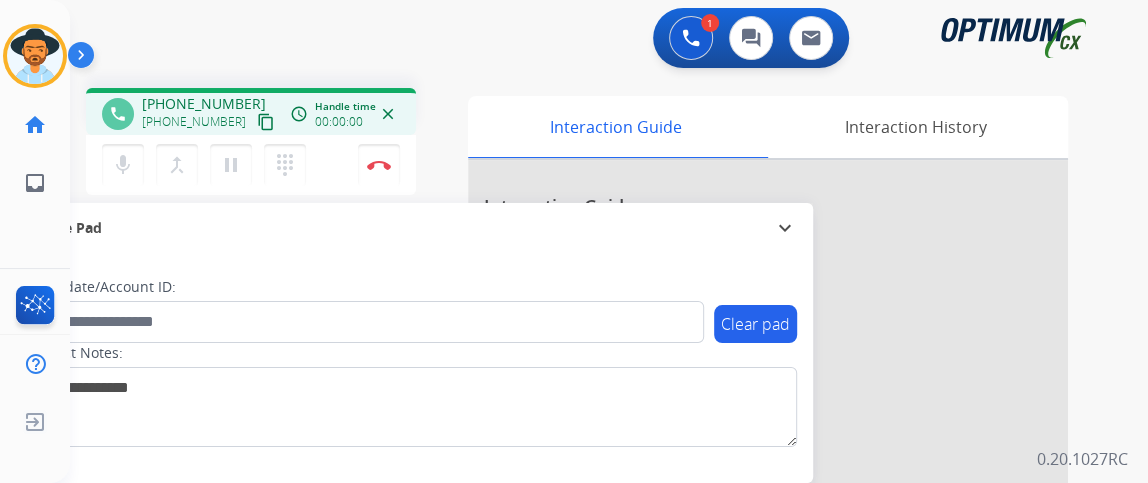 click on "content_copy" at bounding box center [266, 122] 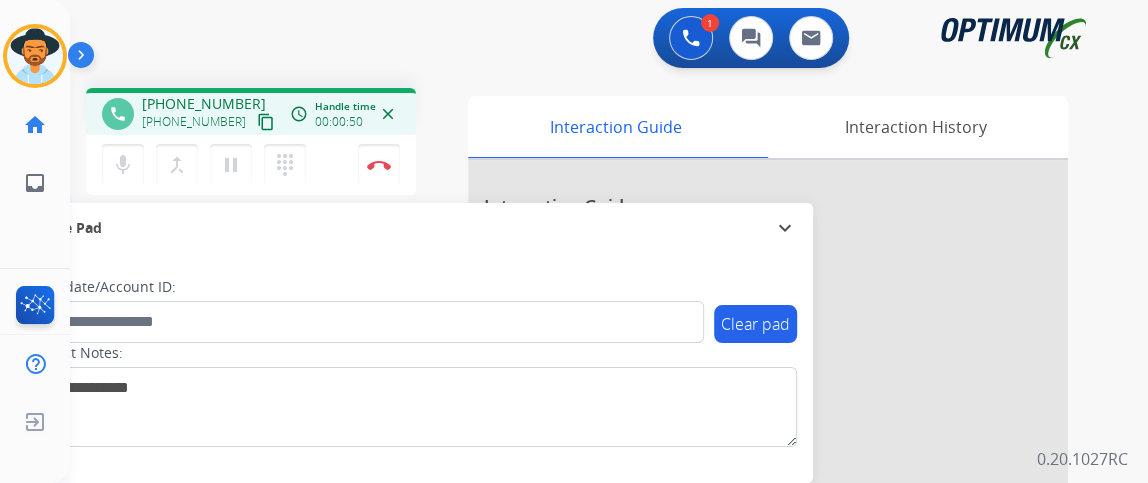 click on "content_copy" at bounding box center [266, 122] 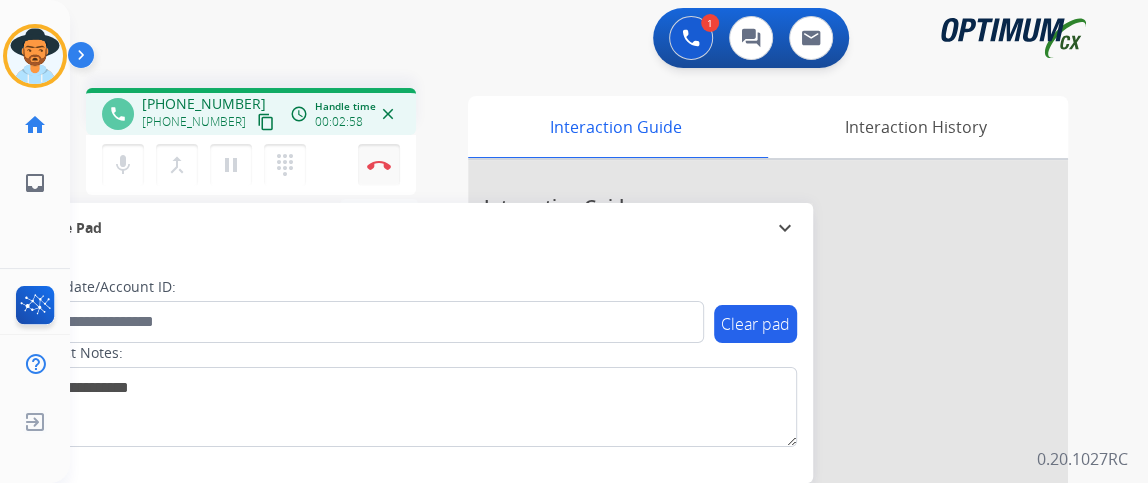 click at bounding box center [379, 165] 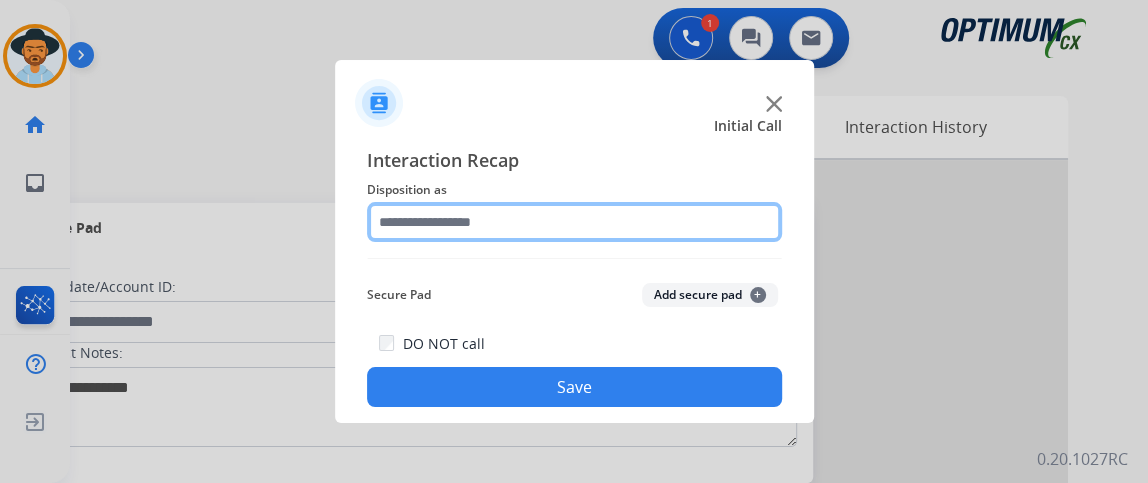 click 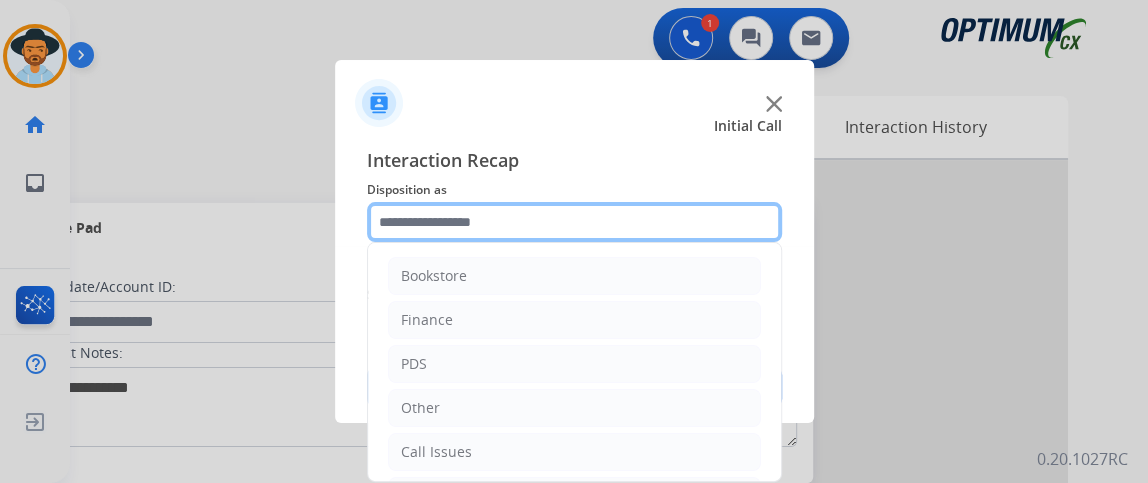 scroll, scrollTop: 131, scrollLeft: 0, axis: vertical 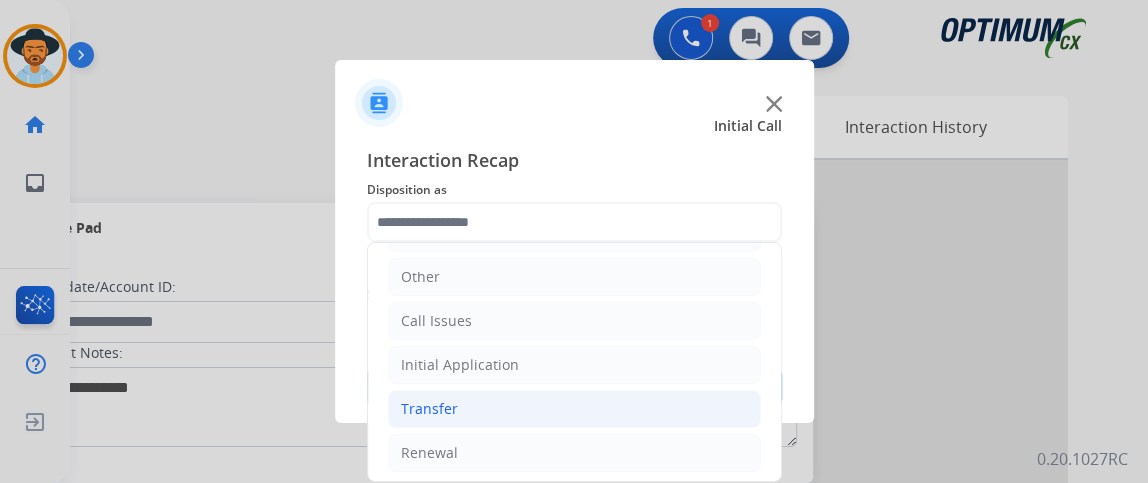 click on "Transfer" 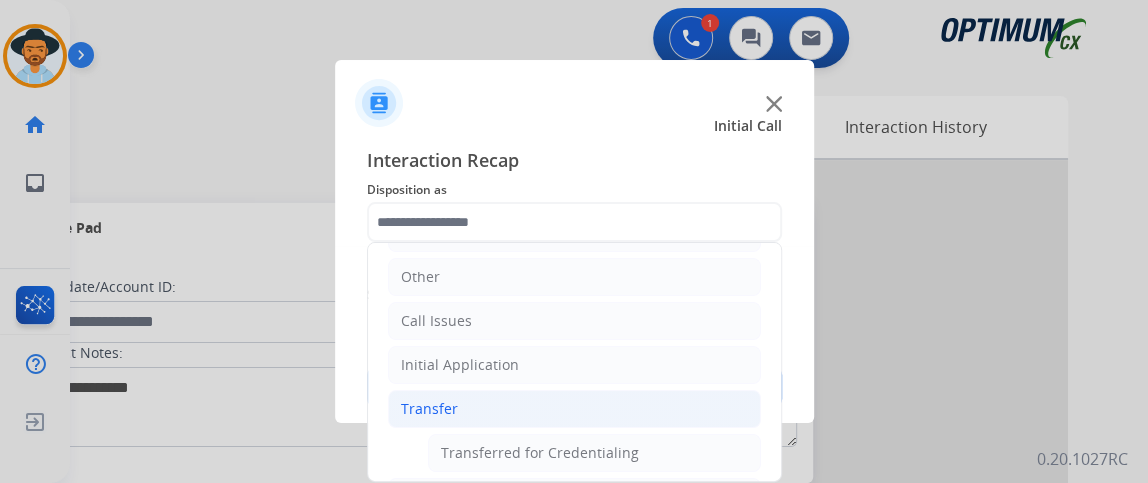 click on "Transfer" 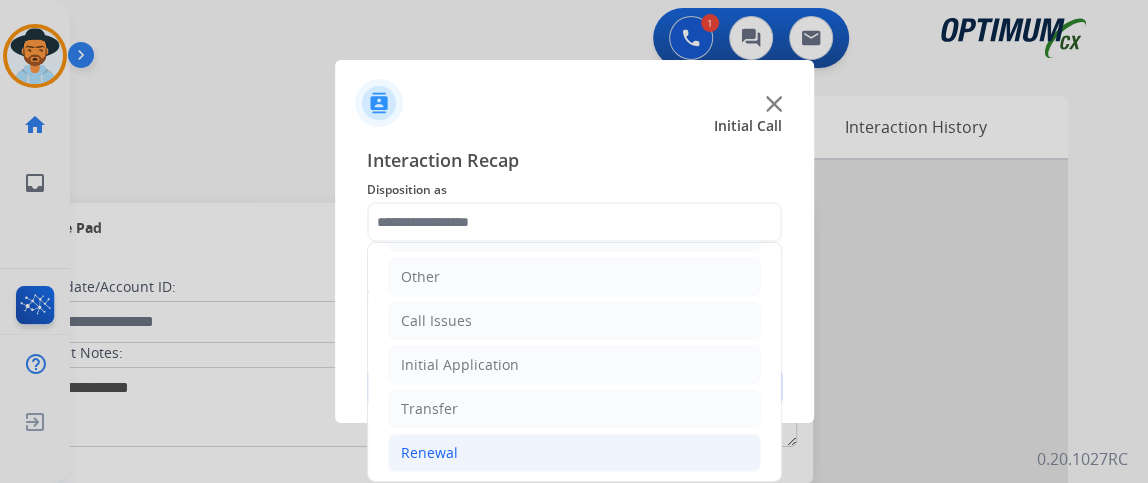 click on "Renewal" 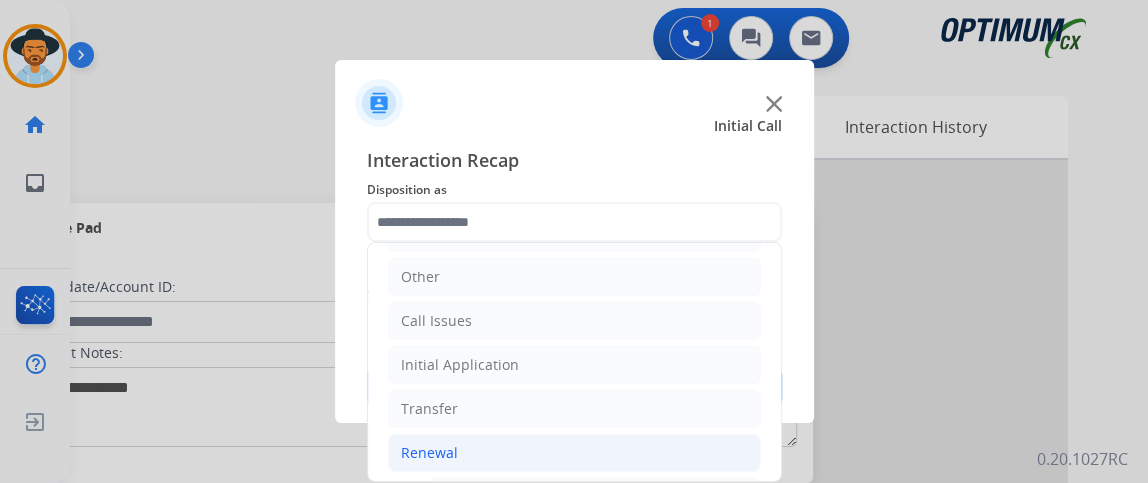 click on "Interaction Recap Disposition as     Bookstore   Finance   PDS   Other   Call Issues   Initial Application   Transfer   Renewal   Names Change Questions/Assistance (Renewal)   Extend Deadline (Renewal)   Application Status (Renewal)   RenProb Questions   Fax Receipt Confirmation (Renewal)   General Questions (Renewal)   Credential Resend (Renewal)   Renewal Application Price Increase   Paper Application Status   Reviewer/Verifier Assistance   Renewal Amnesty   FA/CPR Assistance   Reinstatement Request (3 Month Rule)   Online Walk-Through (Renewal)  Secure Pad  Add secure pad  +  DO NOT call  Save" 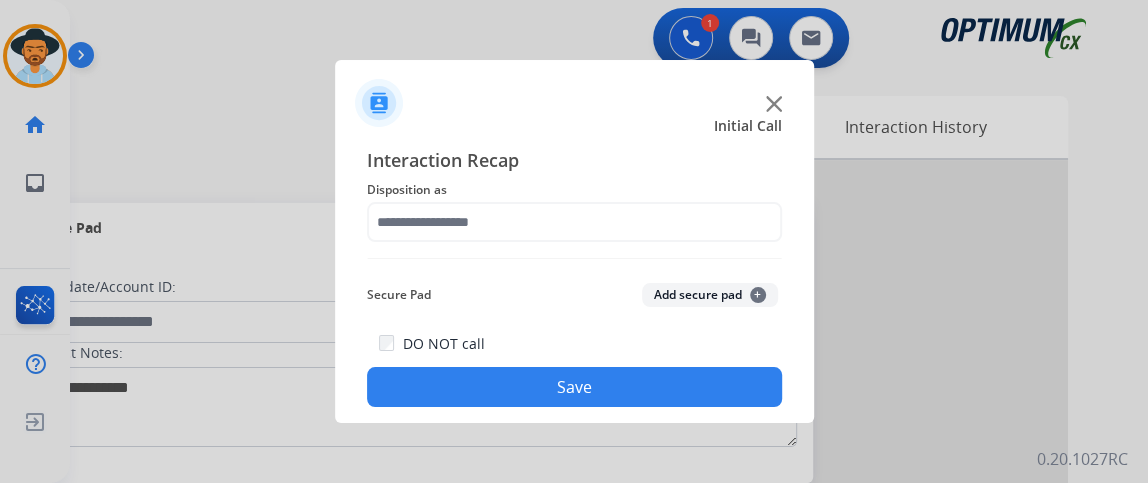 drag, startPoint x: 775, startPoint y: 305, endPoint x: 783, endPoint y: 338, distance: 33.955853 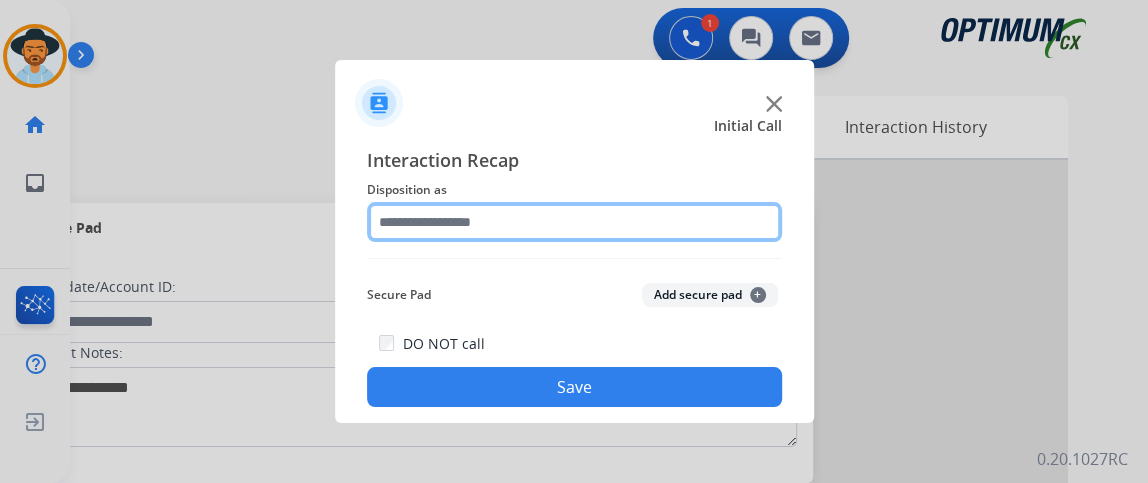 click 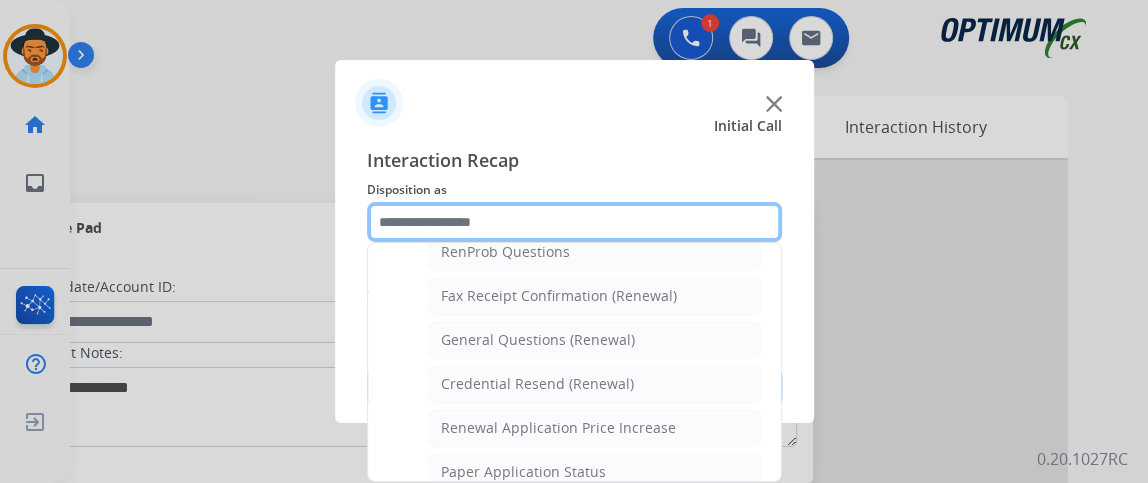 scroll, scrollTop: 573, scrollLeft: 0, axis: vertical 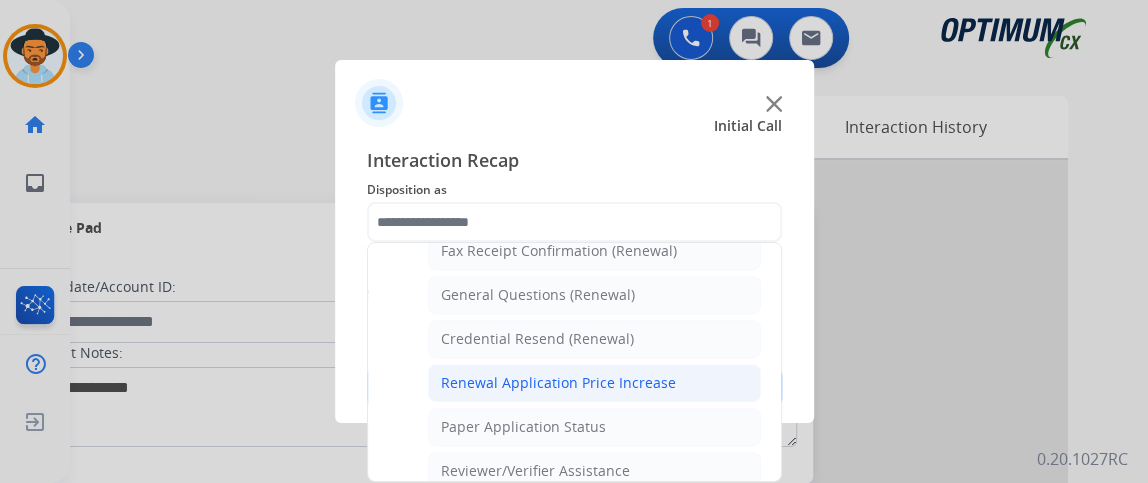 click on "Renewal Application Price Increase" 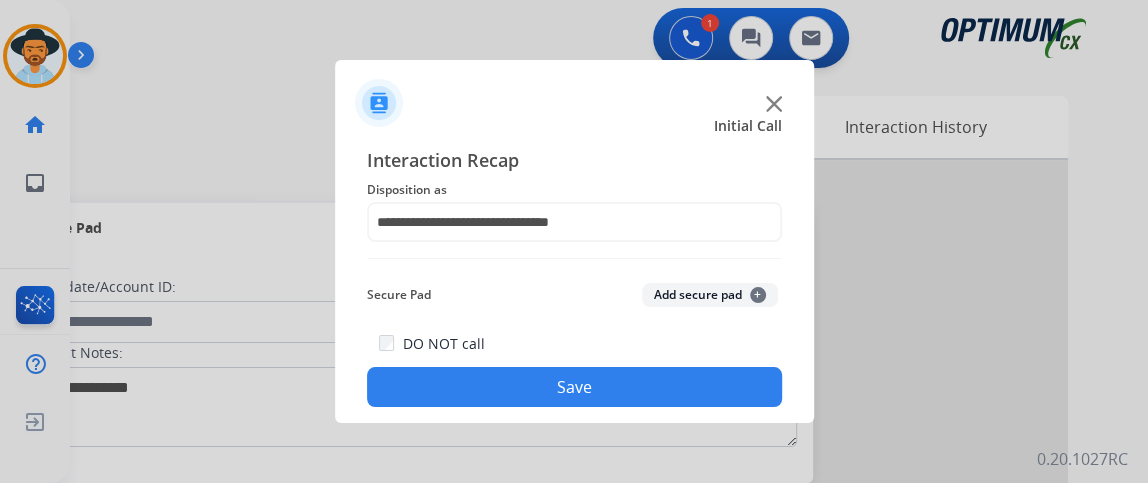 click on "Save" 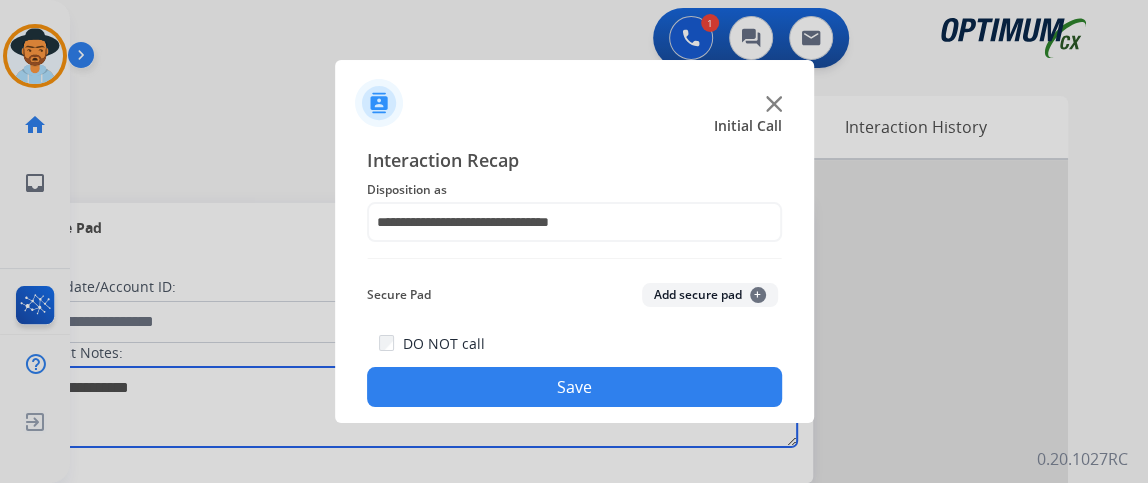 click at bounding box center [411, 407] 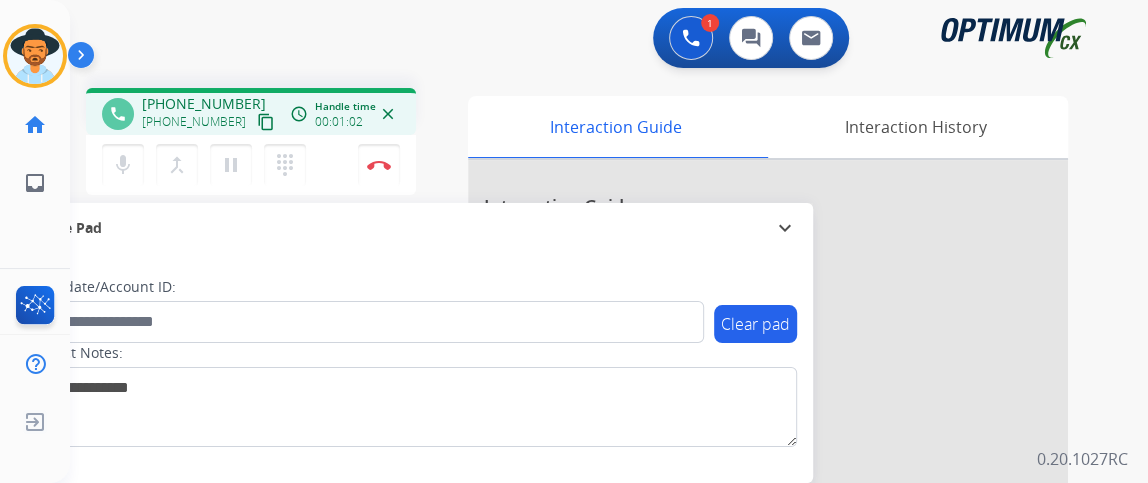 click on "content_copy" at bounding box center [266, 122] 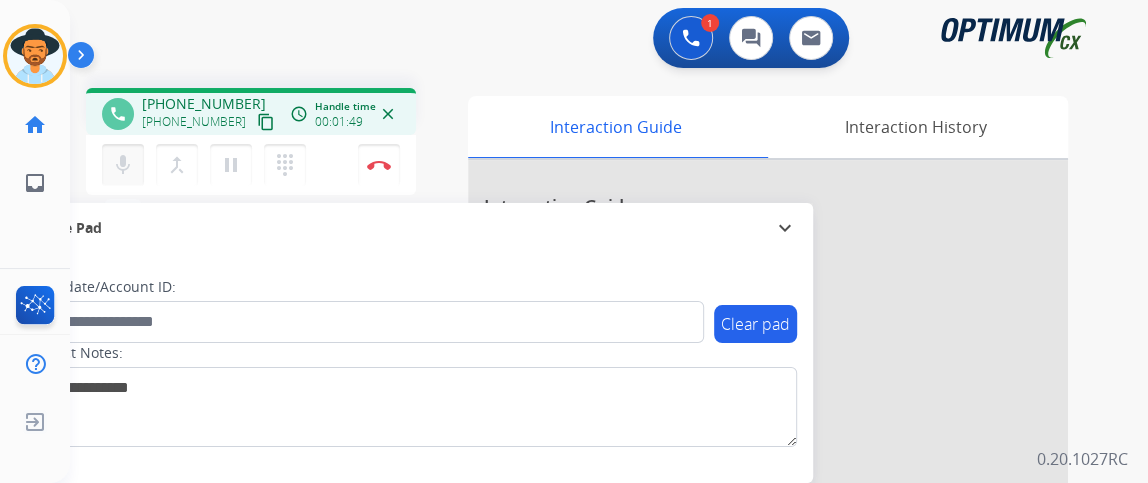 click on "mic" at bounding box center [123, 165] 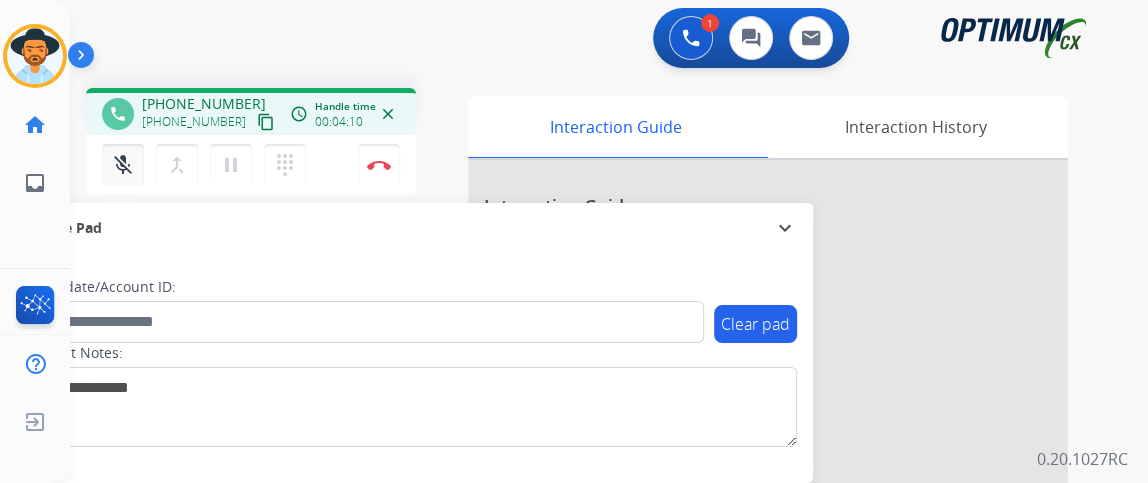 click on "mic_off" at bounding box center [123, 165] 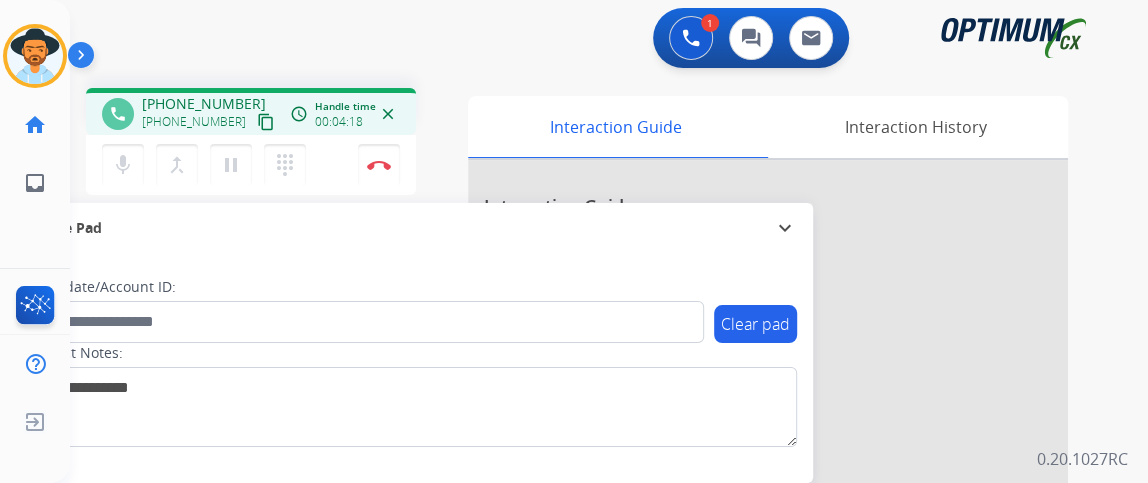 click on "1 Voice Interactions  0  Chat Interactions   0  Email Interactions phone +13076804422 +13076804422 content_copy access_time Call metrics Queue   00:09 Hold   00:00 Talk   04:19 Total   04:27 Handle time 00:04:18 close mic Mute merge_type Bridge pause Hold dialpad Dialpad Disconnect swap_horiz Break voice bridge close_fullscreen Connect 3-Way Call merge_type Separate 3-Way Call  Interaction Guide   Interaction History  Interaction Guide arrow_drop_up  Welcome to EngageHQ   Internal Queue Transfer: How To  Secure Pad expand_more Clear pad Candidate/Account ID: Contact Notes:                  0.20.1027RC" at bounding box center [609, 241] 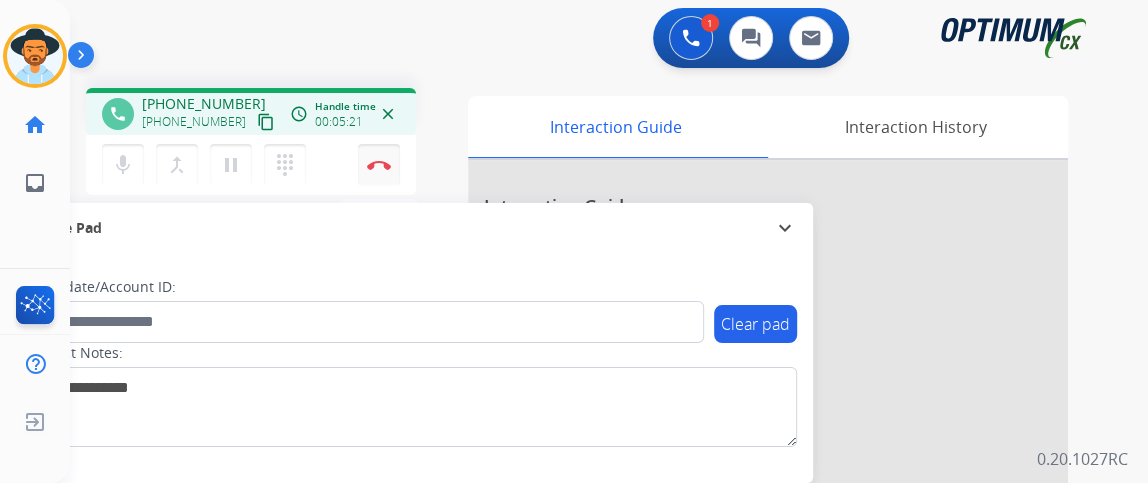 click on "Disconnect" at bounding box center [379, 165] 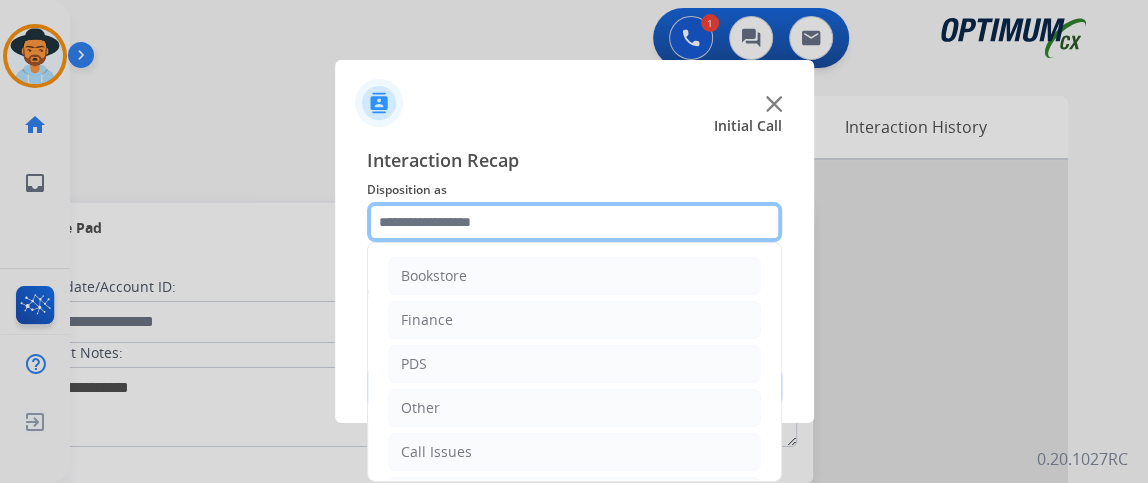 click 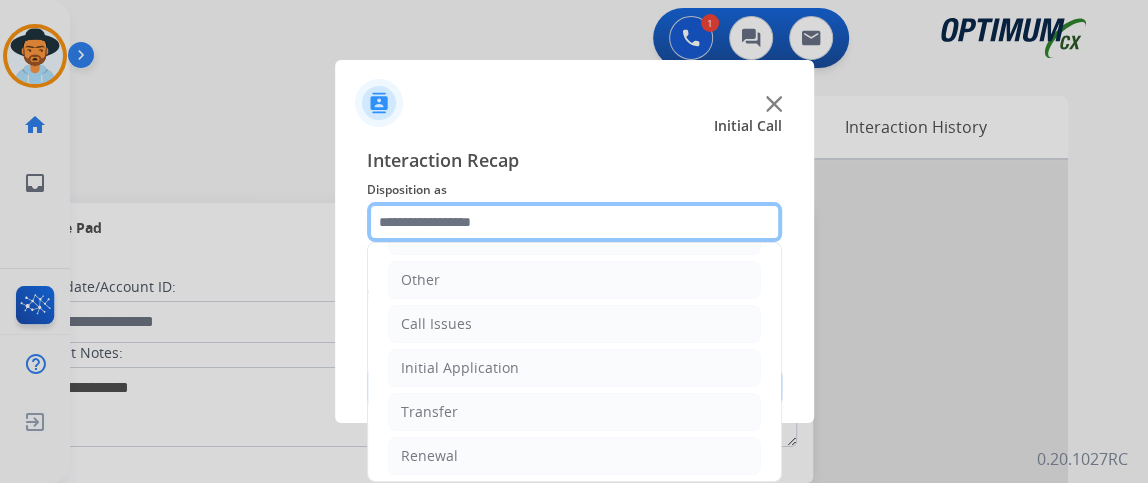 scroll, scrollTop: 130, scrollLeft: 0, axis: vertical 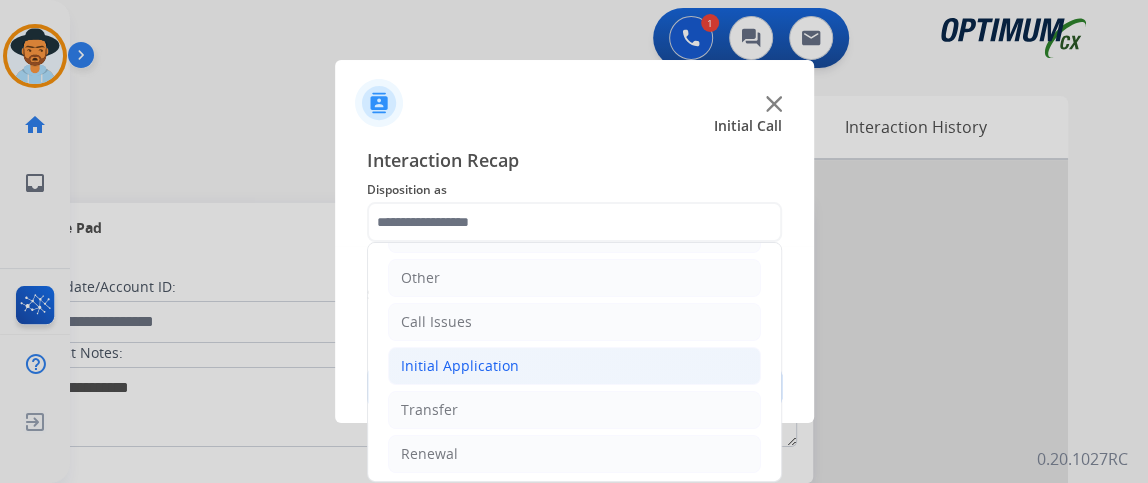 click on "Initial Application" 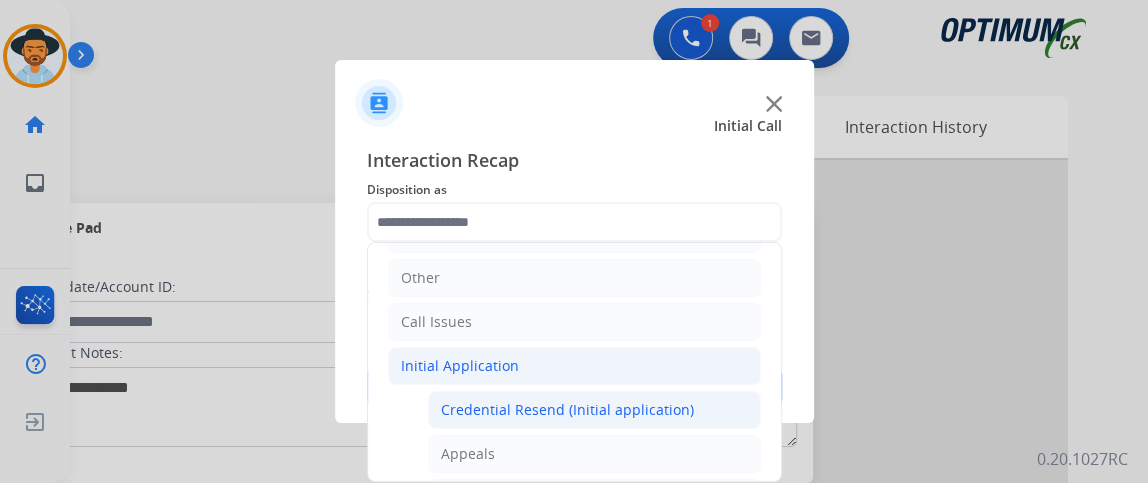 click on "Credential Resend (Initial application)" 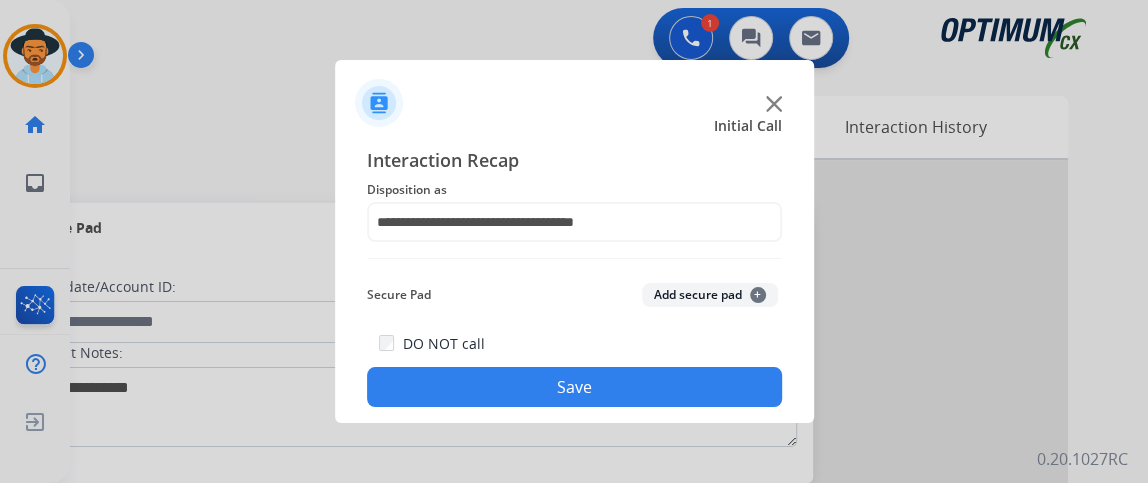 click on "Save" 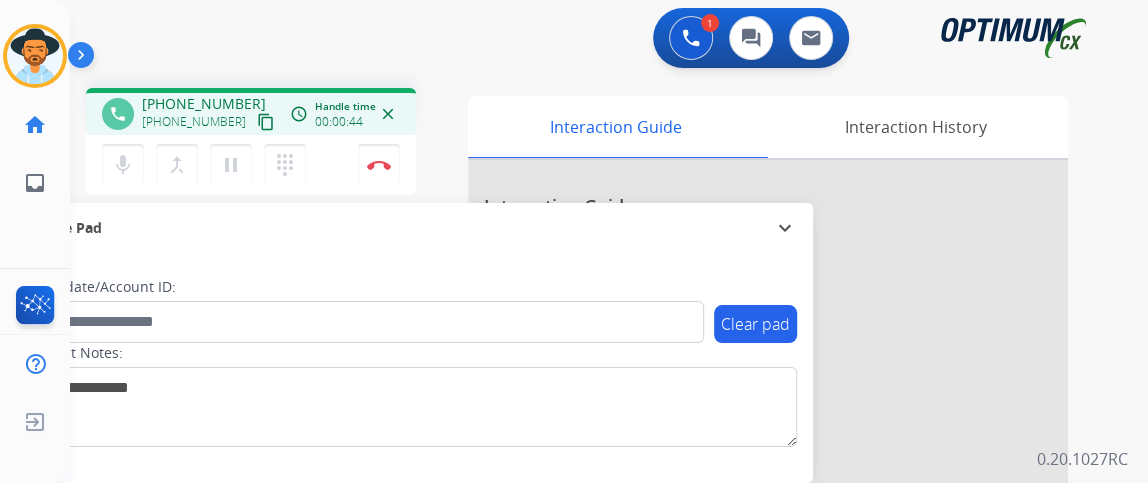 click on "content_copy" at bounding box center [266, 122] 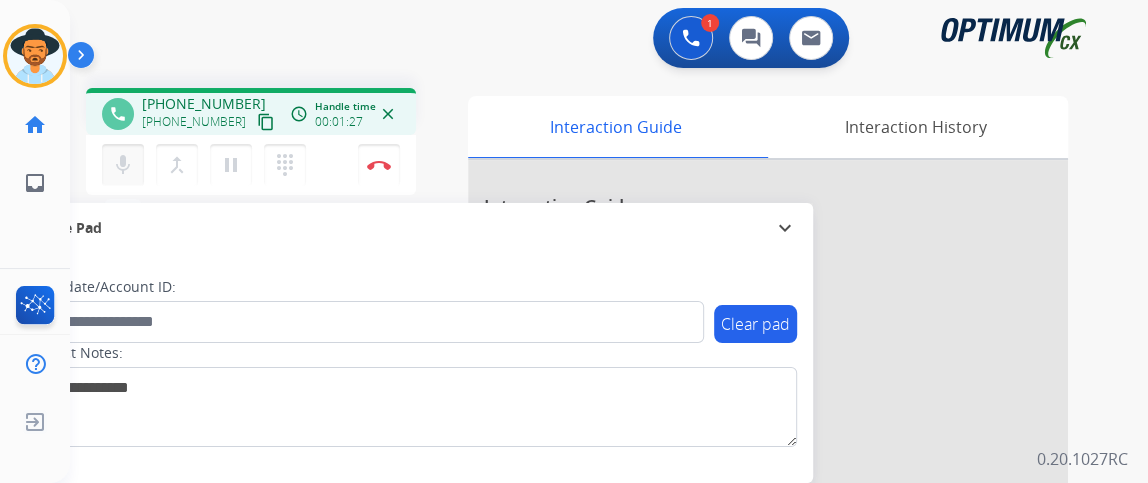 click on "mic" at bounding box center (123, 165) 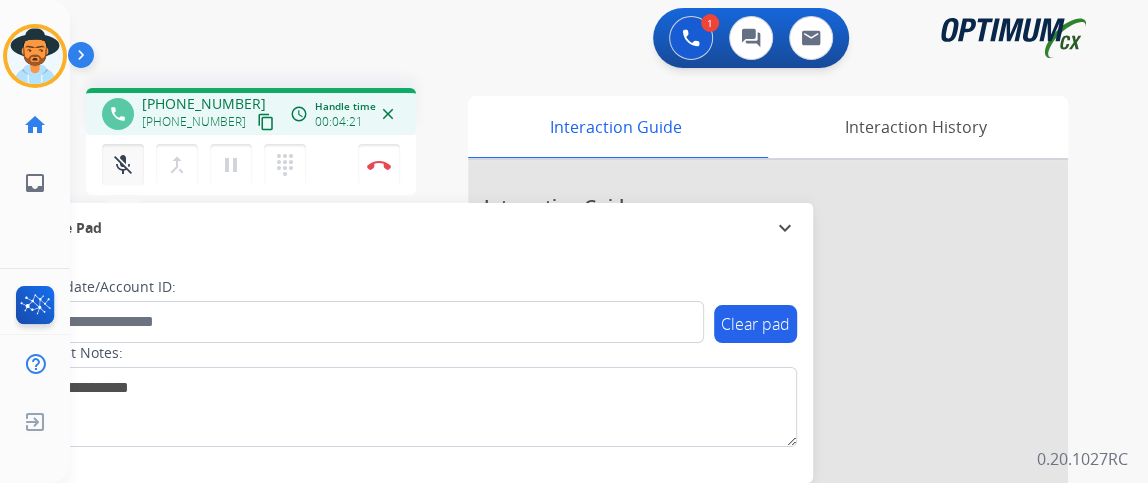 click on "mic_off" at bounding box center [123, 165] 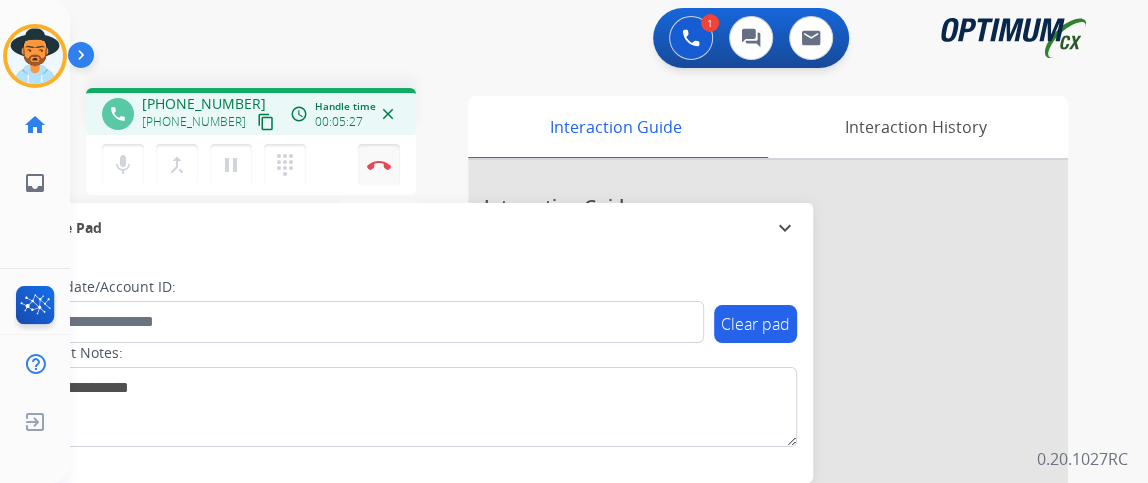 click at bounding box center (379, 165) 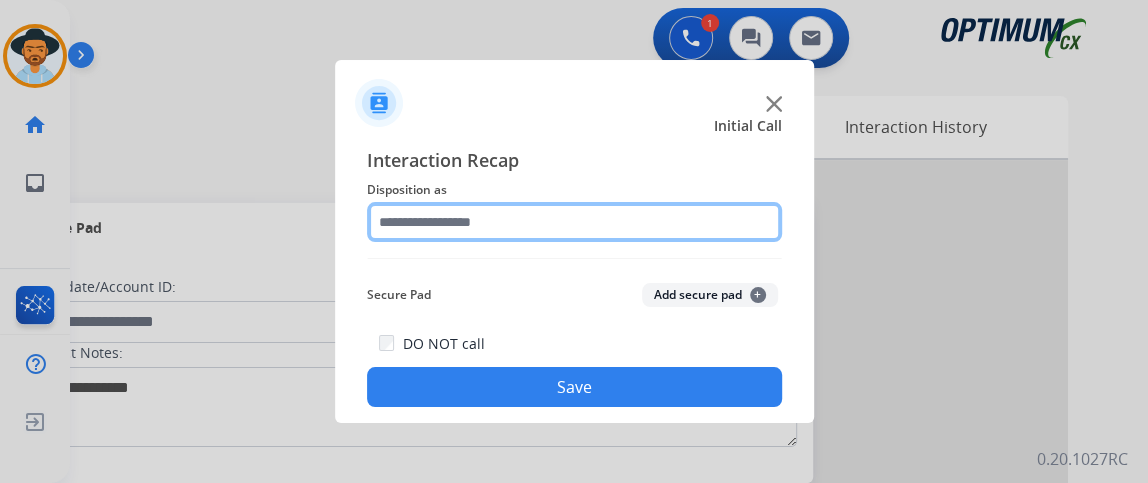 click 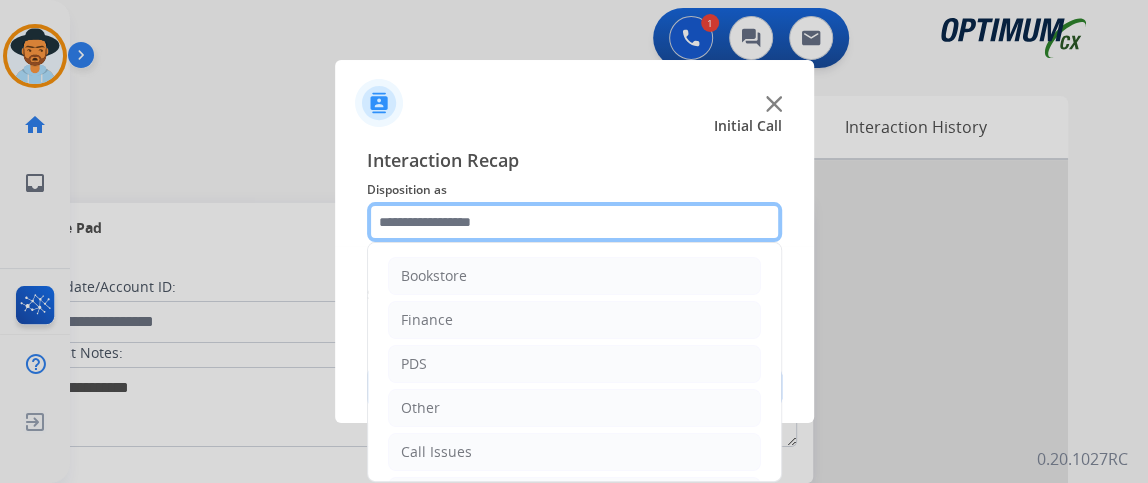 scroll, scrollTop: 131, scrollLeft: 0, axis: vertical 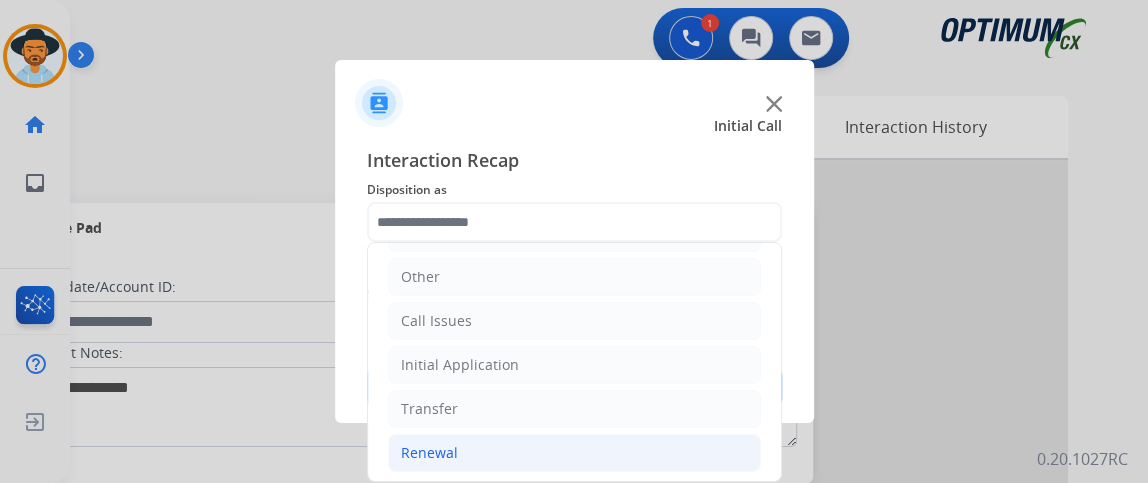 click on "Renewal" 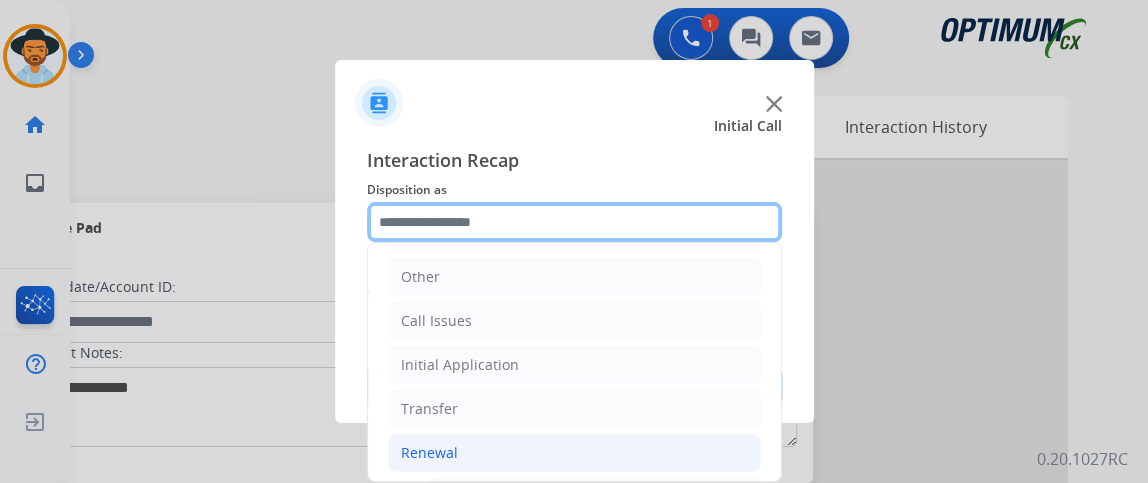 scroll, scrollTop: 348, scrollLeft: 0, axis: vertical 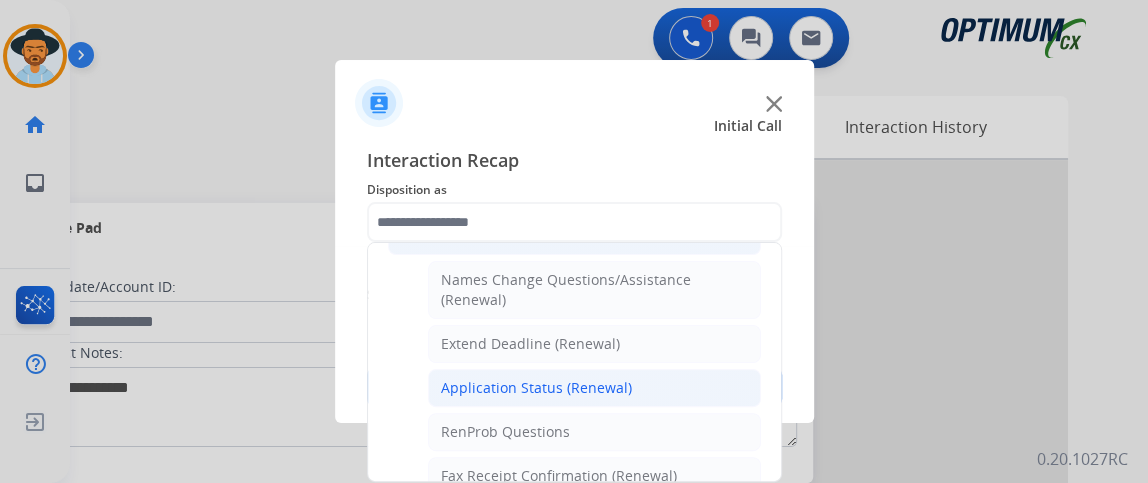 click on "Application Status (Renewal)" 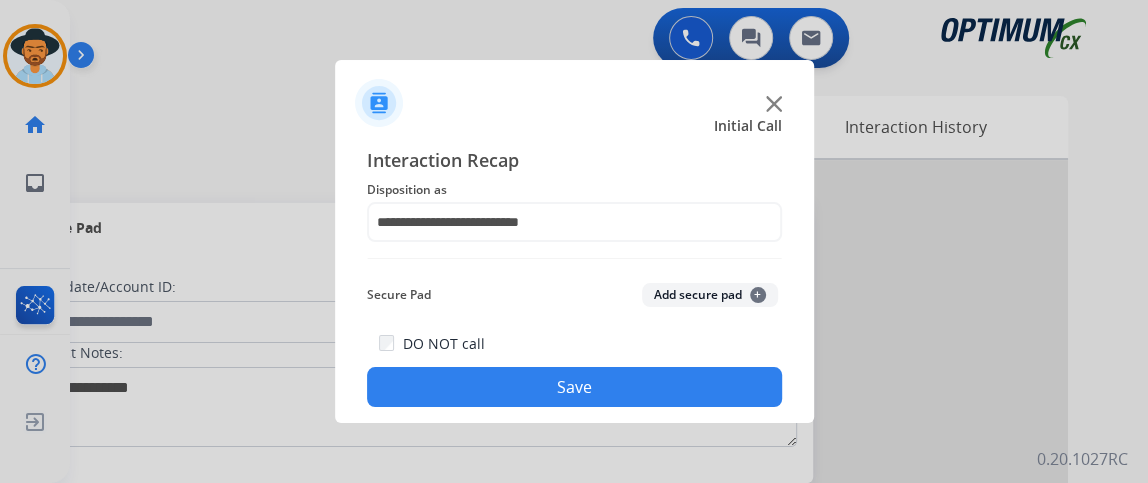 click on "**********" 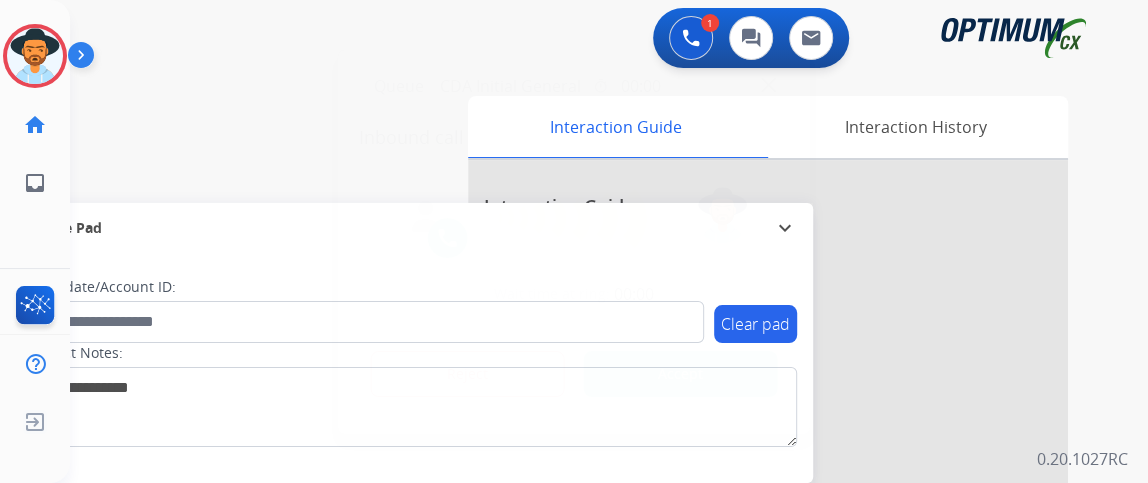 click on "Queue CDA Initial General  timer 00:00" at bounding box center (574, 86) 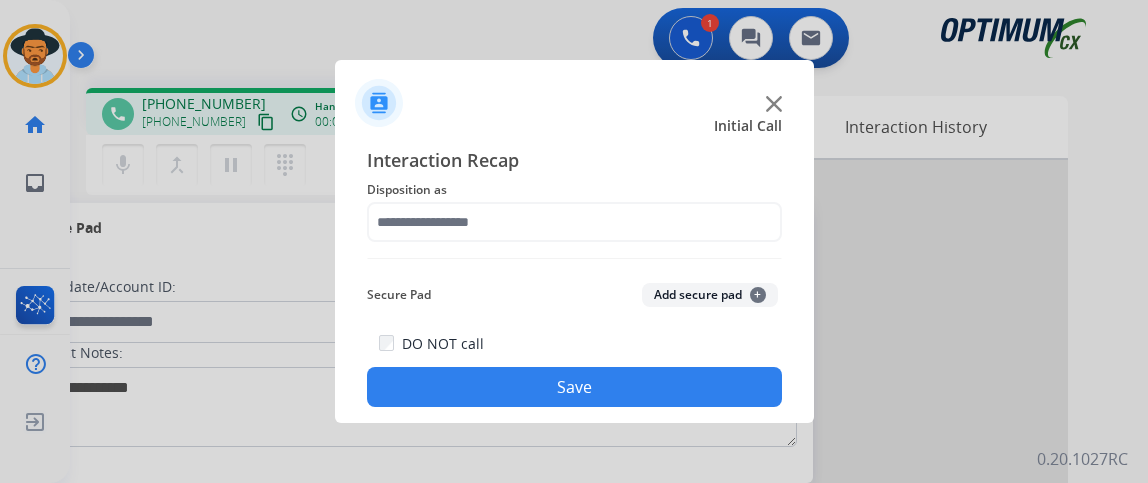 scroll, scrollTop: 0, scrollLeft: 0, axis: both 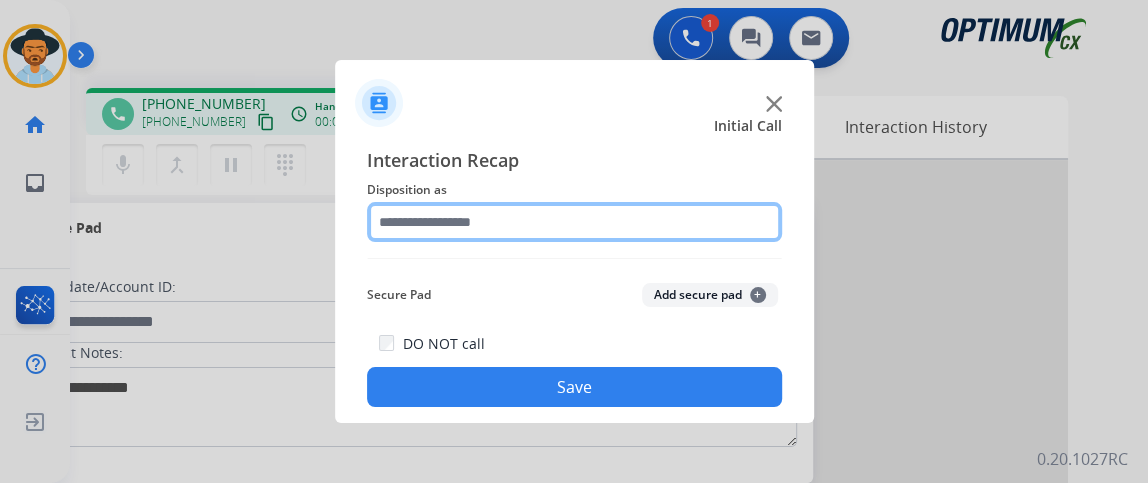 click 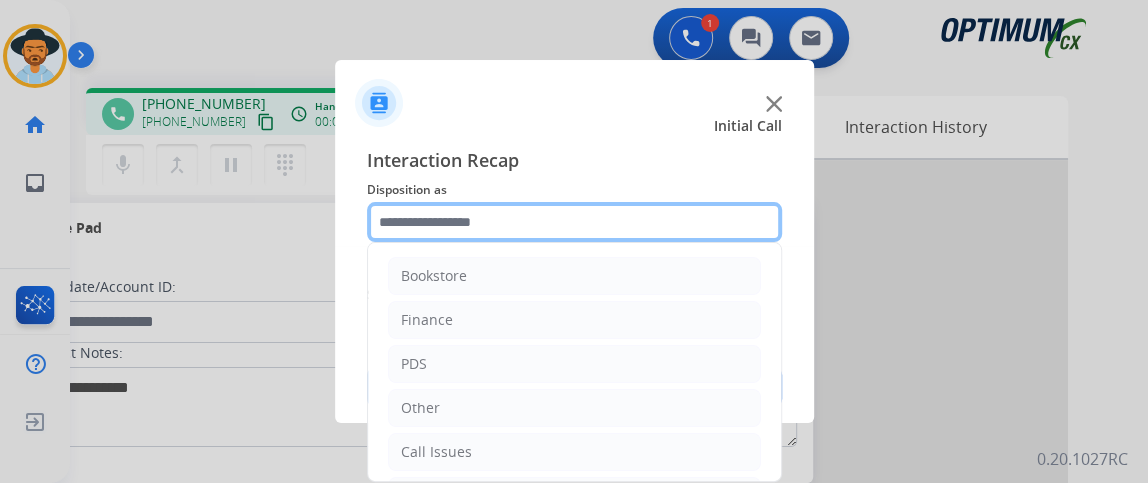 scroll, scrollTop: 131, scrollLeft: 0, axis: vertical 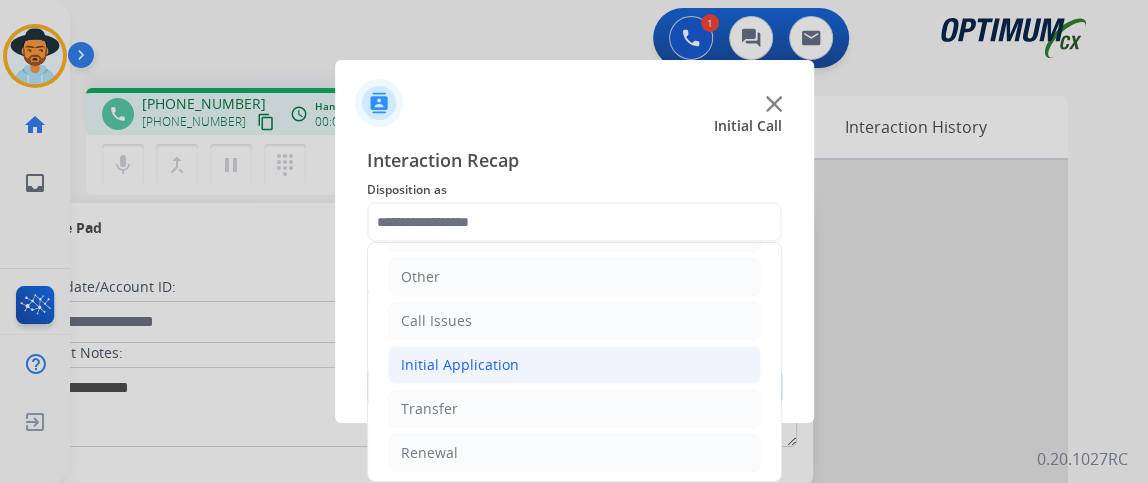 click on "Initial Application" 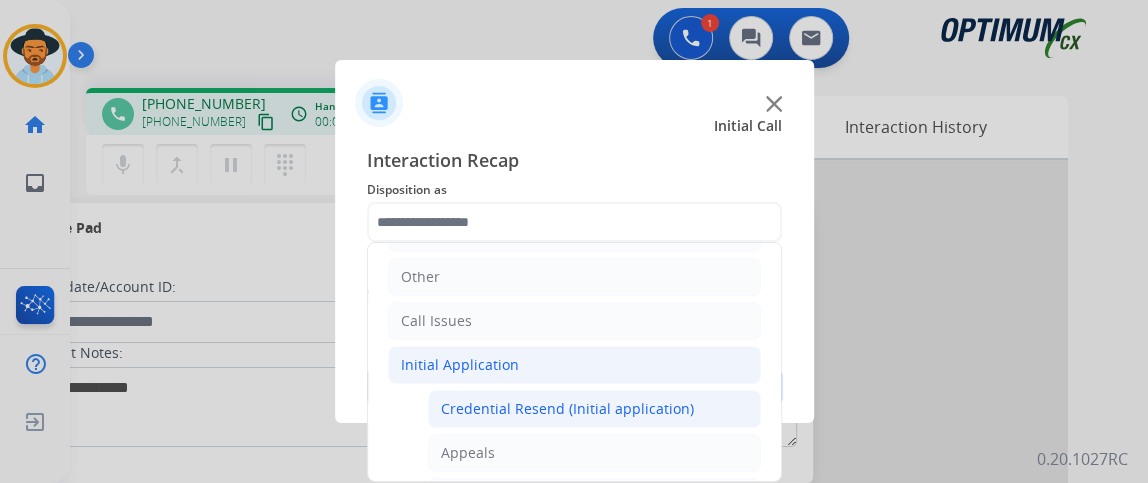 click on "Credential Resend (Initial application)" 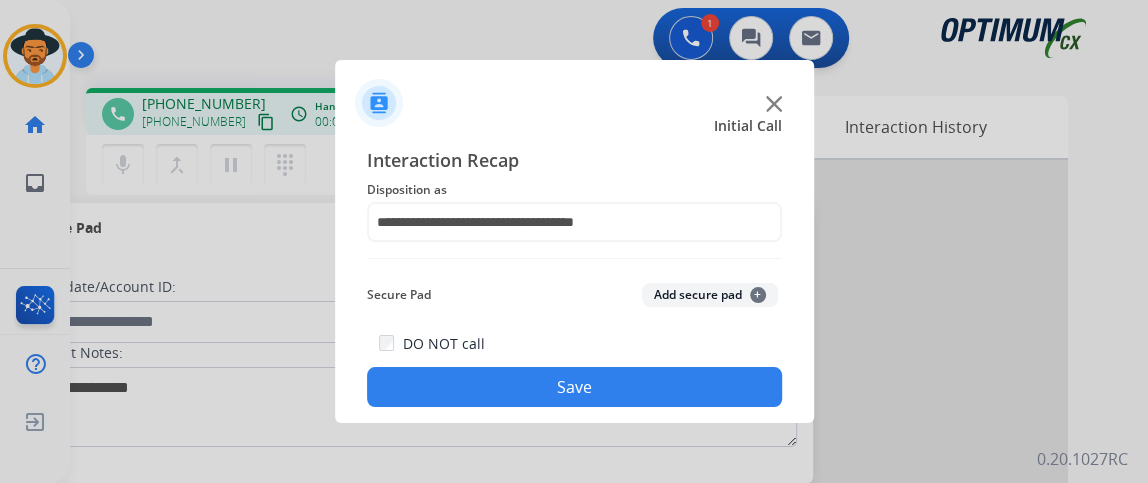 click on "Save" 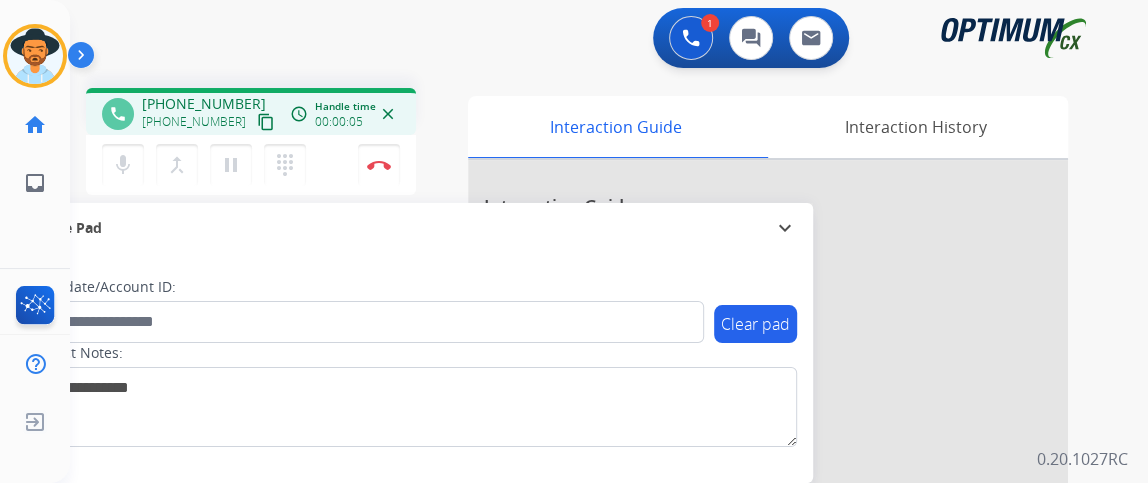 click on "content_copy" at bounding box center [266, 122] 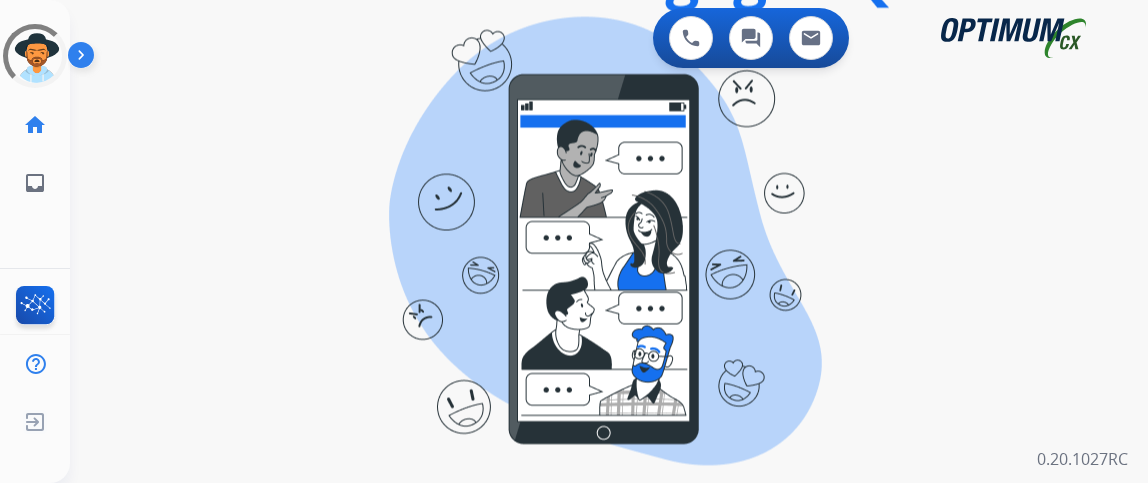 scroll, scrollTop: 0, scrollLeft: 0, axis: both 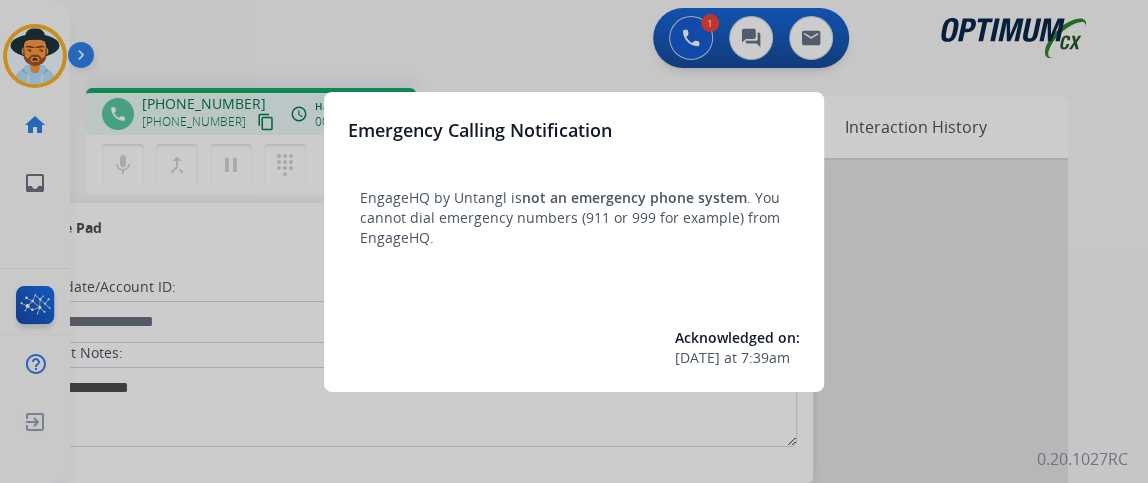 click at bounding box center (574, 241) 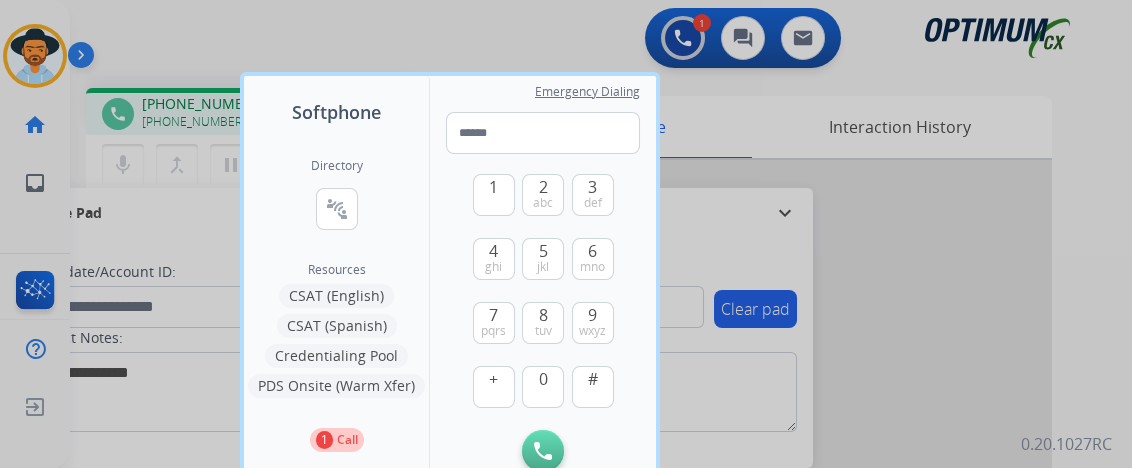 click at bounding box center [566, 234] 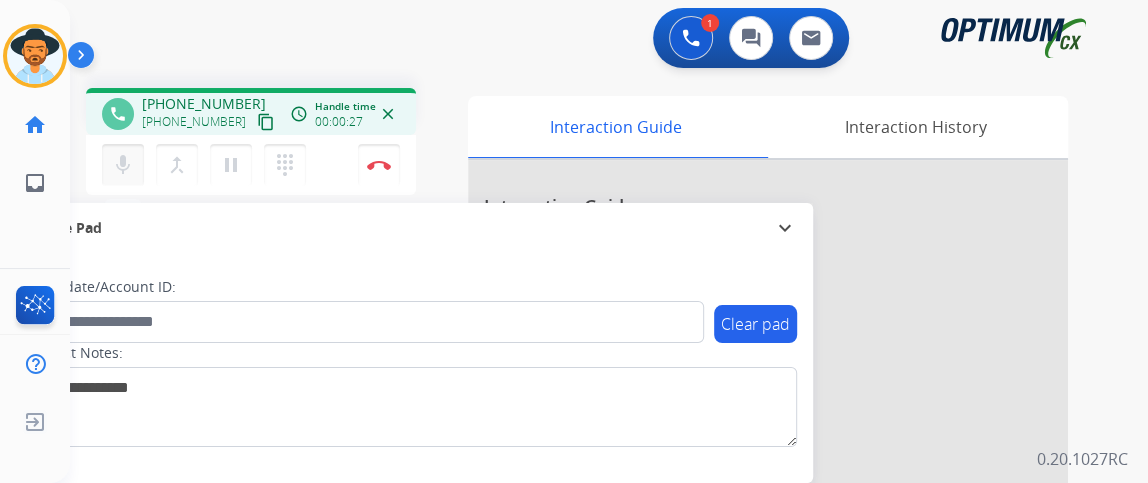 click on "mic" at bounding box center (123, 165) 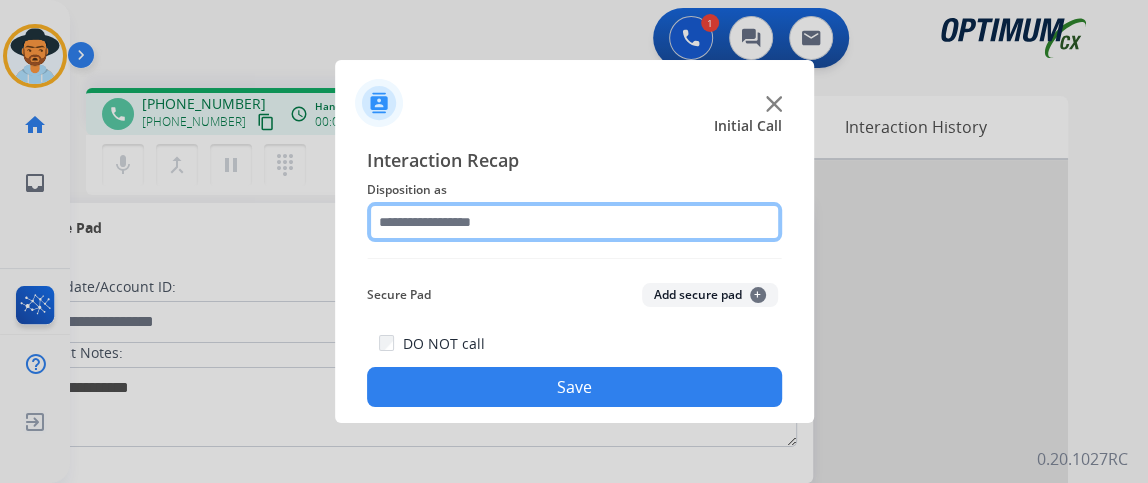 click 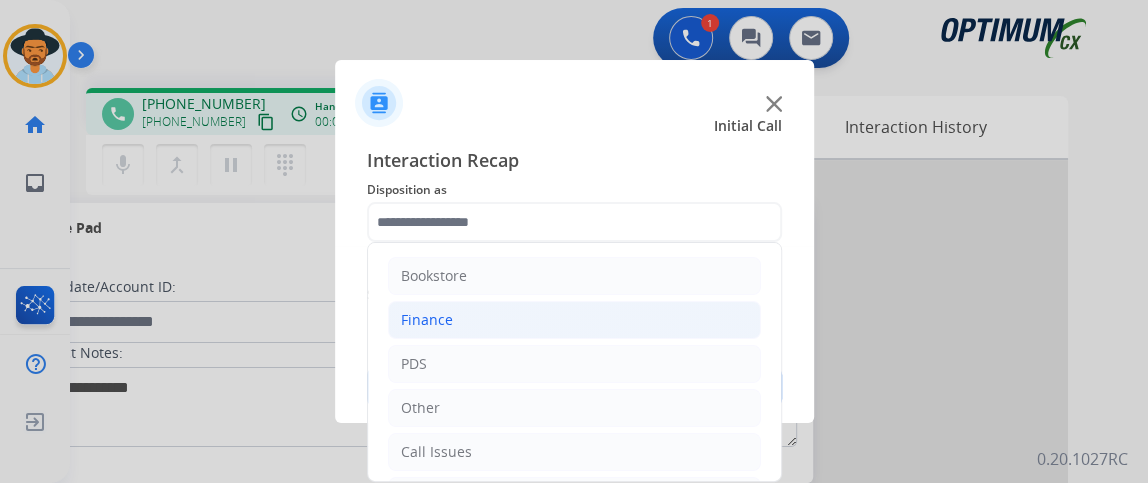 click on "Finance" 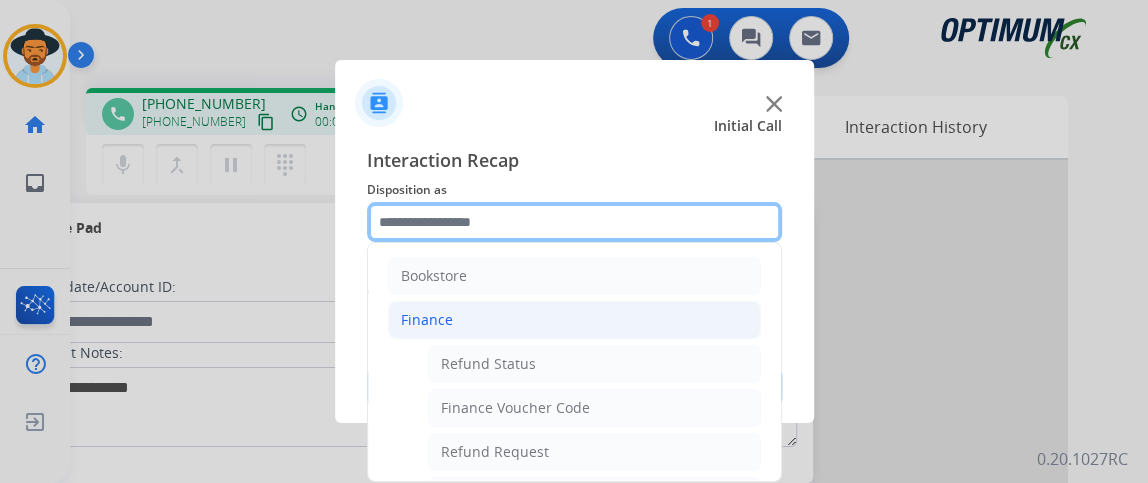 scroll, scrollTop: 290, scrollLeft: 0, axis: vertical 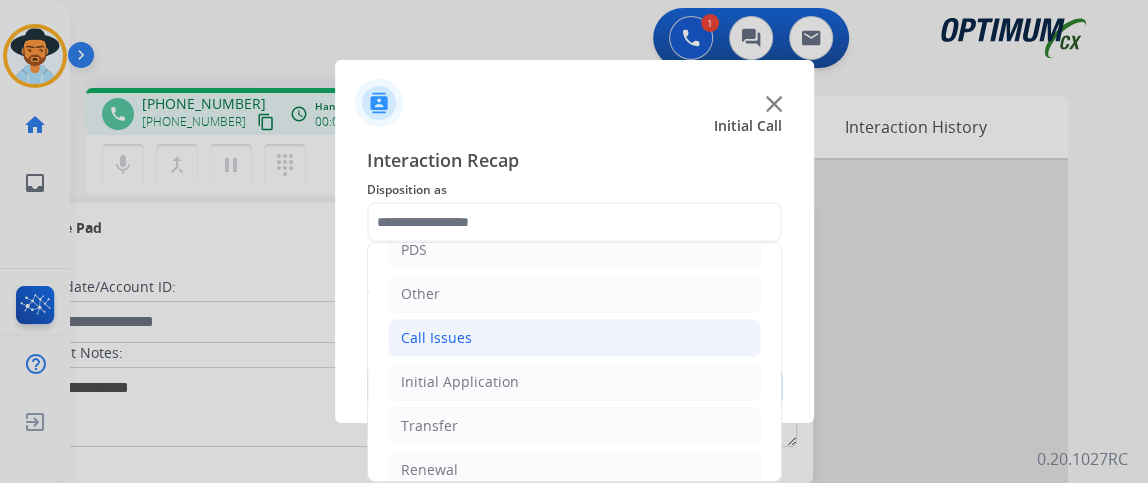 click on "Call Issues" 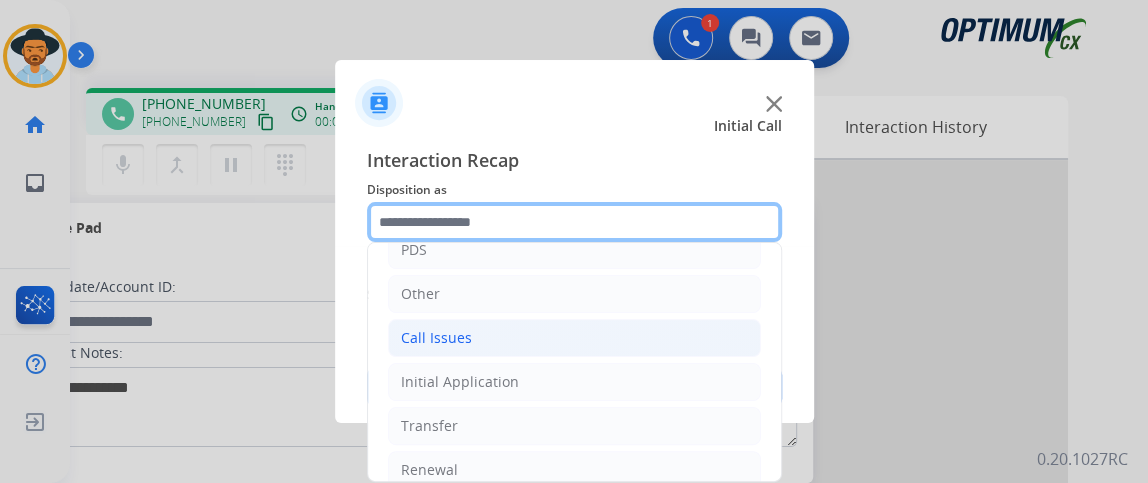 scroll, scrollTop: 116, scrollLeft: 0, axis: vertical 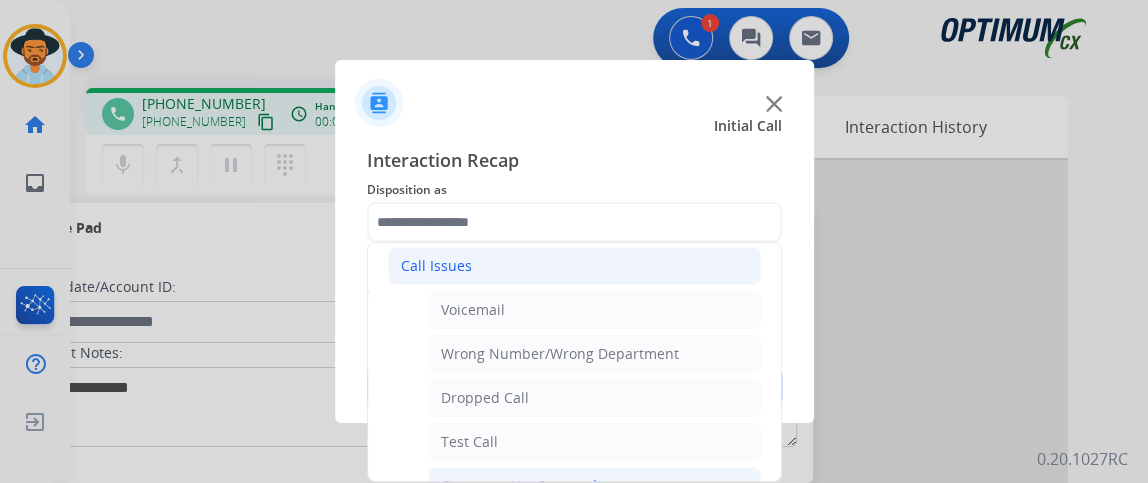 click on "Customer Not Responding" 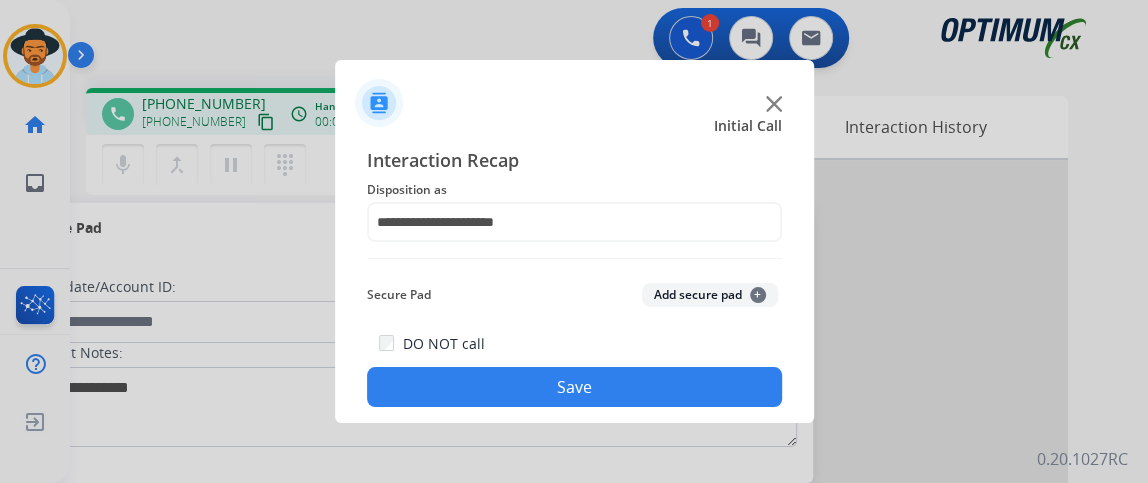 click on "Save" 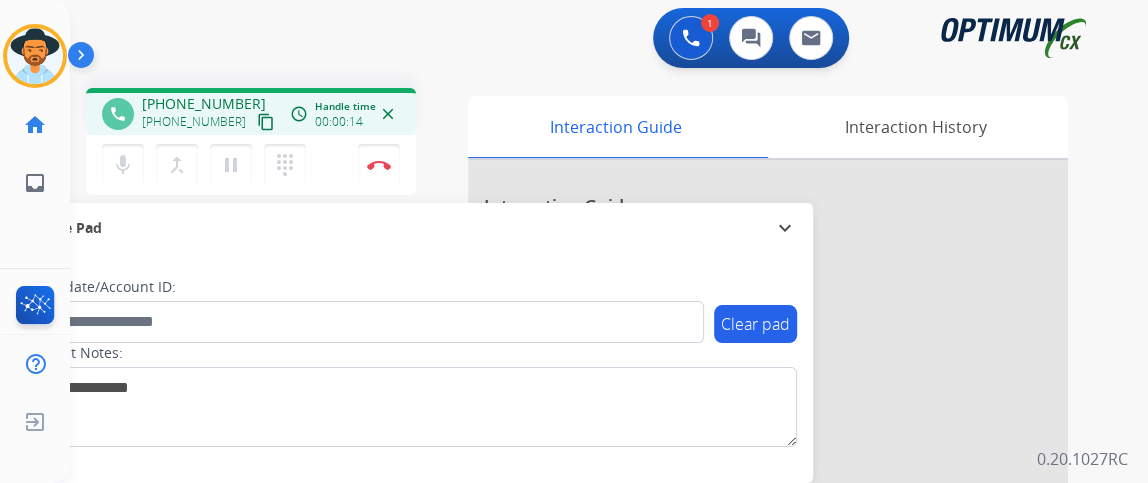 click on "content_copy" at bounding box center (266, 122) 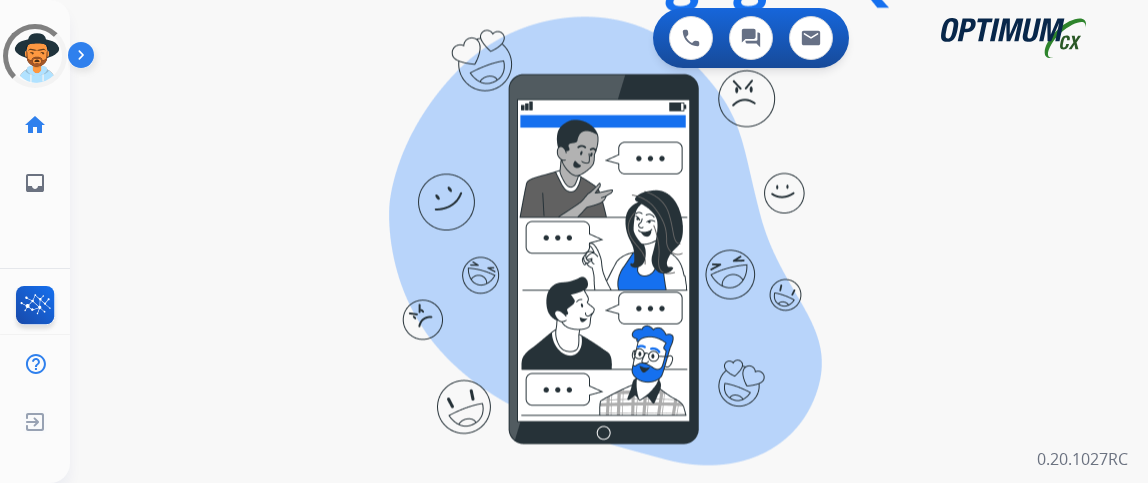 scroll, scrollTop: 0, scrollLeft: 0, axis: both 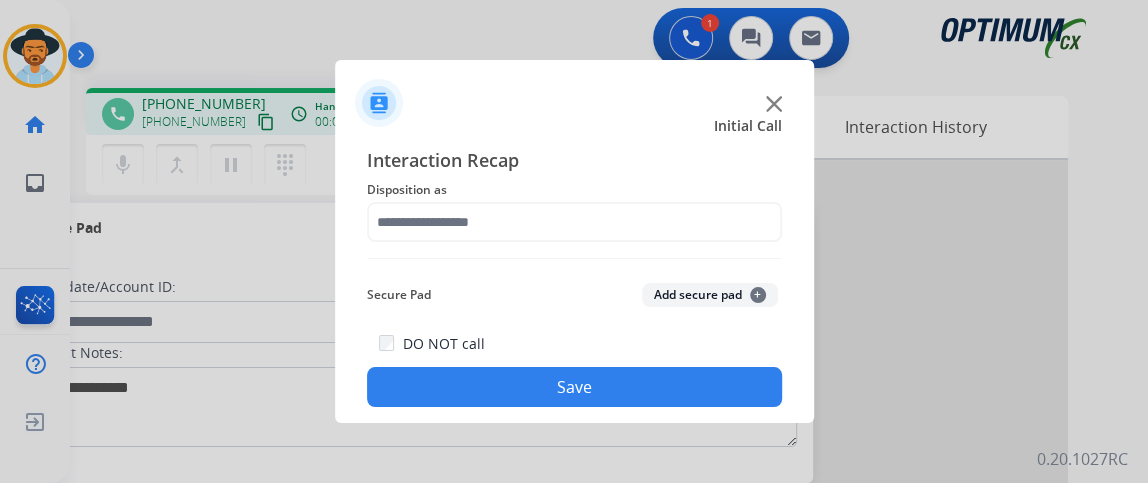 click 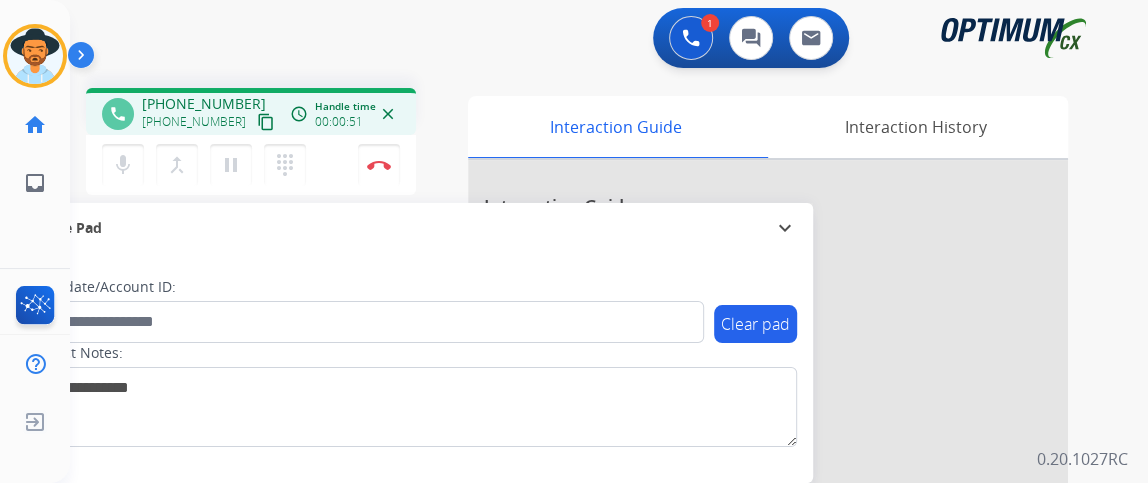 click on "content_copy" at bounding box center [266, 122] 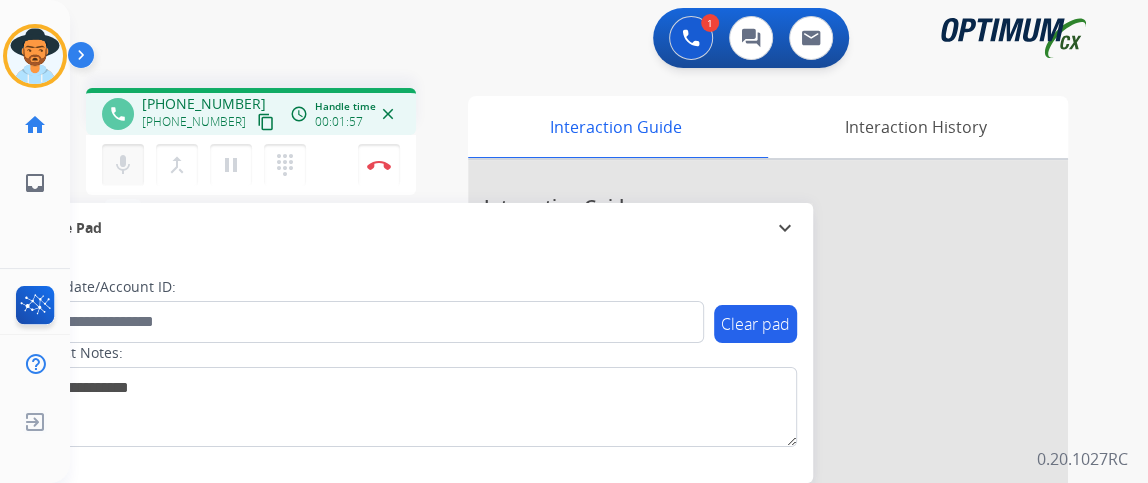 click on "mic" at bounding box center (123, 165) 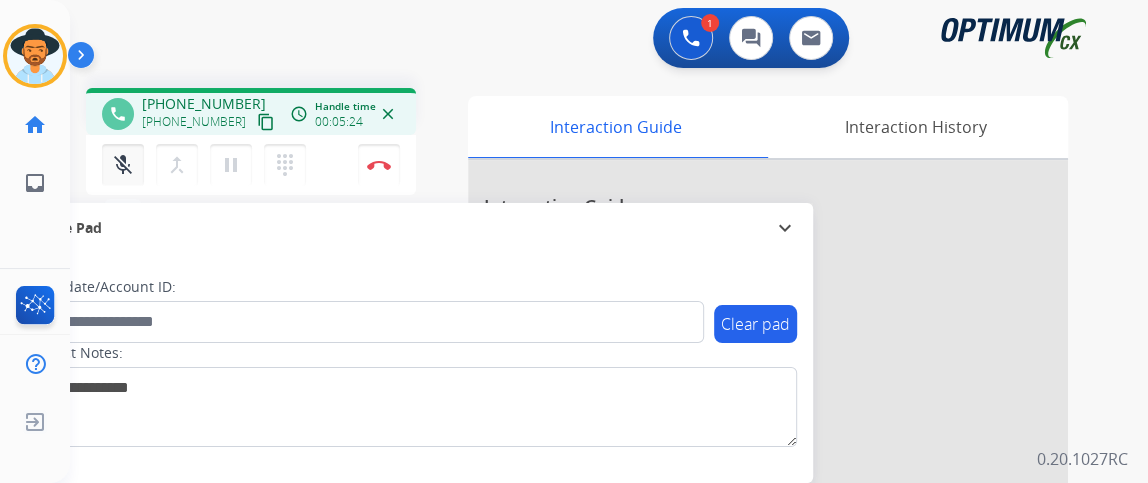 click on "mic_off" at bounding box center [123, 165] 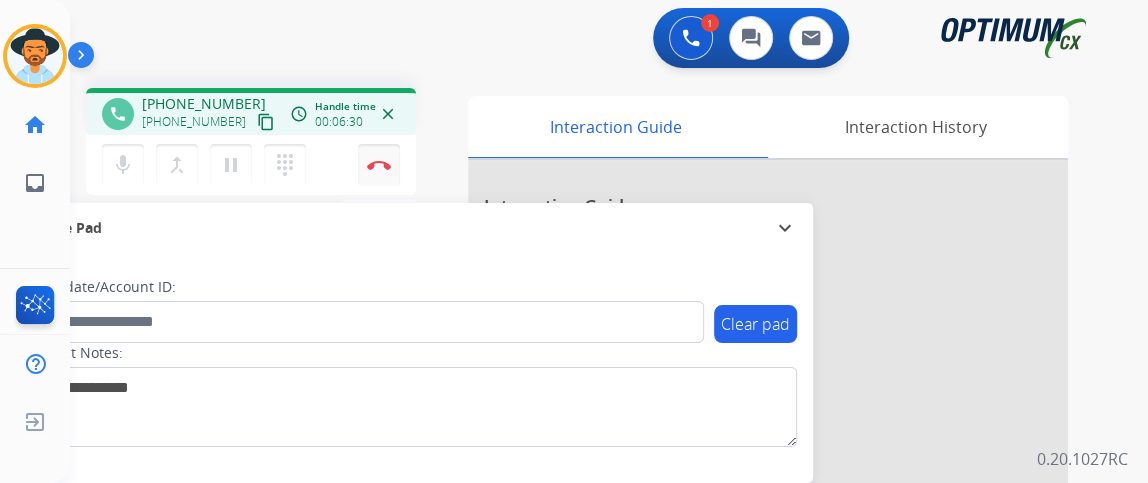 click on "Disconnect" at bounding box center [379, 165] 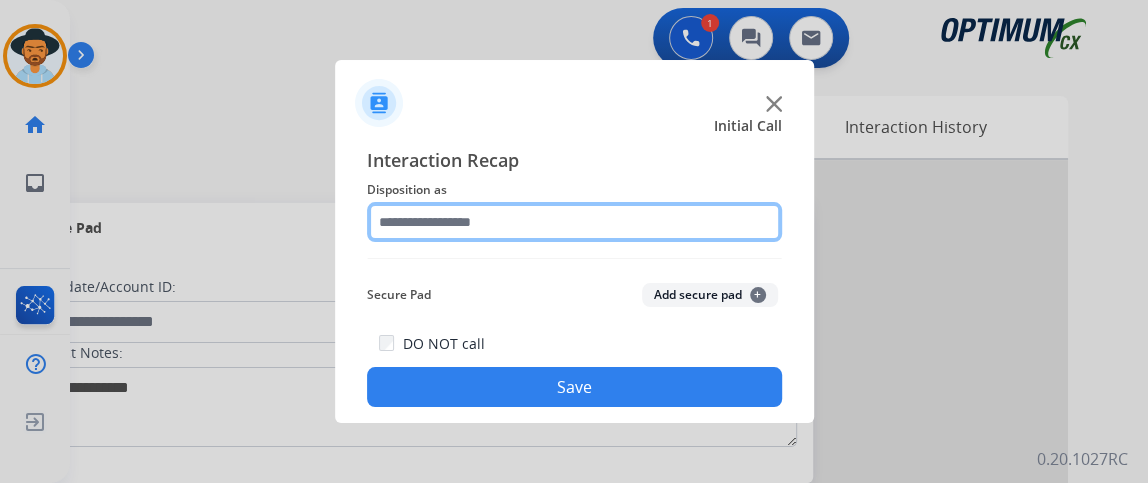 click 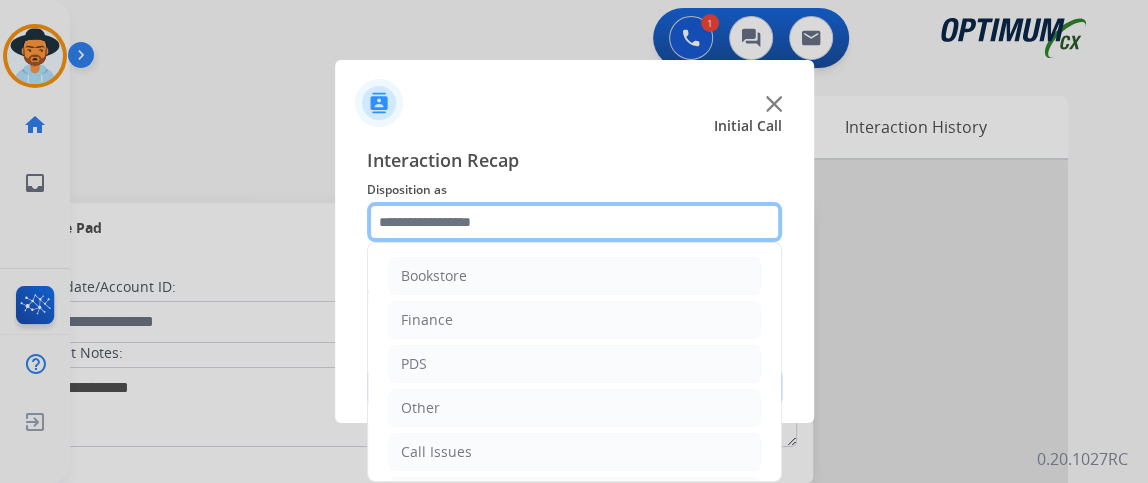 scroll, scrollTop: 131, scrollLeft: 0, axis: vertical 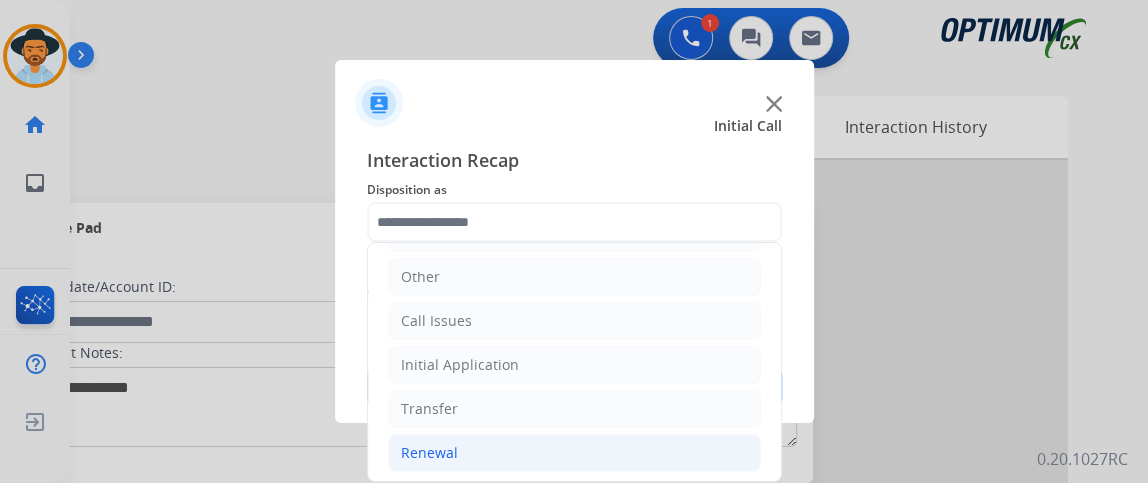click on "Renewal" 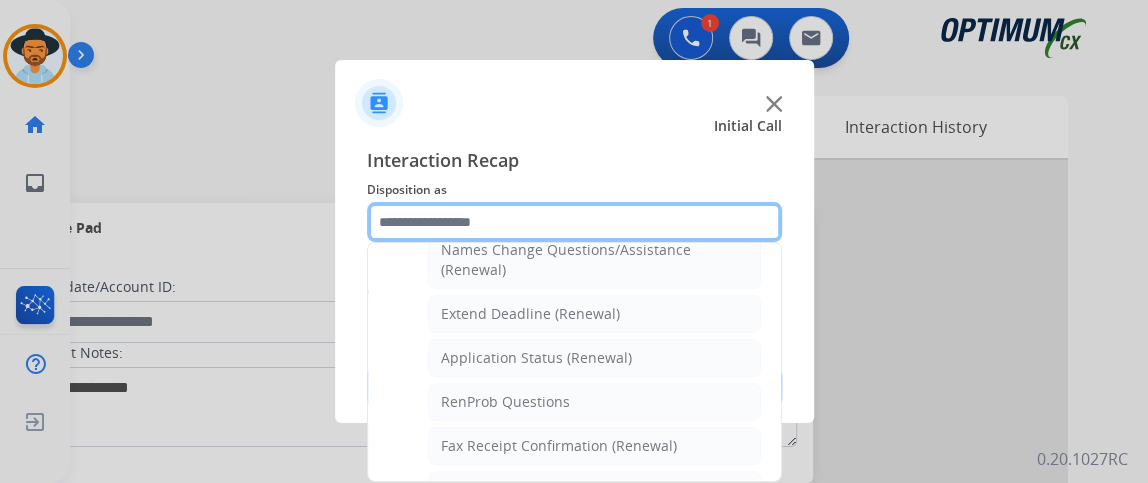 scroll, scrollTop: 401, scrollLeft: 0, axis: vertical 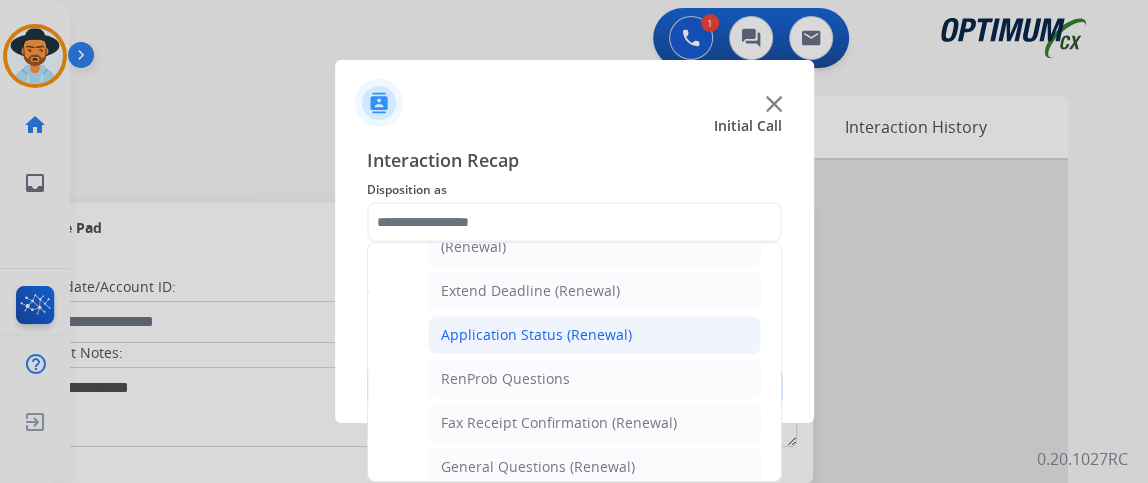 click on "Application Status (Renewal)" 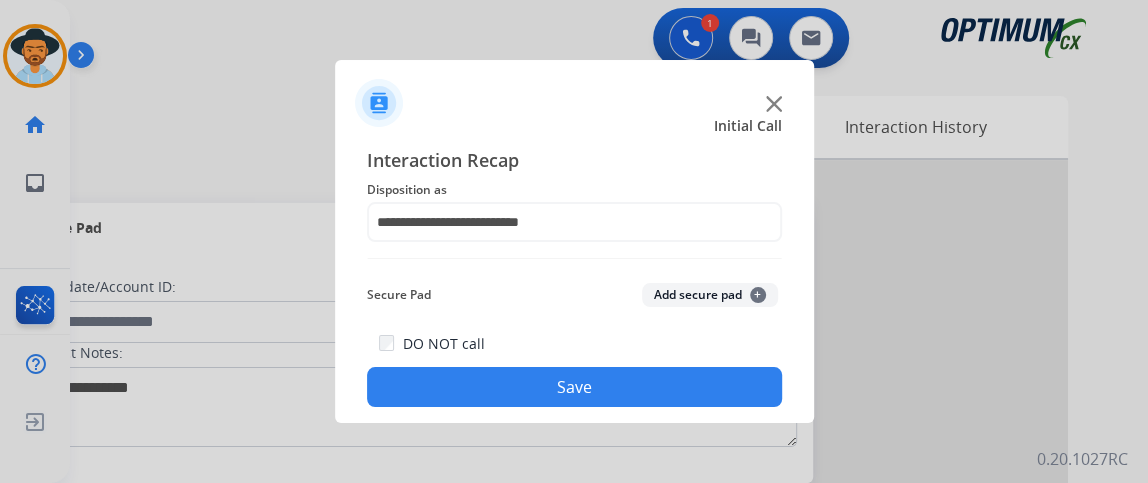 click on "Save" 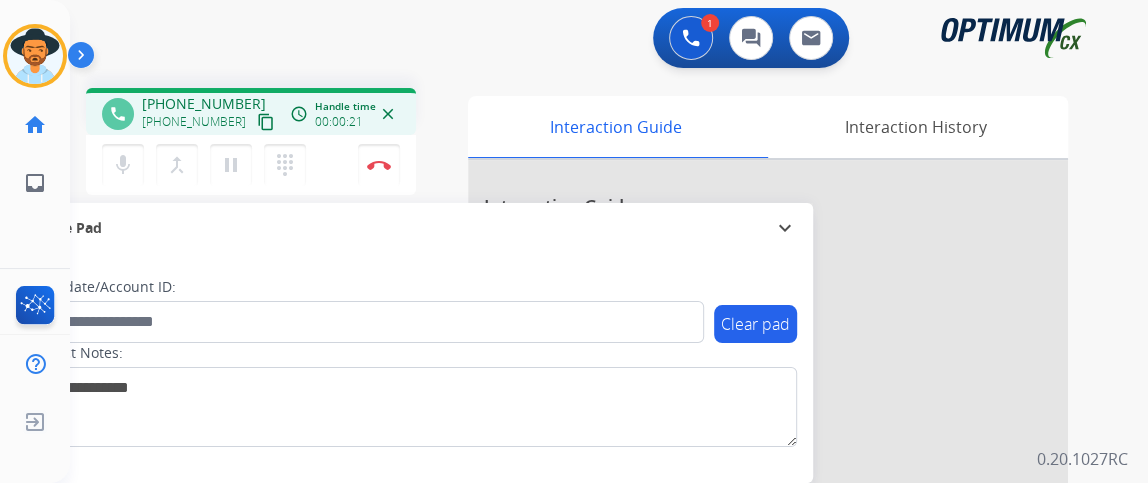click on "content_copy" at bounding box center [266, 122] 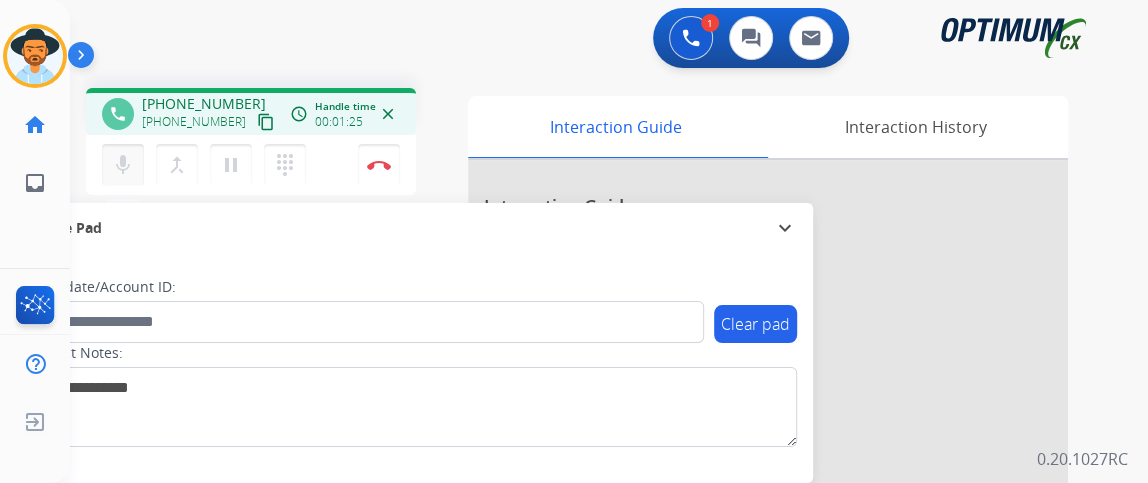 click on "mic" at bounding box center [123, 165] 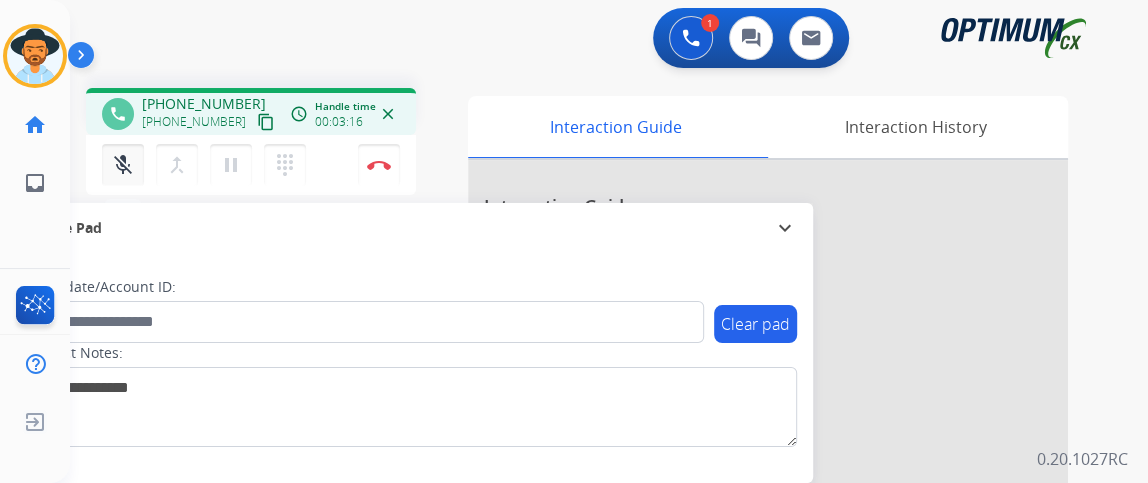click on "mic_off Mute" at bounding box center (123, 165) 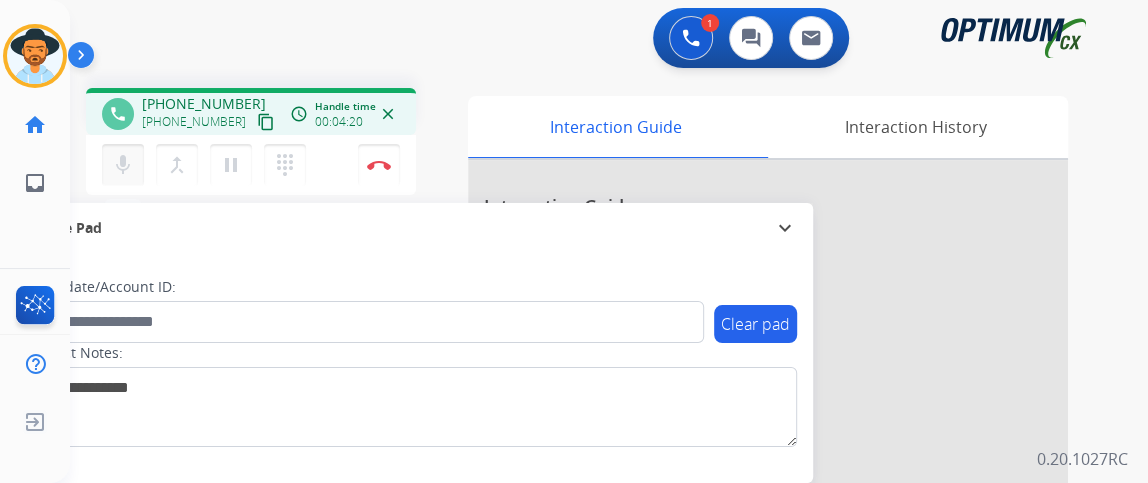 click on "mic" at bounding box center [123, 165] 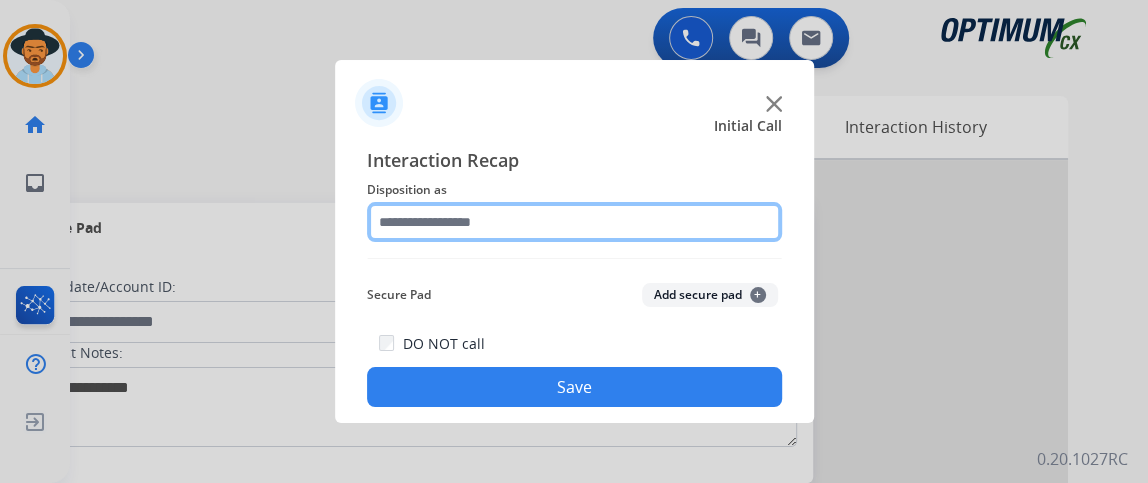 click 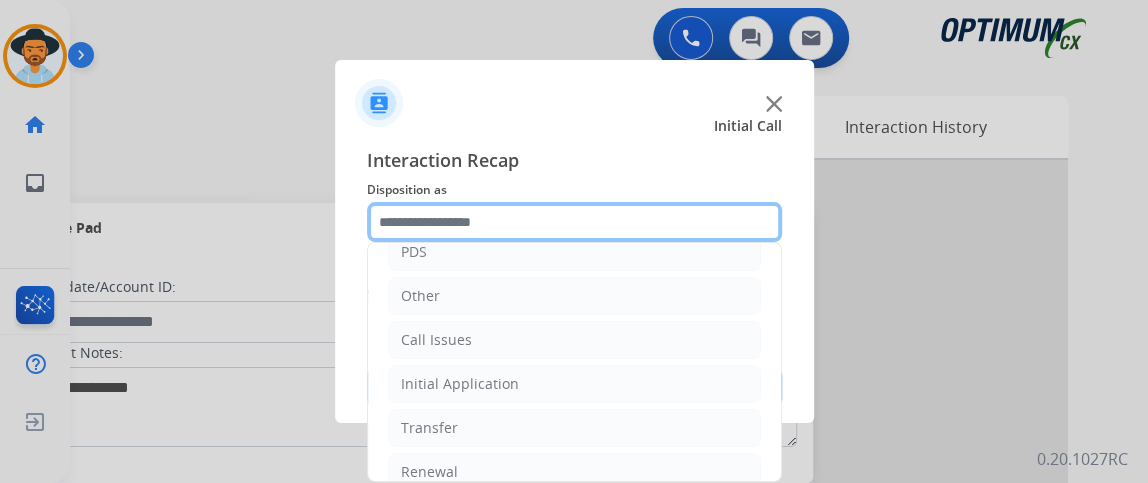 scroll, scrollTop: 131, scrollLeft: 0, axis: vertical 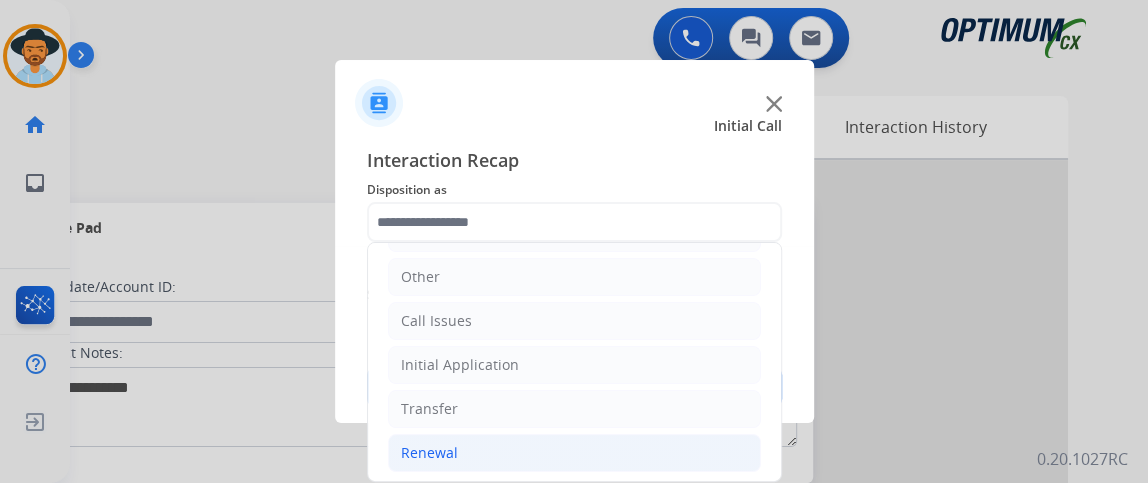 click on "Renewal" 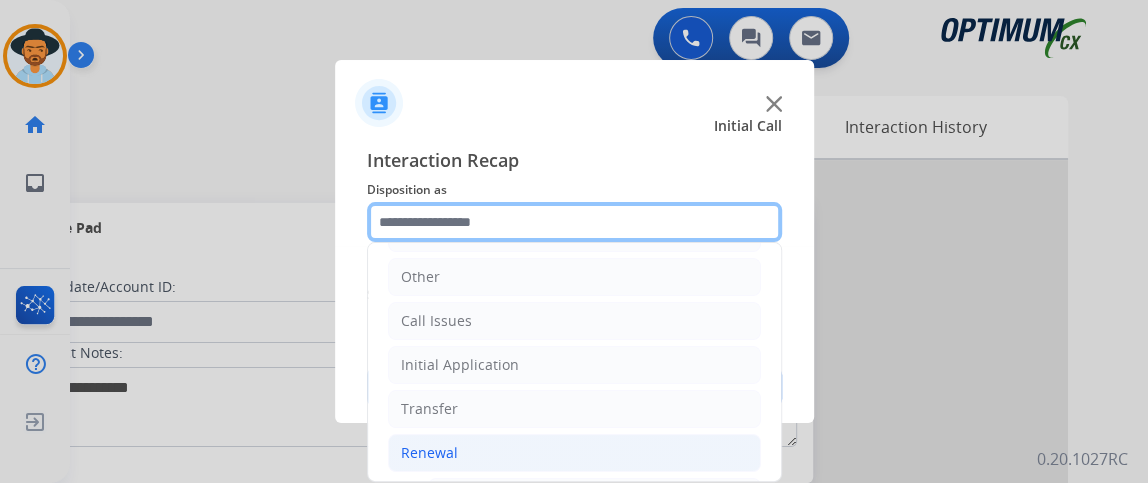 scroll, scrollTop: 404, scrollLeft: 0, axis: vertical 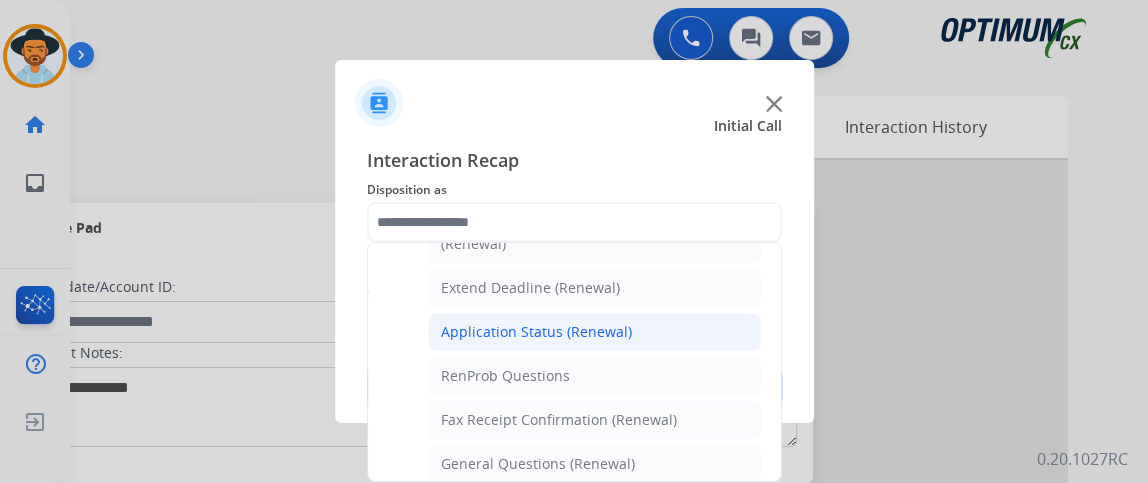 click on "Application Status (Renewal)" 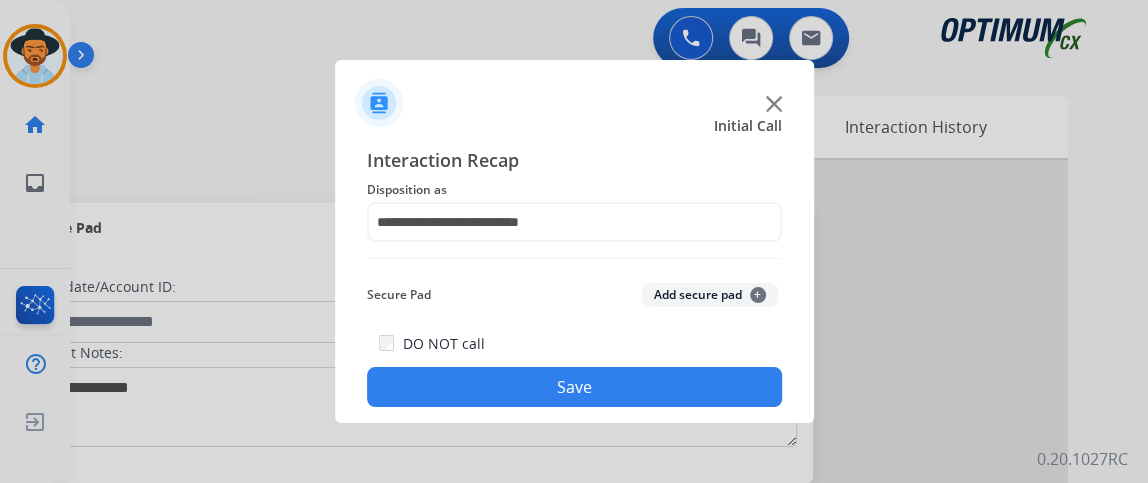 click on "Save" 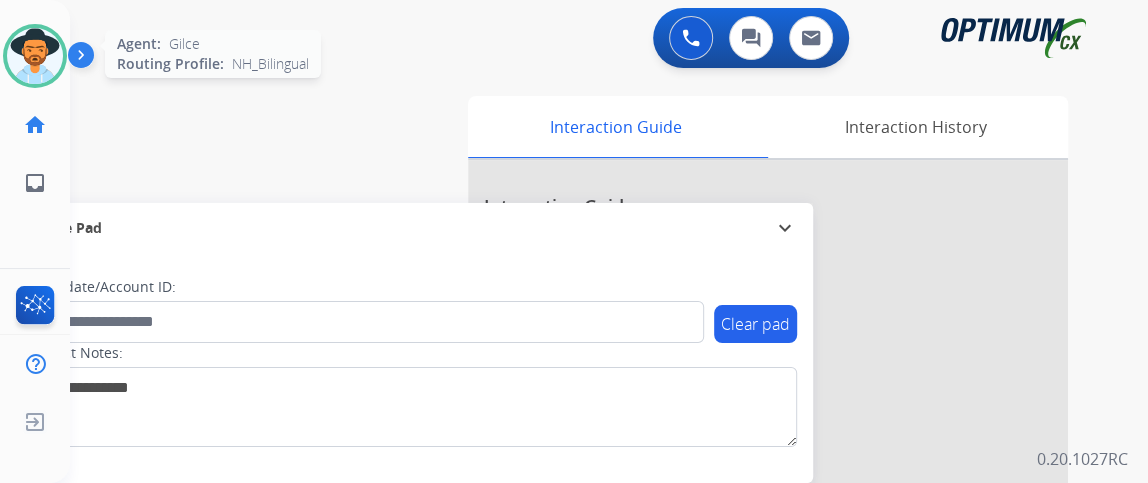 click at bounding box center (35, 56) 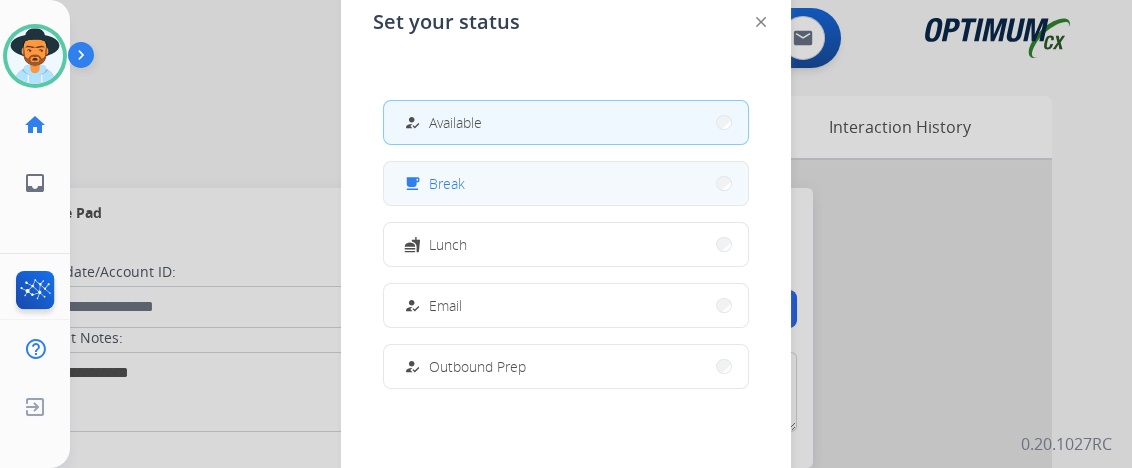 click on "Break" at bounding box center [447, 183] 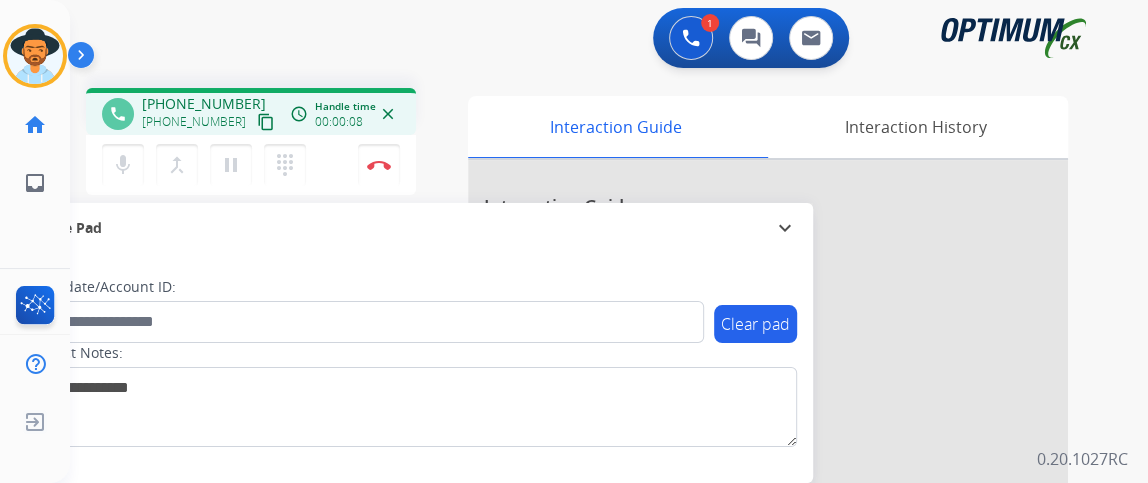 click on "content_copy" at bounding box center (266, 122) 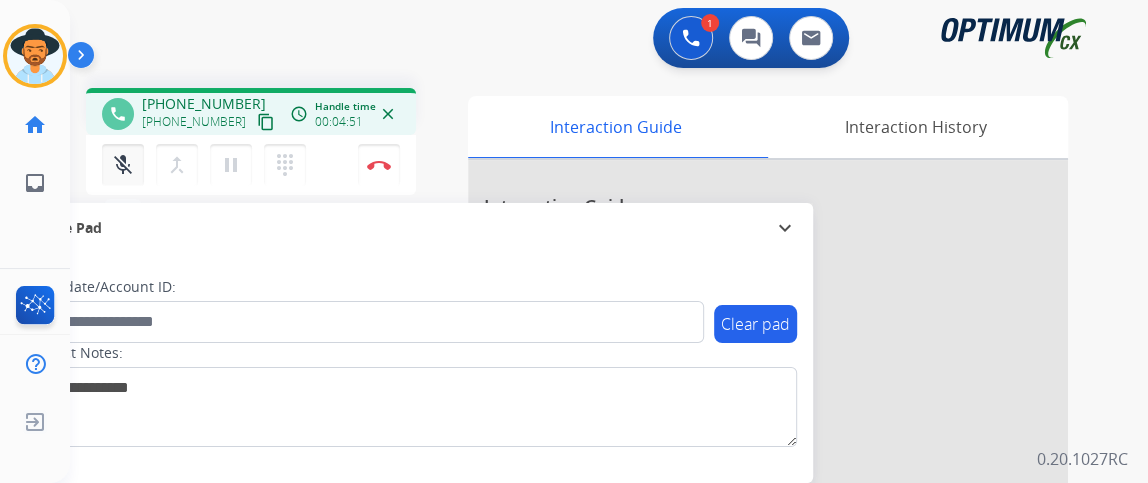 click on "mic_off" at bounding box center (123, 165) 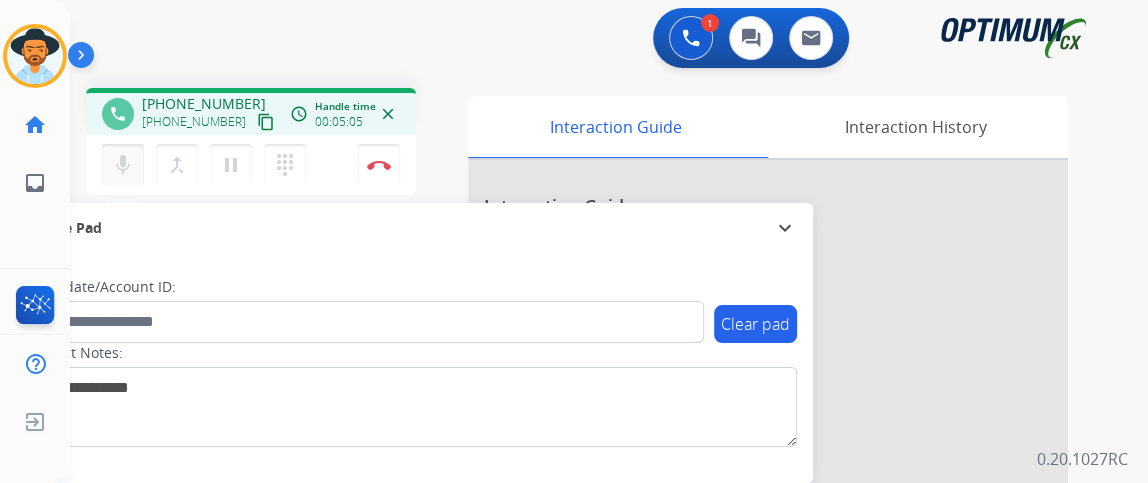 click on "mic" at bounding box center [123, 165] 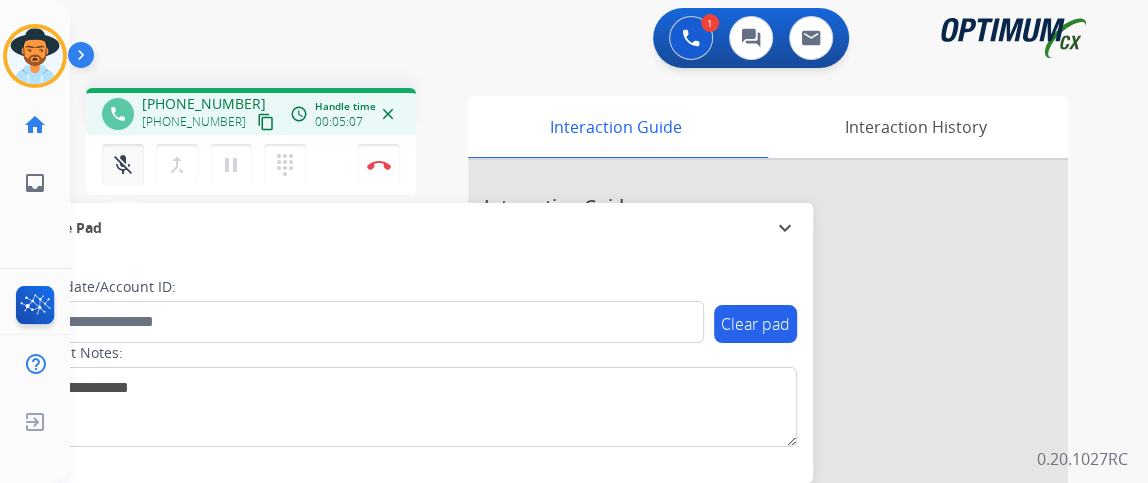 click on "mic_off" at bounding box center [123, 165] 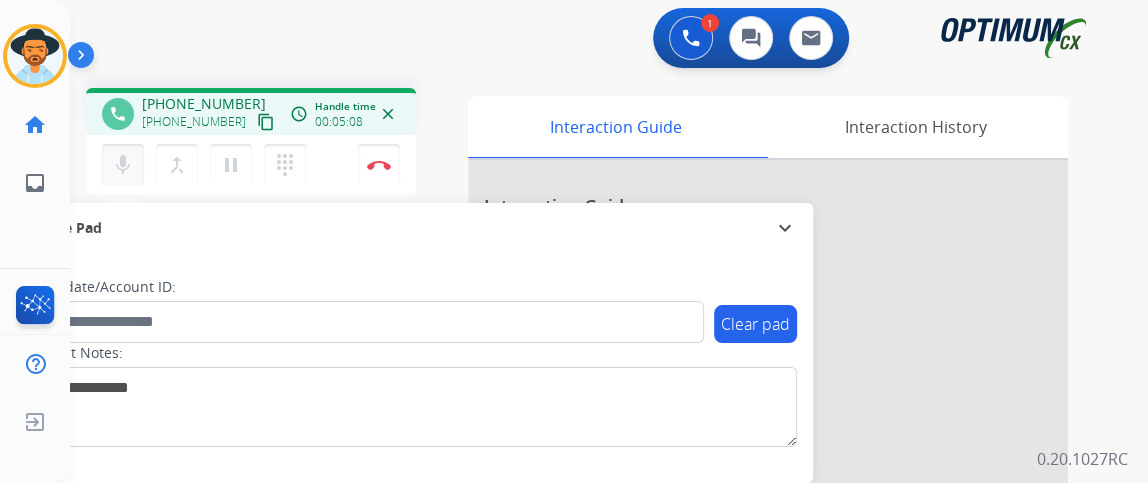 click on "mic" at bounding box center [123, 165] 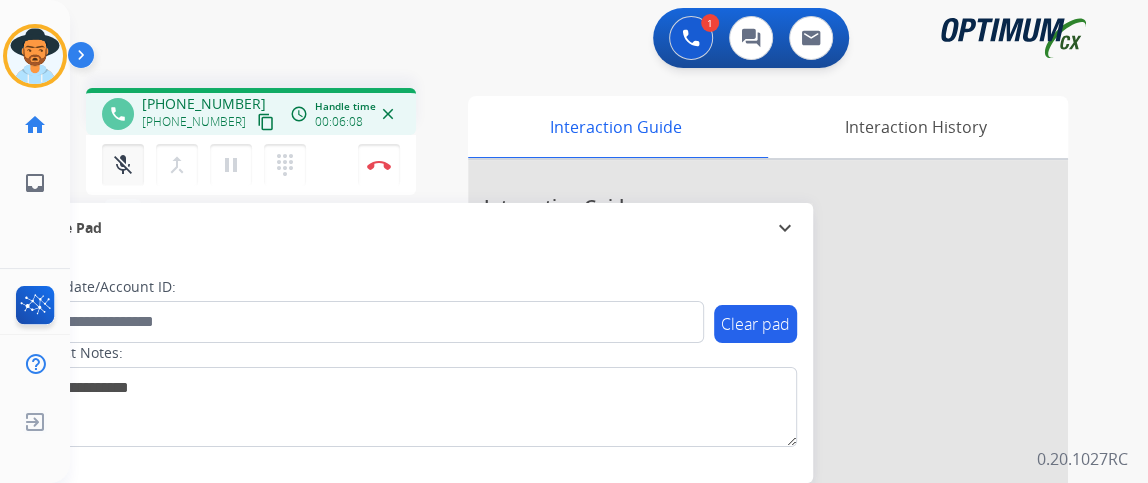 click on "mic_off" at bounding box center (123, 165) 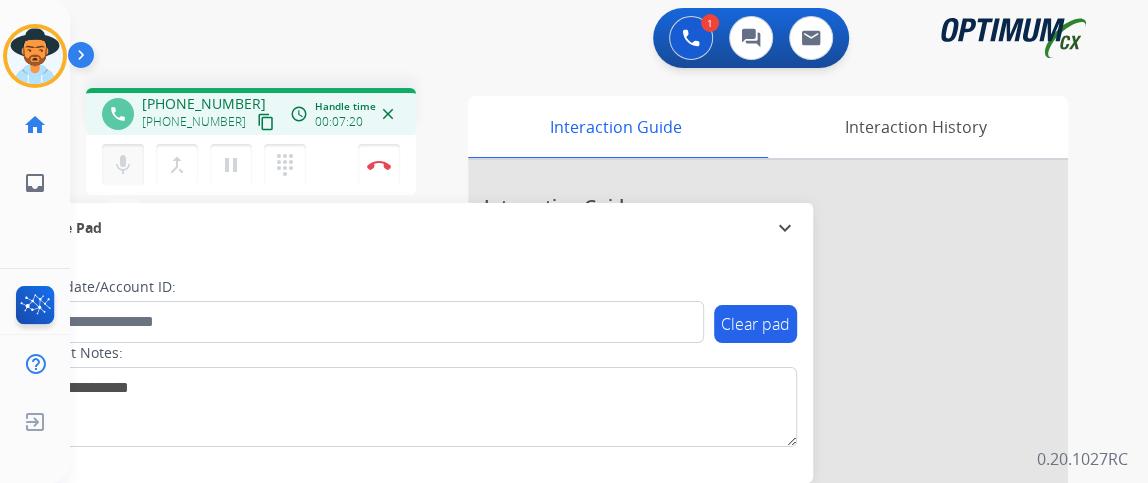 click on "mic" at bounding box center (123, 165) 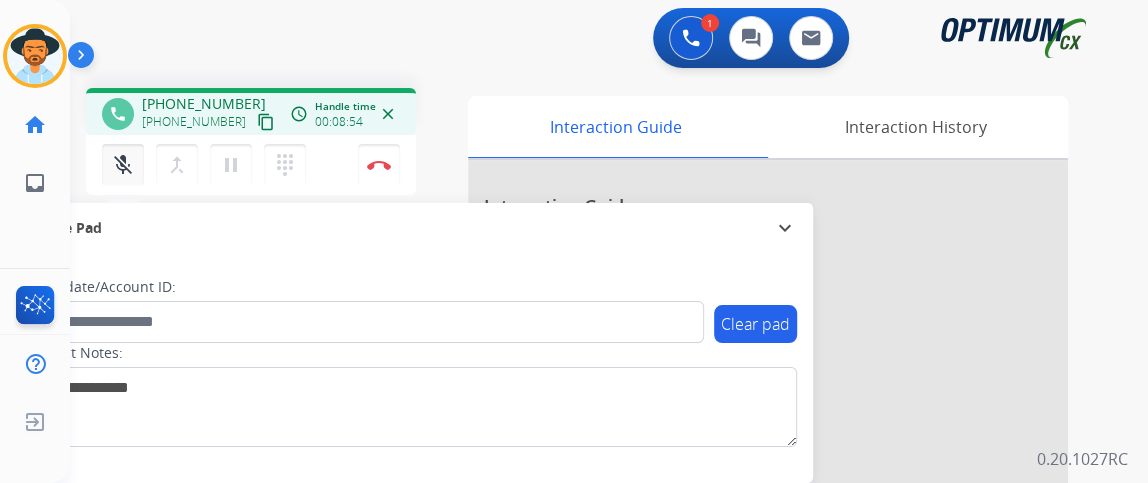 click on "mic_off" at bounding box center [123, 165] 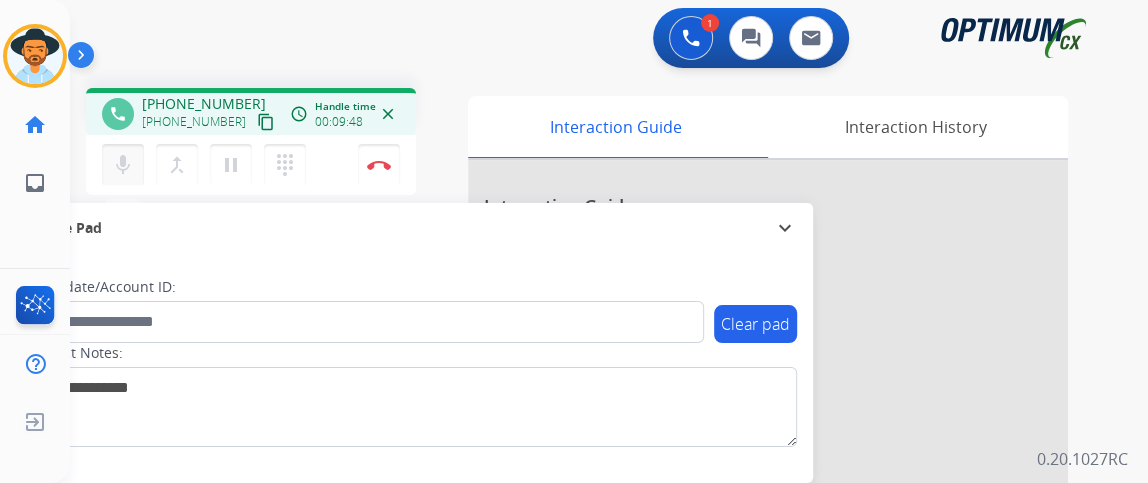 click on "mic" at bounding box center (123, 165) 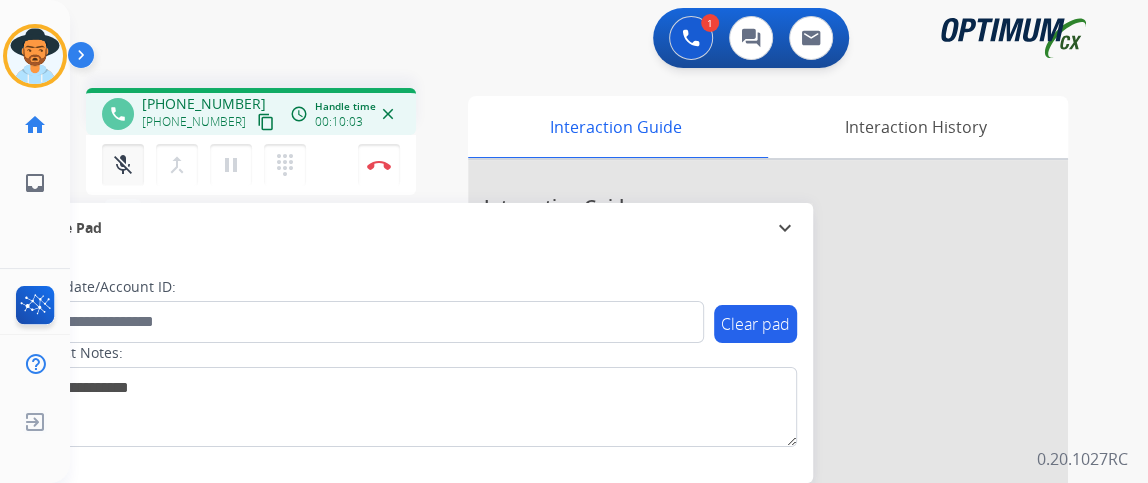 click on "mic_off" at bounding box center (123, 165) 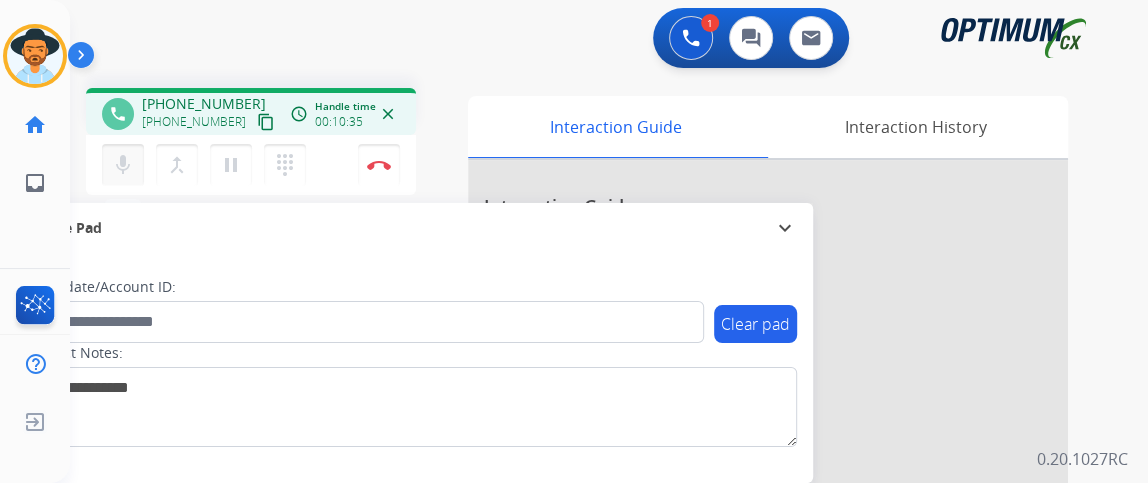 click on "mic" at bounding box center (123, 165) 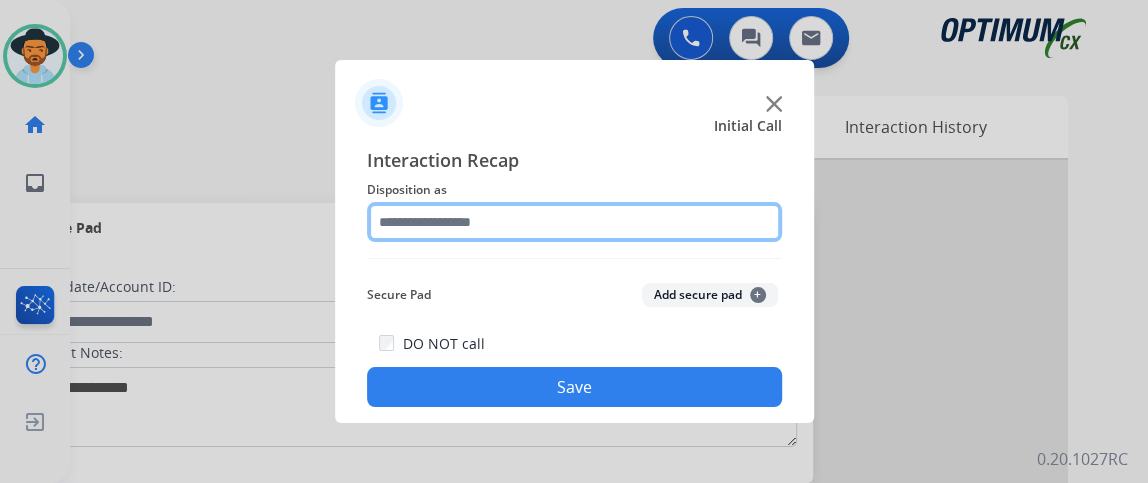 click 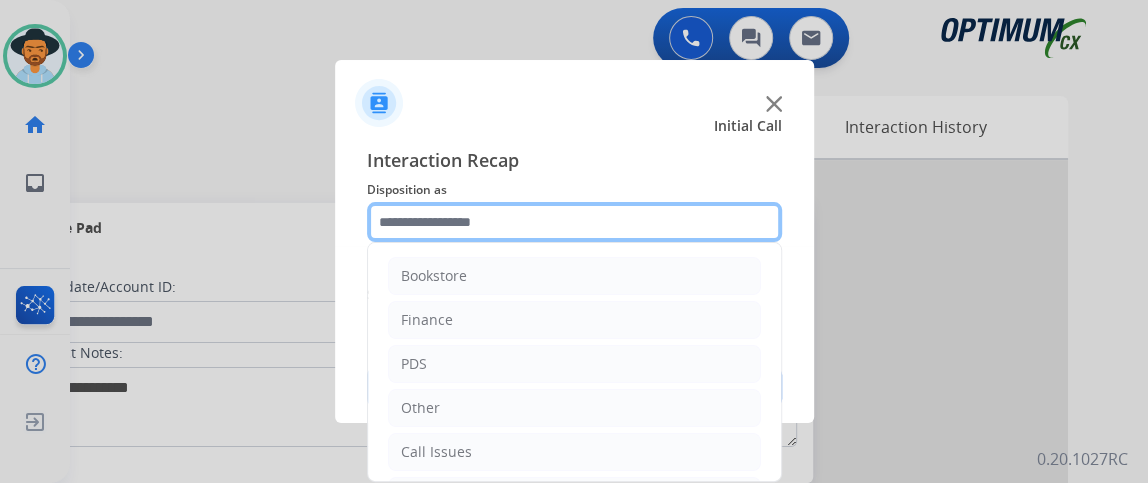 scroll, scrollTop: 131, scrollLeft: 0, axis: vertical 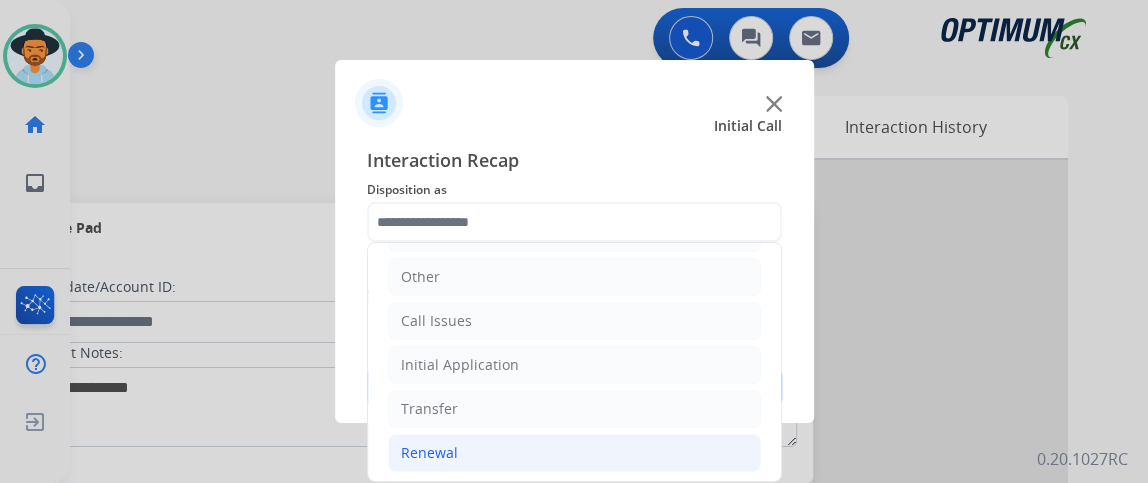 click on "Renewal" 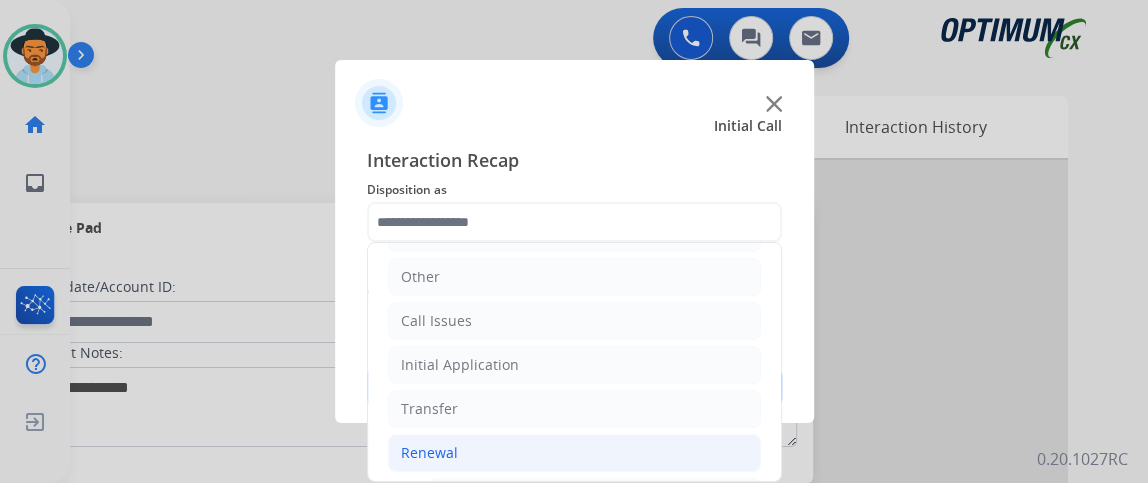 click on "Bookstore   Finance   PDS   Other   Call Issues   Initial Application   Transfer   Renewal   Names Change Questions/Assistance (Renewal)   Extend Deadline (Renewal)   Application Status (Renewal)   RenProb Questions   Fax Receipt Confirmation (Renewal)   General Questions (Renewal)   Credential Resend (Renewal)   Renewal Application Price Increase   Paper Application Status   Reviewer/Verifier Assistance   Renewal Amnesty   FA/CPR Assistance   Reinstatement Request (3 Month Rule)   Online Walk-Through (Renewal)" 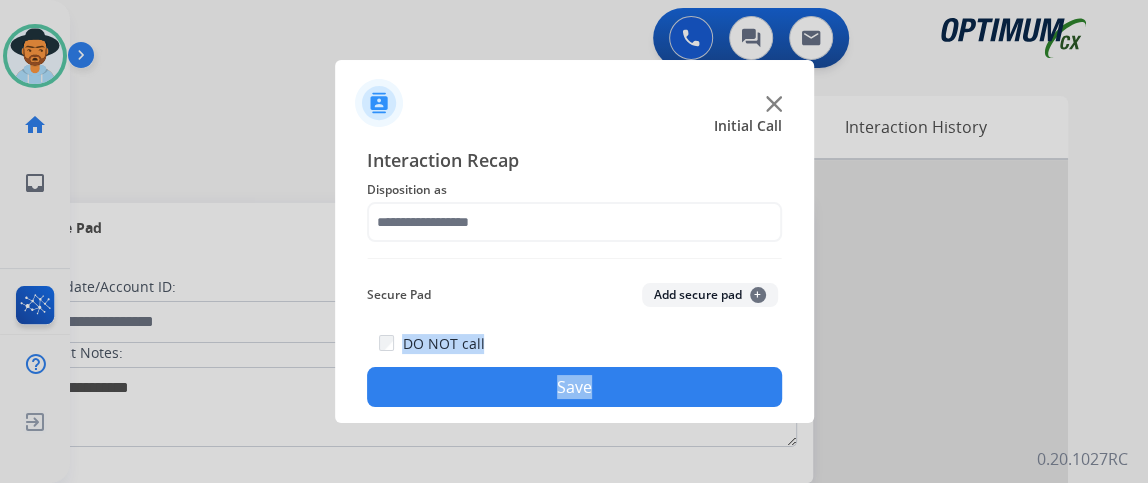 drag, startPoint x: 772, startPoint y: 311, endPoint x: 776, endPoint y: 326, distance: 15.524175 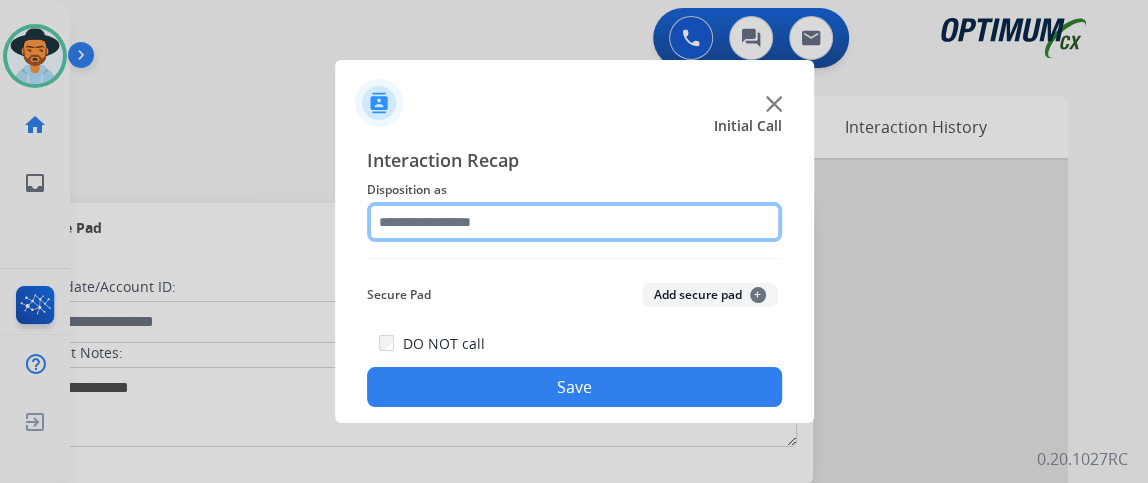 click 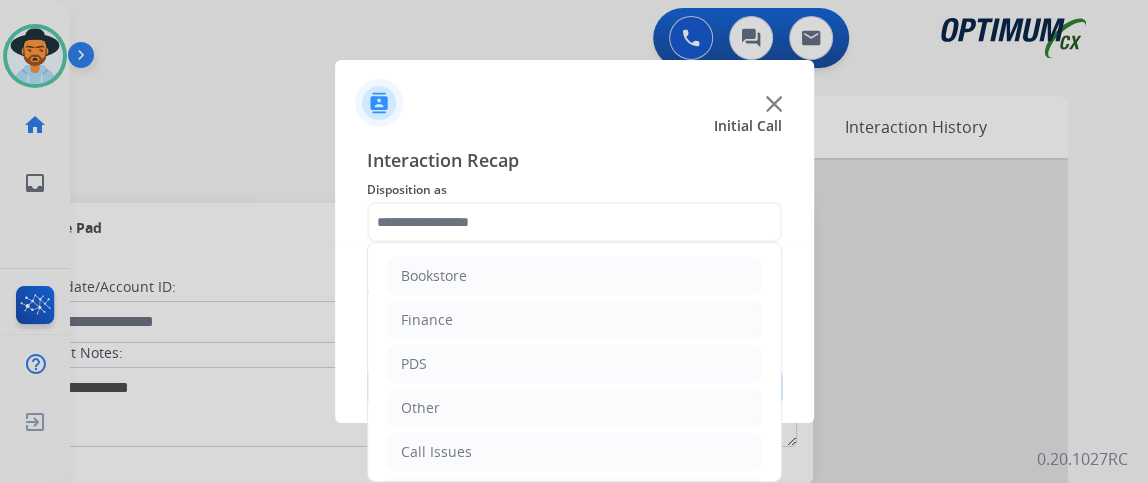 drag, startPoint x: 762, startPoint y: 264, endPoint x: 778, endPoint y: 396, distance: 132.96616 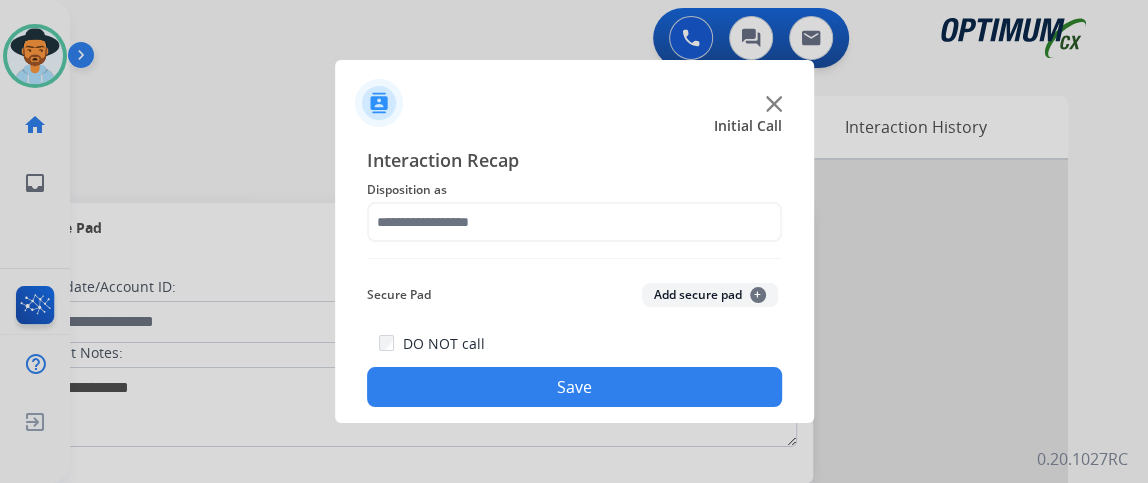 click on "Disposition as" 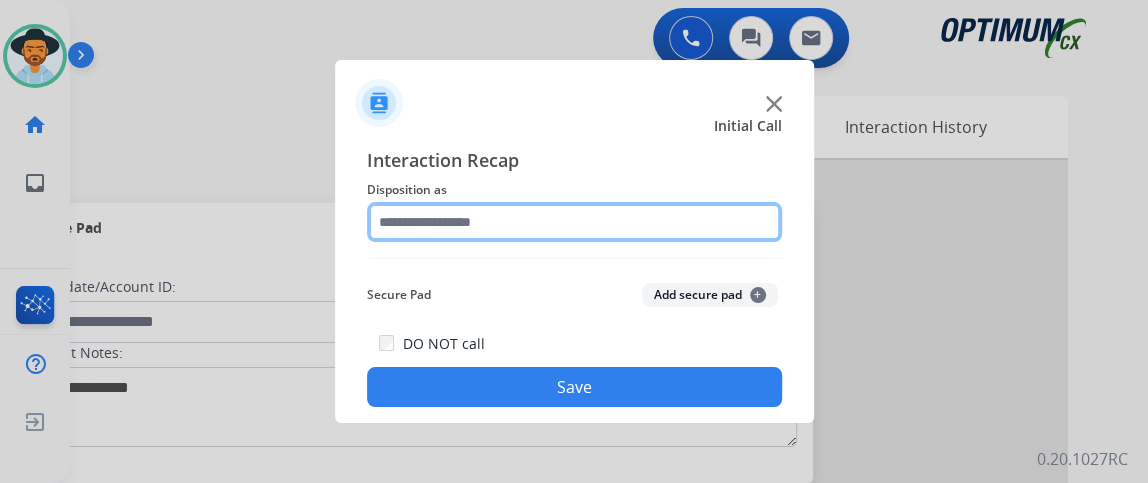 click 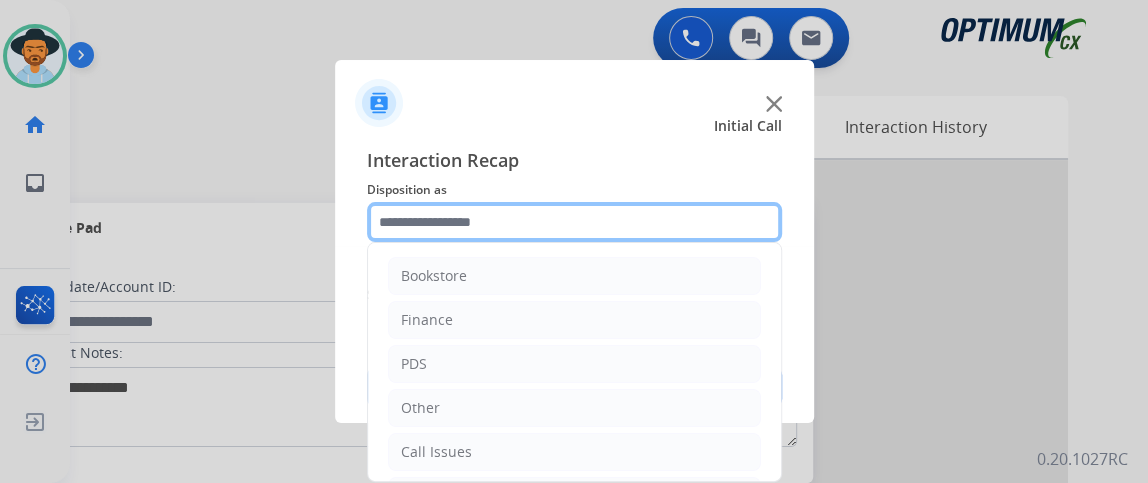 scroll, scrollTop: 423, scrollLeft: 0, axis: vertical 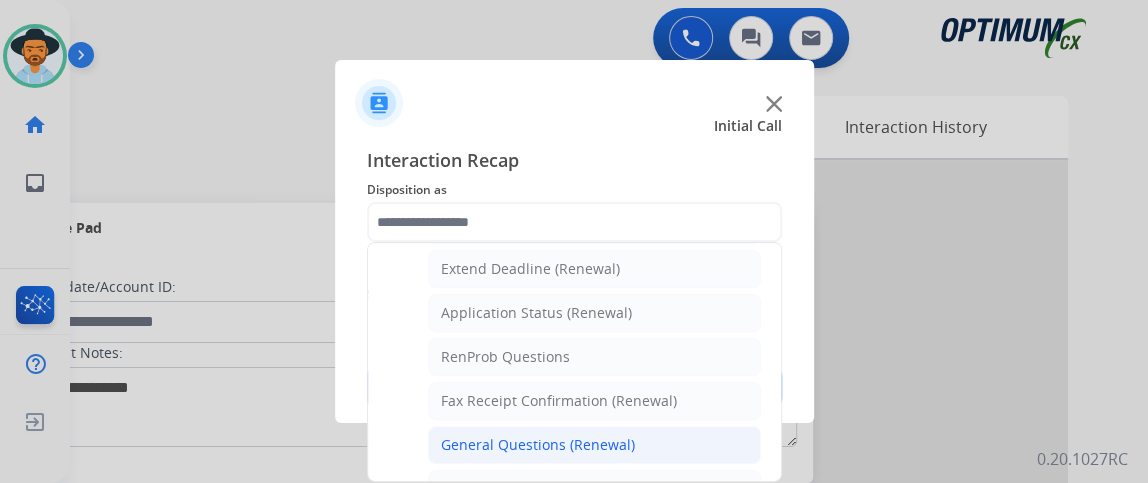 click on "General Questions (Renewal)" 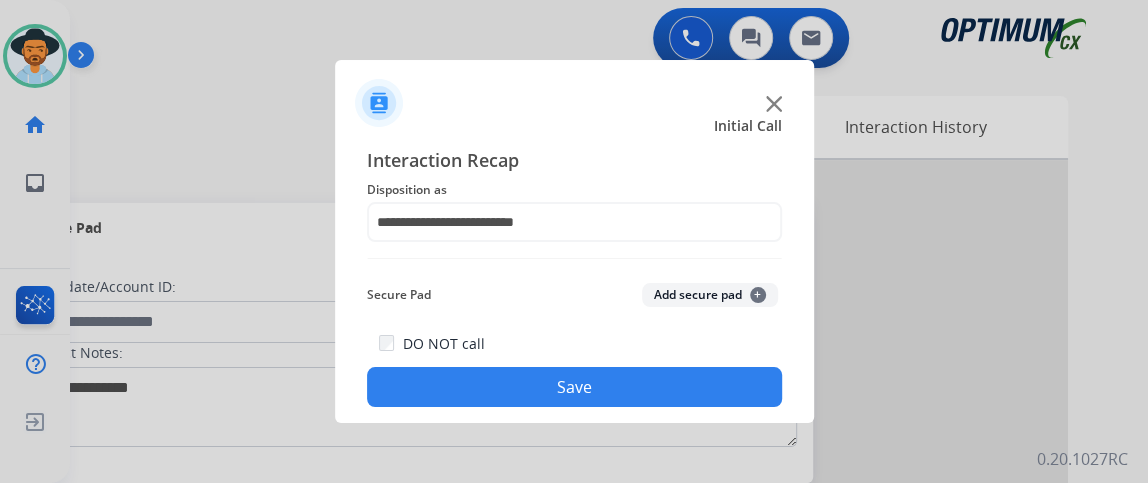click on "Save" 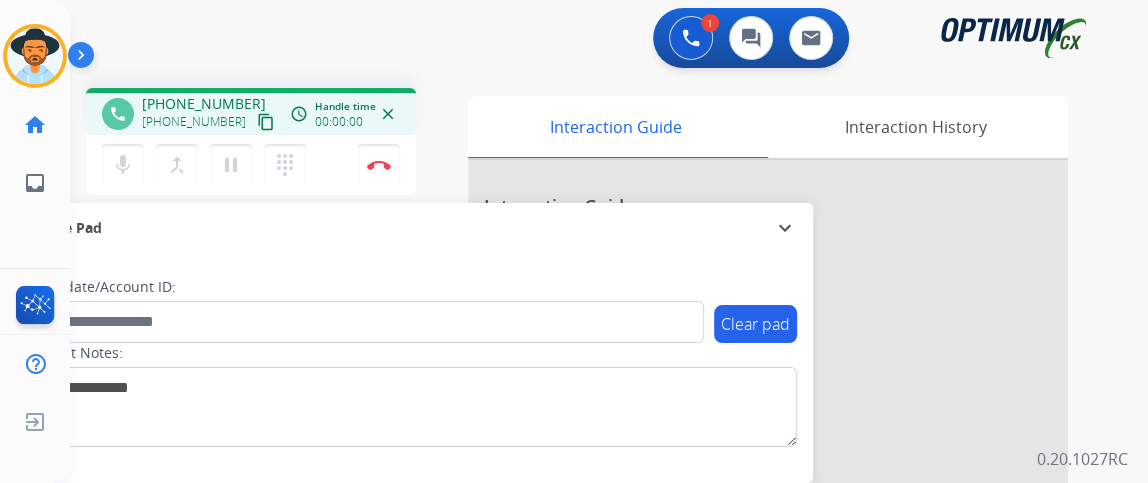 click on "content_copy" at bounding box center [266, 122] 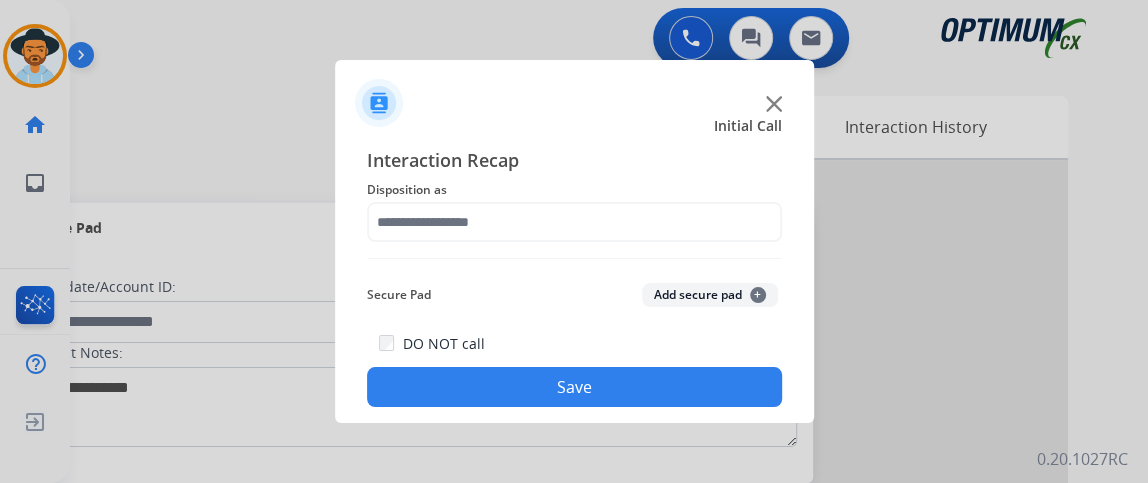 click on "Disposition as" 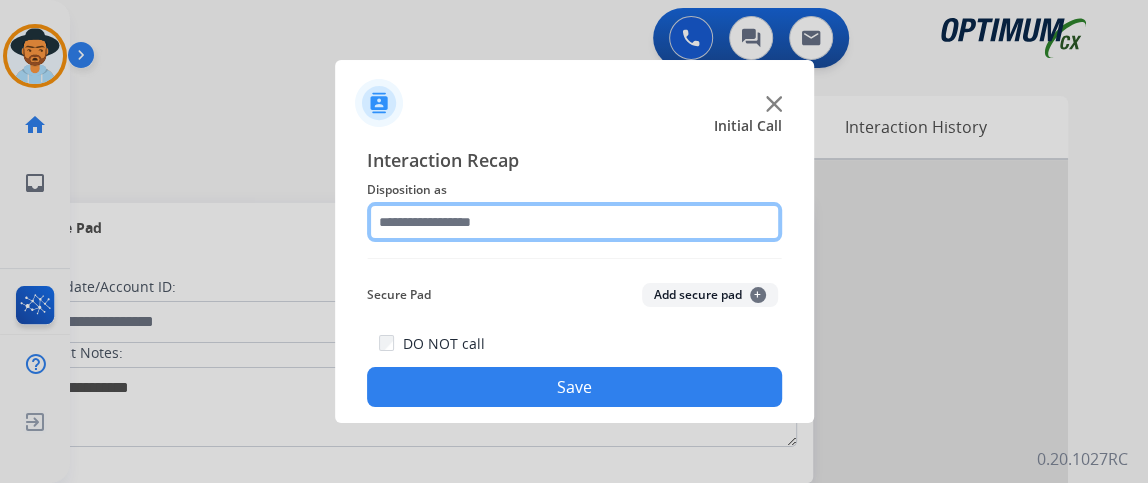click 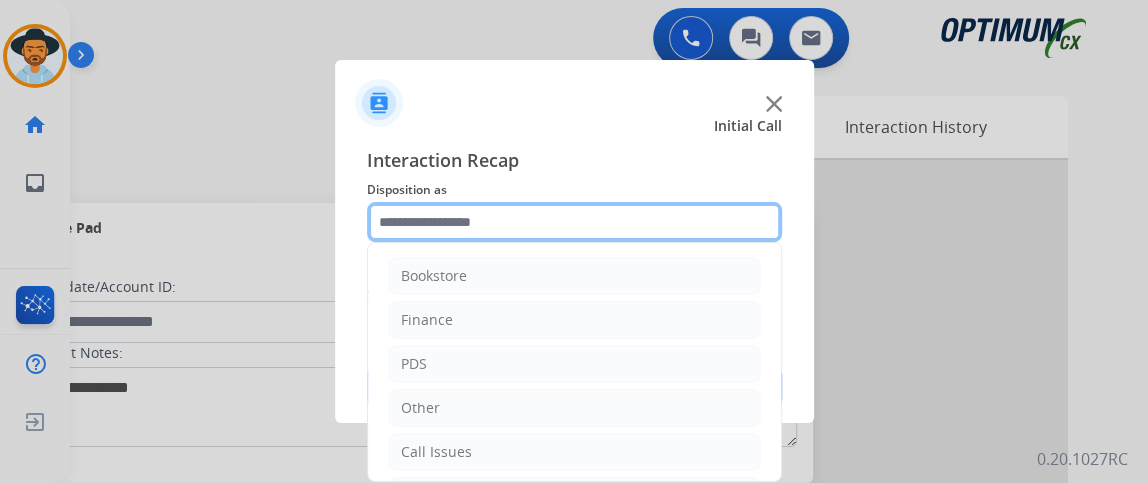 scroll, scrollTop: 131, scrollLeft: 0, axis: vertical 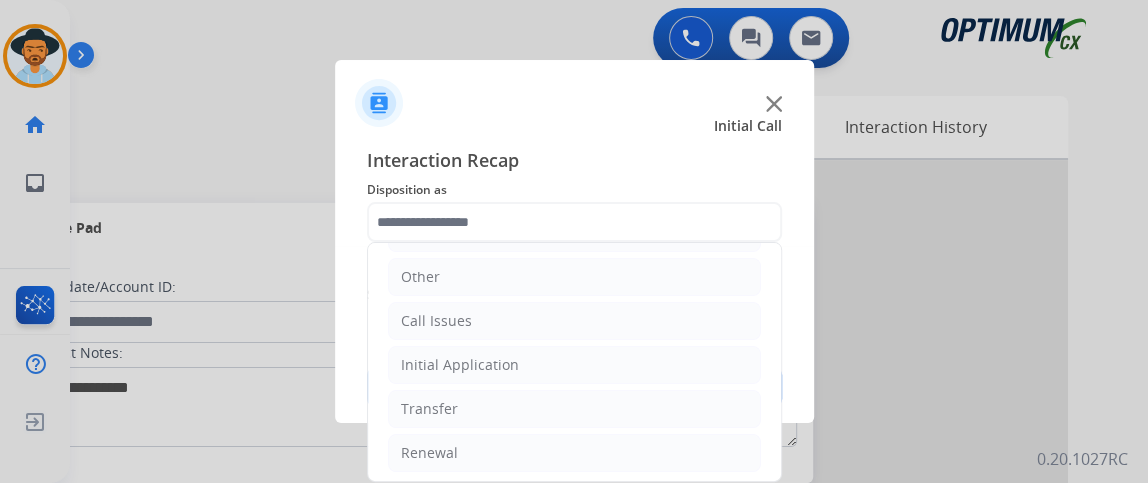 click on "Bookstore   Finance   PDS   Other   Call Issues   Initial Application   Transfer   Renewal" 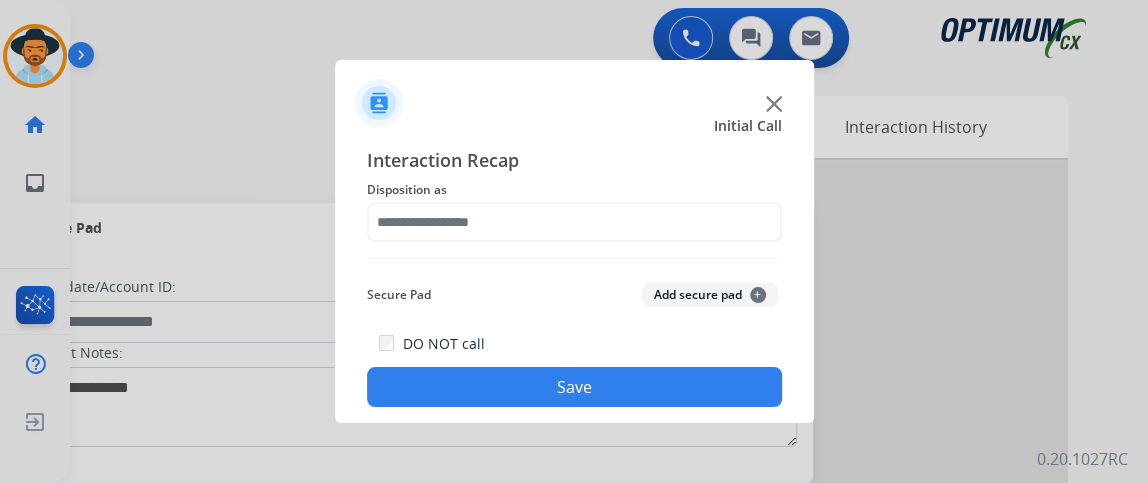 click on "Save" 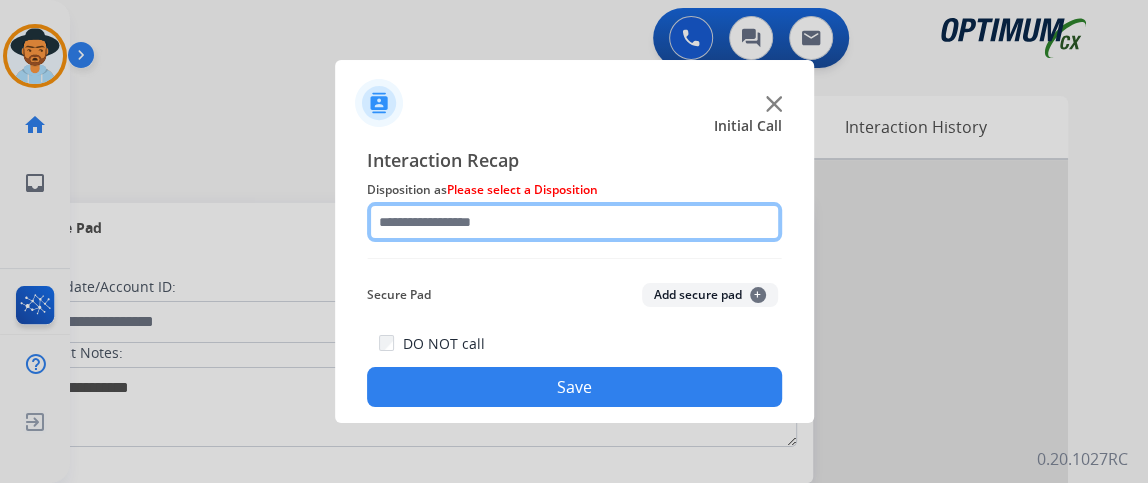 click 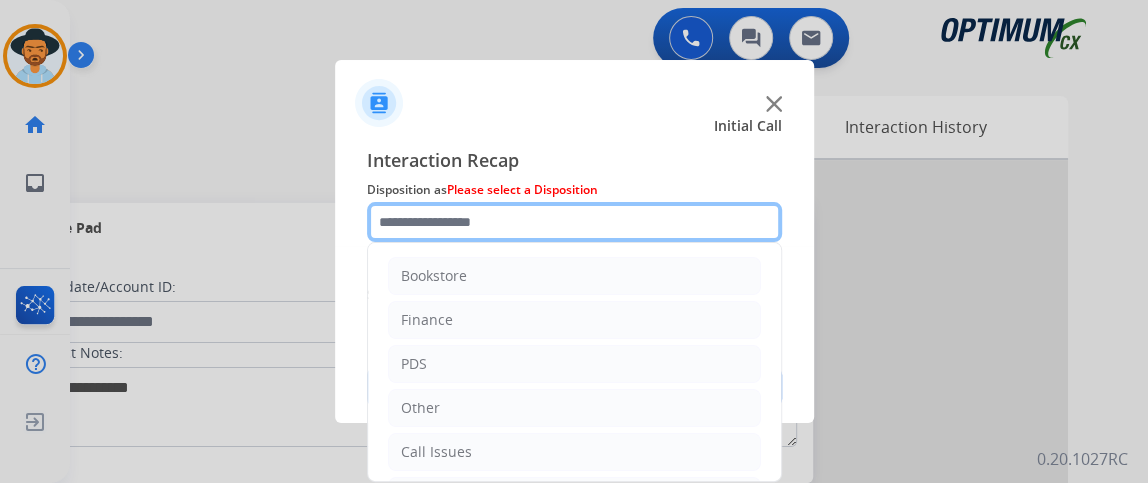 scroll, scrollTop: 131, scrollLeft: 0, axis: vertical 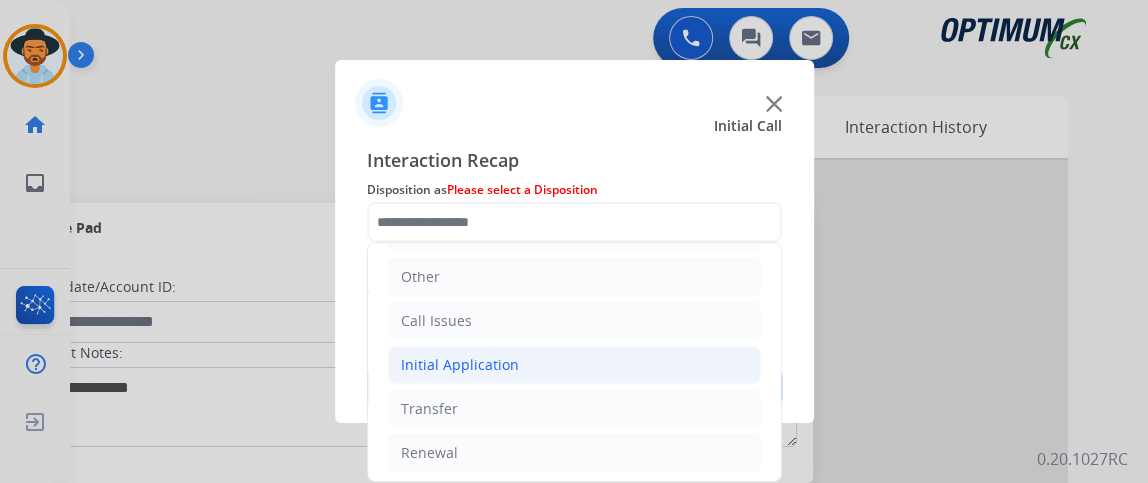 click on "Initial Application" 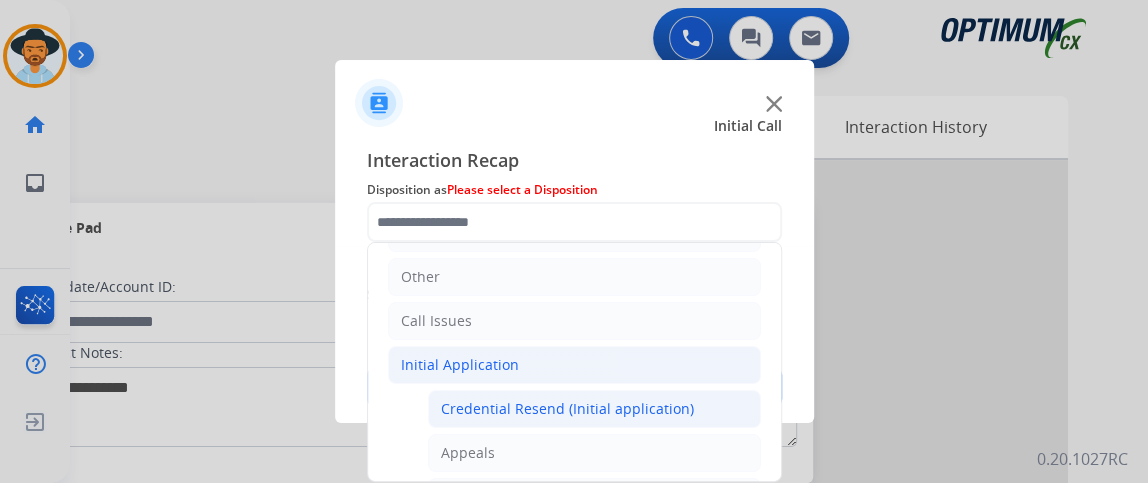 click on "Credential Resend (Initial application)" 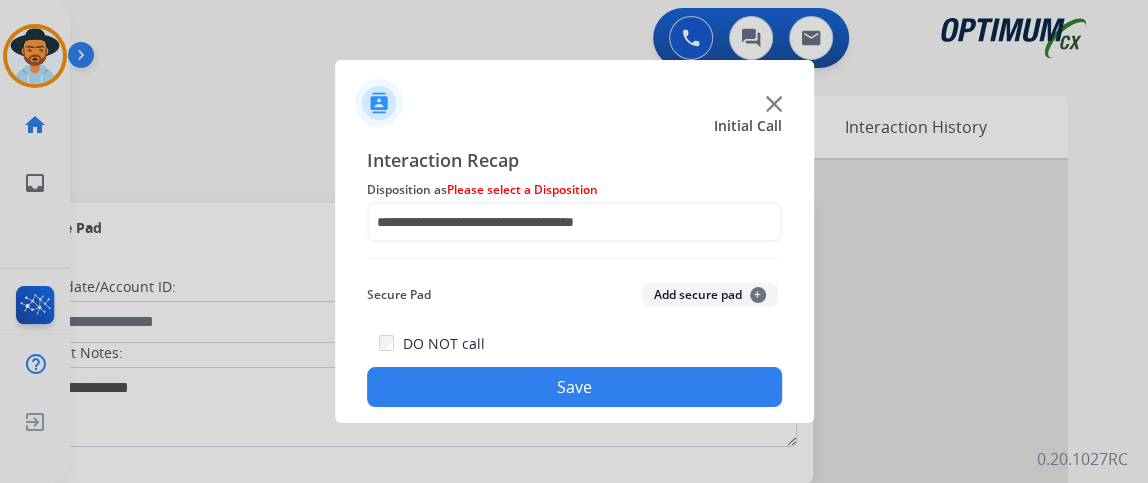 click on "Save" 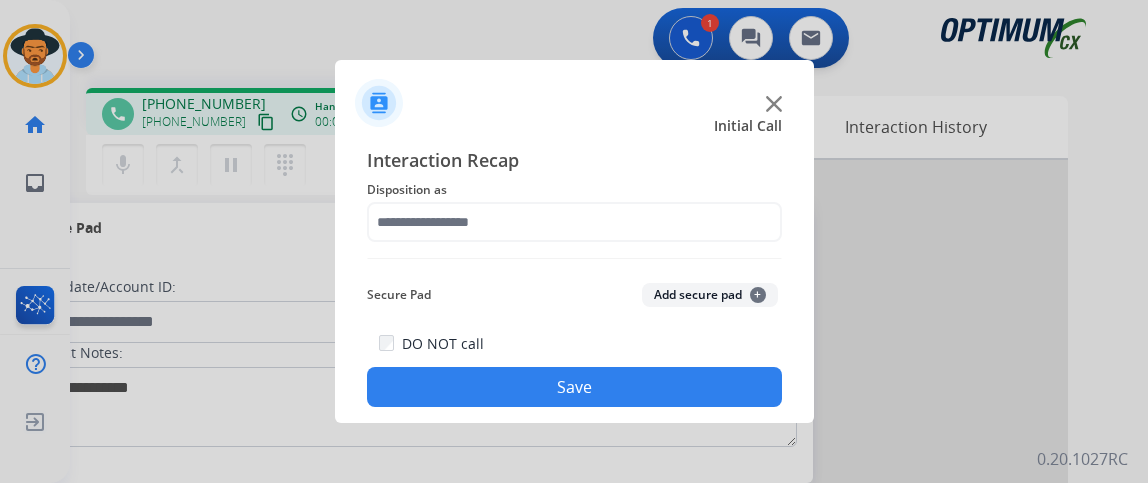 scroll, scrollTop: 0, scrollLeft: 0, axis: both 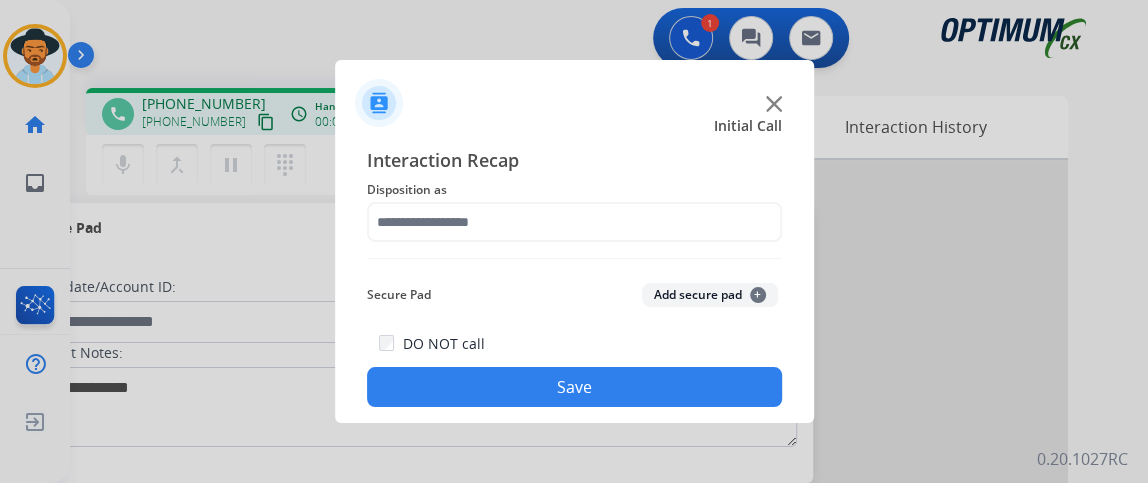 click on "Interaction Recap Disposition as    Secure Pad  Add secure pad  +  DO NOT call  Save" 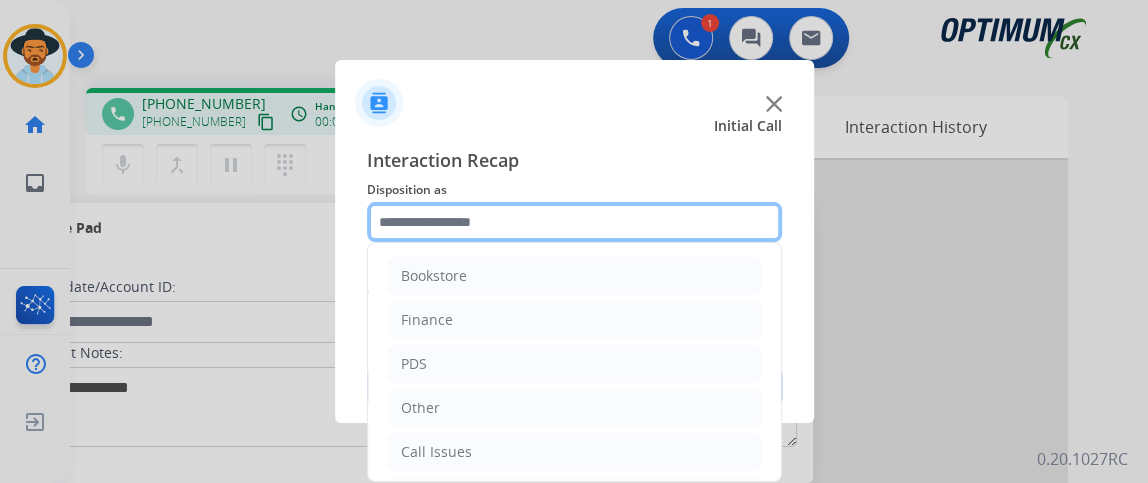 click 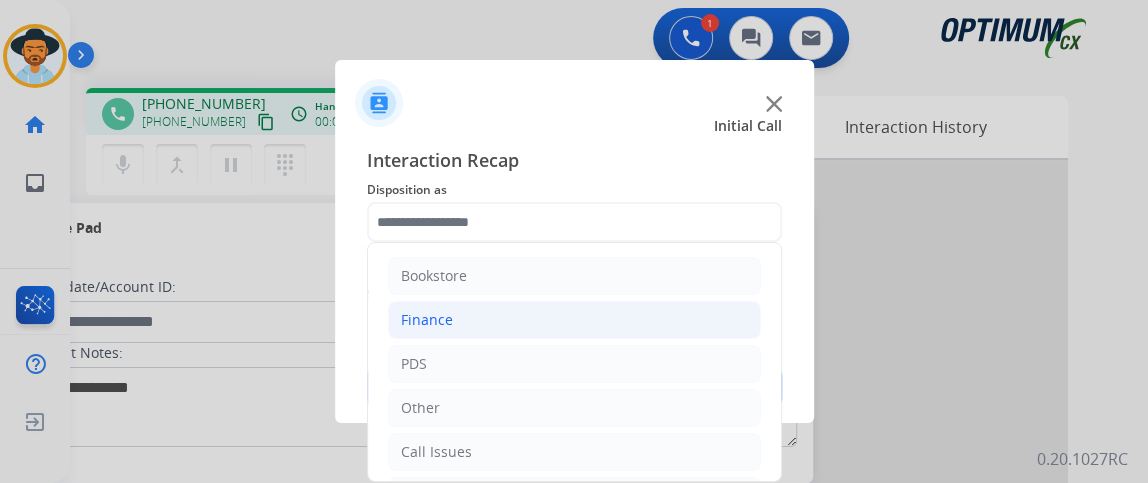 click on "Finance" 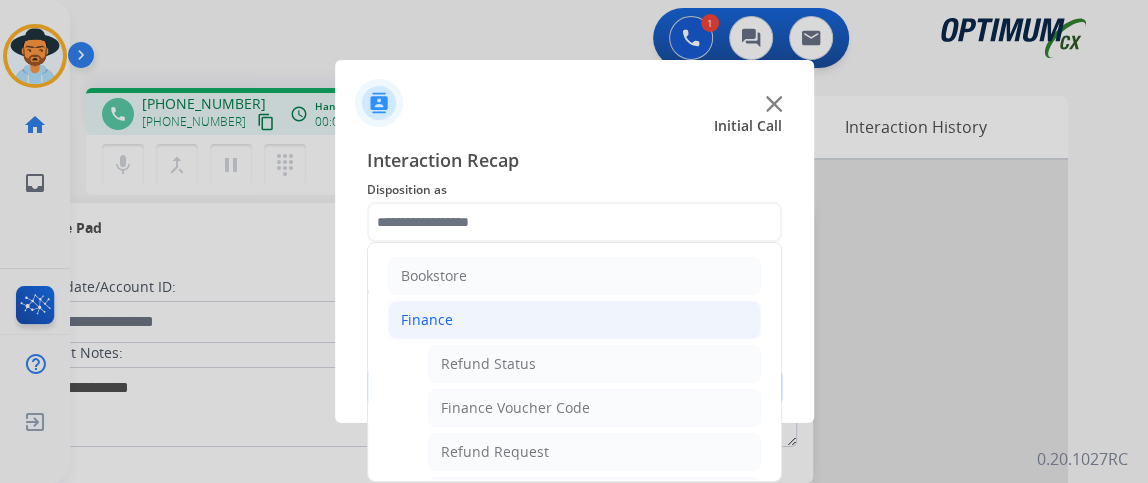 click on "Finance" 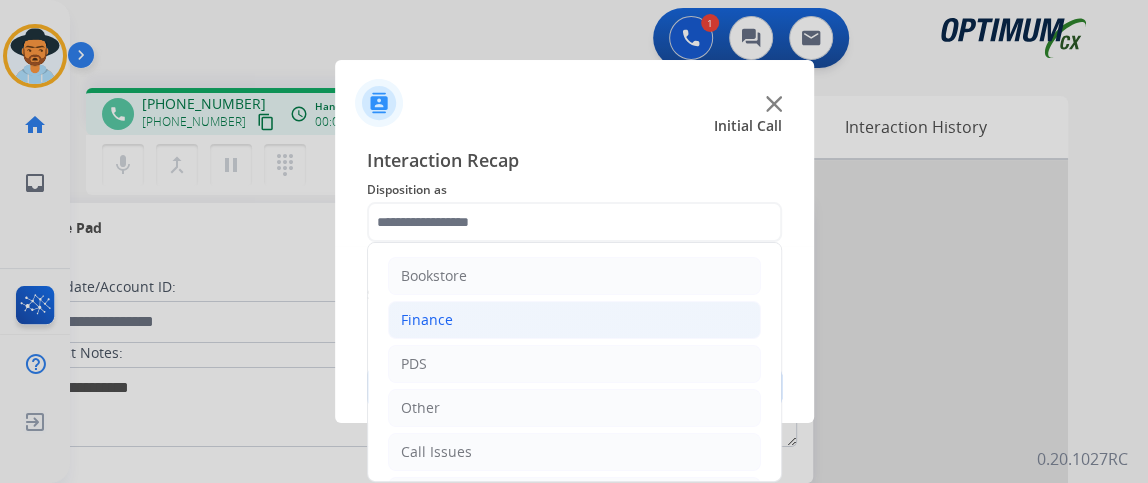 click on "Finance" 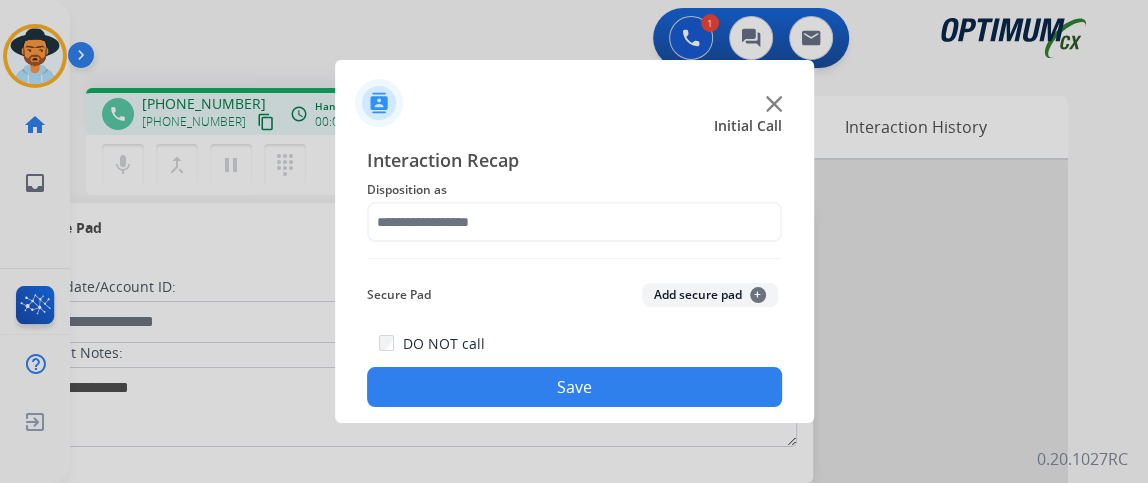 click on "DO NOT call" 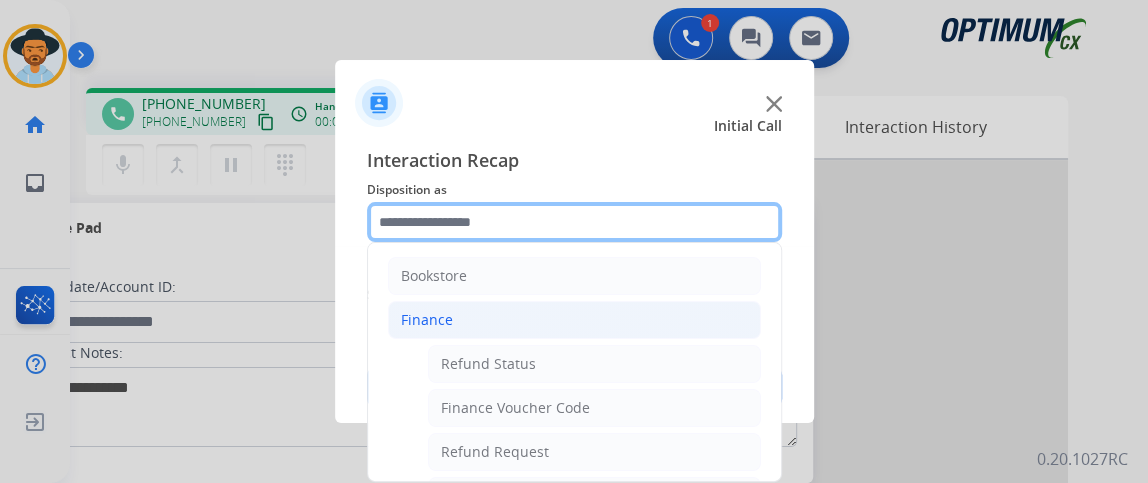 click 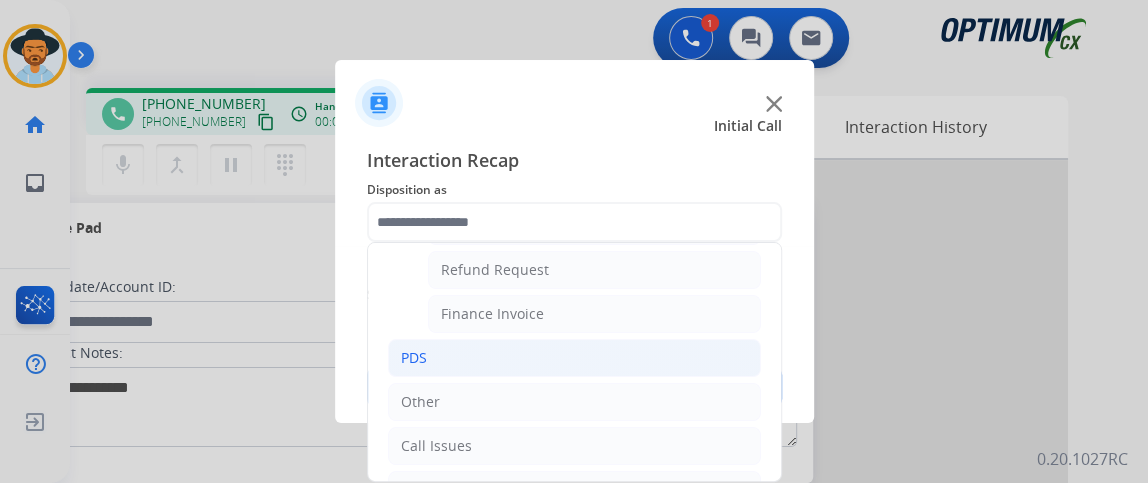 click on "PDS" 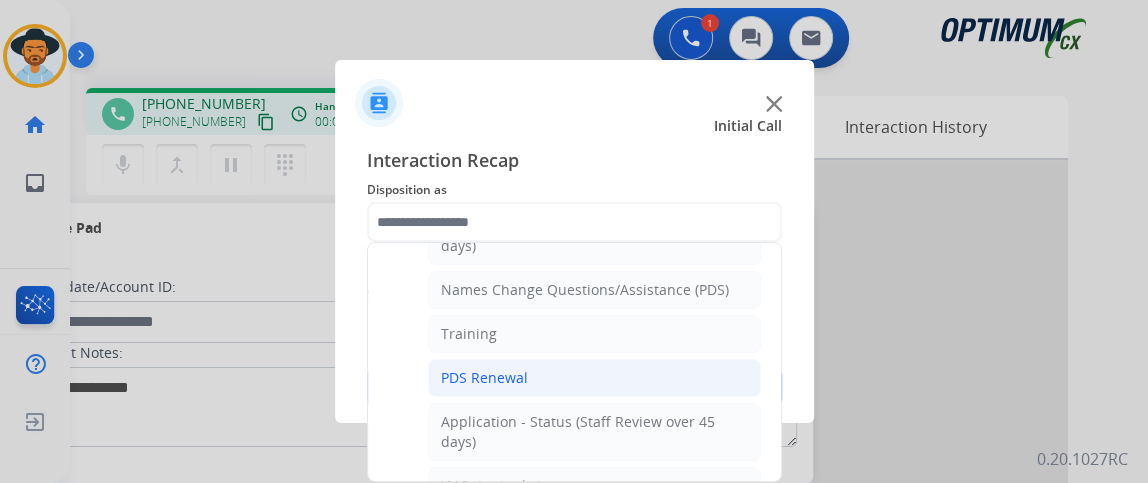 click on "PDS Renewal" 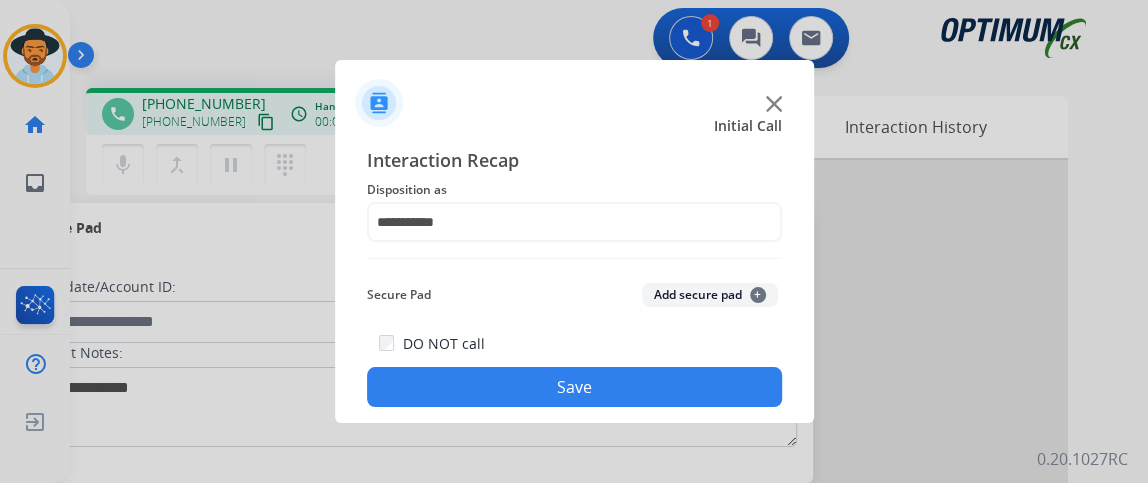 click on "Save" 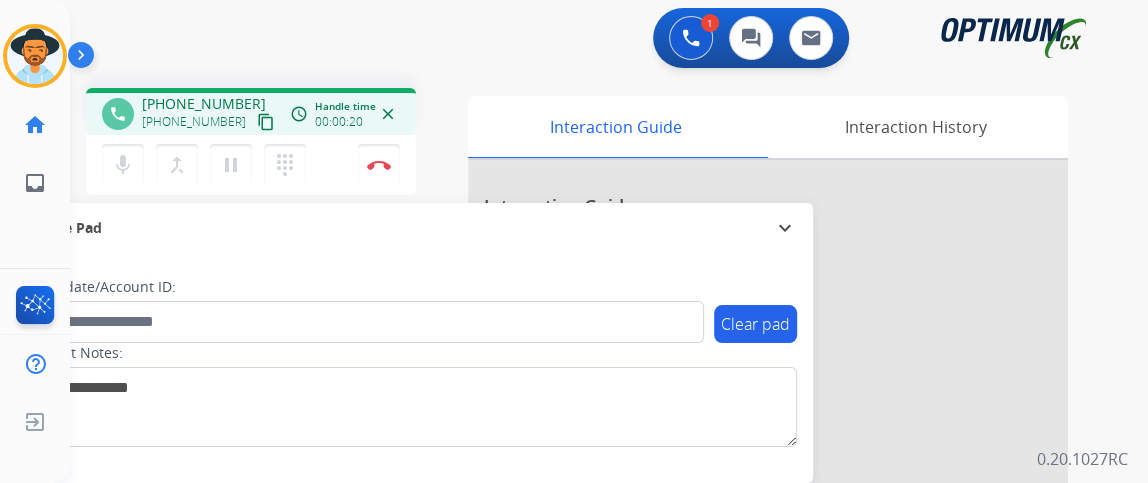 click on "content_copy" at bounding box center (266, 122) 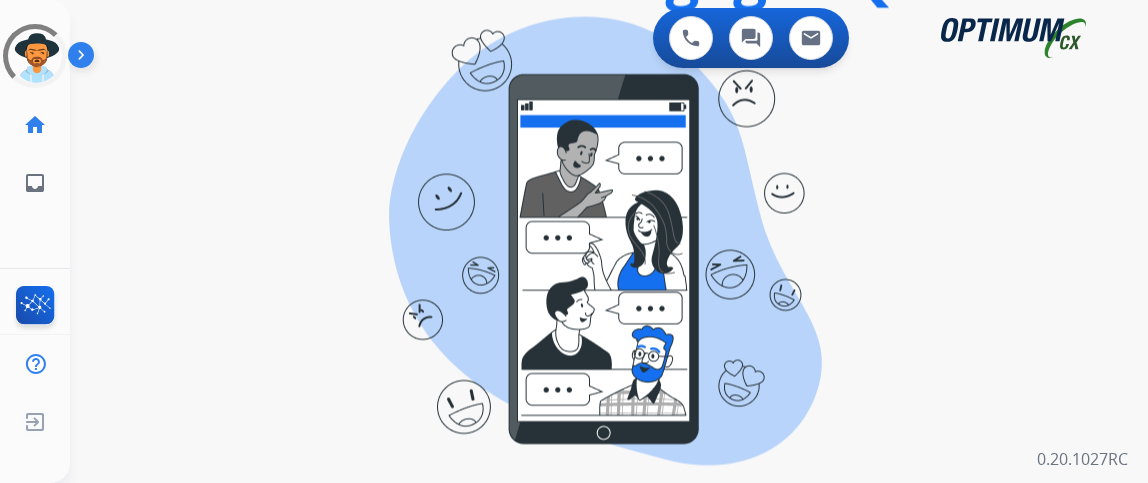 scroll, scrollTop: 0, scrollLeft: 0, axis: both 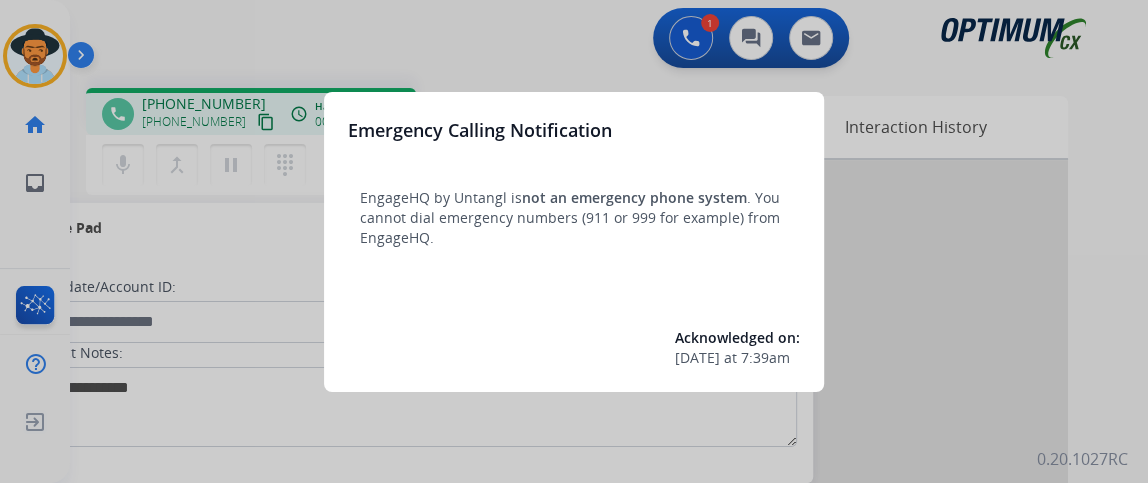 click on "Emergency Calling Notification  EngageHQ by Untangl is  not an emergency phone system . You cannot dial emergency numbers (911 or 999 for example) from EngageHQ.  Acknowledged on: [DATE]  7:39am" at bounding box center (574, 242) 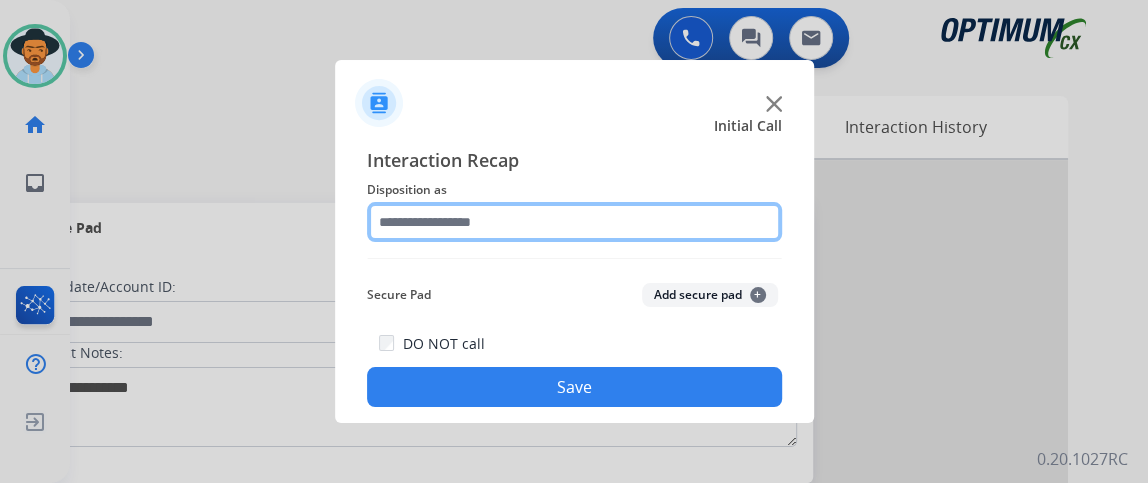 click 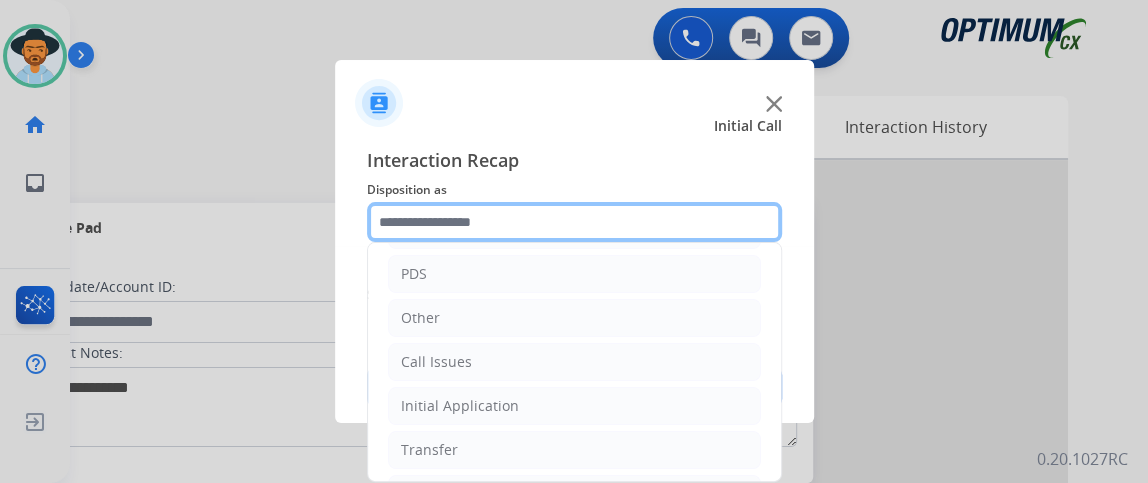 scroll, scrollTop: 92, scrollLeft: 0, axis: vertical 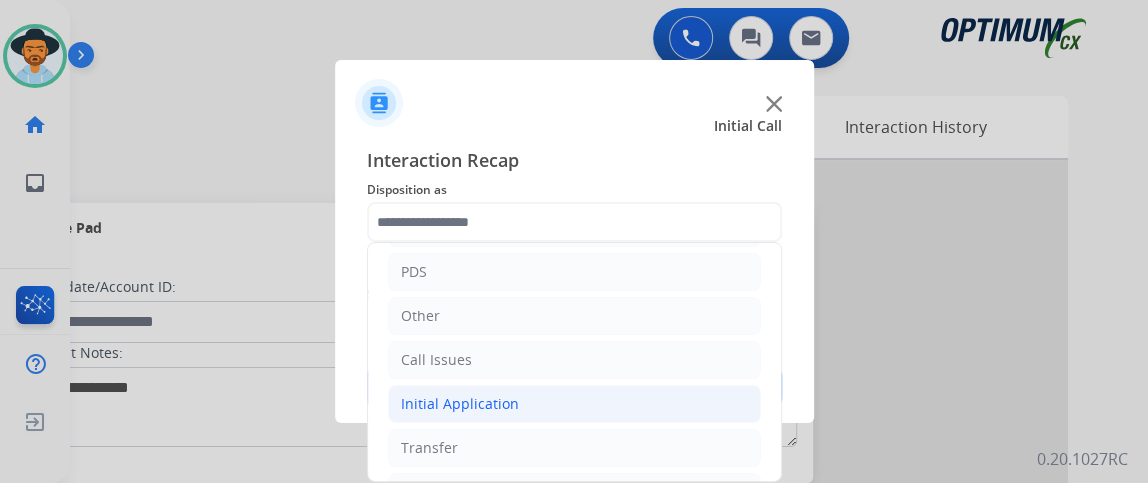 click on "Initial Application" 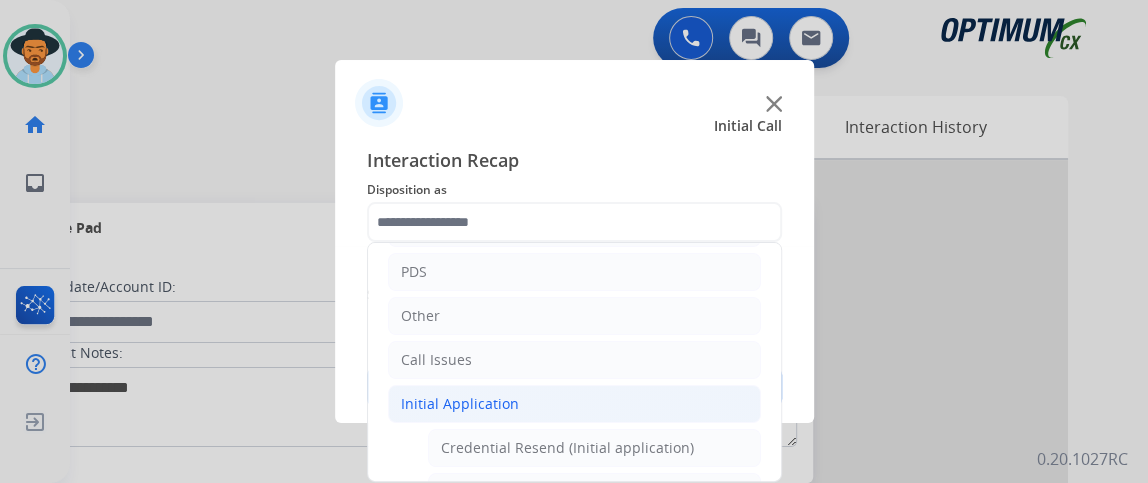 click on "Initial Application   Credential Resend (Initial application)   Appeals   Stuck in Staff Review   Paper Exam Status   Online Walk-Through (Initial application)   Names Change Questions/Assistance (Initial application)   Endorsement Number Not Working   No Show VV   Fax Receipt Confirmation (Initial application)   Initial Application Price Increase   Search Request   V3 Request   Credential Type Change   Admin Change Notice - Temporary   No Show Exam   Visit Cancelation Request   Language Specialization Change   Exam Special Accommodation   VVProb Questions   Paper Application Status   General Questions (Initial application)   Ready to Schedule Info   [PERSON_NAME] Vue/Exam Authorization   Extend Deadline (Initial application)" 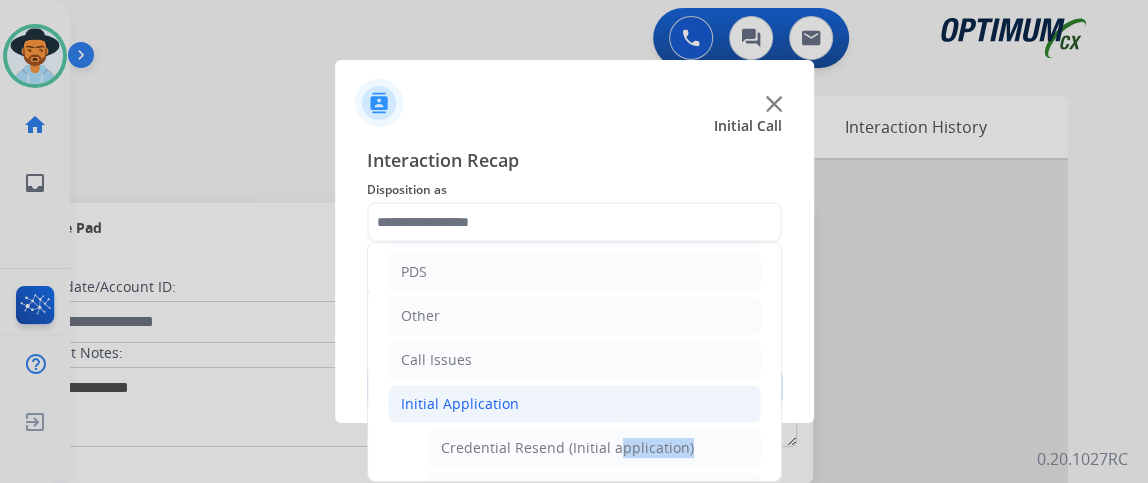 click on "Initial Application   Credential Resend (Initial application)   Appeals   Stuck in Staff Review   Paper Exam Status   Online Walk-Through (Initial application)   Names Change Questions/Assistance (Initial application)   Endorsement Number Not Working   No Show VV   Fax Receipt Confirmation (Initial application)   Initial Application Price Increase   Search Request   V3 Request   Credential Type Change   Admin Change Notice - Temporary   No Show Exam   Visit Cancelation Request   Language Specialization Change   Exam Special Accommodation   VVProb Questions   Paper Application Status   General Questions (Initial application)   Ready to Schedule Info   [PERSON_NAME] Vue/Exam Authorization   Extend Deadline (Initial application)" 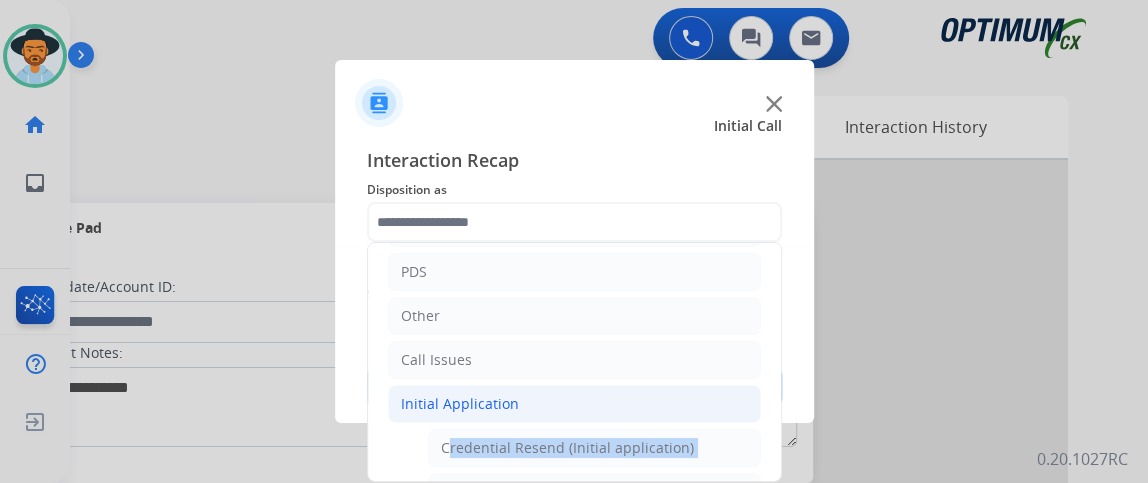 click on "Initial Application   Credential Resend (Initial application)   Appeals   Stuck in Staff Review   Paper Exam Status   Online Walk-Through (Initial application)   Names Change Questions/Assistance (Initial application)   Endorsement Number Not Working   No Show VV   Fax Receipt Confirmation (Initial application)   Initial Application Price Increase   Search Request   V3 Request   Credential Type Change   Admin Change Notice - Temporary   No Show Exam   Visit Cancelation Request   Language Specialization Change   Exam Special Accommodation   VVProb Questions   Paper Application Status   General Questions (Initial application)   Ready to Schedule Info   [PERSON_NAME] Vue/Exam Authorization   Extend Deadline (Initial application)" 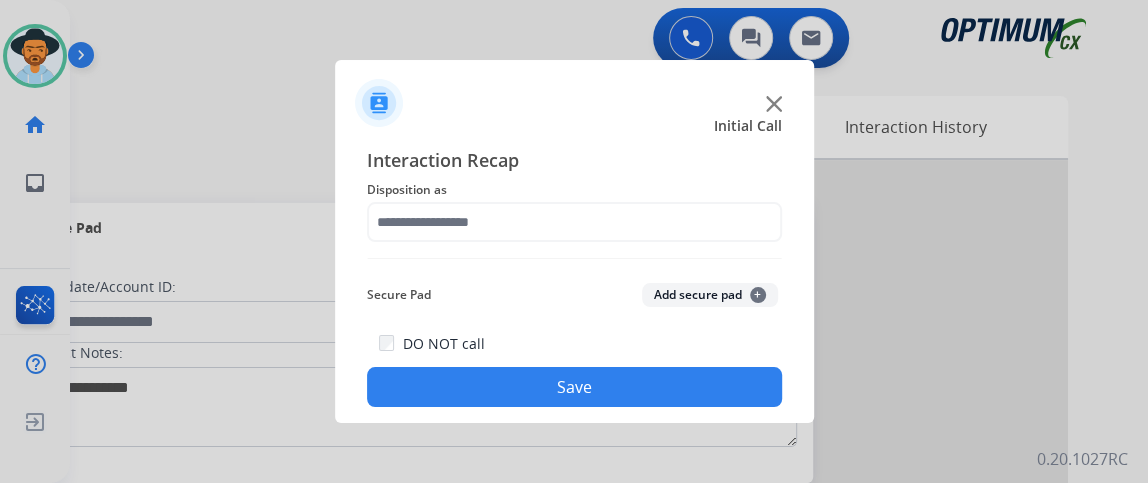 click 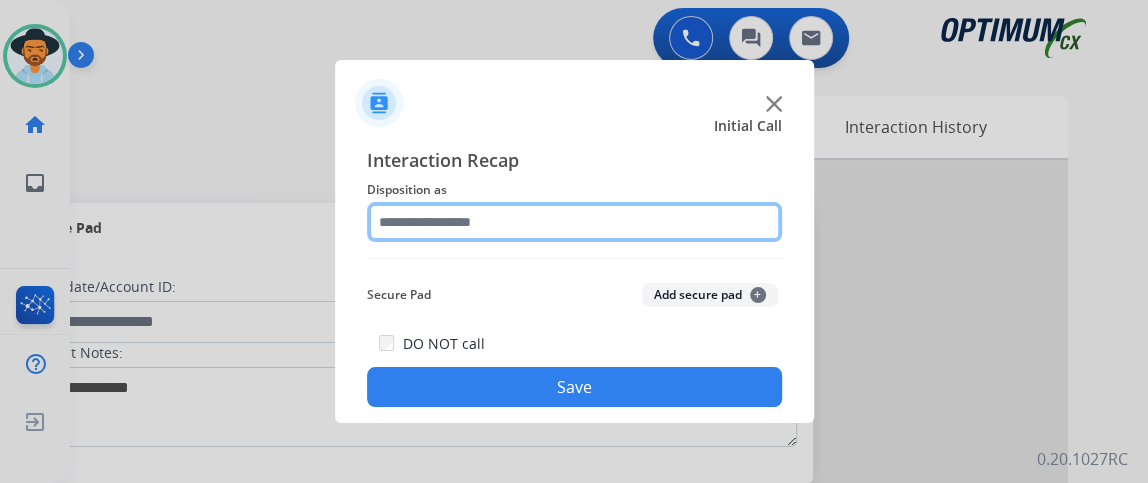 click 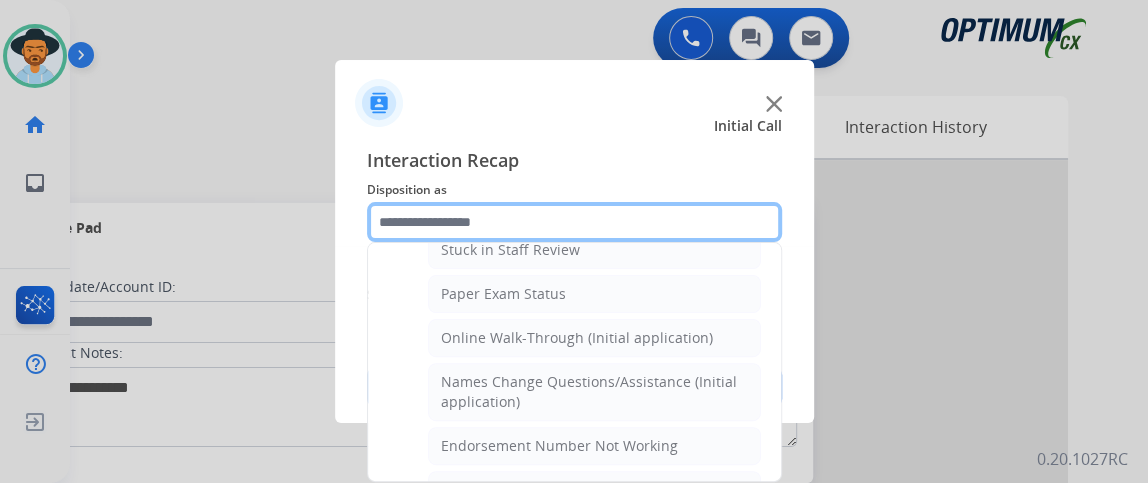 scroll, scrollTop: 383, scrollLeft: 0, axis: vertical 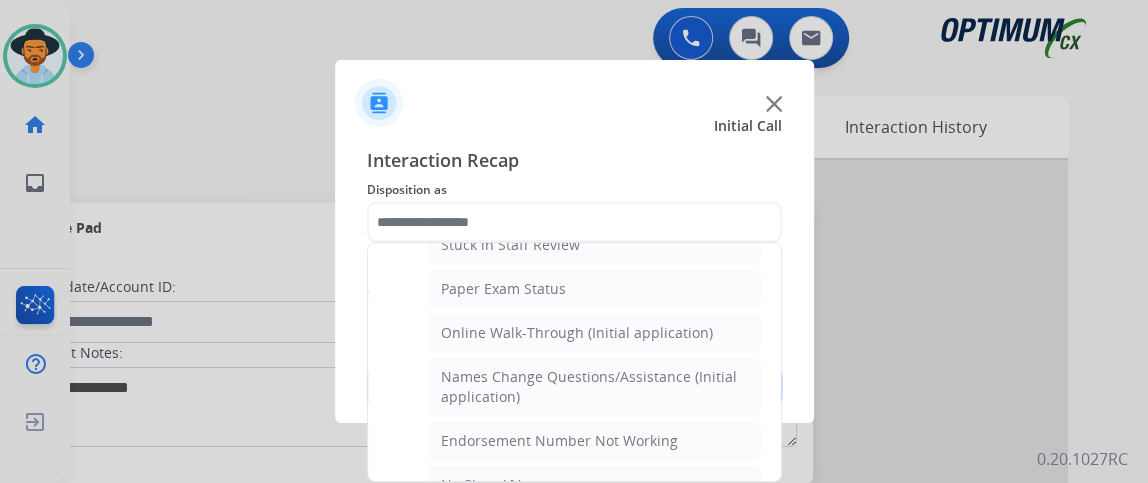 click on "Credential Resend (Initial application)   Appeals   Stuck in Staff Review   Paper Exam Status   Online Walk-Through (Initial application)   Names Change Questions/Assistance (Initial application)   Endorsement Number Not Working   No Show VV   Fax Receipt Confirmation (Initial application)   Initial Application Price Increase   Search Request   V3 Request   Credential Type Change   Admin Change Notice - Temporary   No Show Exam   Visit Cancelation Request   Language Specialization Change   Exam Special Accommodation   VVProb Questions   Paper Application Status   General Questions (Initial application)   Ready to Schedule Info   [PERSON_NAME] Vue/Exam Authorization   Extend Deadline (Initial application)" 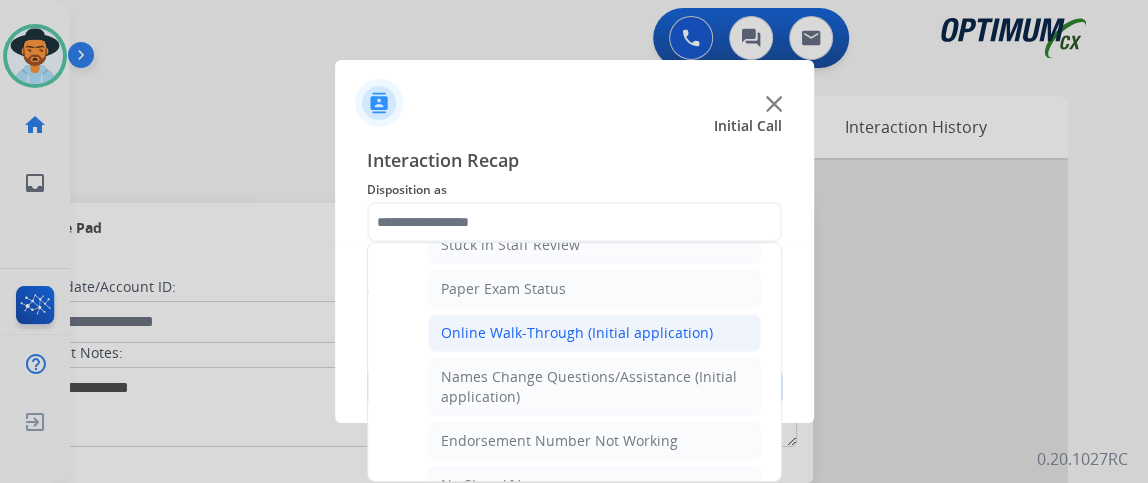 click on "DO NOT call  Save" 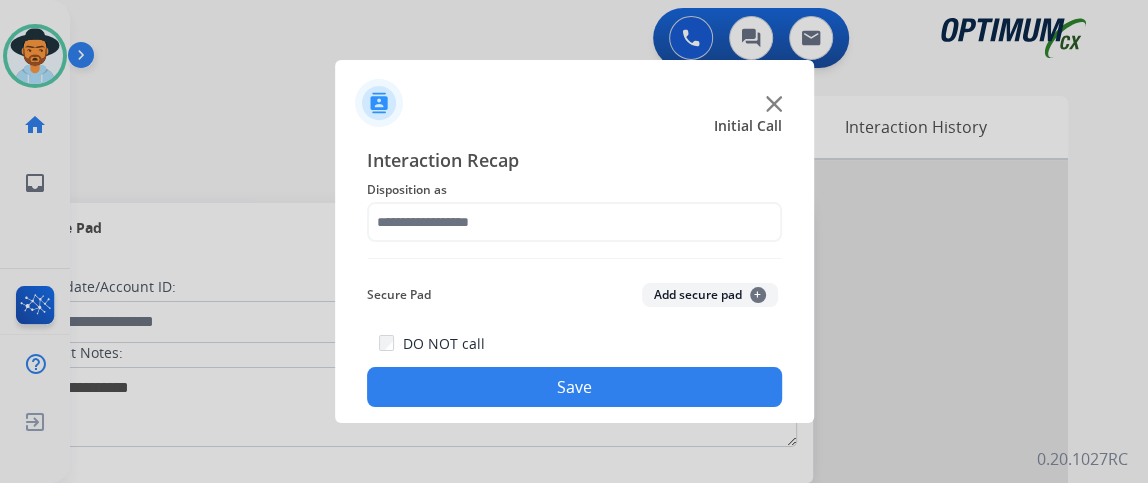 click on "DO NOT call  Save" 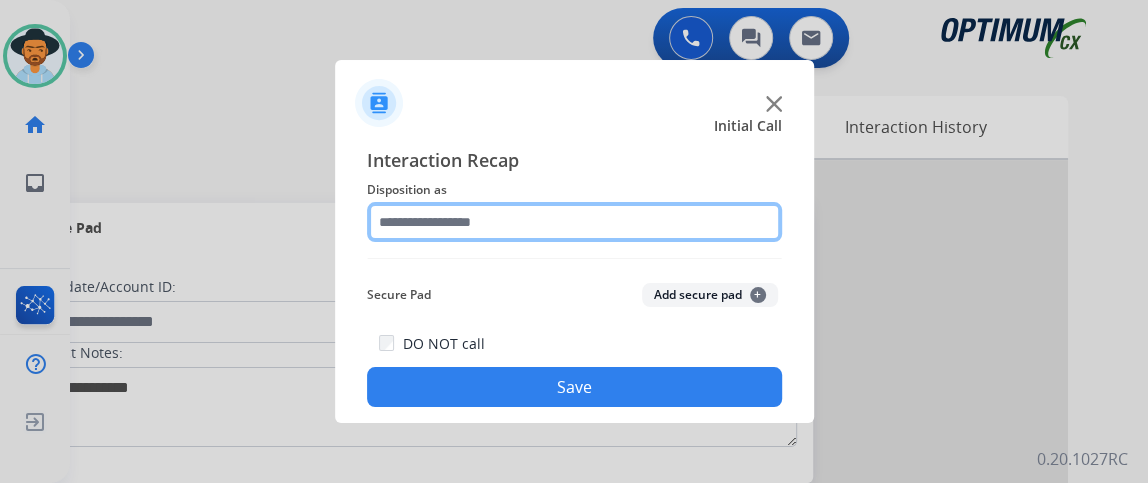 click 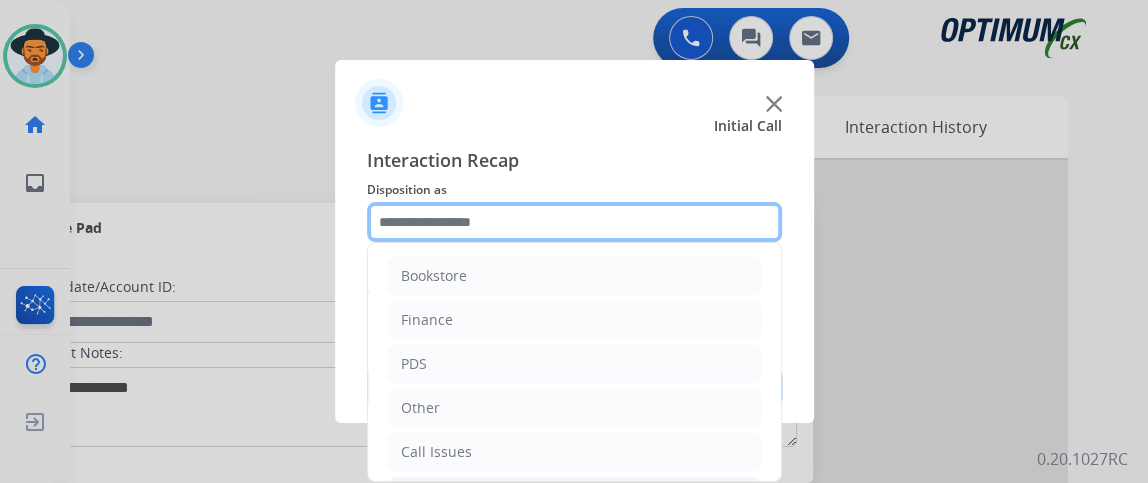 scroll, scrollTop: 280, scrollLeft: 0, axis: vertical 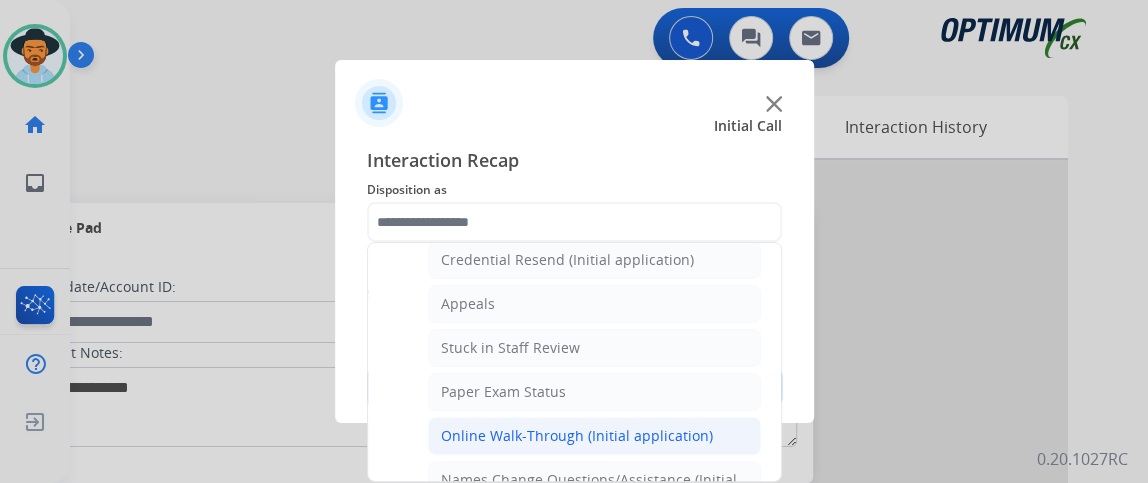 click on "Online Walk-Through (Initial application)" 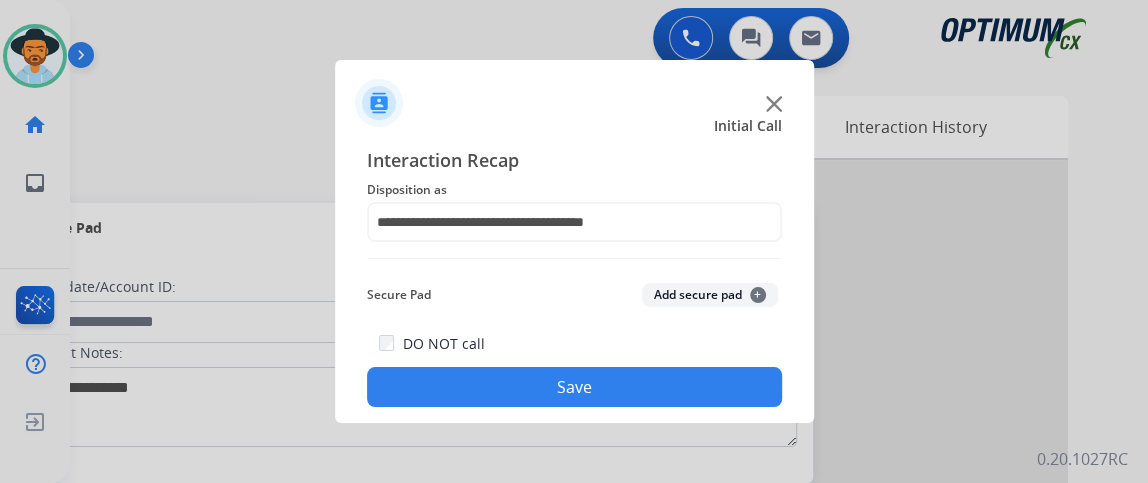 click on "Save" 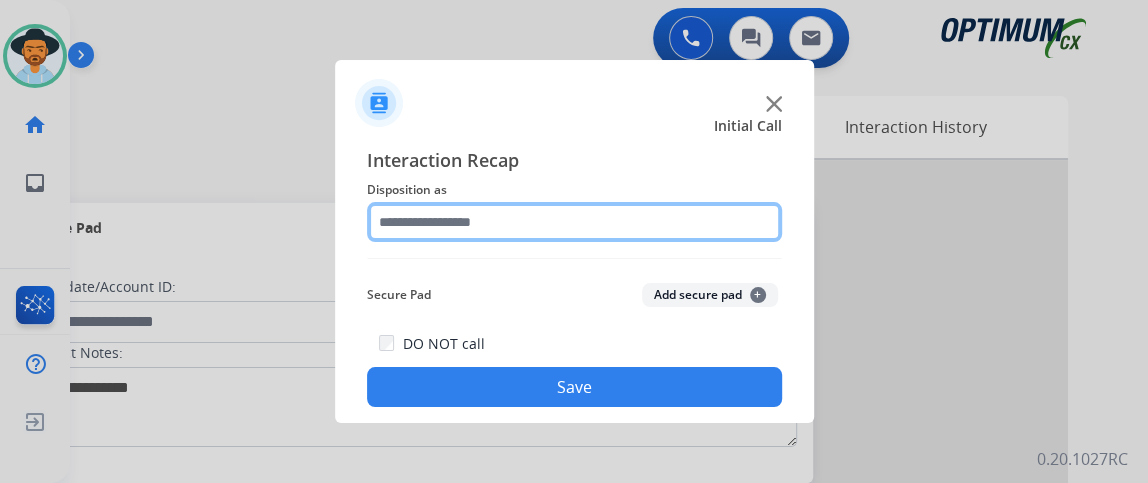 click 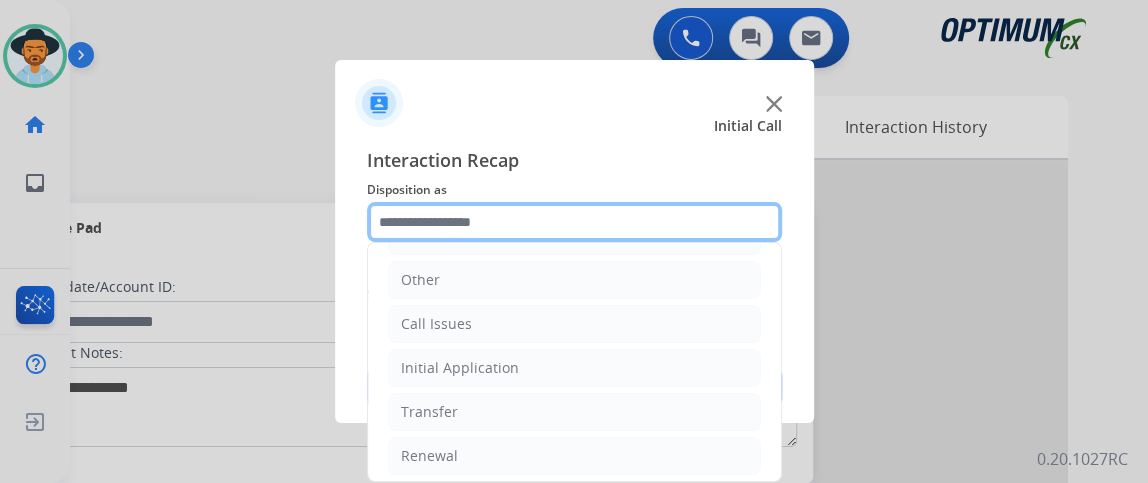 scroll, scrollTop: 131, scrollLeft: 0, axis: vertical 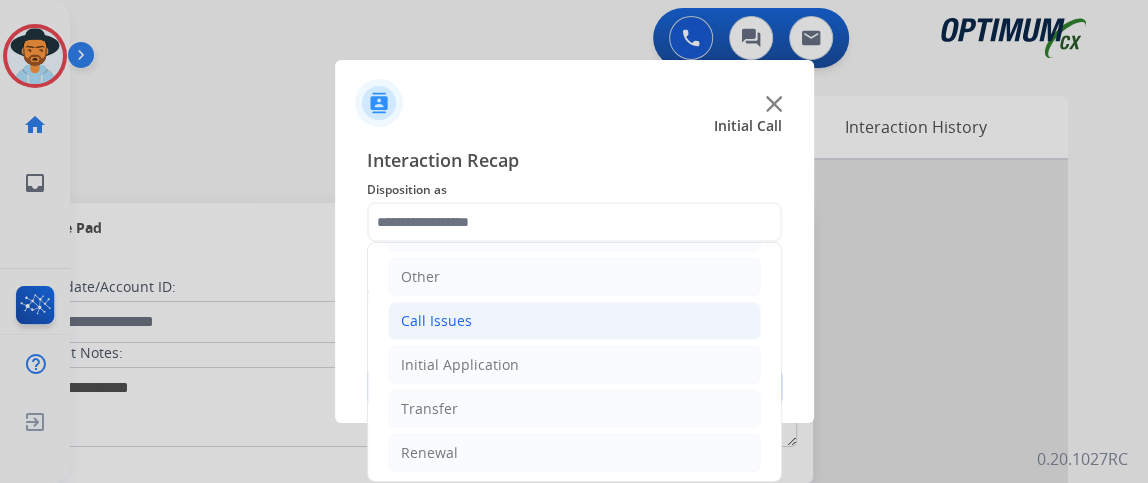 click on "Call Issues" 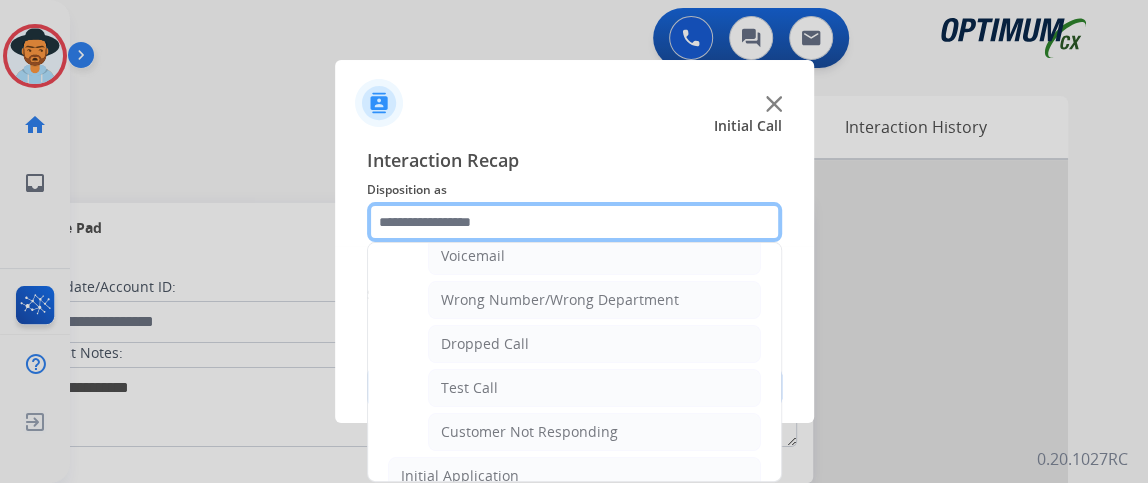 scroll, scrollTop: 244, scrollLeft: 0, axis: vertical 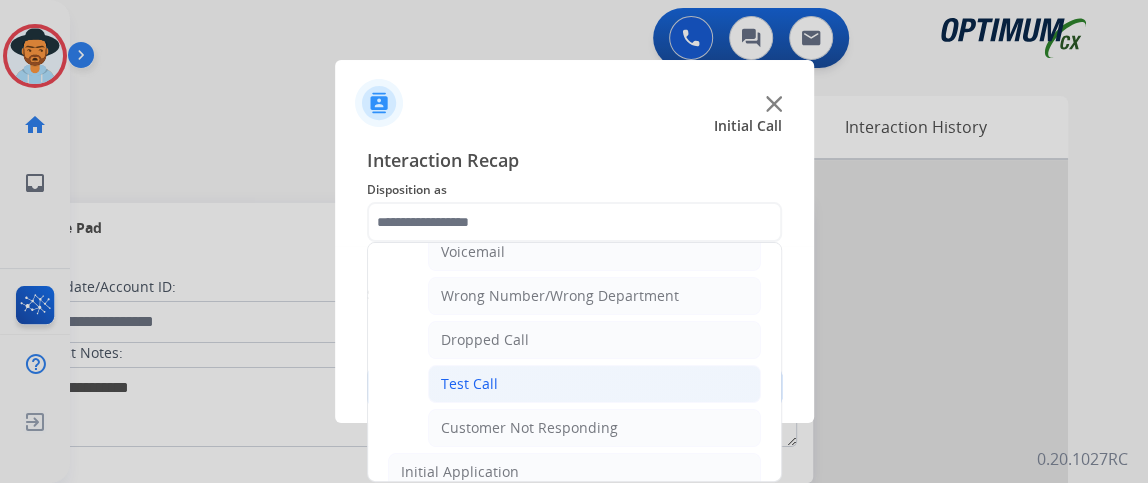 click on "Test Call" 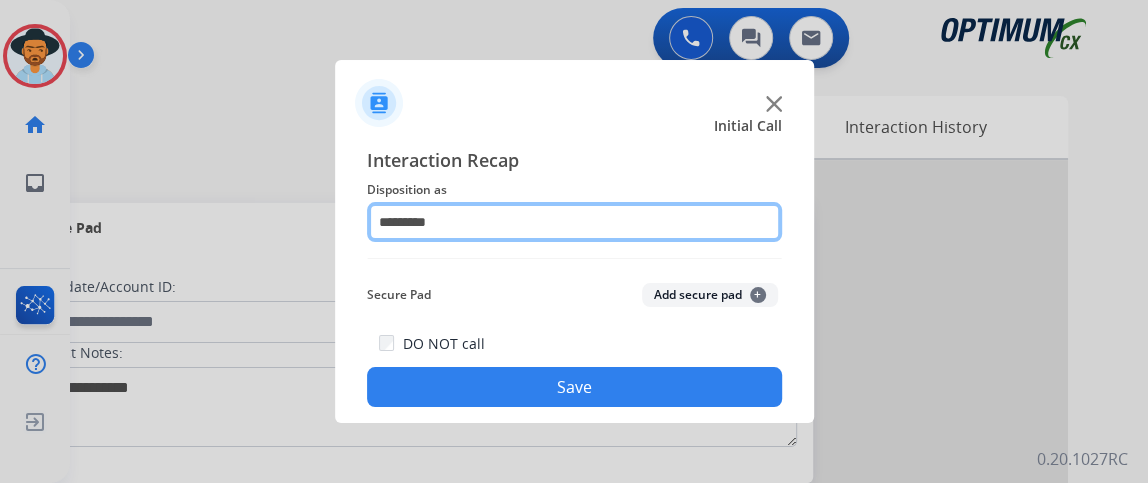 click on "*********" 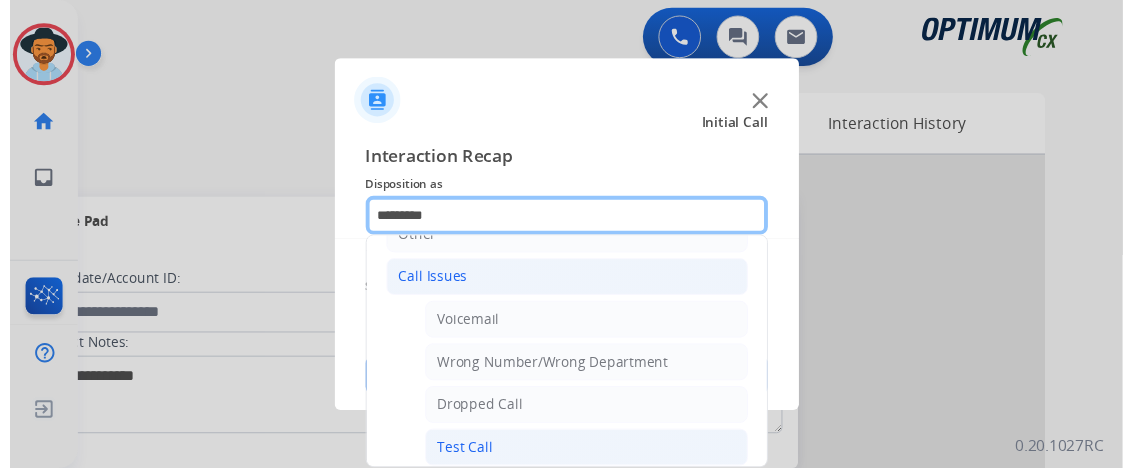 scroll, scrollTop: 239, scrollLeft: 0, axis: vertical 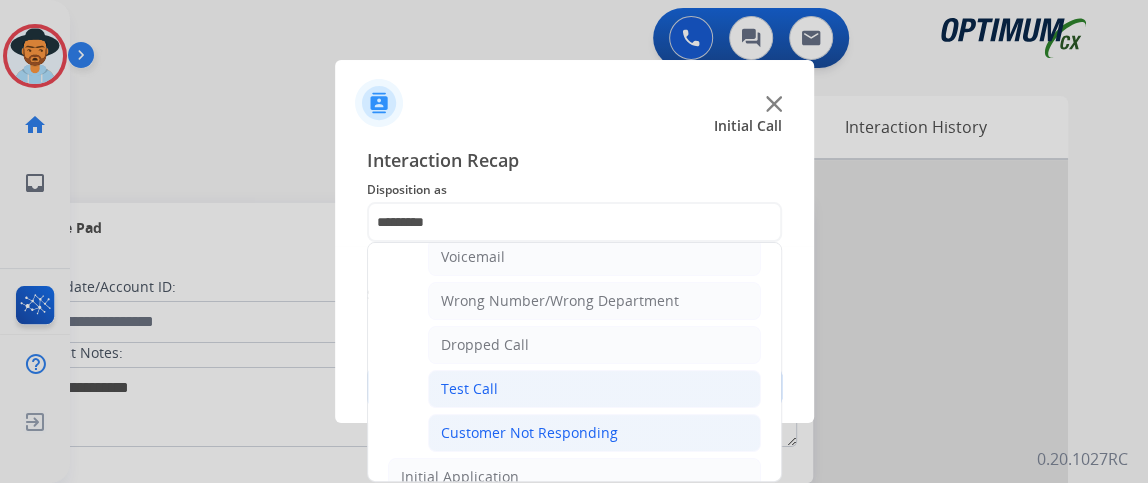 click on "Customer Not Responding" 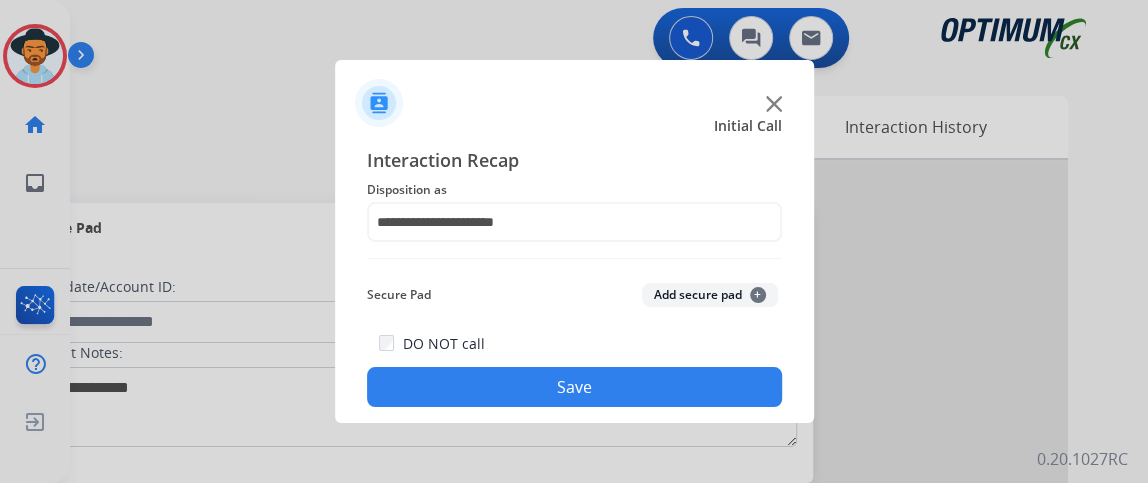 click on "Save" 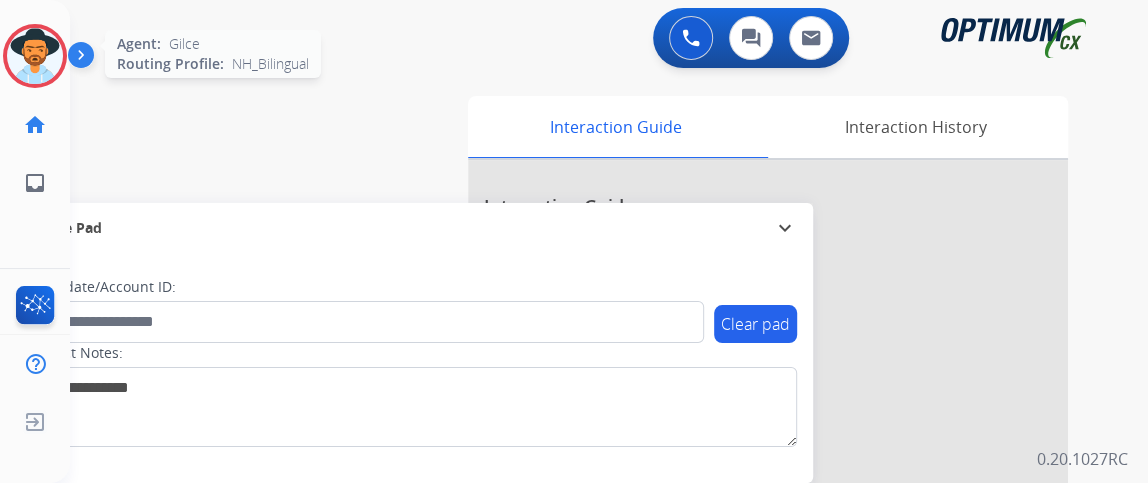 click at bounding box center (35, 56) 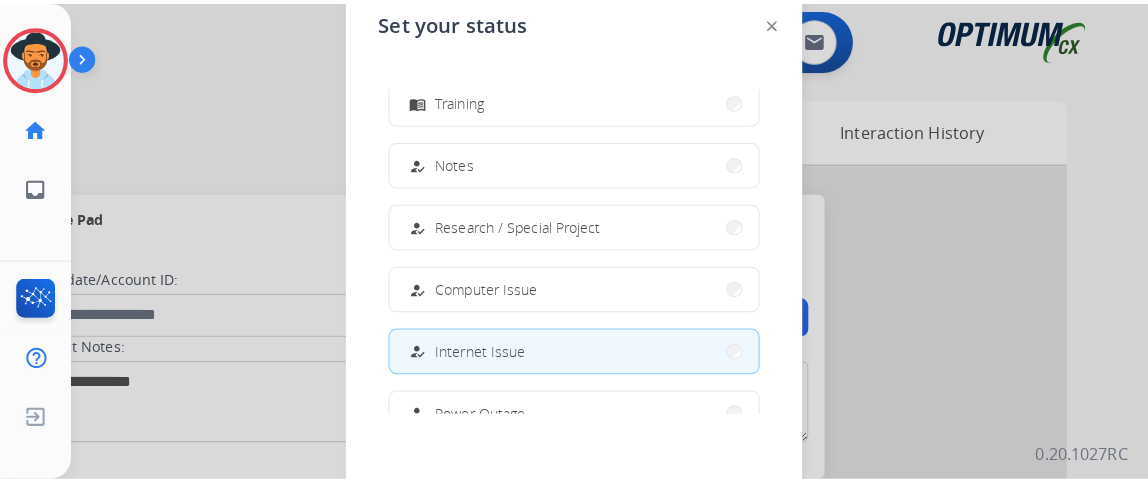 scroll, scrollTop: 0, scrollLeft: 0, axis: both 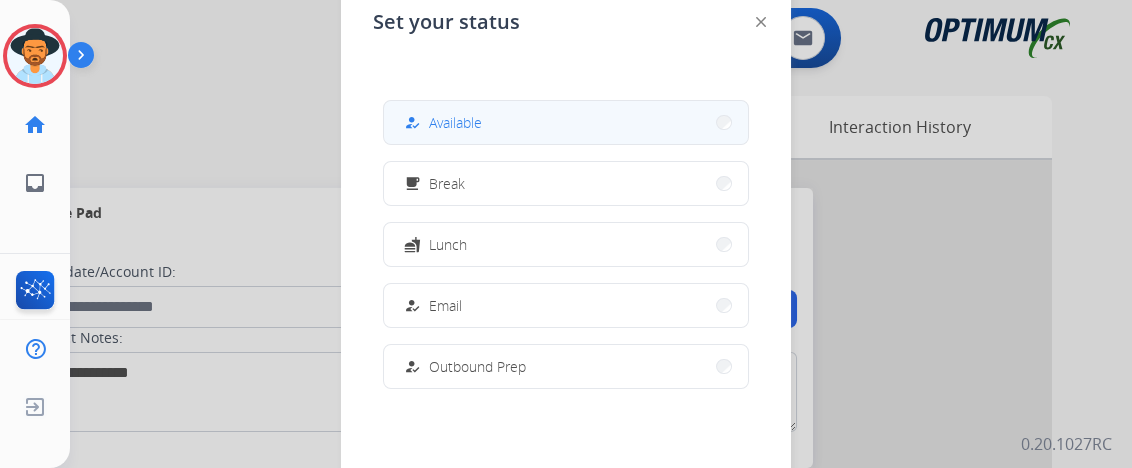 click on "how_to_reg Available" at bounding box center (566, 122) 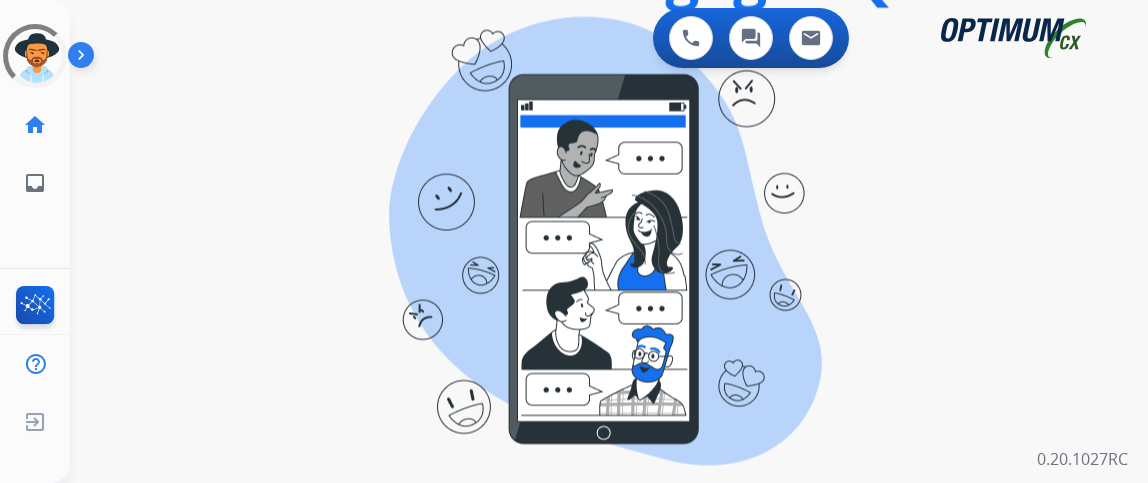 scroll, scrollTop: 0, scrollLeft: 0, axis: both 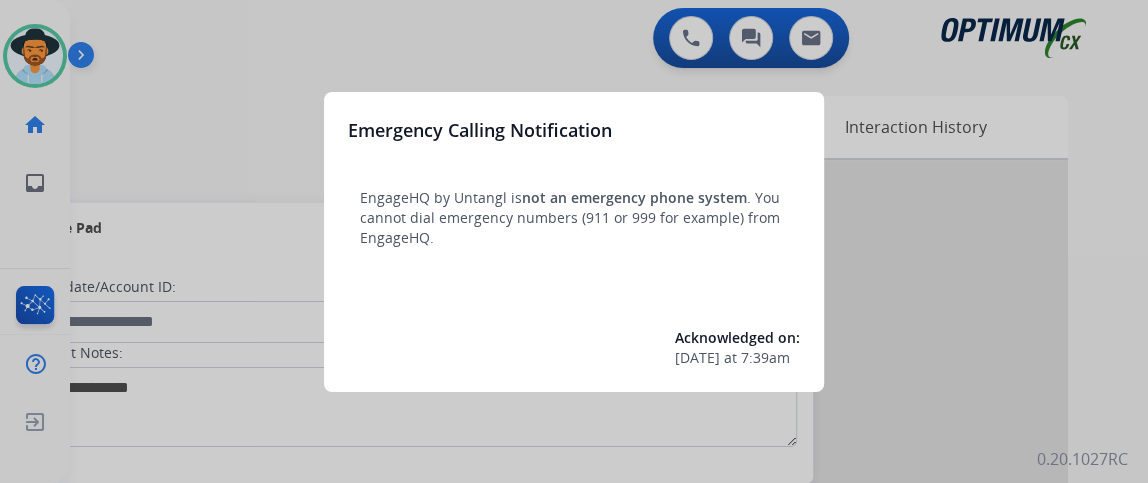 click at bounding box center [574, 241] 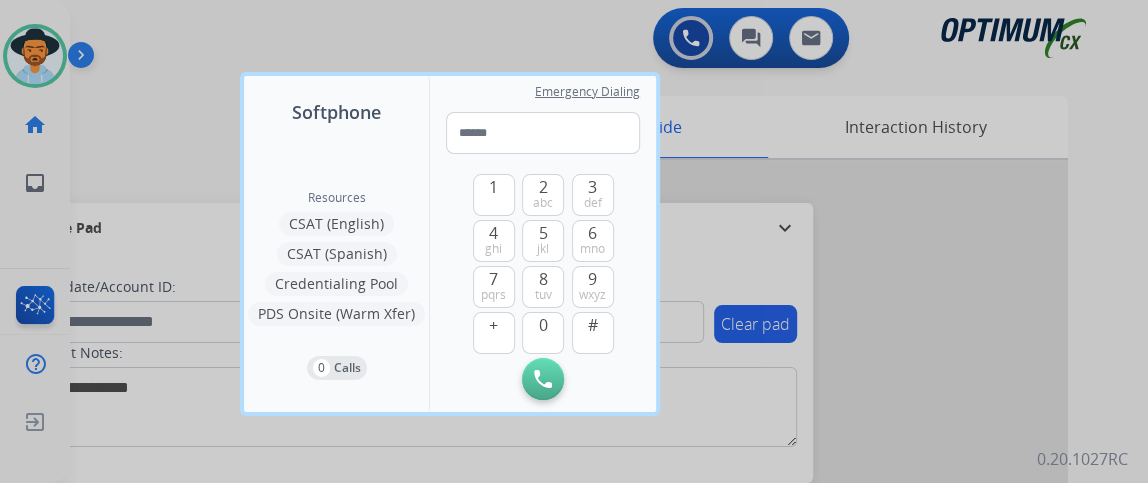 click at bounding box center (574, 241) 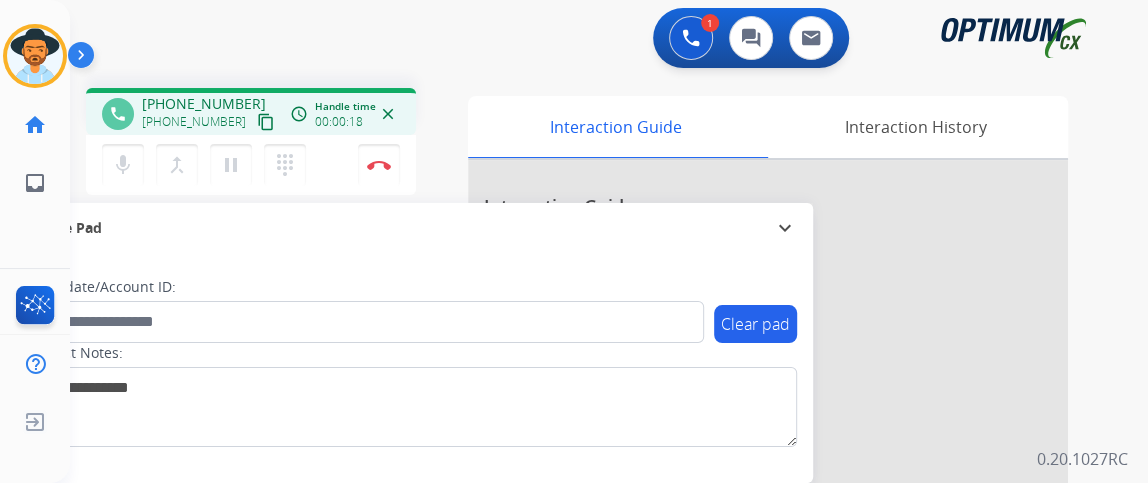 click on "content_copy" at bounding box center [266, 122] 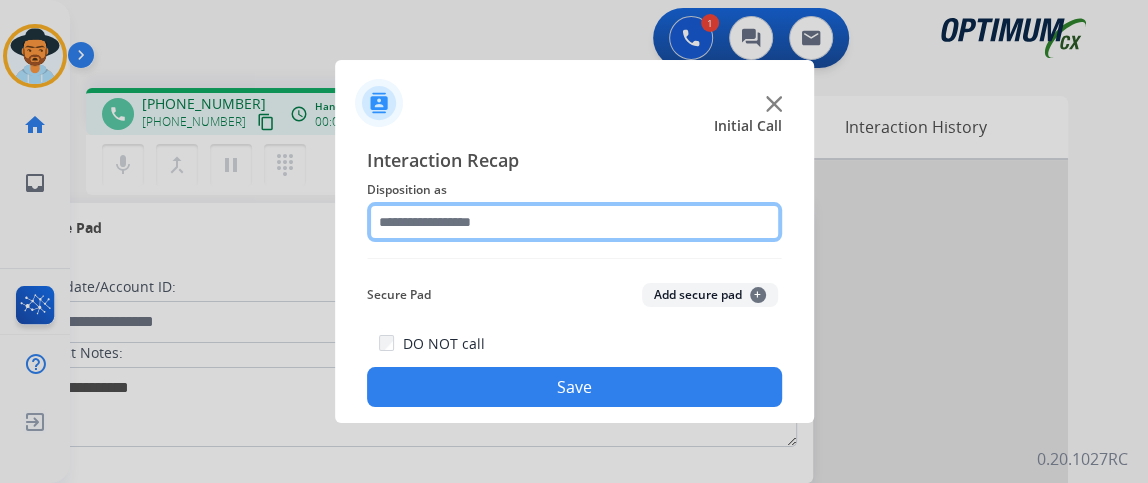 click 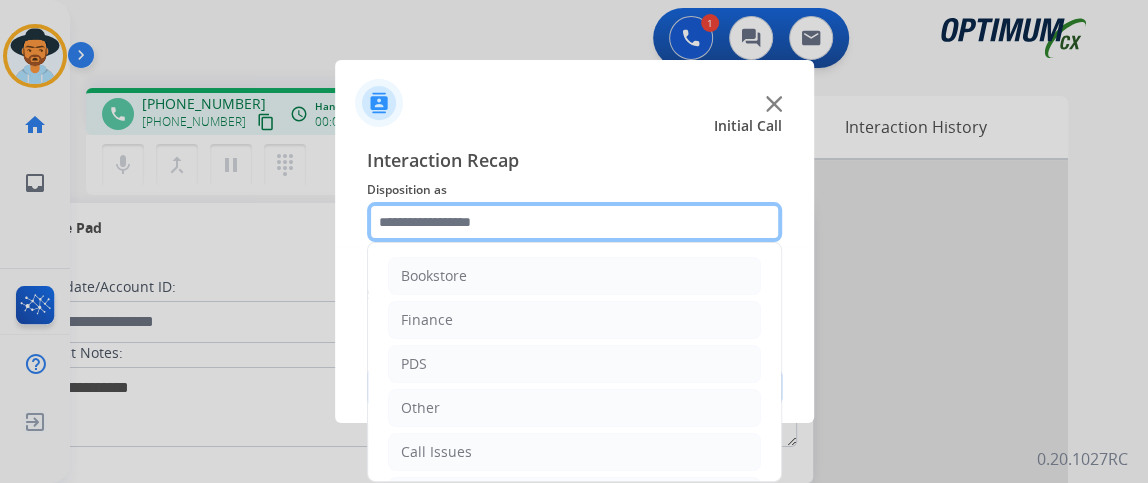 scroll, scrollTop: 131, scrollLeft: 0, axis: vertical 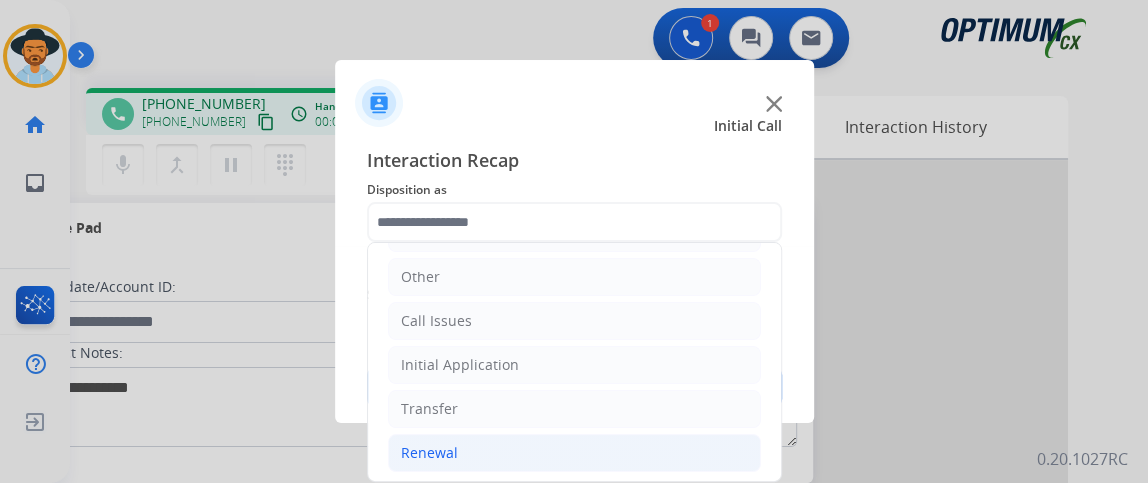 click on "Renewal" 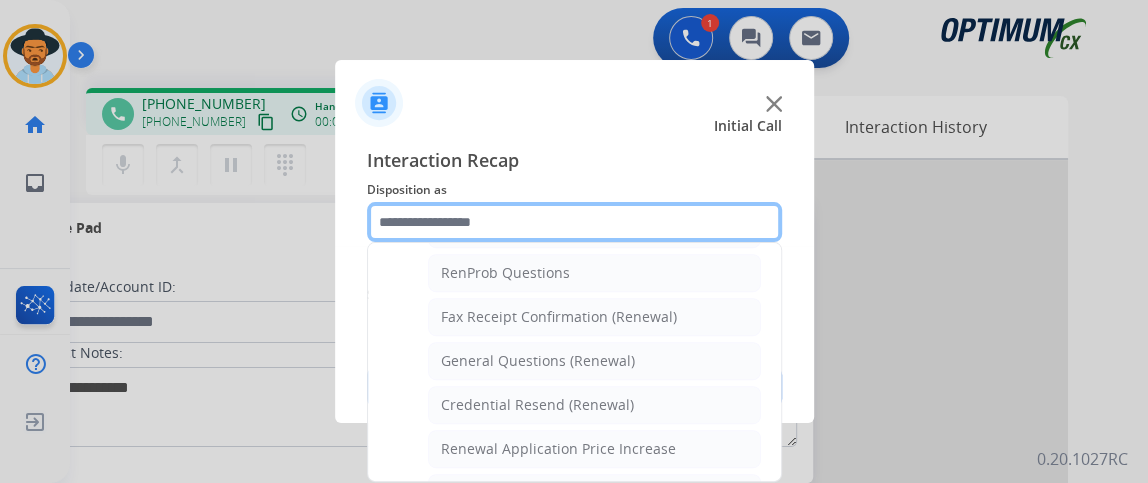 scroll, scrollTop: 614, scrollLeft: 0, axis: vertical 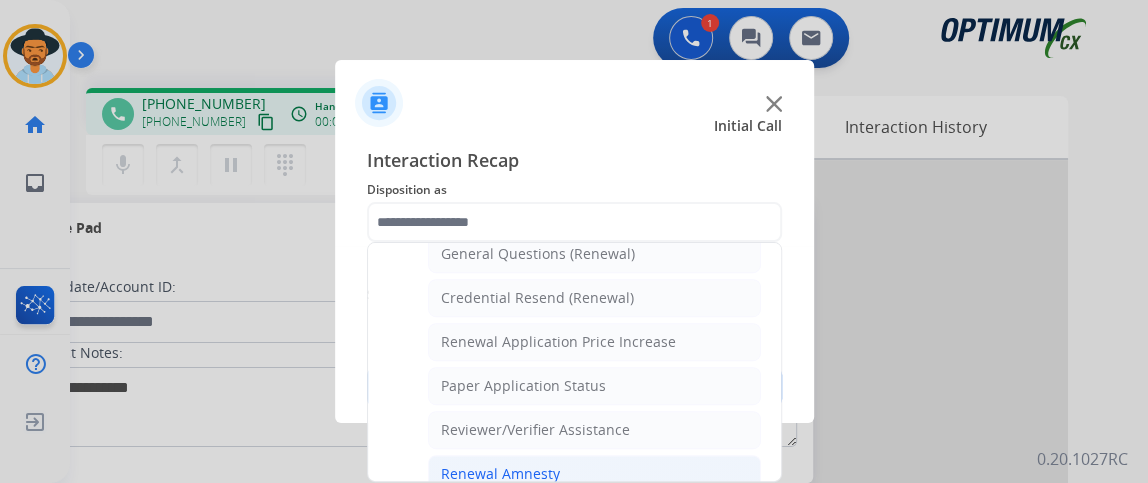 click on "Renewal Amnesty" 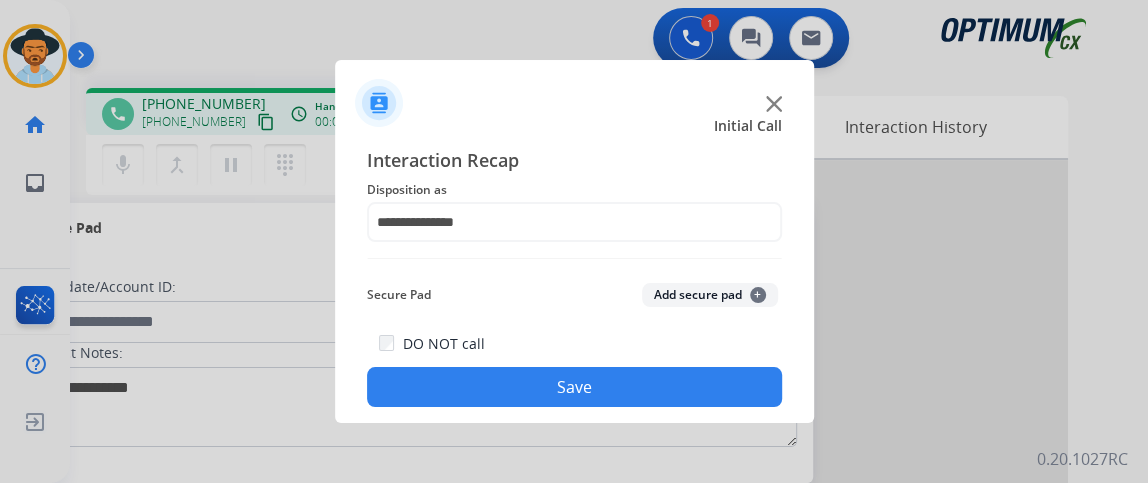 click on "Save" 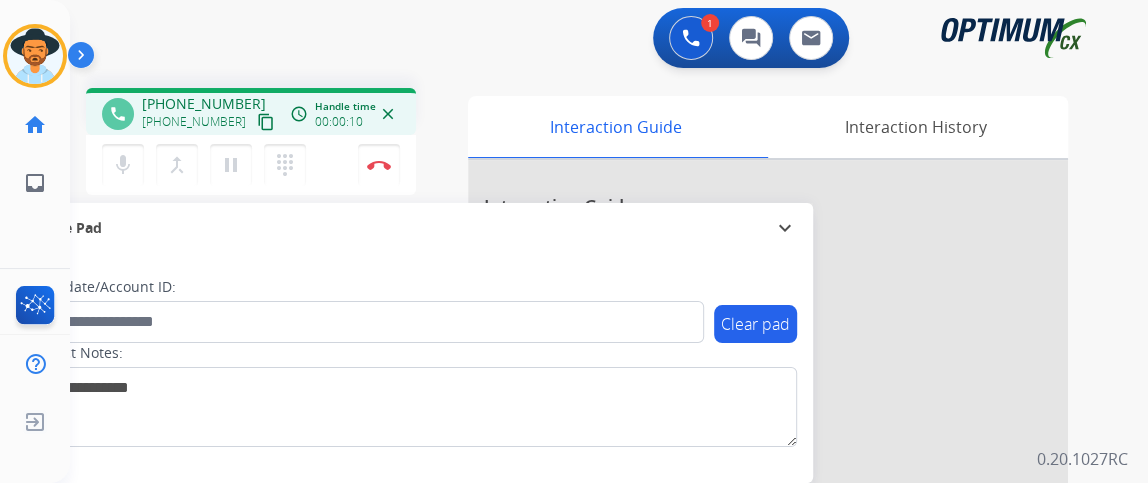 click on "content_copy" at bounding box center (266, 122) 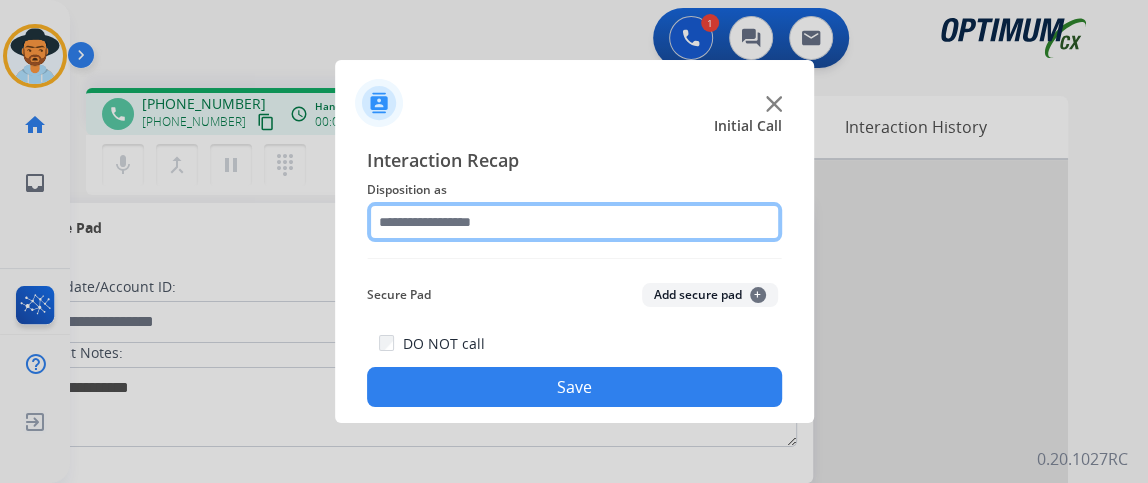 click 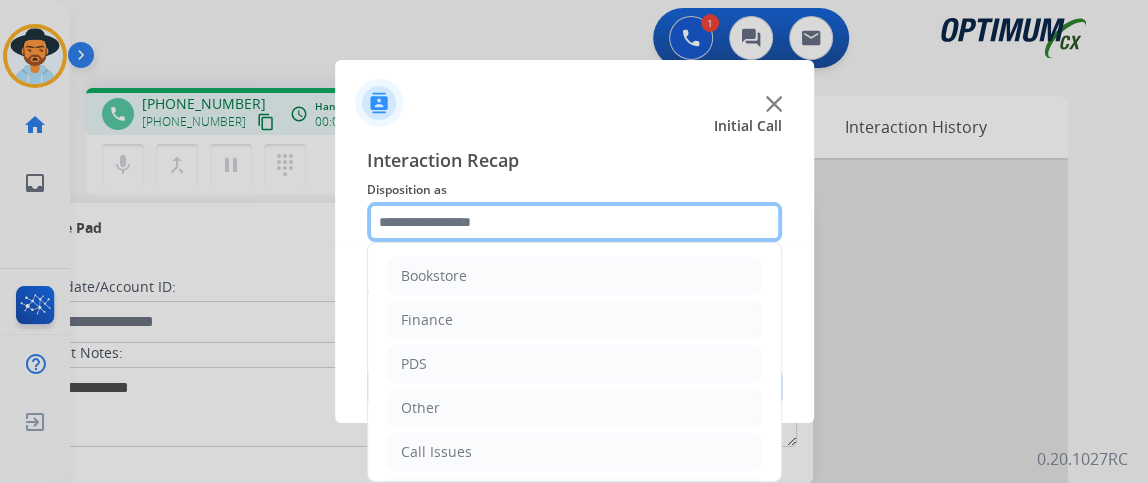 scroll, scrollTop: 131, scrollLeft: 0, axis: vertical 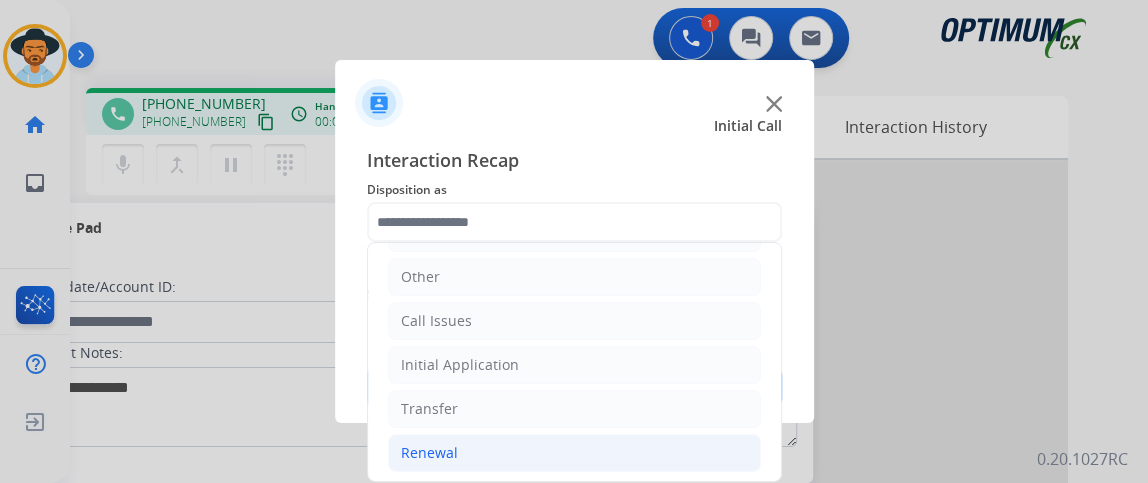 click on "Renewal" 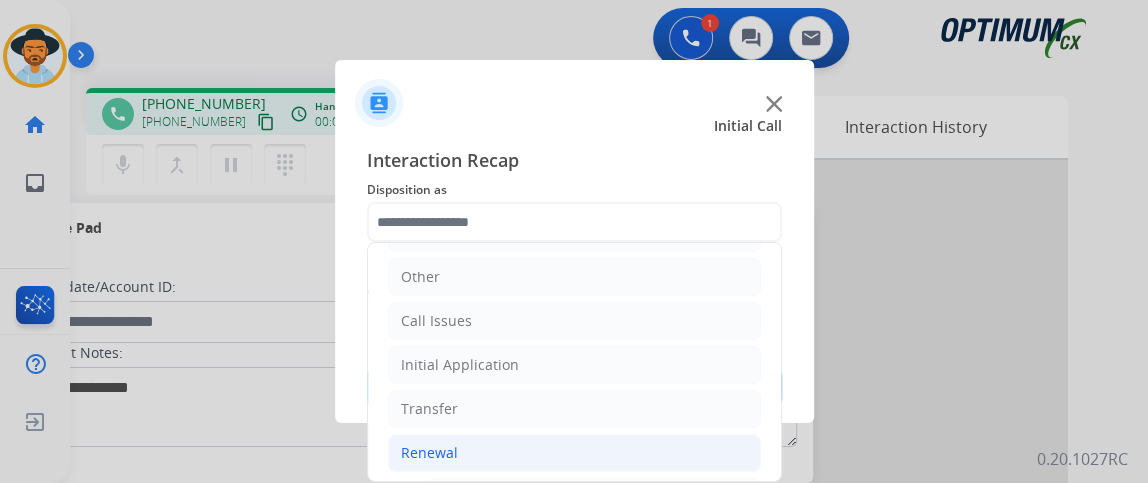 click on "Bookstore   Finance   PDS   Other   Call Issues   Initial Application   Transfer   Renewal   Names Change Questions/Assistance (Renewal)   Extend Deadline (Renewal)   Application Status (Renewal)   RenProb Questions   Fax Receipt Confirmation (Renewal)   General Questions (Renewal)   Credential Resend (Renewal)   Renewal Application Price Increase   Paper Application Status   Reviewer/Verifier Assistance   Renewal Amnesty   FA/CPR Assistance   Reinstatement Request (3 Month Rule)   Online Walk-Through (Renewal)" 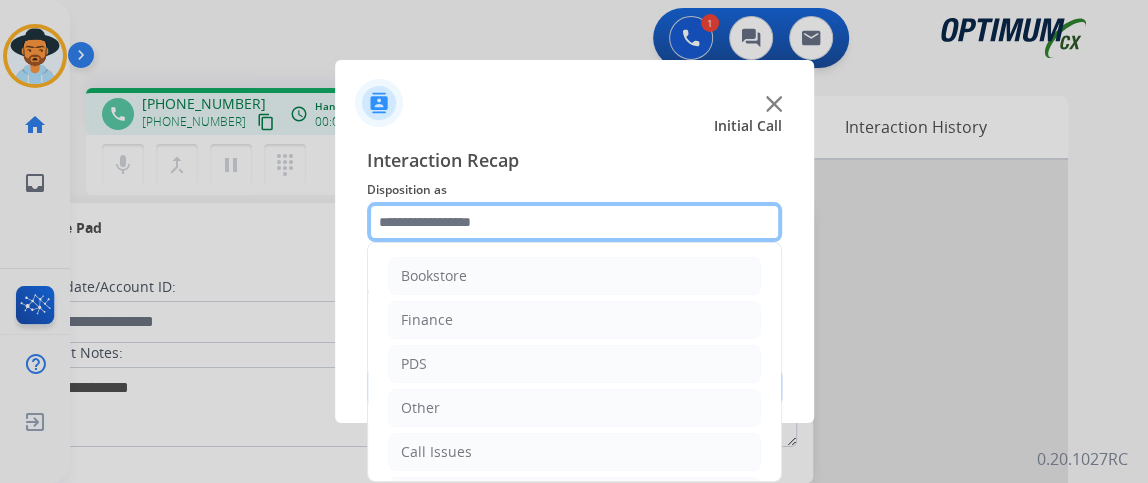 click 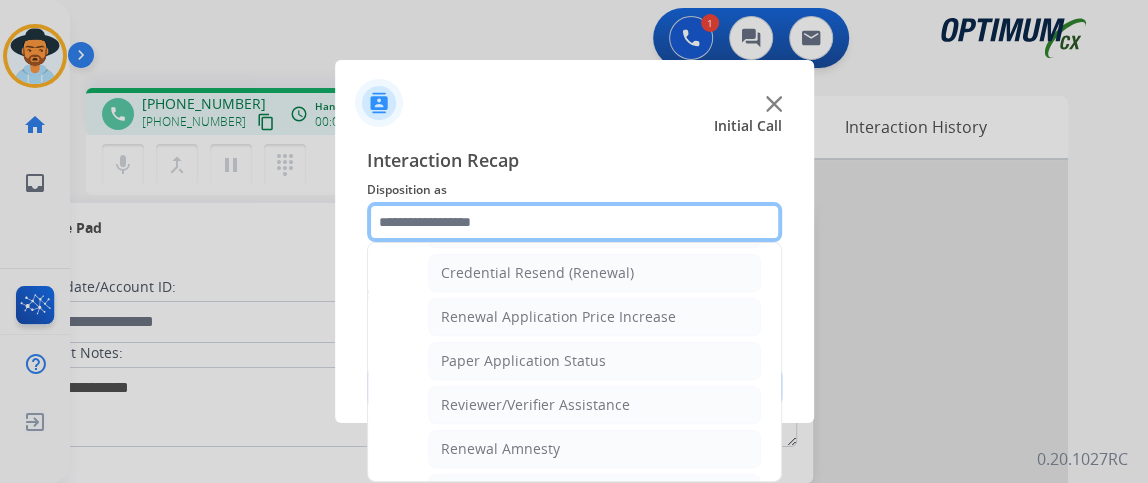 scroll, scrollTop: 636, scrollLeft: 0, axis: vertical 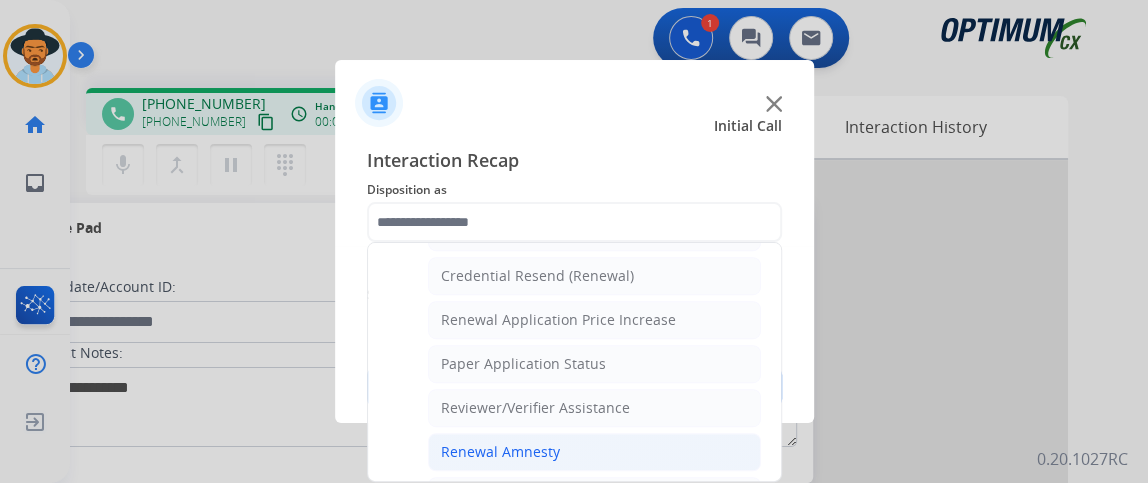click on "Renewal Amnesty" 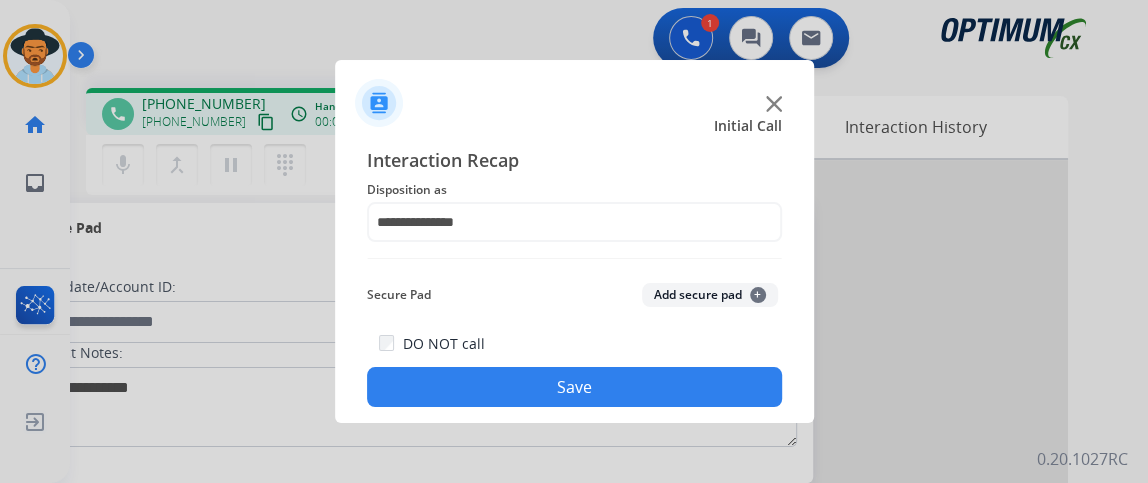 click on "Save" 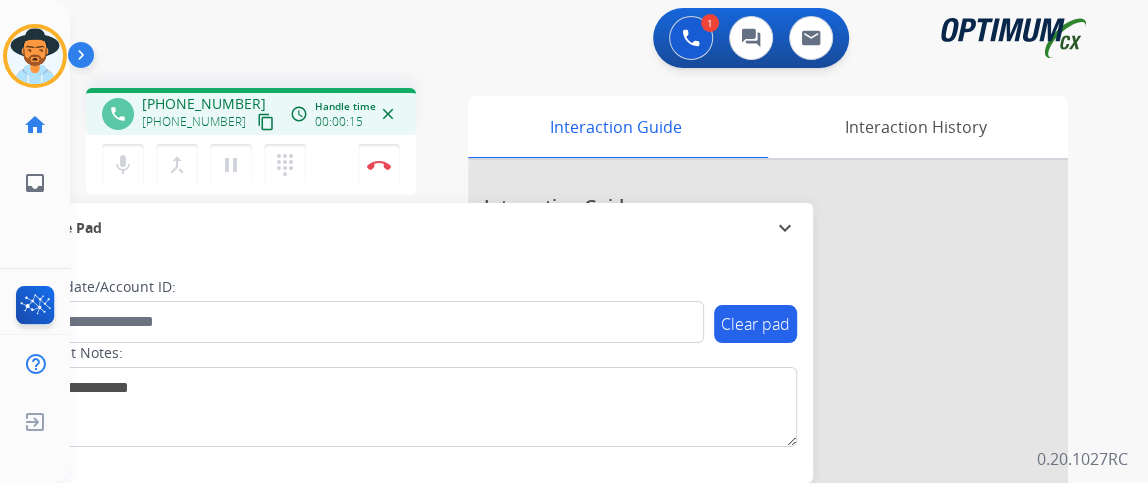 click on "content_copy" at bounding box center (266, 122) 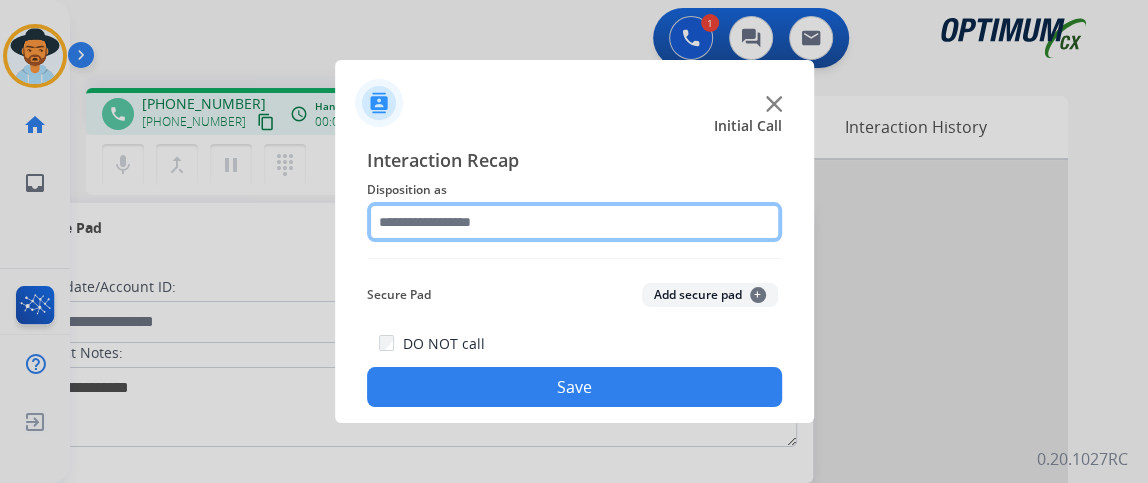 click 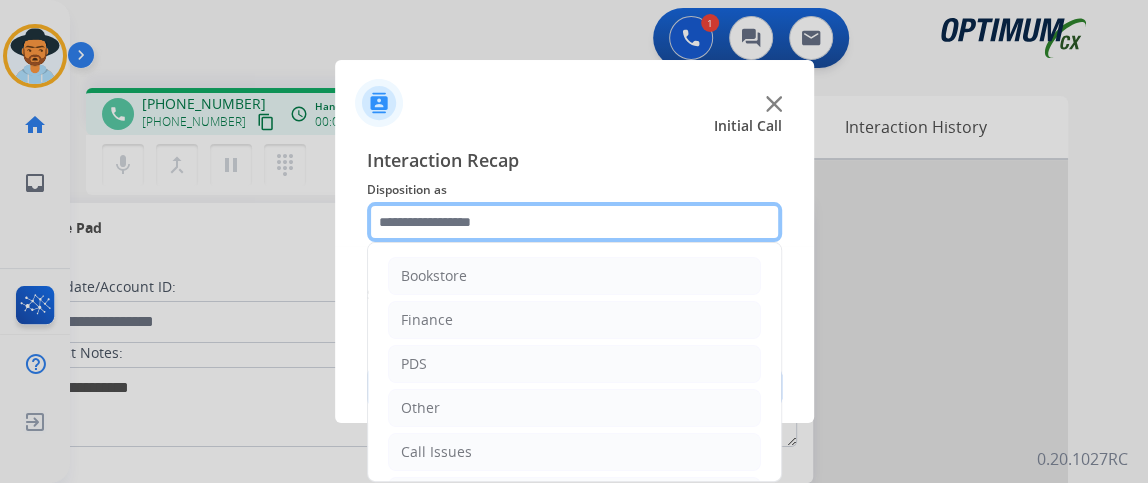 scroll, scrollTop: 131, scrollLeft: 0, axis: vertical 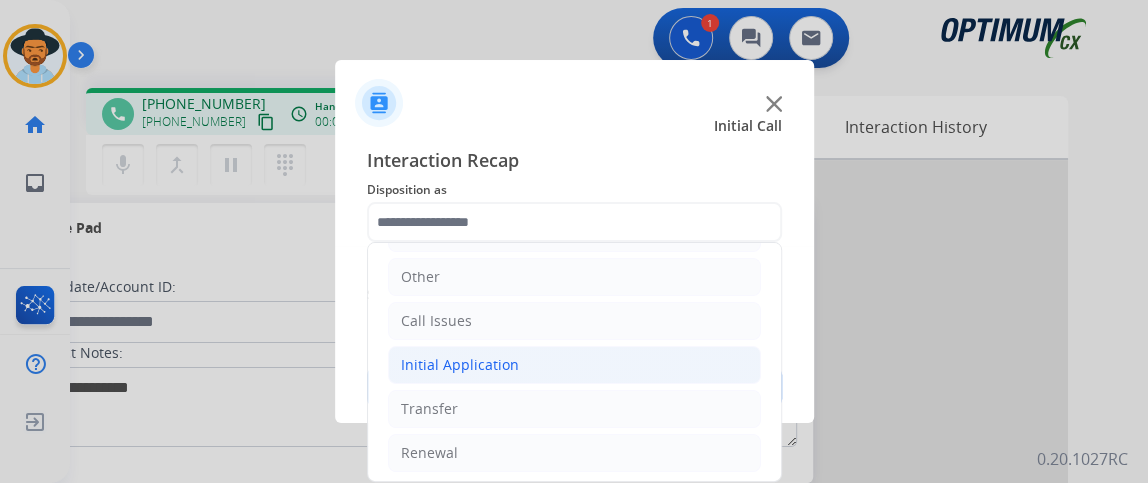 click on "Initial Application" 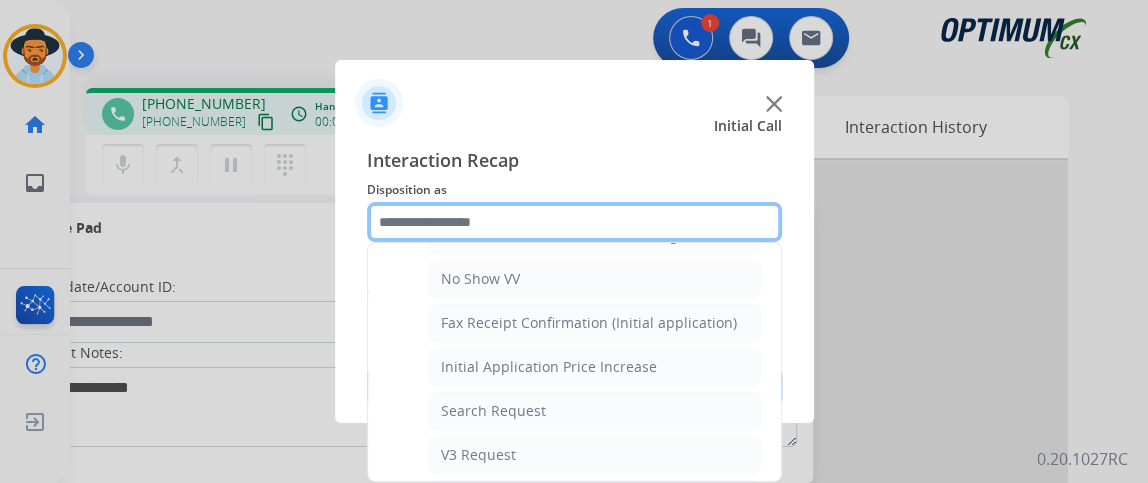 scroll, scrollTop: 590, scrollLeft: 0, axis: vertical 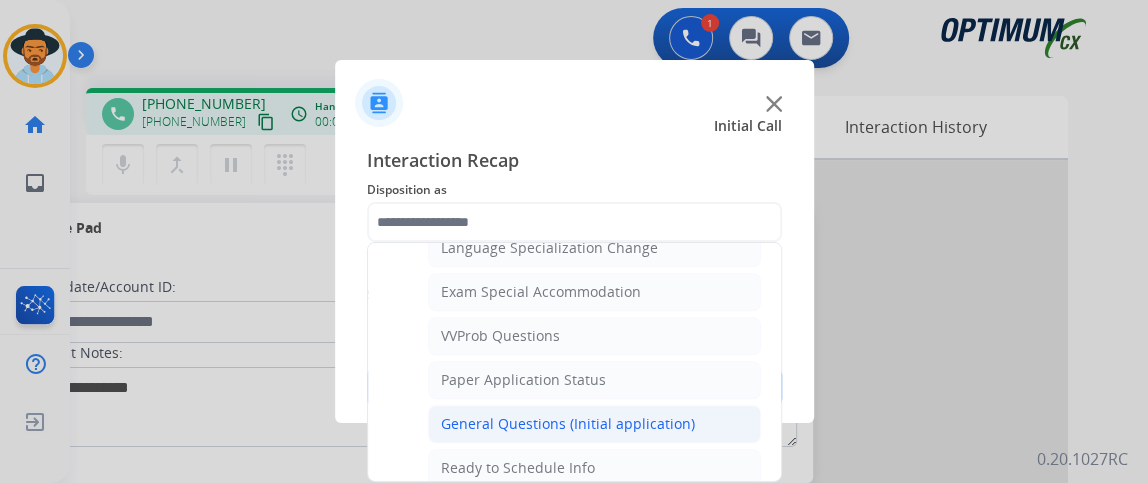 click on "General Questions (Initial application)" 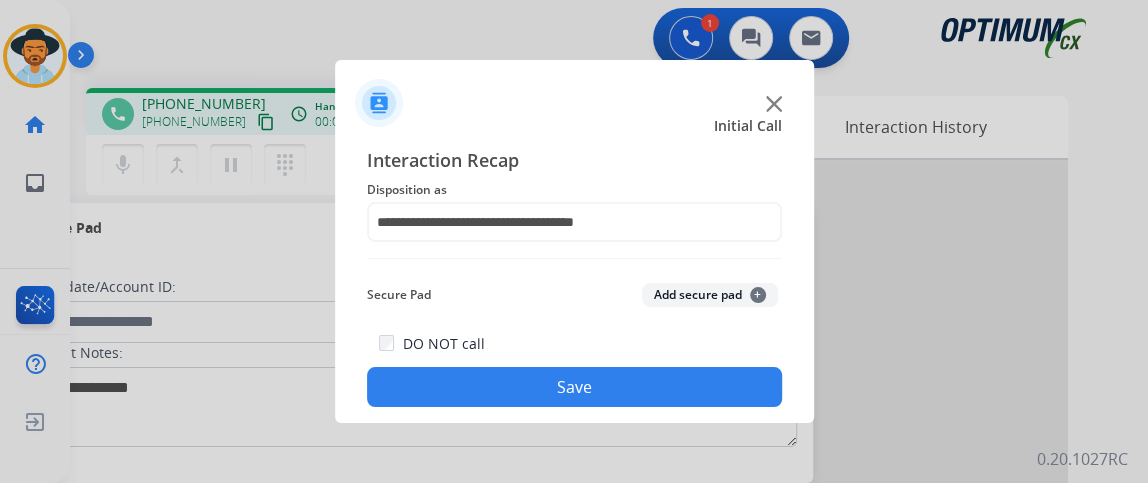 click on "Save" 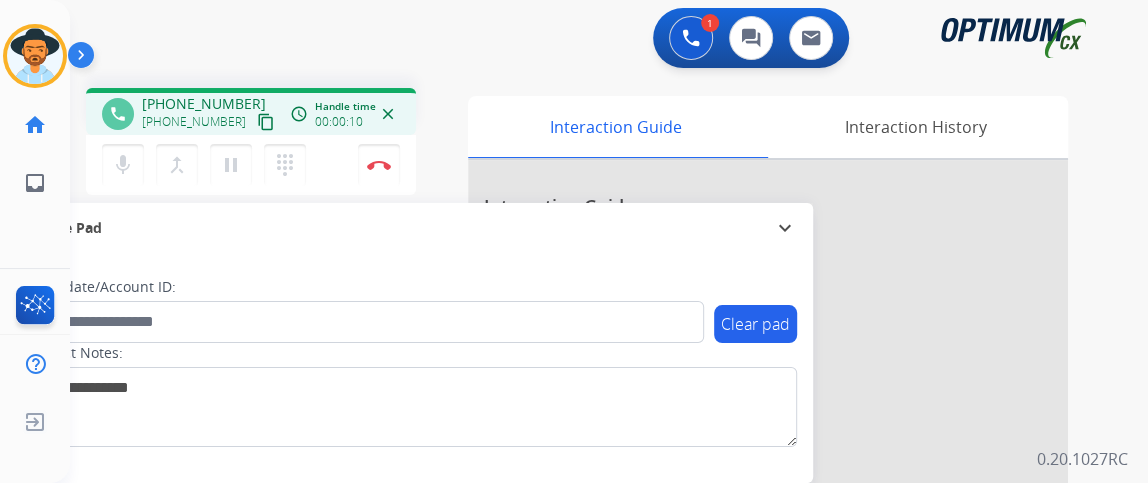 click on "content_copy" at bounding box center (266, 122) 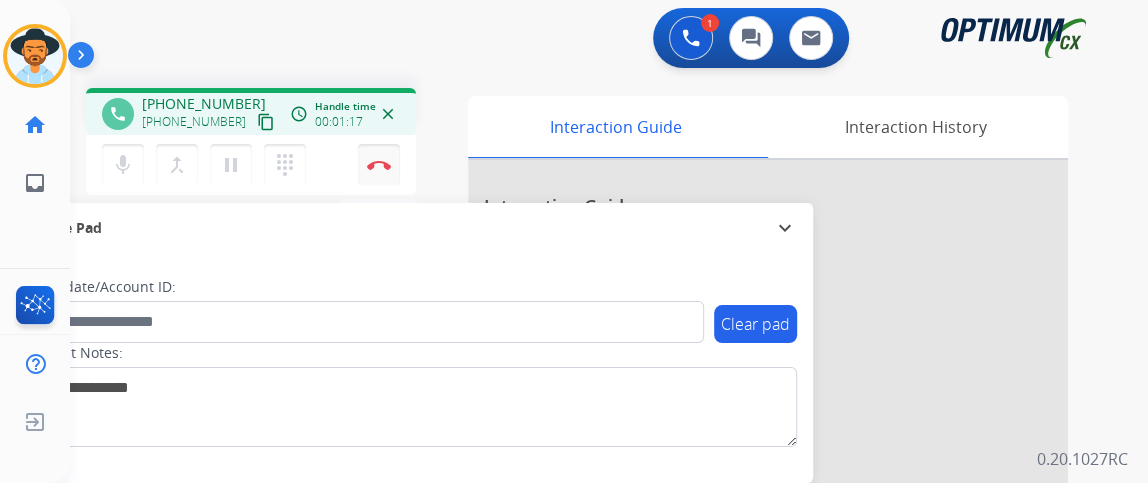 click at bounding box center [379, 165] 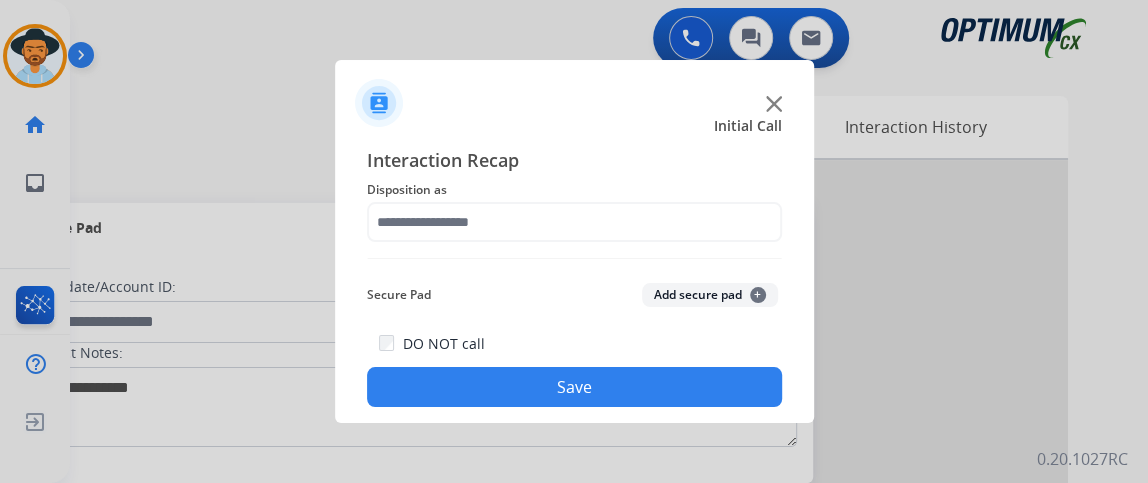 click on "Disposition as" 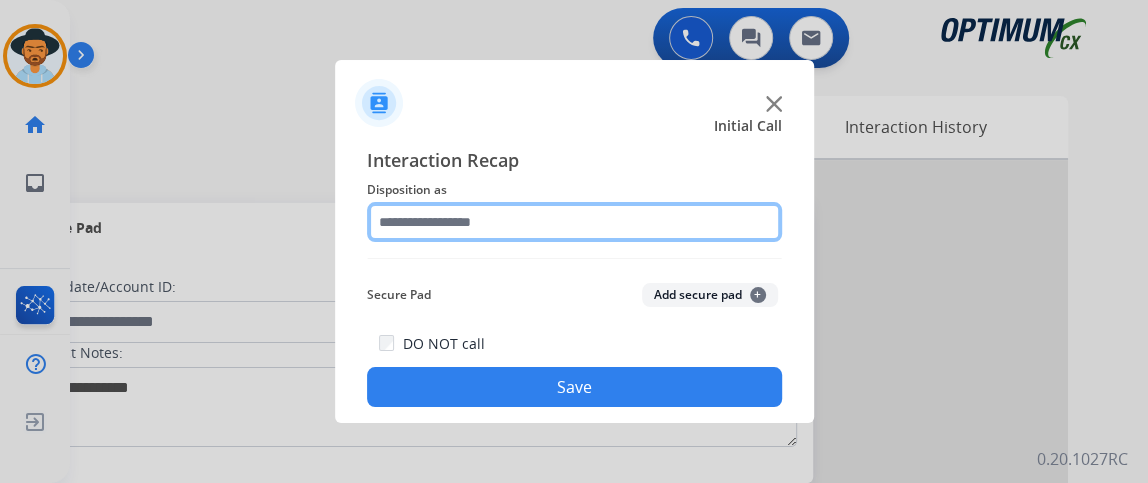 click 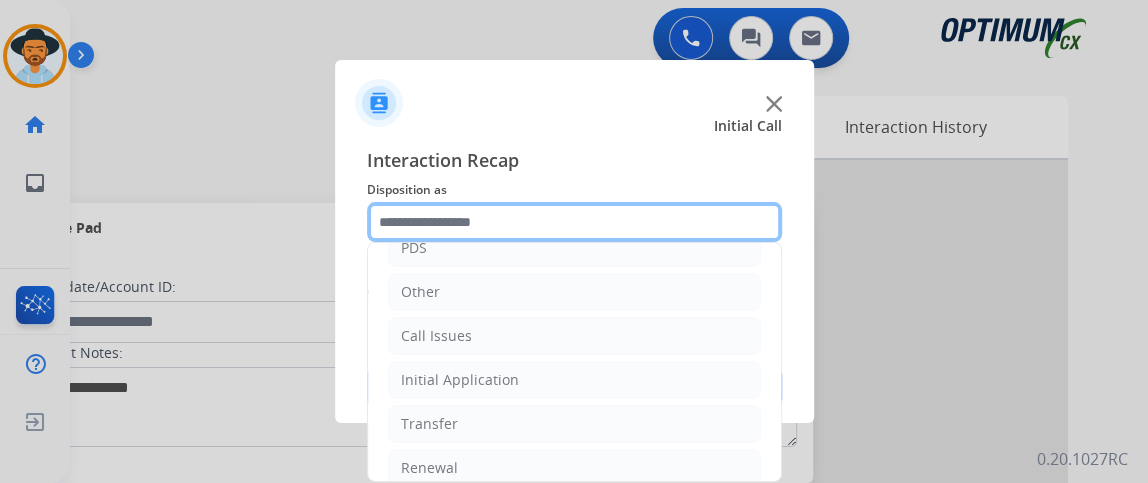 scroll, scrollTop: 131, scrollLeft: 0, axis: vertical 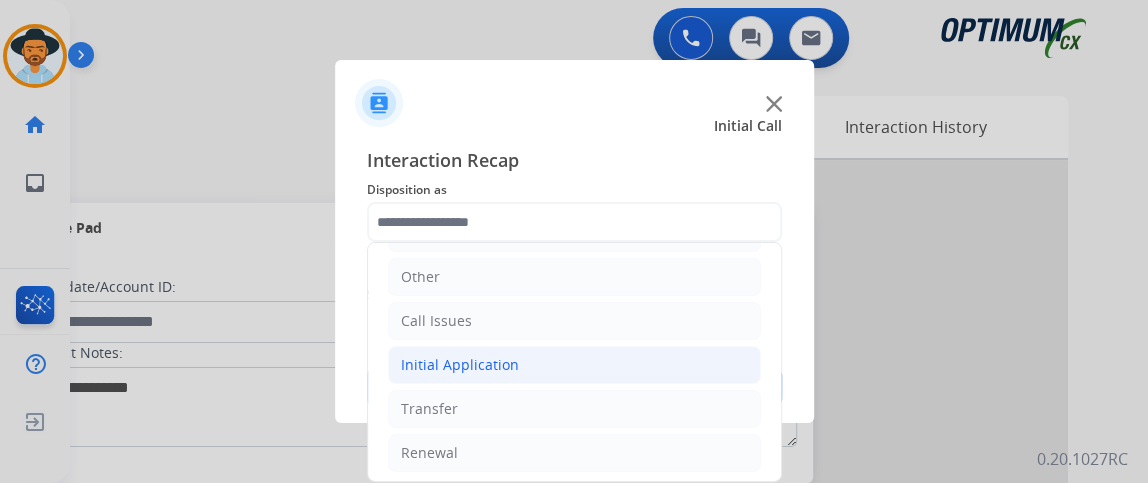 click on "Initial Application" 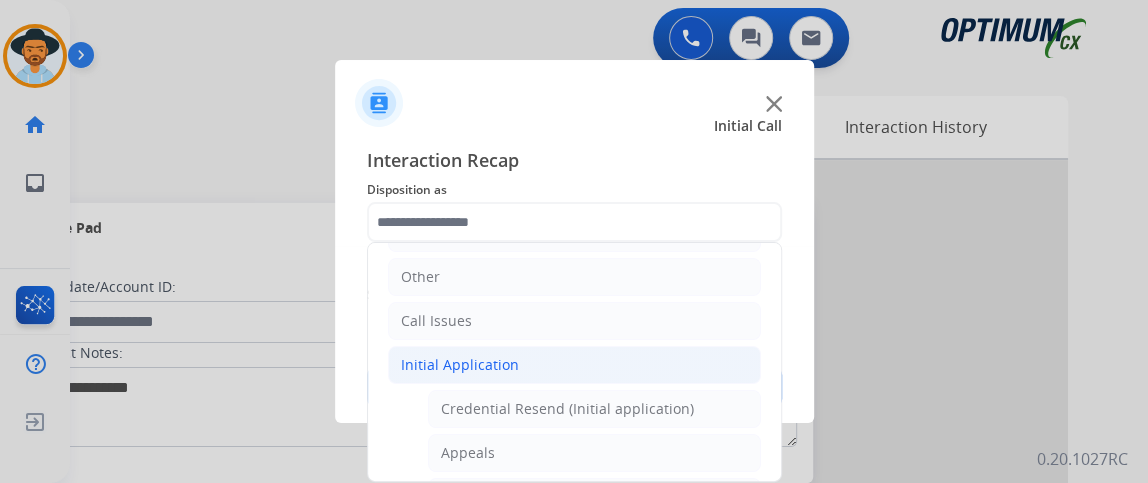 click on "Initial Application   Credential Resend (Initial application)   Appeals   Stuck in Staff Review   Paper Exam Status   Online Walk-Through (Initial application)   Names Change Questions/Assistance (Initial application)   Endorsement Number Not Working   No Show VV   Fax Receipt Confirmation (Initial application)   Initial Application Price Increase   Search Request   V3 Request   Credential Type Change   Admin Change Notice - Temporary   No Show Exam   Visit Cancelation Request   Language Specialization Change   Exam Special Accommodation   VVProb Questions   Paper Application Status   General Questions (Initial application)   Ready to Schedule Info   Pearson Vue/Exam Authorization   Extend Deadline (Initial application)" 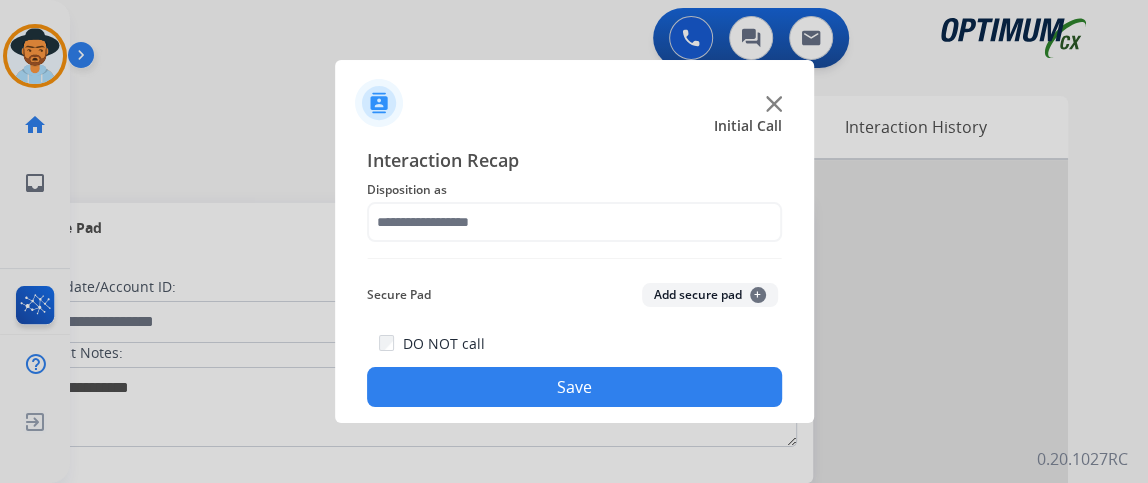 click on "Interaction Recap Disposition as    Secure Pad  Add secure pad  +  DO NOT call  Save" 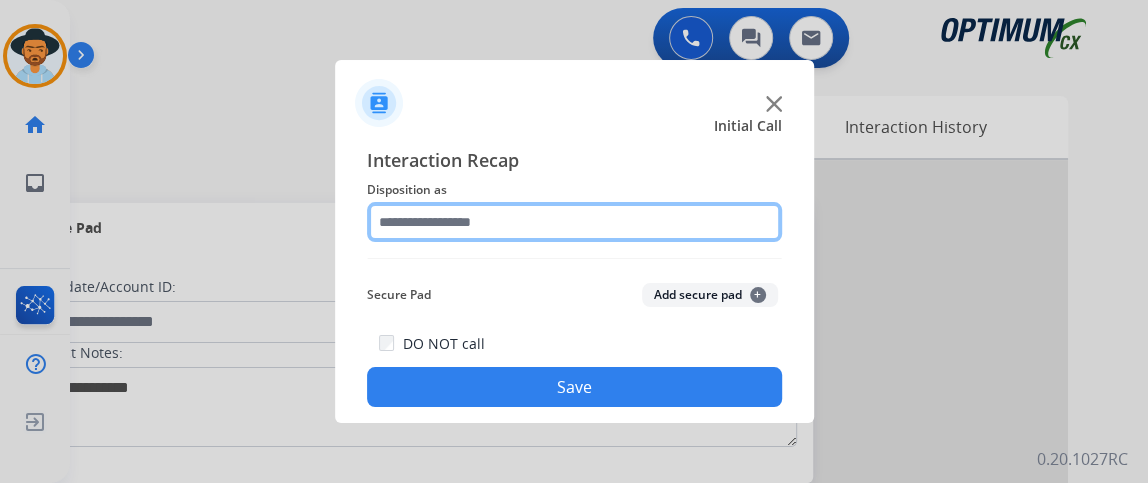 click 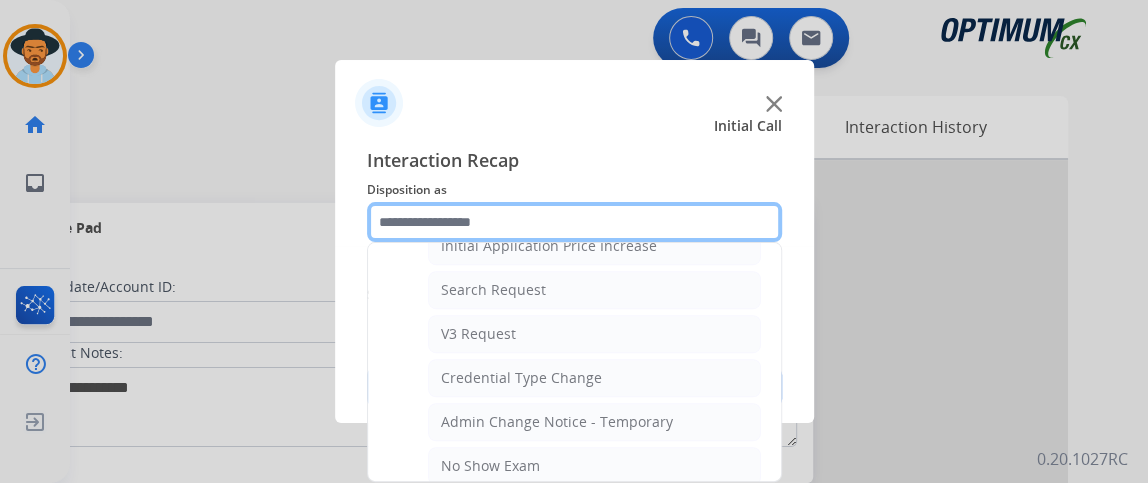 scroll, scrollTop: 701, scrollLeft: 0, axis: vertical 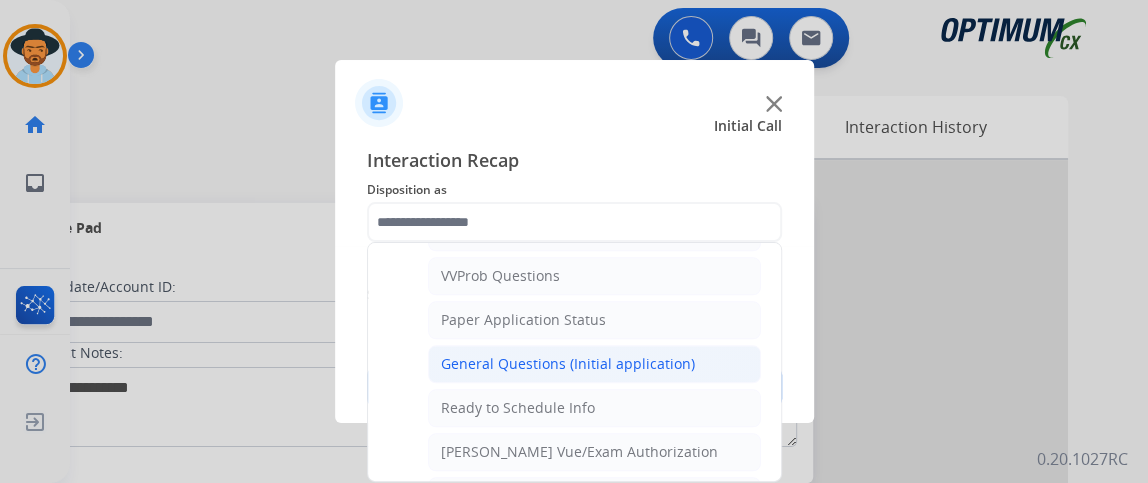click on "General Questions (Initial application)" 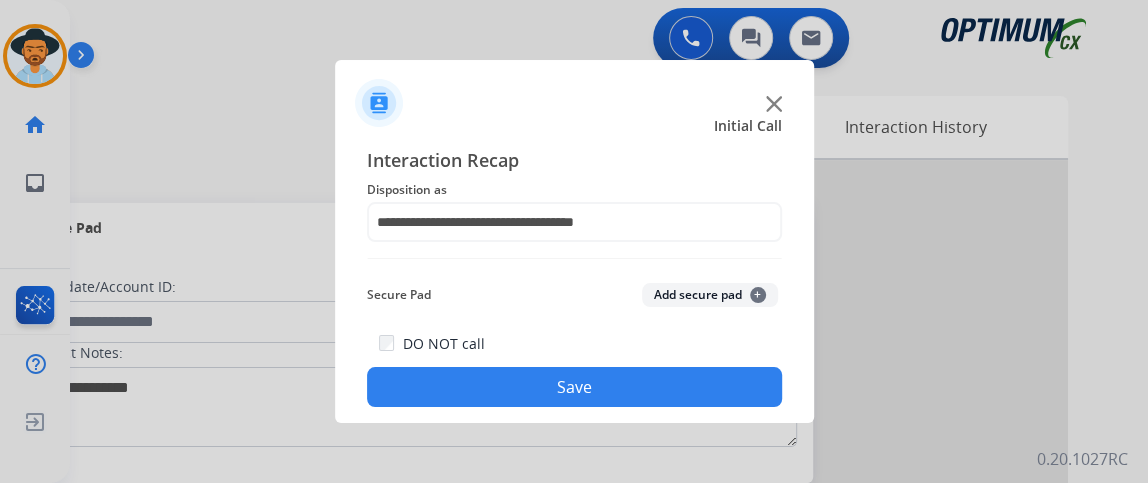 click on "Save" 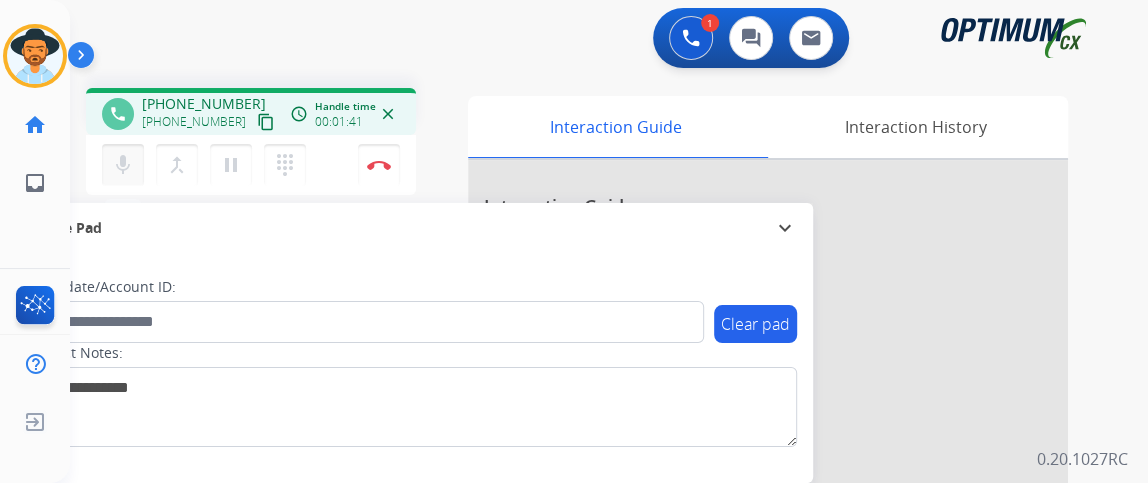 click on "mic Mute" at bounding box center (123, 165) 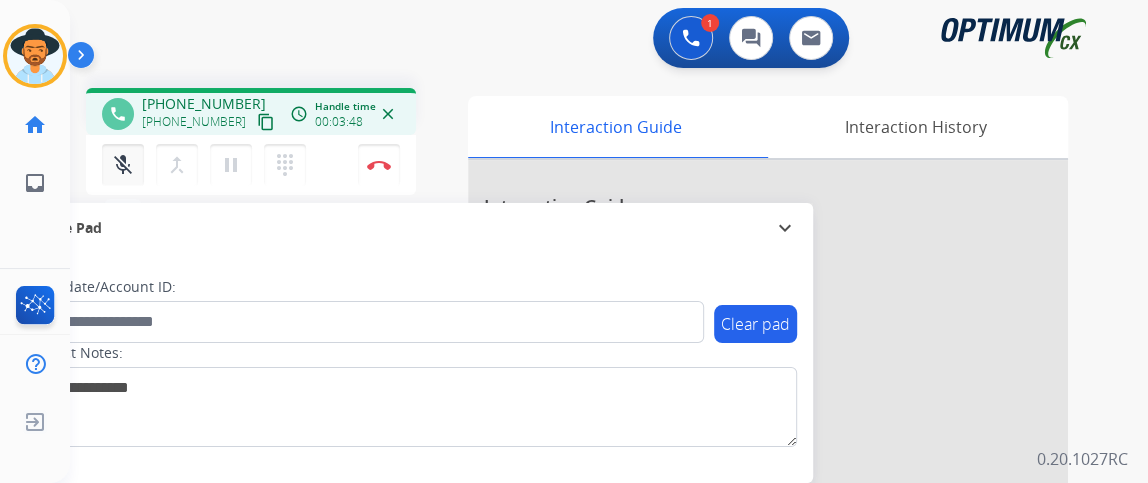 click on "mic_off Mute" at bounding box center [123, 165] 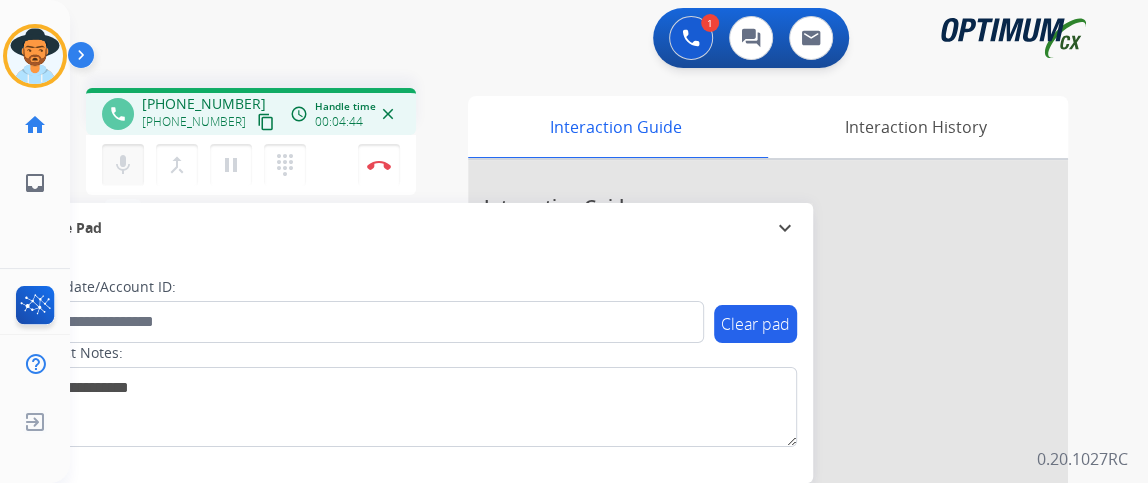 click on "mic" at bounding box center (123, 165) 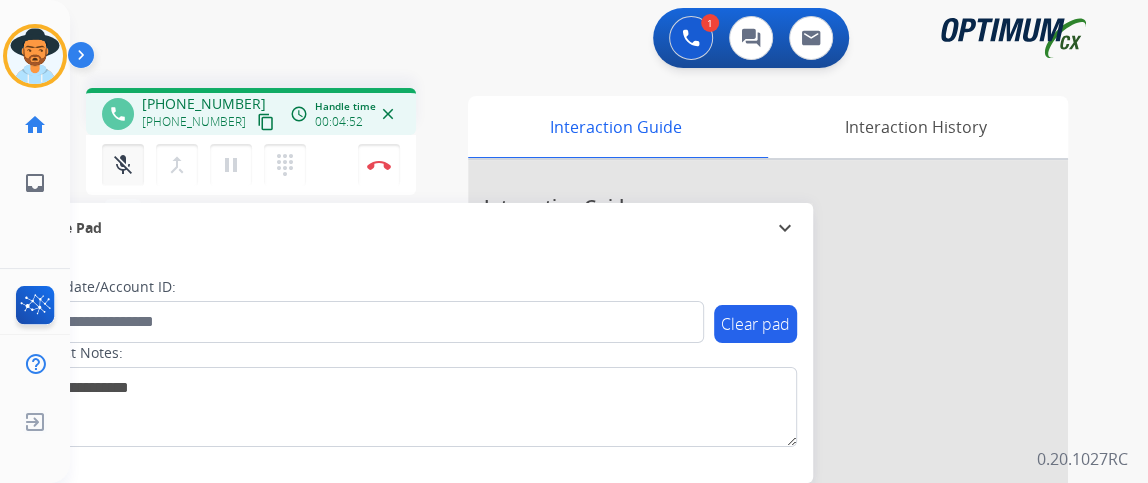click on "mic_off" at bounding box center (123, 165) 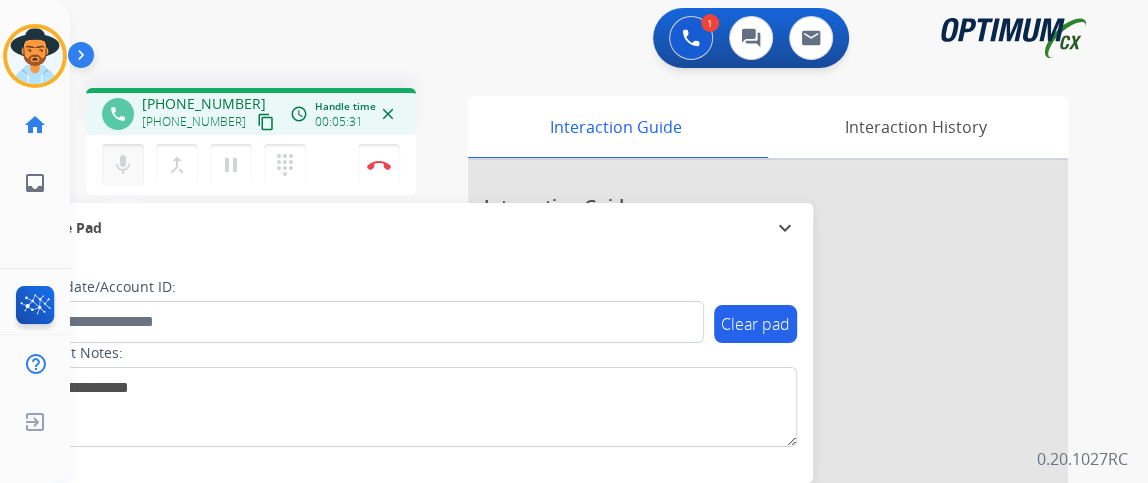 click on "mic" at bounding box center (123, 165) 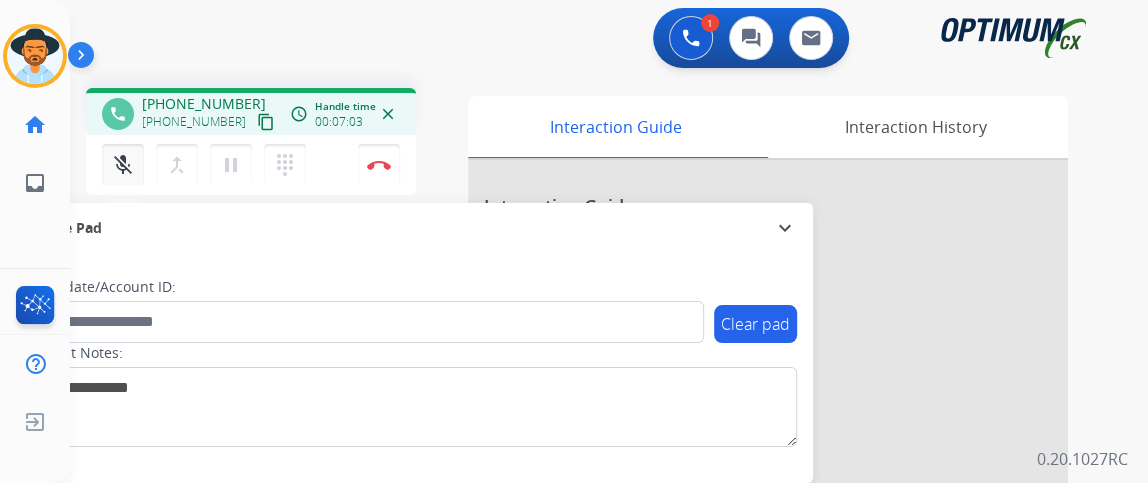 click on "mic_off" at bounding box center (123, 165) 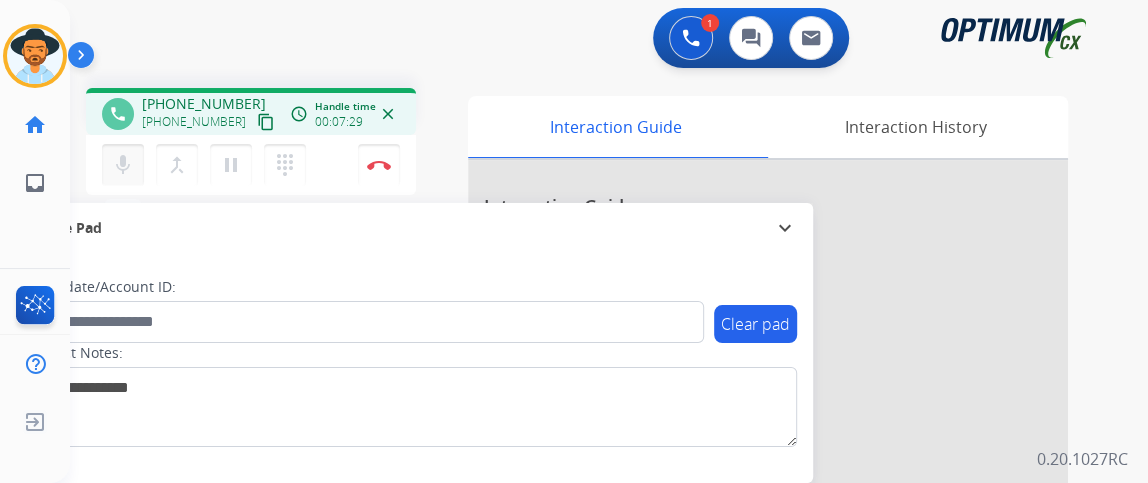 click on "mic" at bounding box center [123, 165] 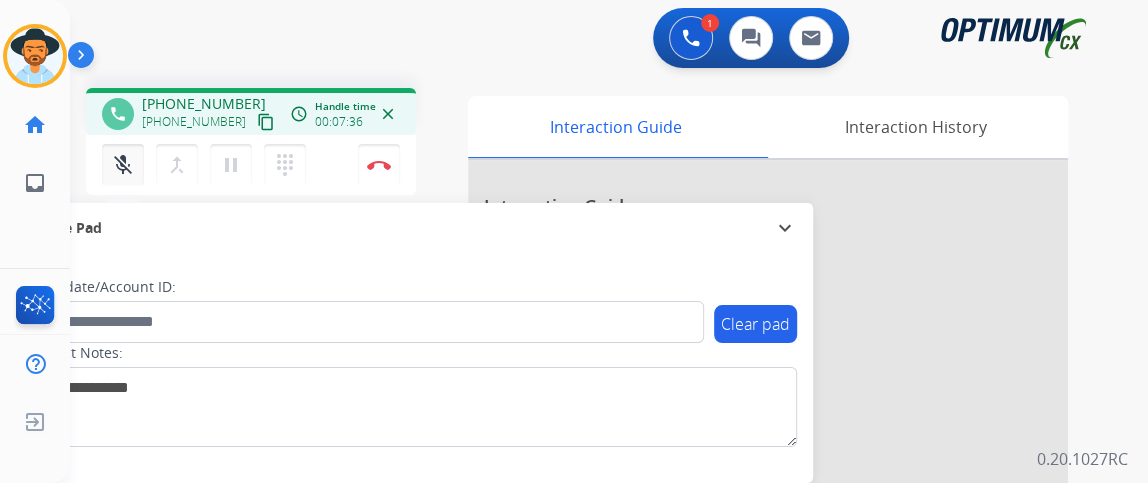 click on "mic_off" at bounding box center (123, 165) 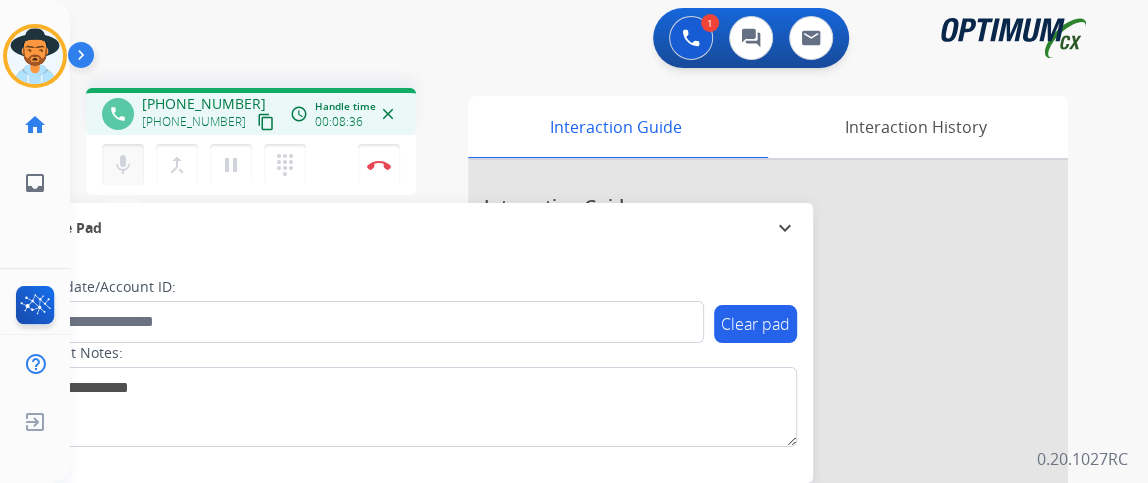 click on "mic" at bounding box center [123, 165] 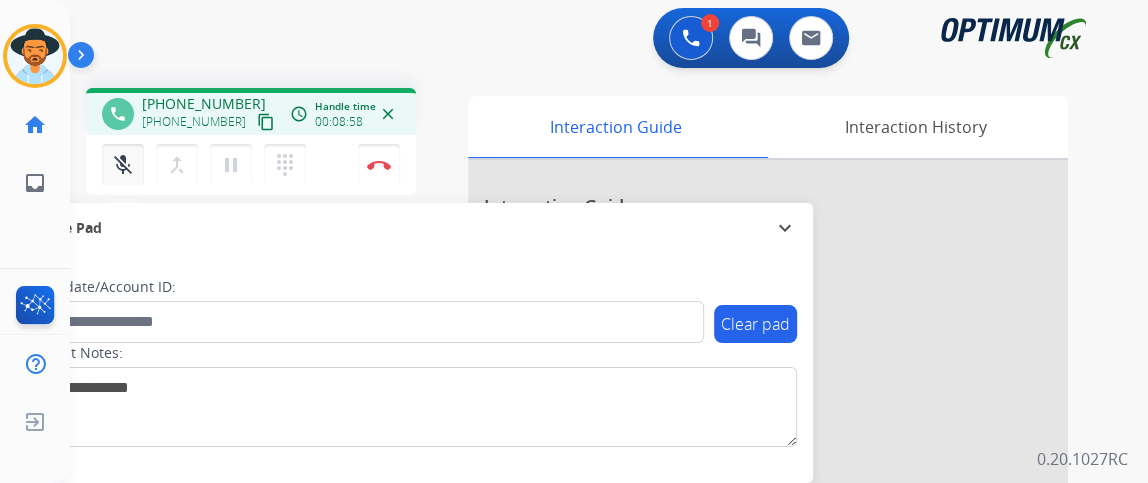 click on "mic_off" at bounding box center (123, 165) 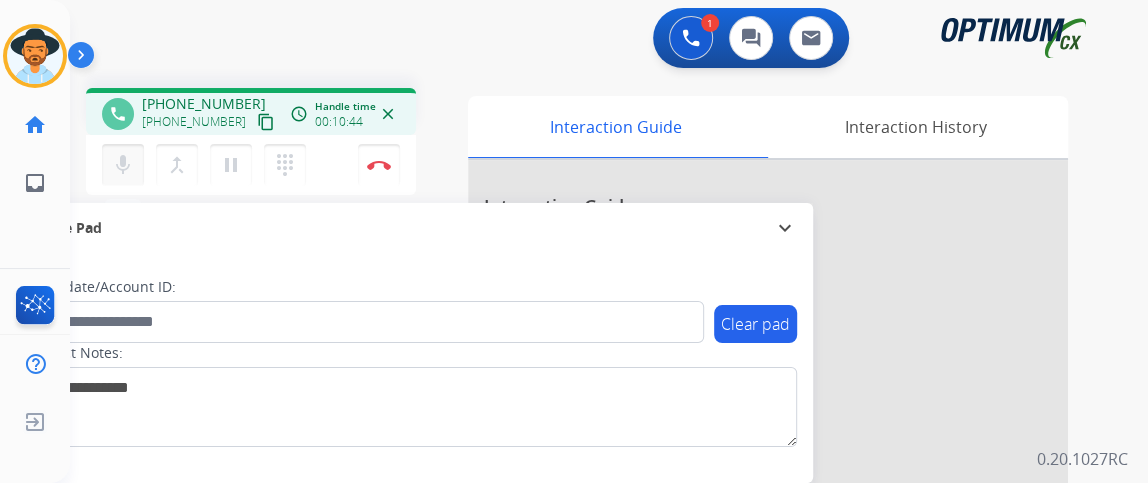 click on "mic" at bounding box center [123, 165] 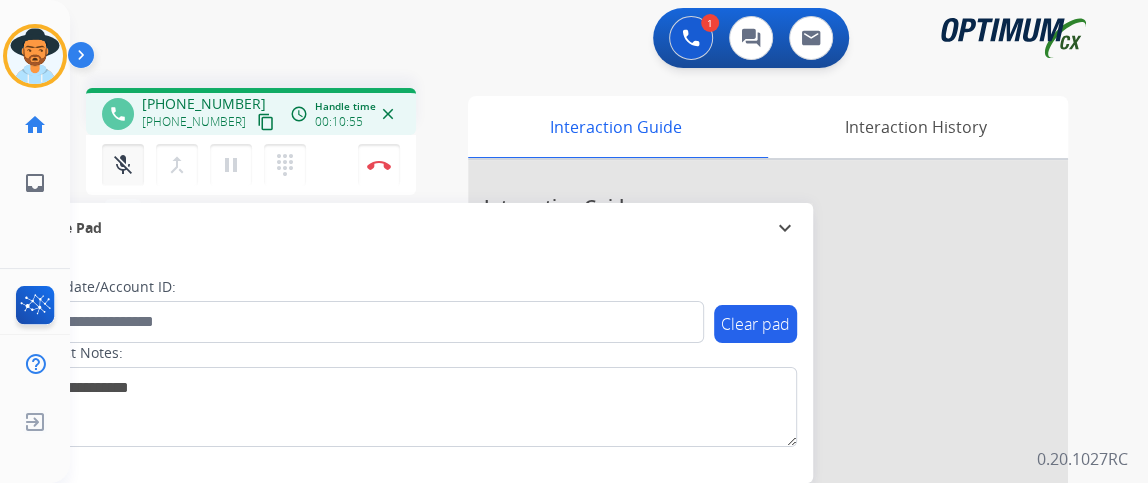 click on "mic_off" at bounding box center [123, 165] 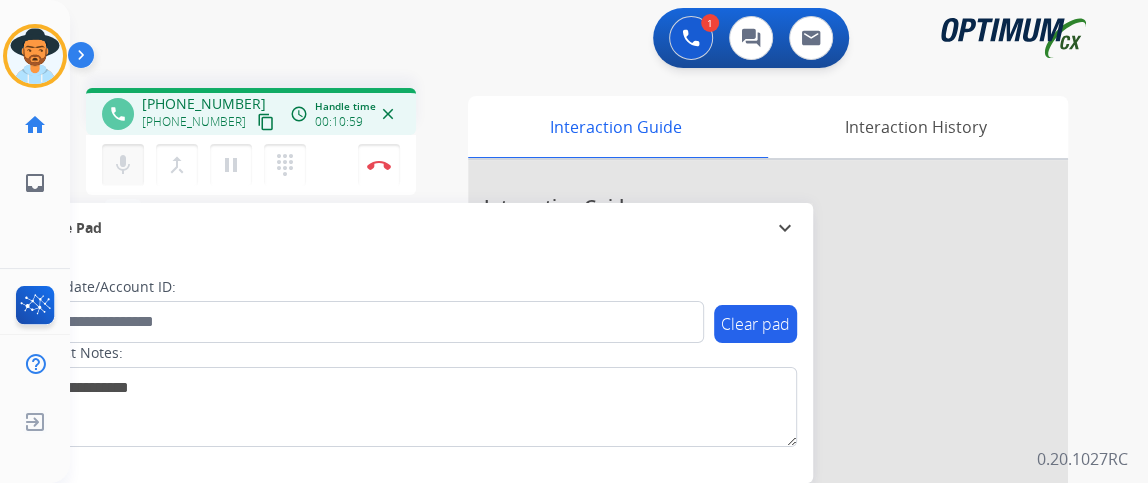 click on "mic" at bounding box center [123, 165] 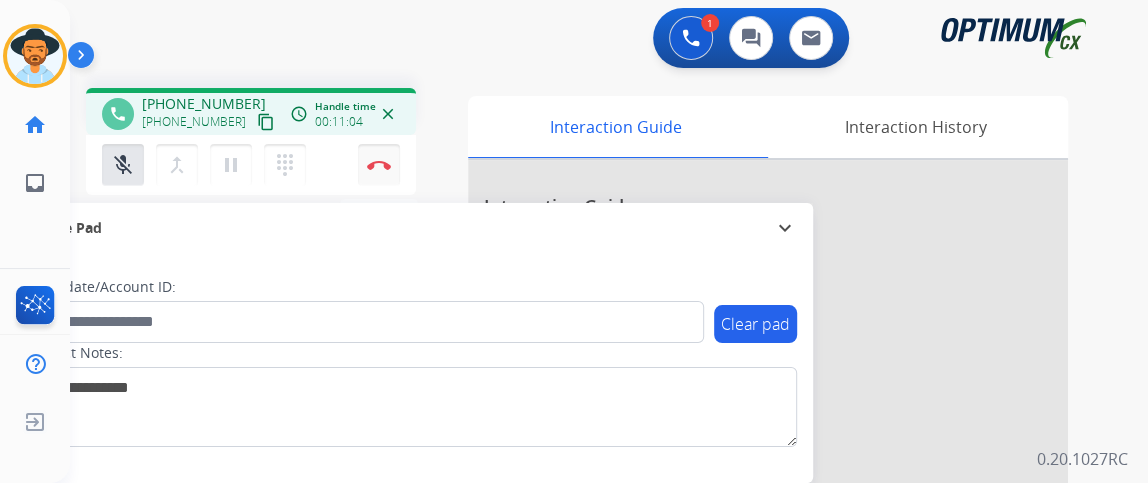 click at bounding box center [379, 165] 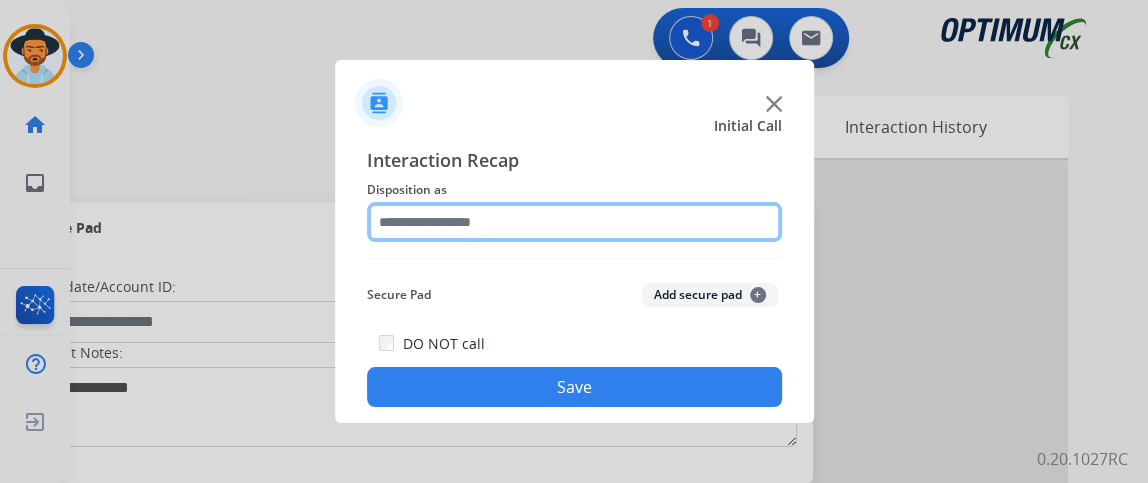 click 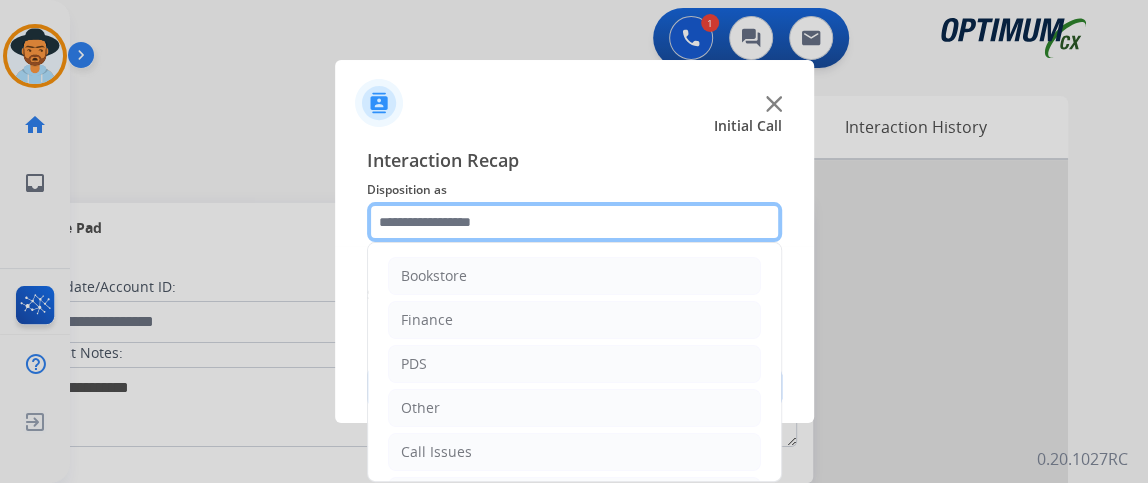scroll, scrollTop: 131, scrollLeft: 0, axis: vertical 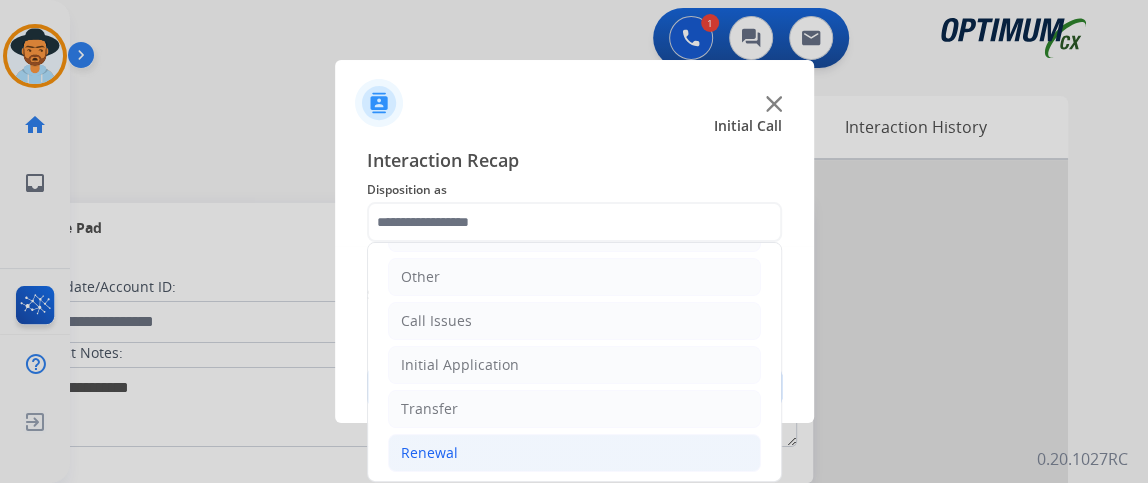 click on "Renewal" 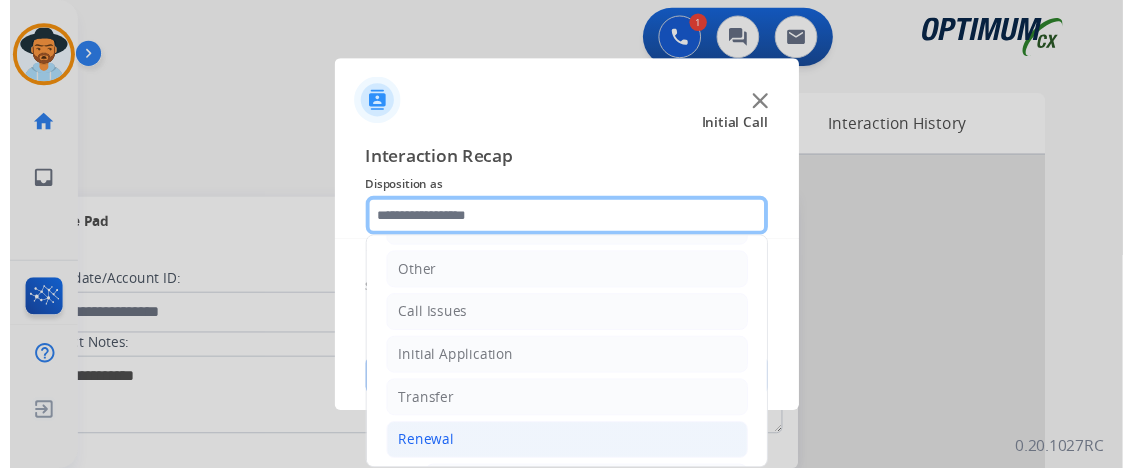 scroll, scrollTop: 359, scrollLeft: 0, axis: vertical 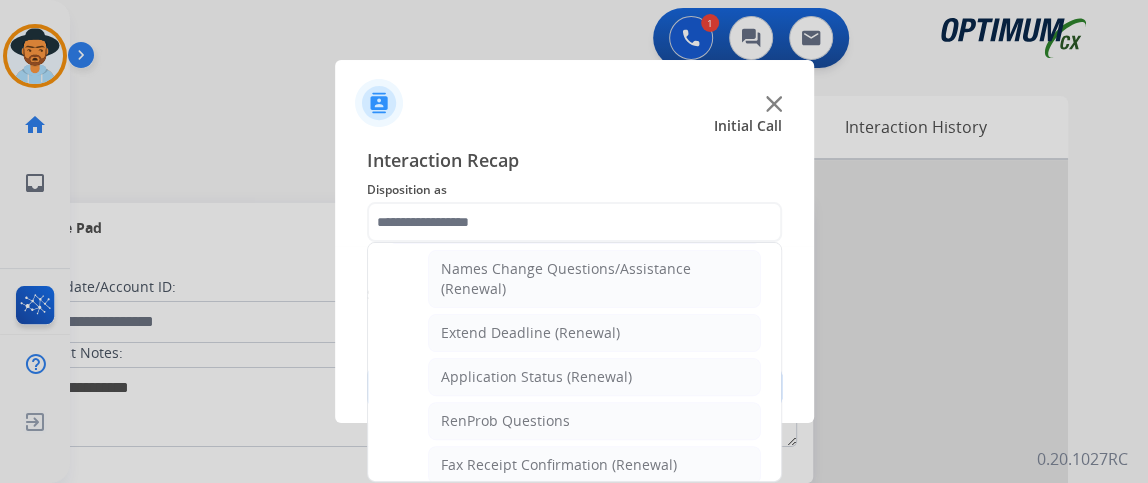 click on "Names Change Questions/Assistance (Renewal)   Extend Deadline (Renewal)   Application Status (Renewal)   RenProb Questions   Fax Receipt Confirmation (Renewal)   General Questions (Renewal)   Credential Resend (Renewal)   Renewal Application Price Increase   Paper Application Status   Reviewer/Verifier Assistance   Renewal Amnesty   FA/CPR Assistance   Reinstatement Request (3 Month Rule)   Online Walk-Through (Renewal)" 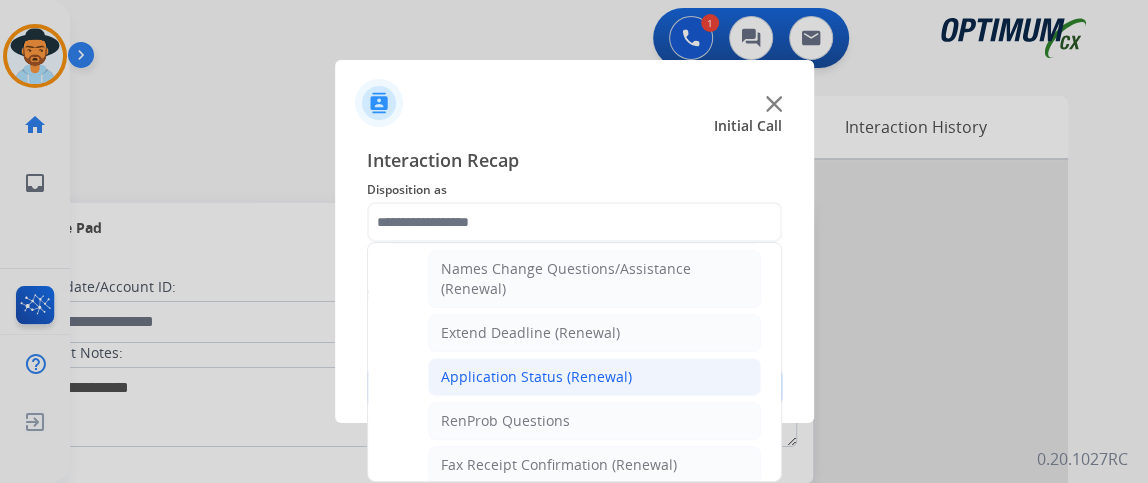 click on "Application Status (Renewal)" 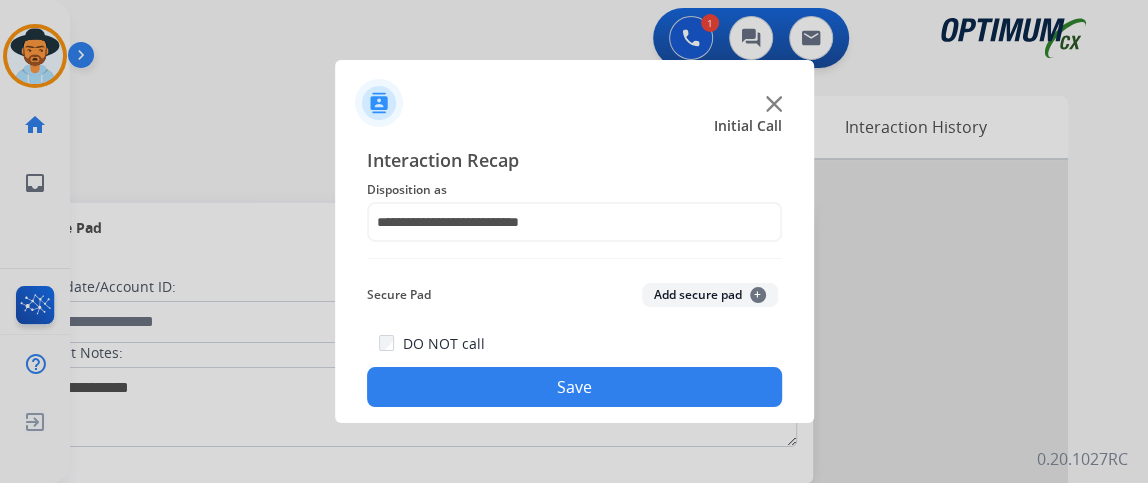click on "Save" 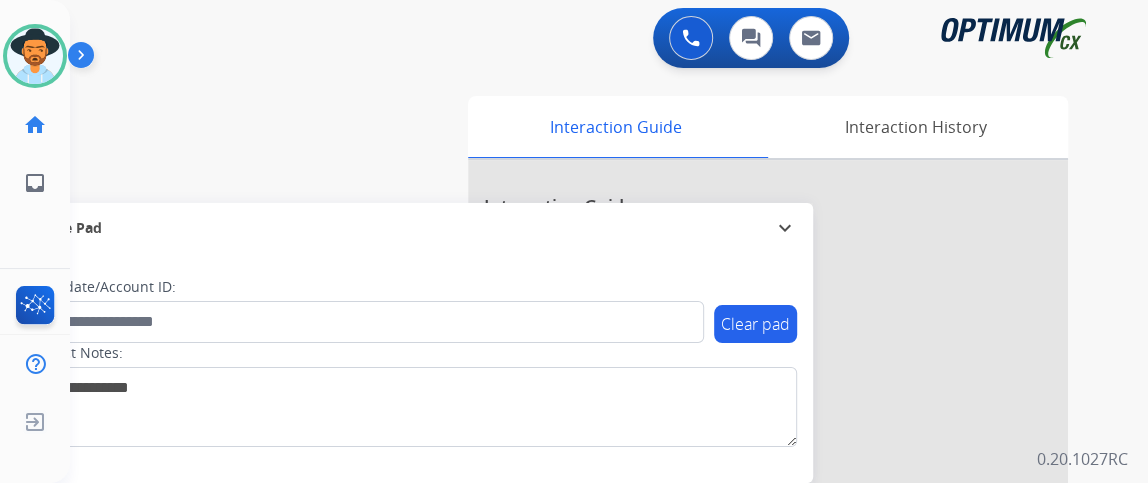 click on "Gilce   Available  Edit Avatar  Agent:   Gilce  Routing Profile:  NH_Bilingual home  Home  Home inbox  Emails  Emails  FocalPoints  Help Center  Help Center  Log out  Log out" 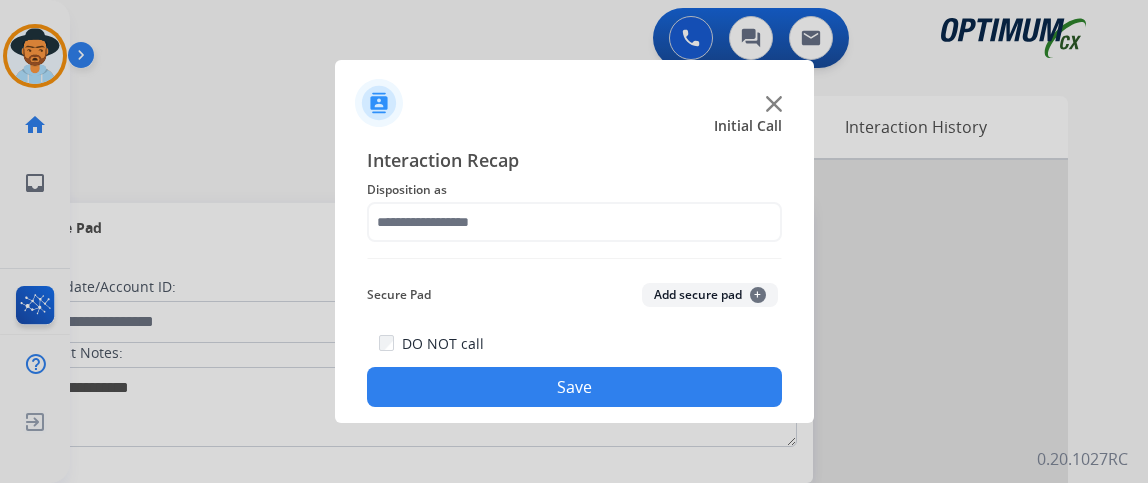 scroll, scrollTop: 0, scrollLeft: 0, axis: both 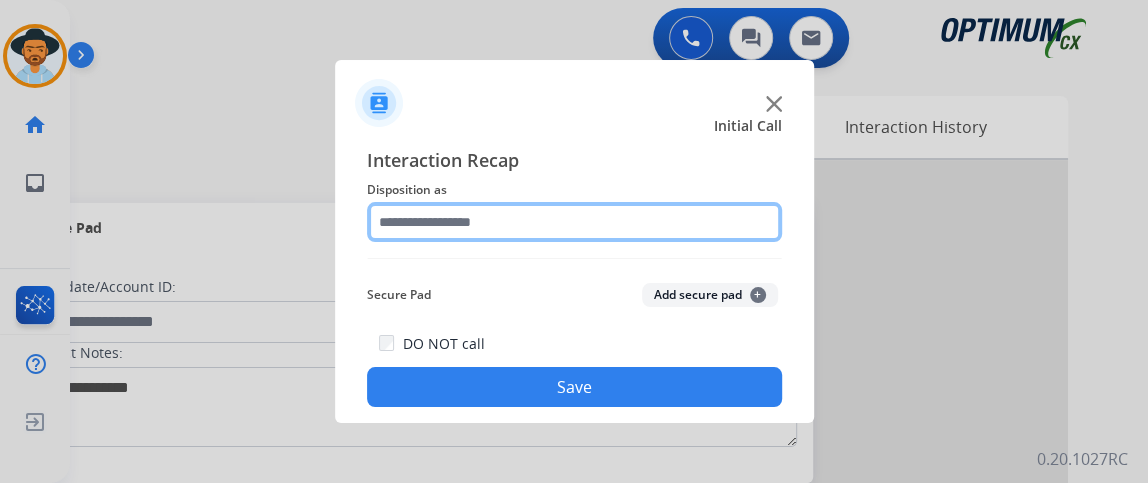 click 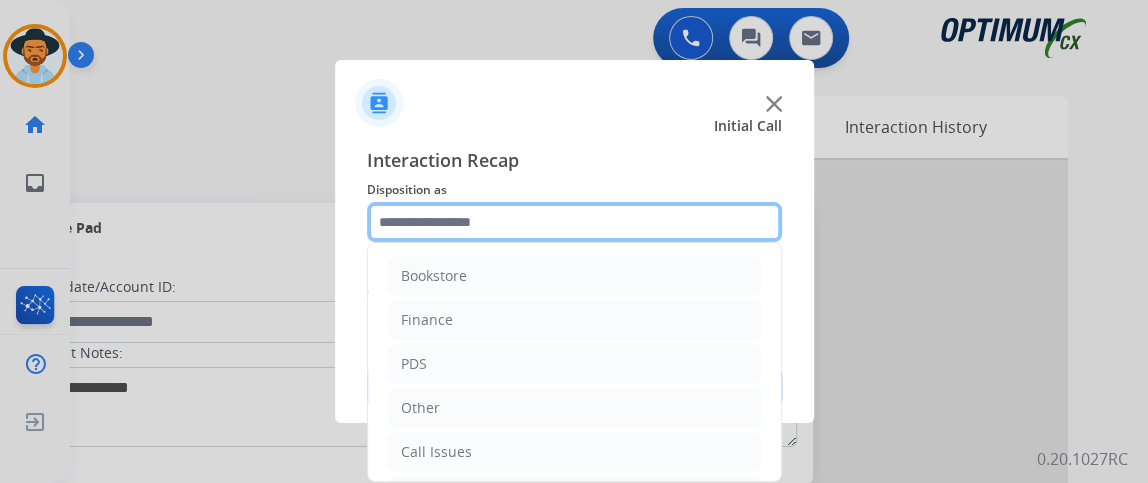 scroll, scrollTop: 131, scrollLeft: 0, axis: vertical 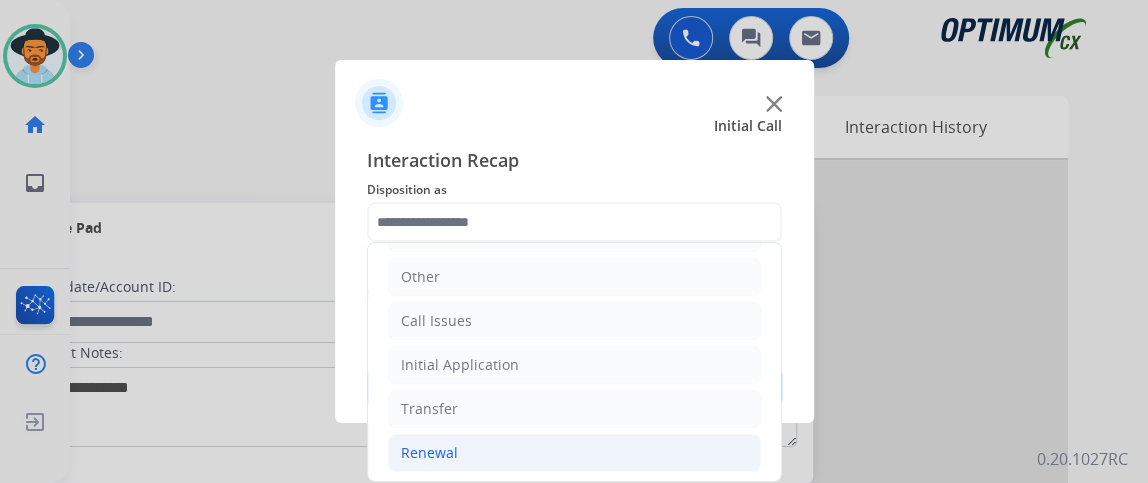 click on "Renewal" 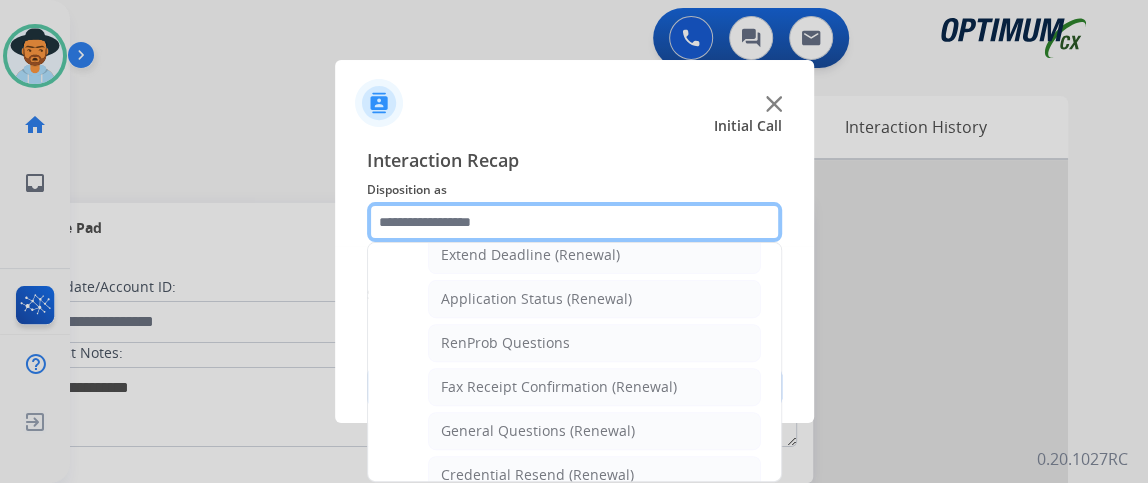 scroll, scrollTop: 446, scrollLeft: 0, axis: vertical 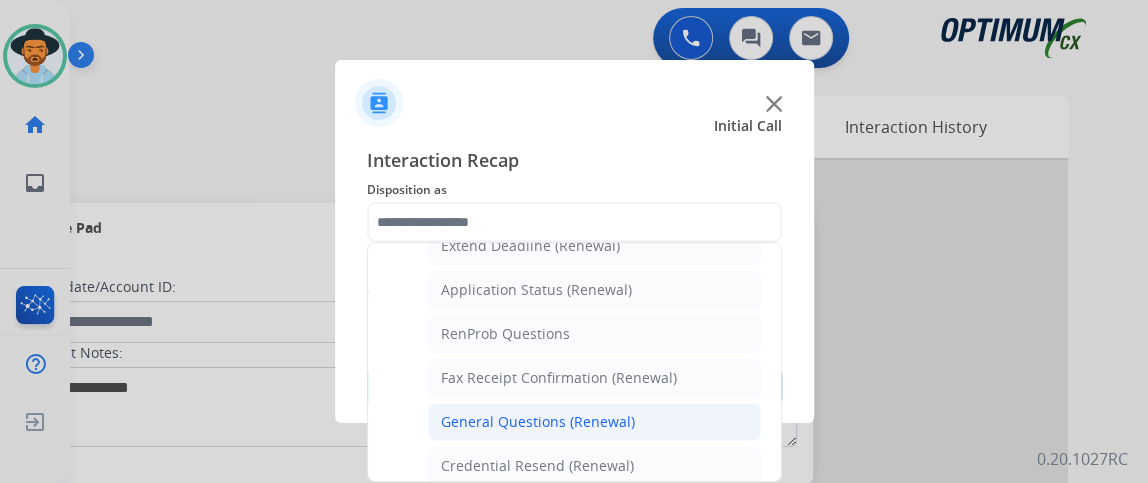 click on "General Questions (Renewal)" 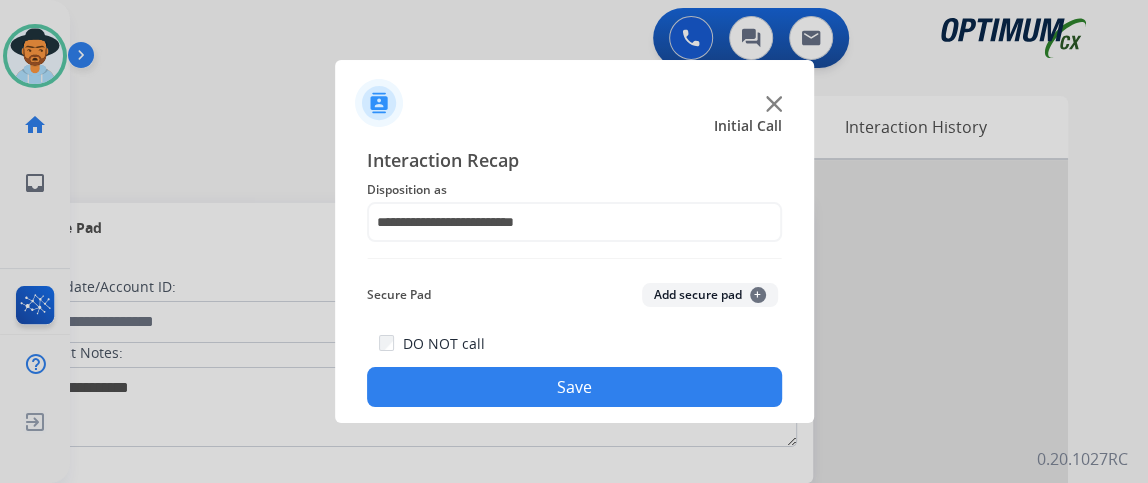 click on "Save" 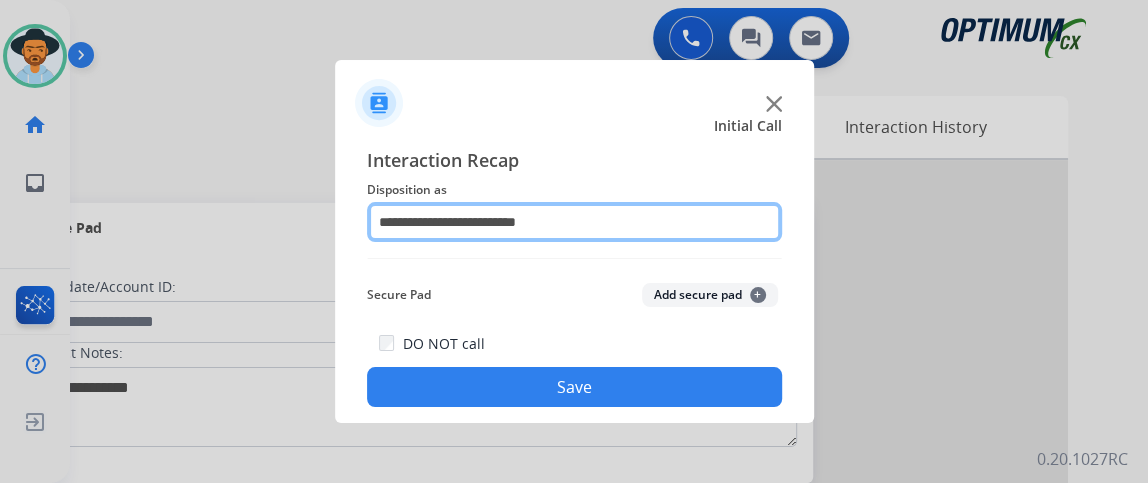 click on "**********" 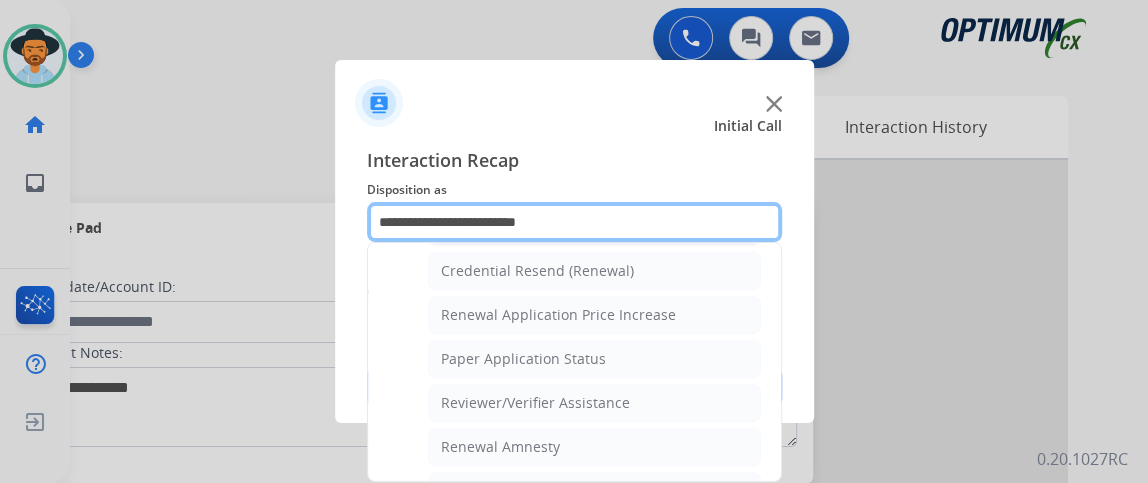 scroll, scrollTop: 647, scrollLeft: 0, axis: vertical 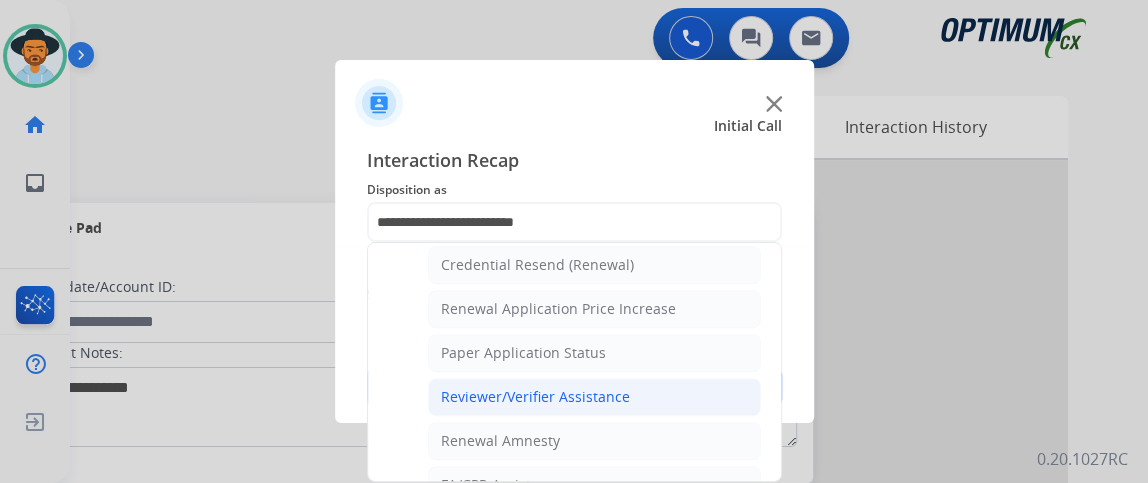 click on "Reviewer/Verifier Assistance" 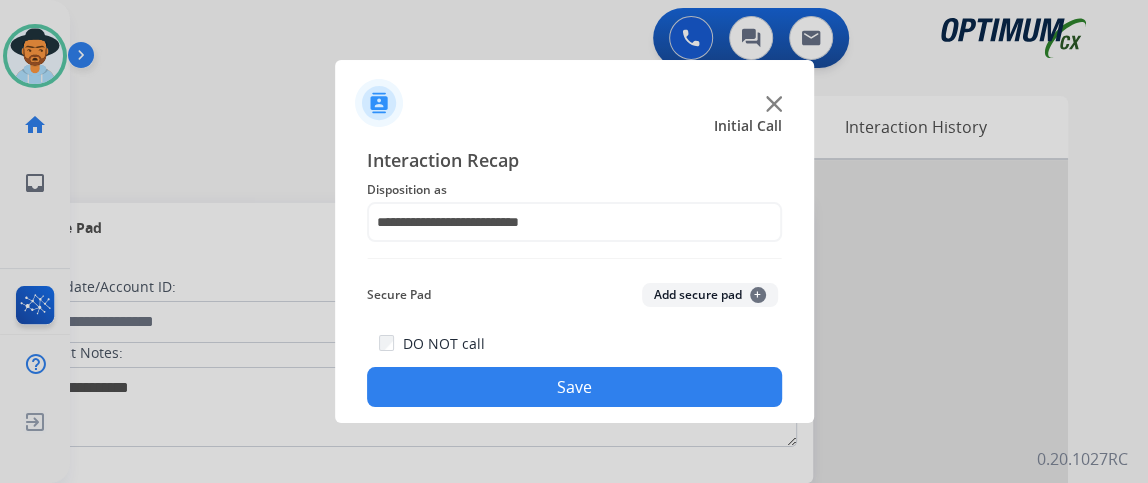 click on "Save" 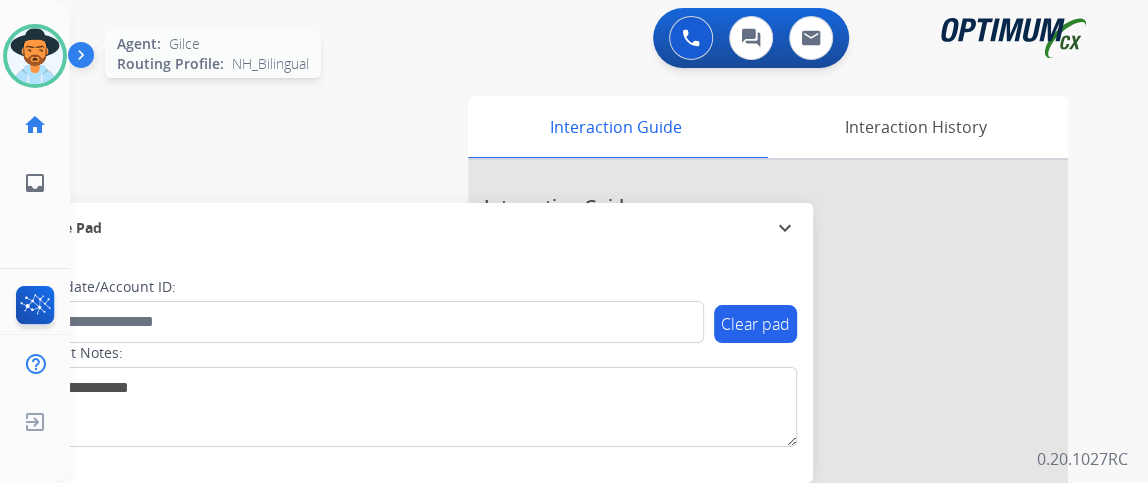 click at bounding box center (35, 56) 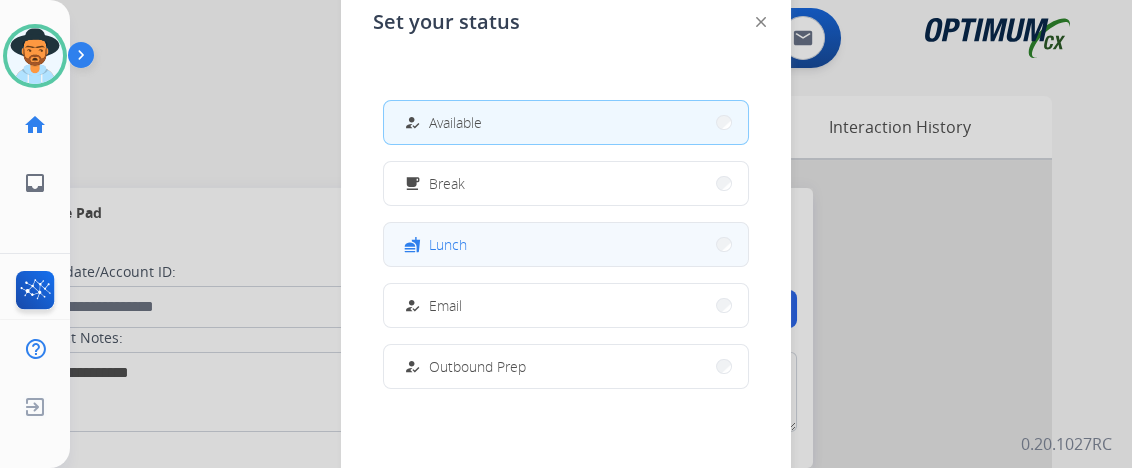 click on "fastfood Lunch" at bounding box center [566, 244] 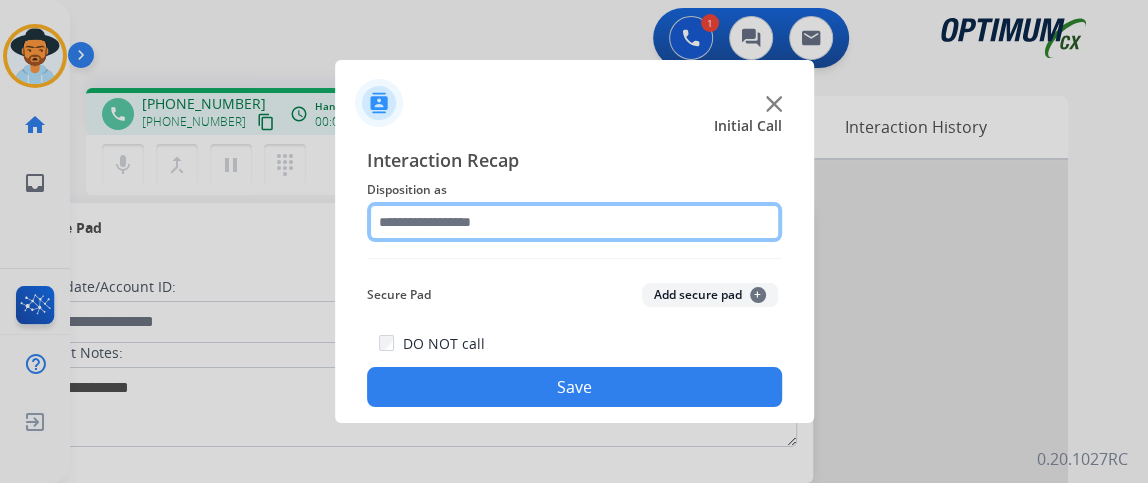click 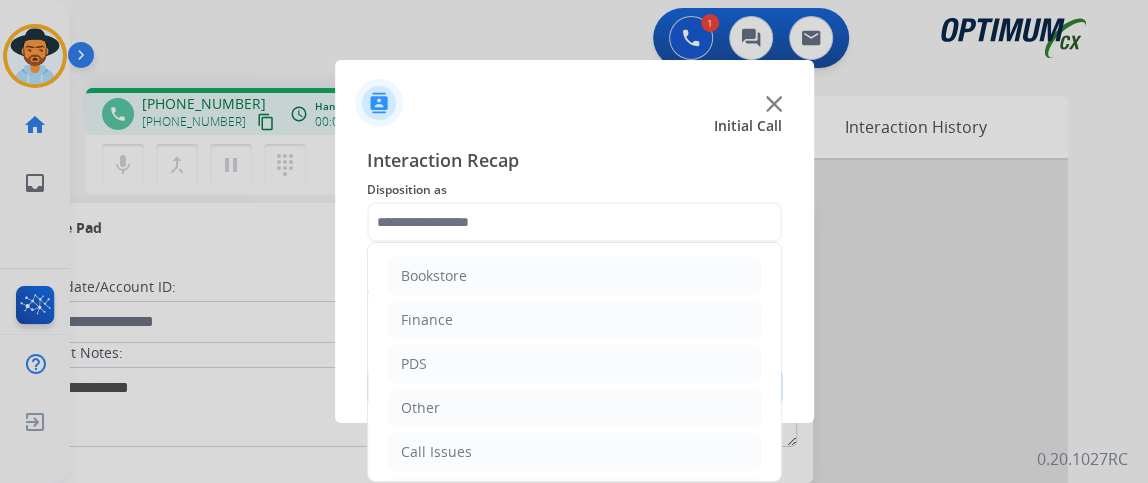 click on "Bookstore   Finance   PDS   Other   Call Issues   Initial Application   Transfer   Renewal" 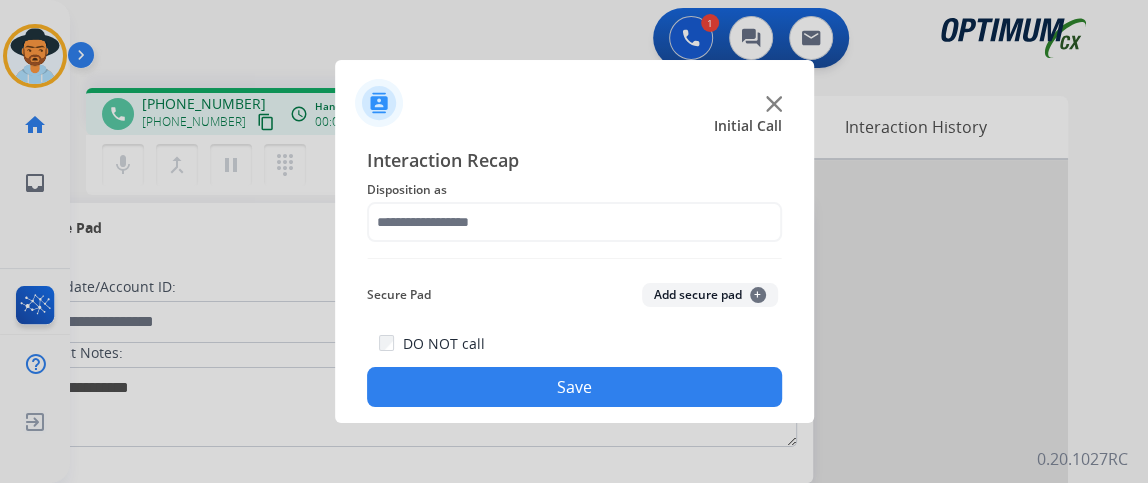click on "Add secure pad  +" 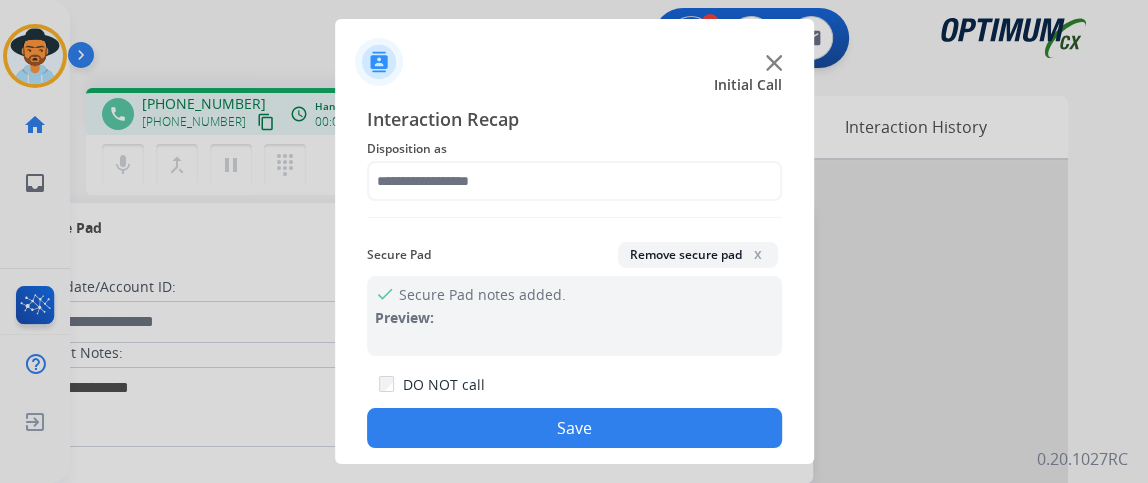 click on "x" 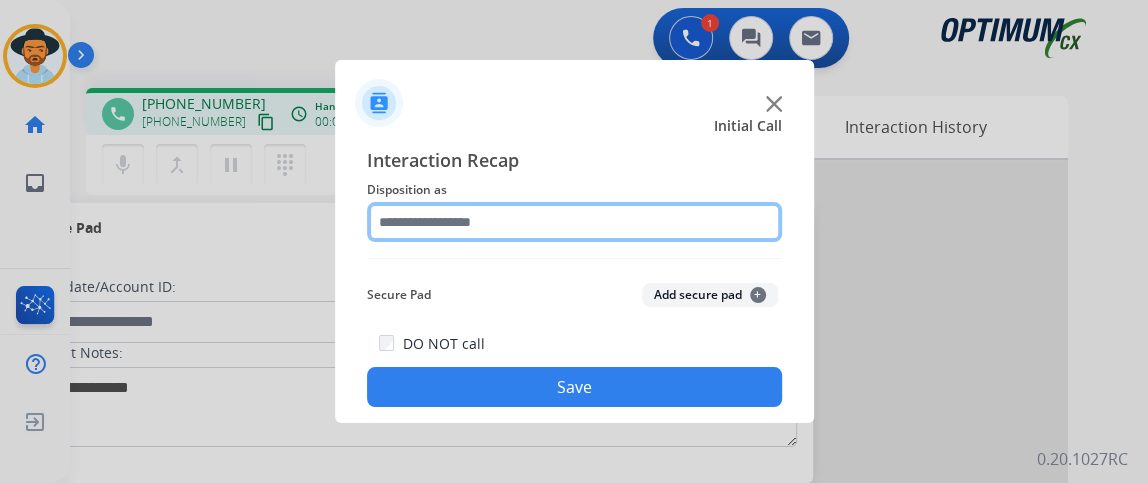 click 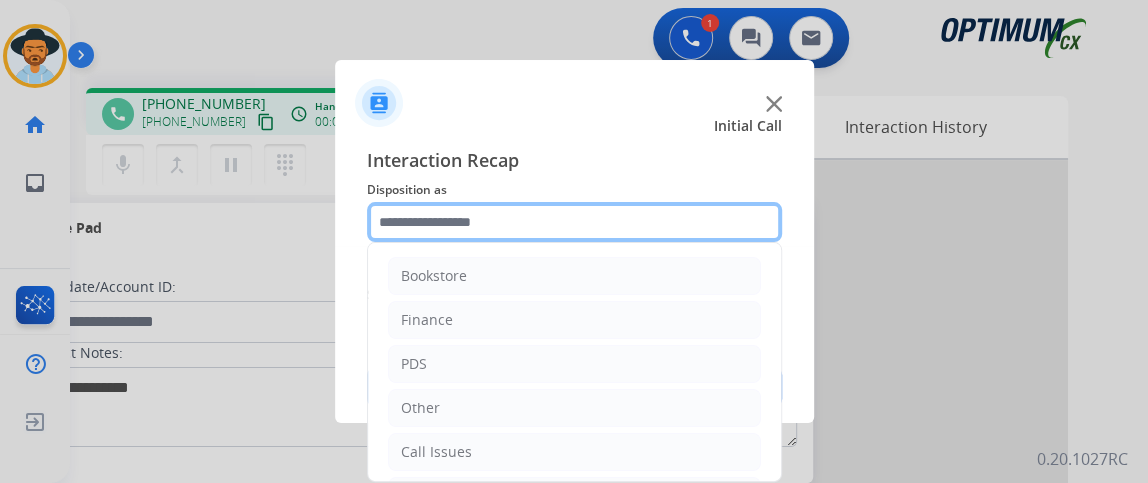 scroll, scrollTop: 131, scrollLeft: 0, axis: vertical 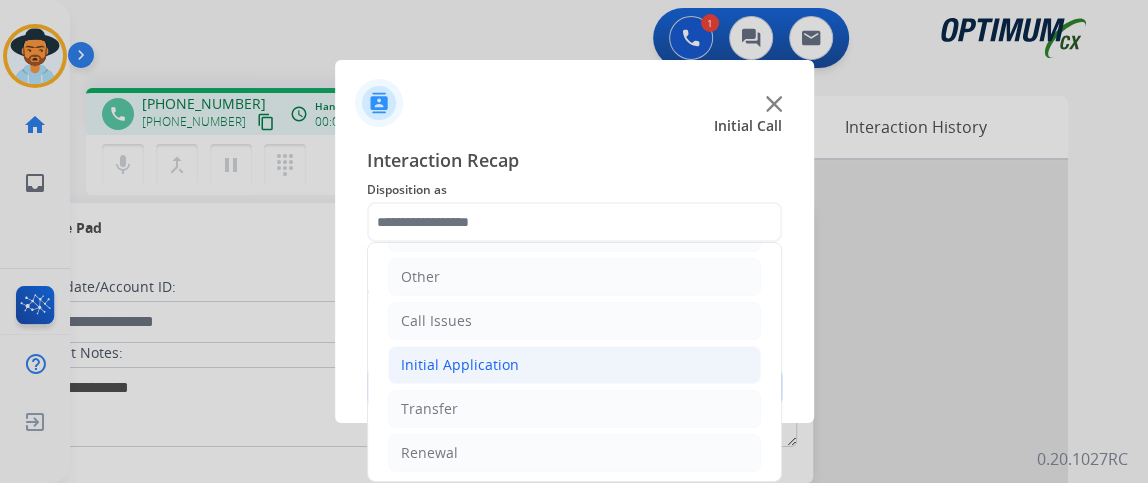 click on "Initial Application" 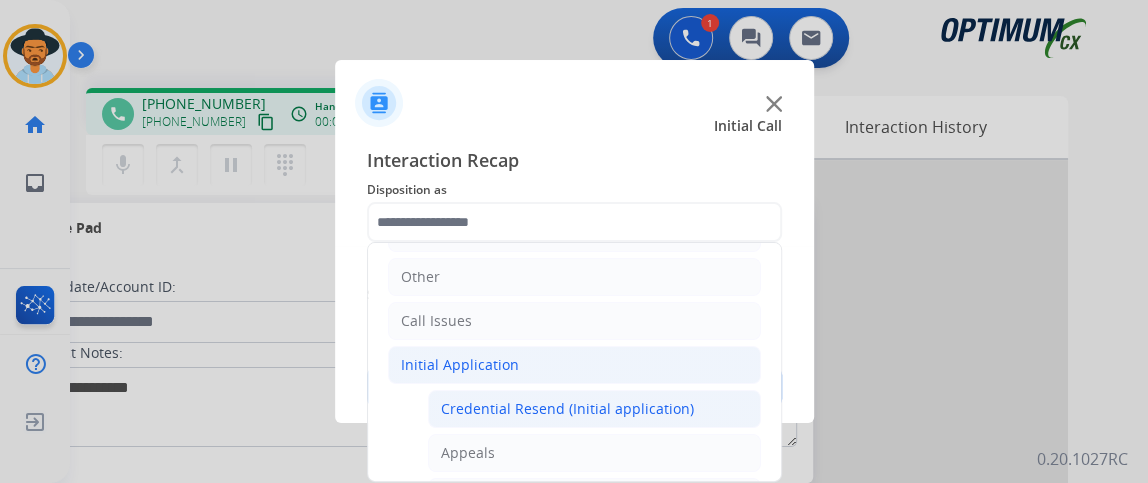 click on "Credential Resend (Initial application)" 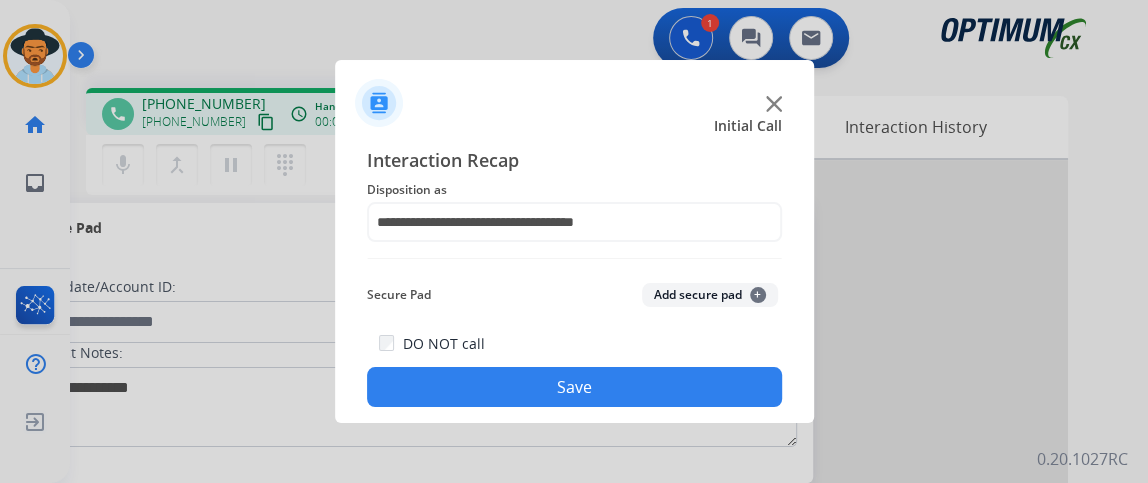 click on "Save" 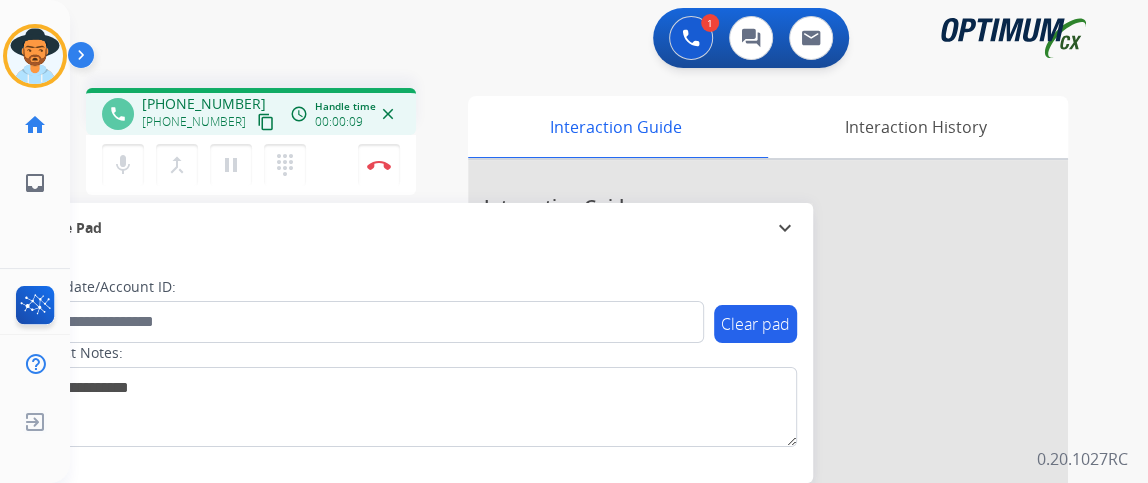 click on "content_copy" at bounding box center [266, 122] 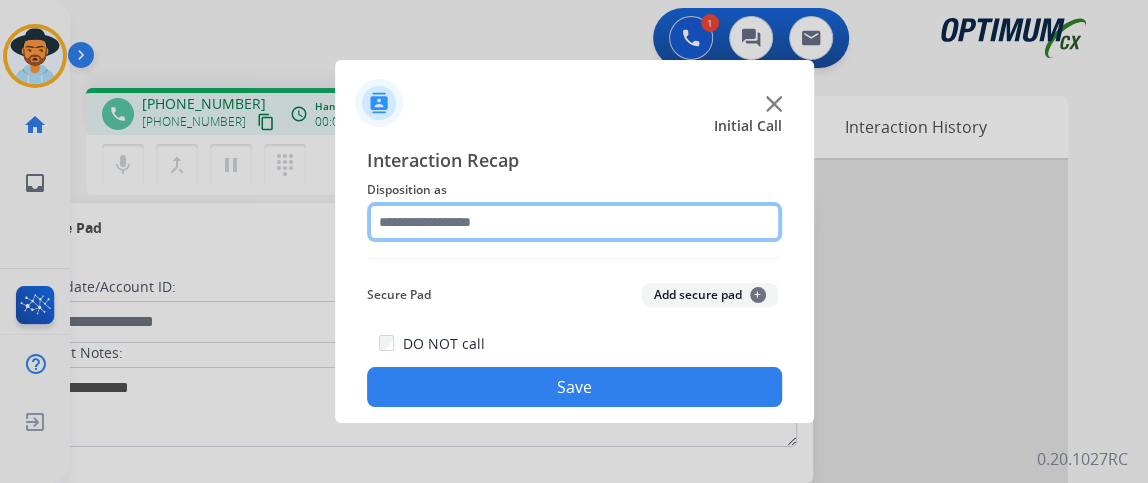 click 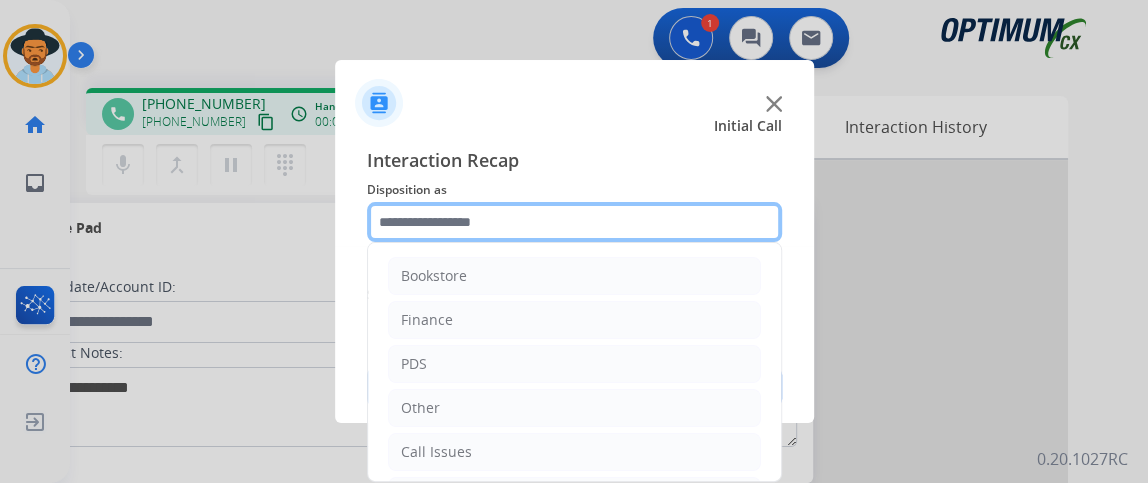 scroll, scrollTop: 131, scrollLeft: 0, axis: vertical 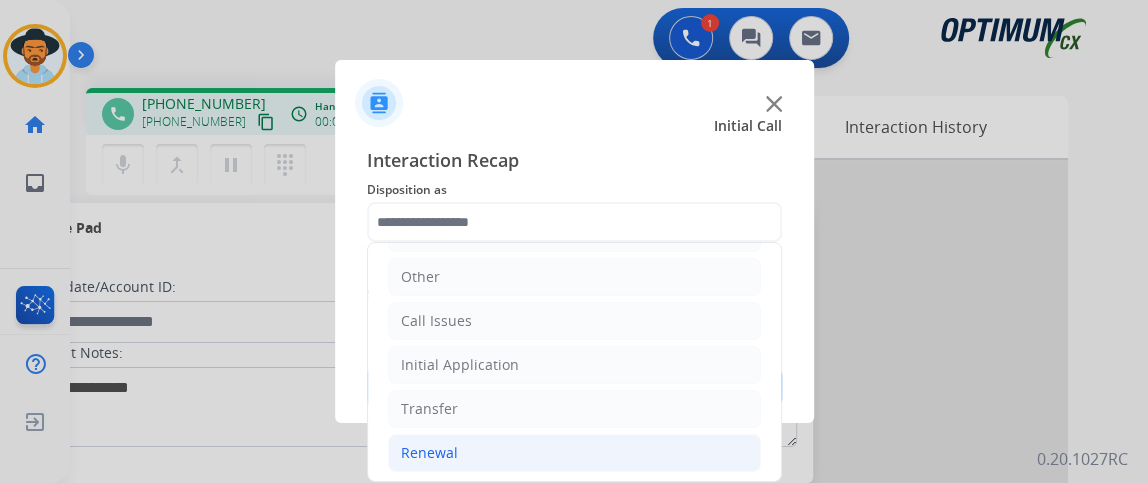 click on "Renewal" 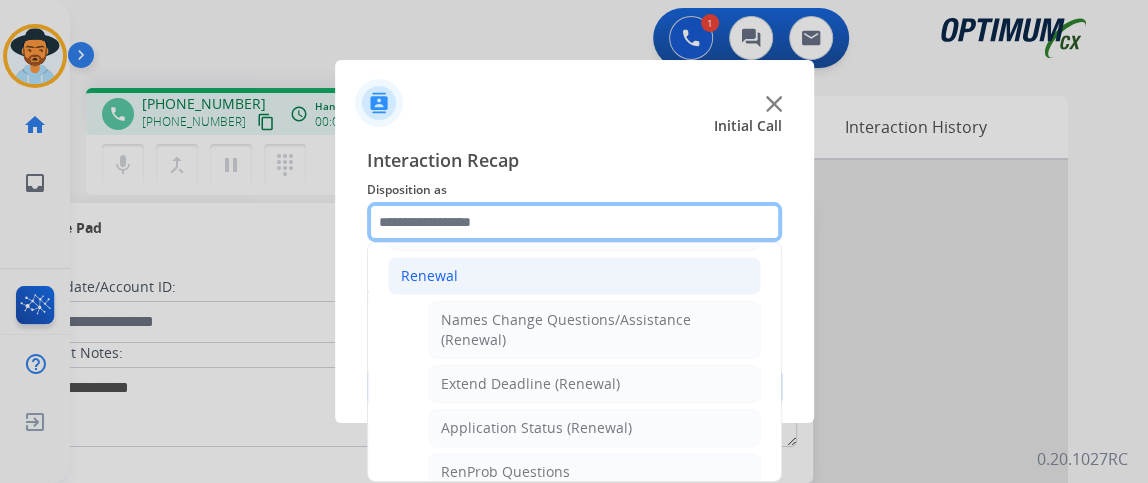 scroll, scrollTop: 381, scrollLeft: 0, axis: vertical 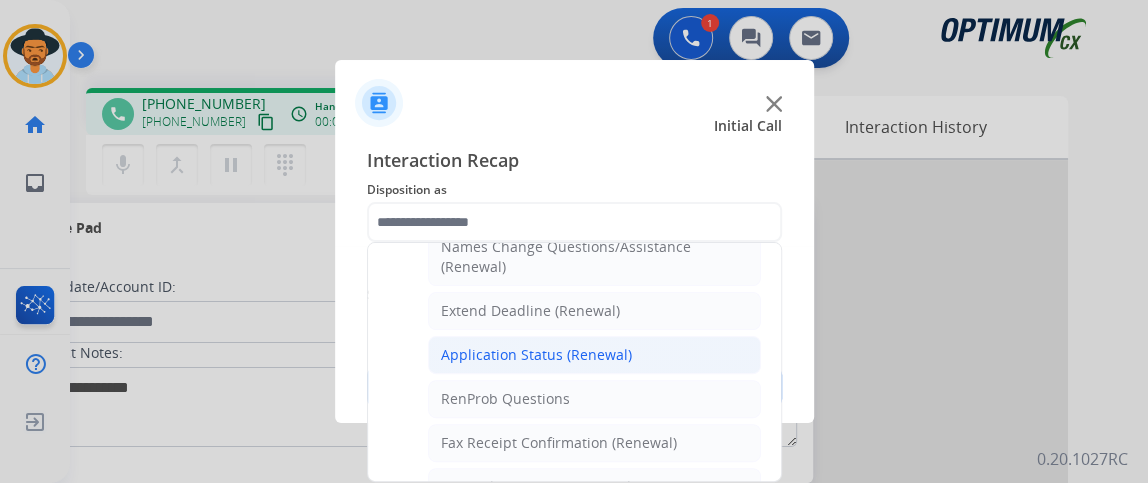 click on "Application Status (Renewal)" 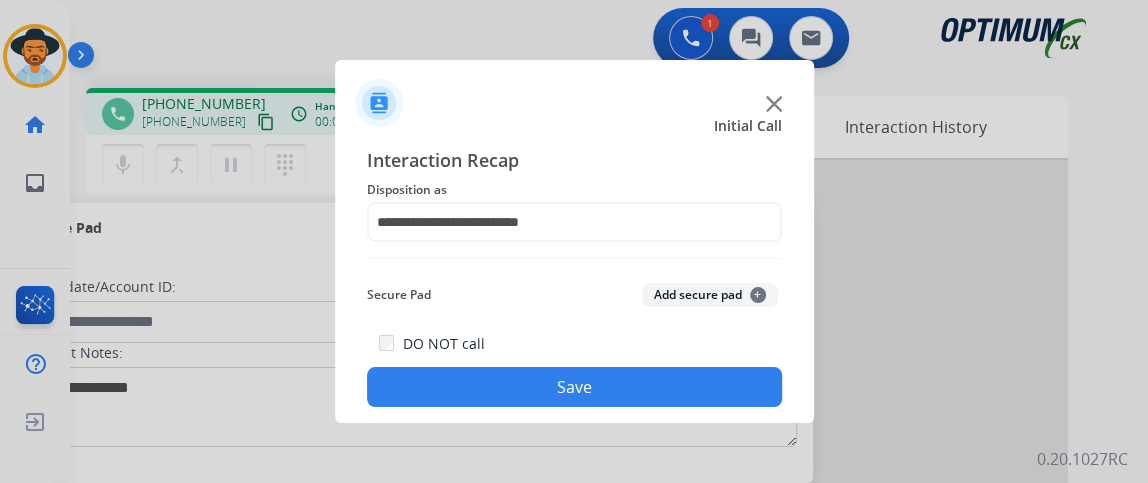 click on "Save" 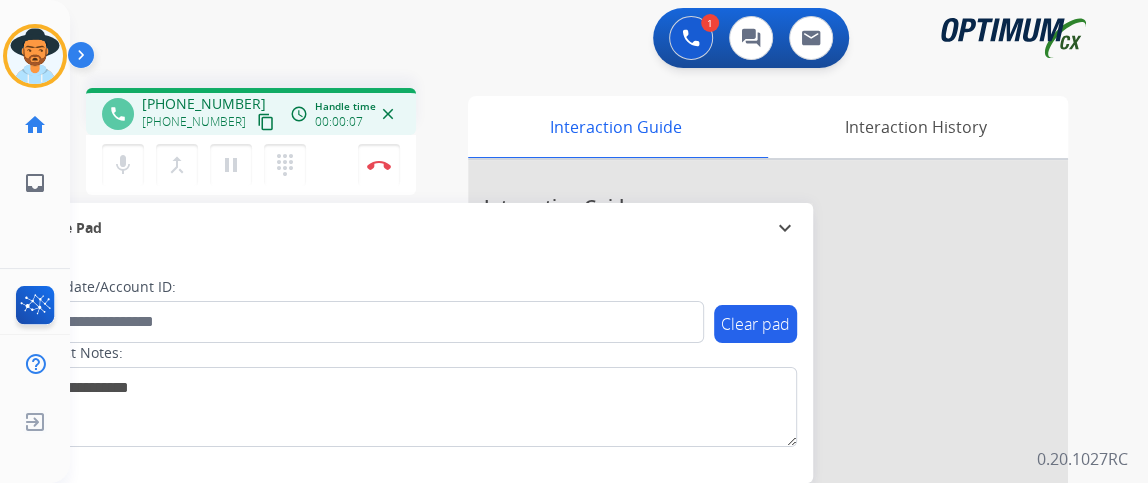 click on "content_copy" at bounding box center [266, 122] 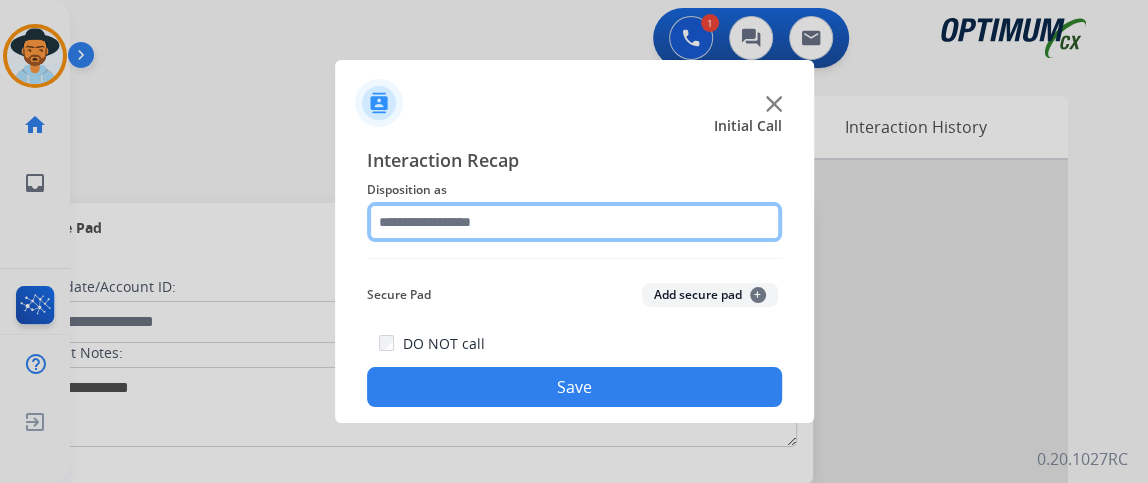 click 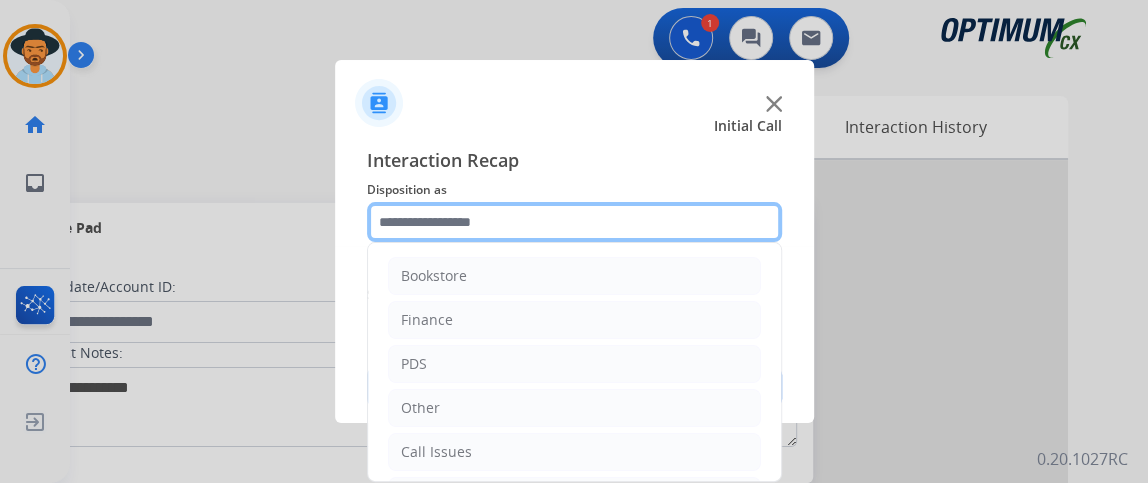 scroll, scrollTop: 131, scrollLeft: 0, axis: vertical 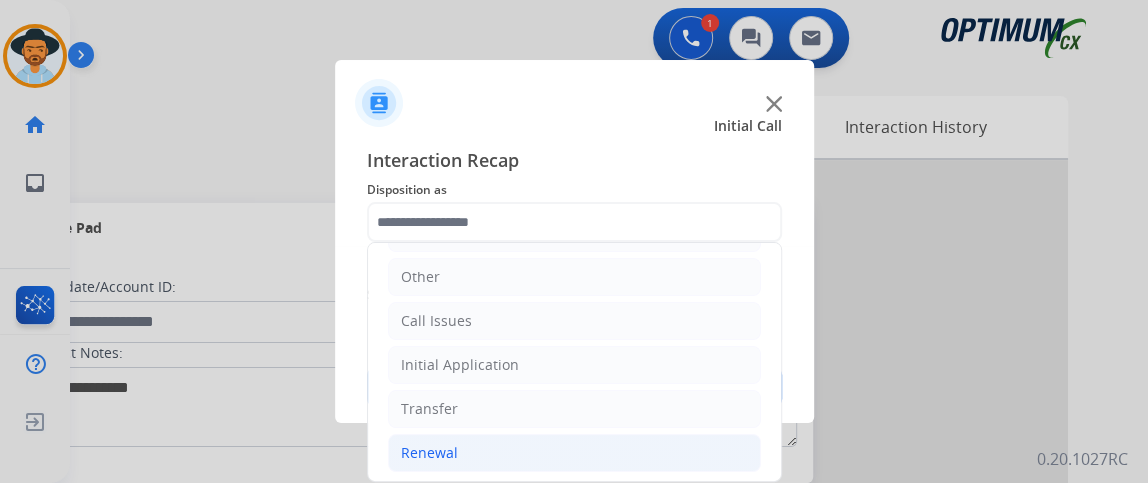 click on "Renewal" 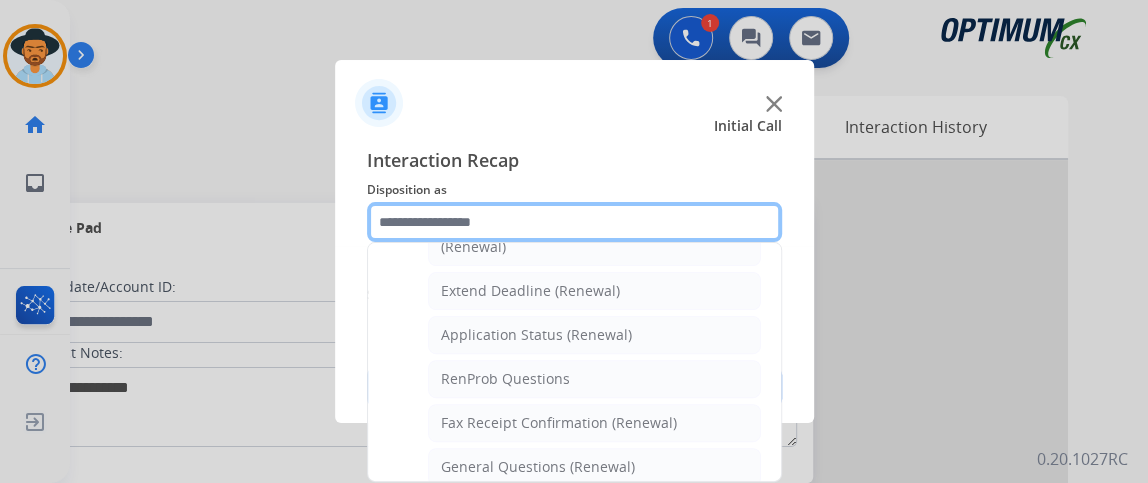 scroll, scrollTop: 401, scrollLeft: 0, axis: vertical 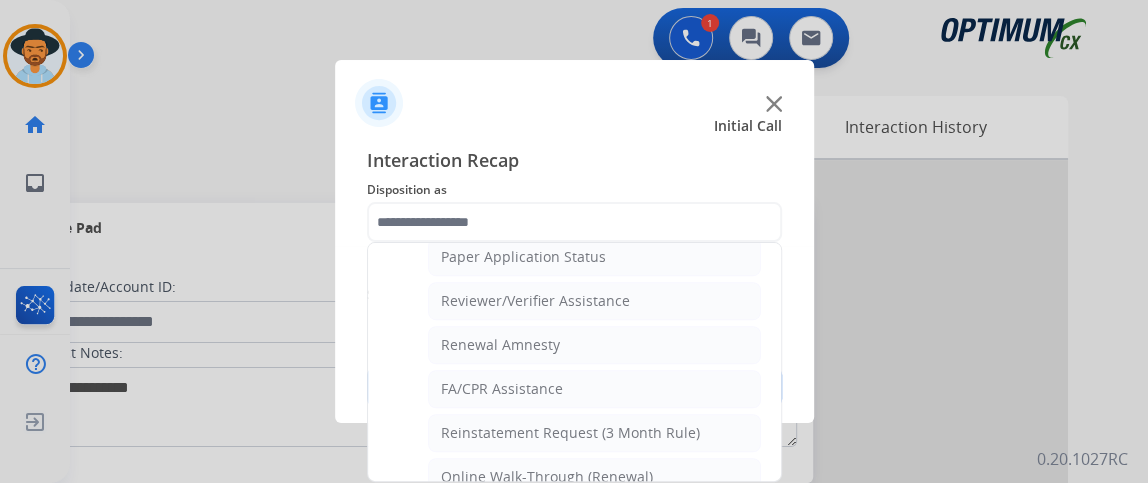 drag, startPoint x: 682, startPoint y: 333, endPoint x: 682, endPoint y: 348, distance: 15 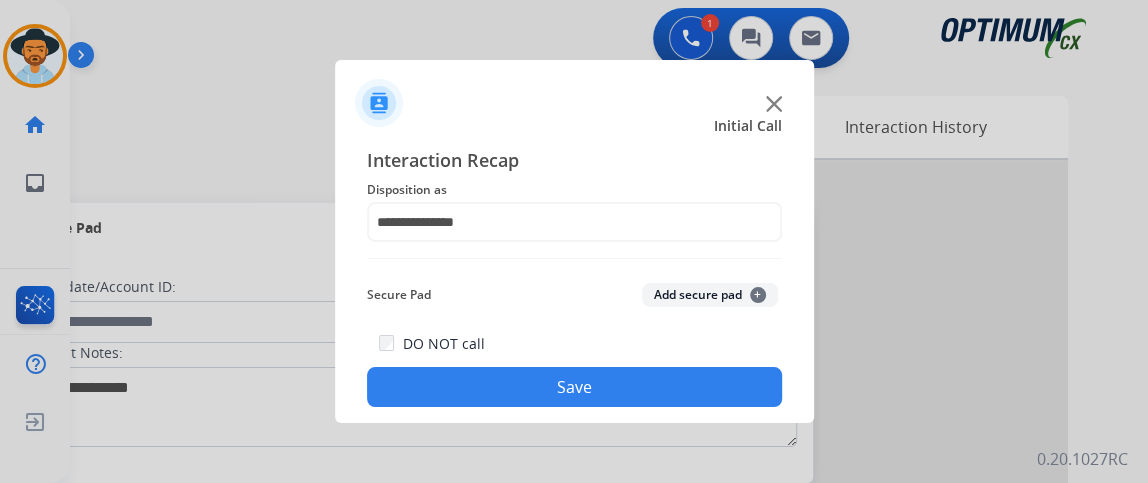 click on "Save" 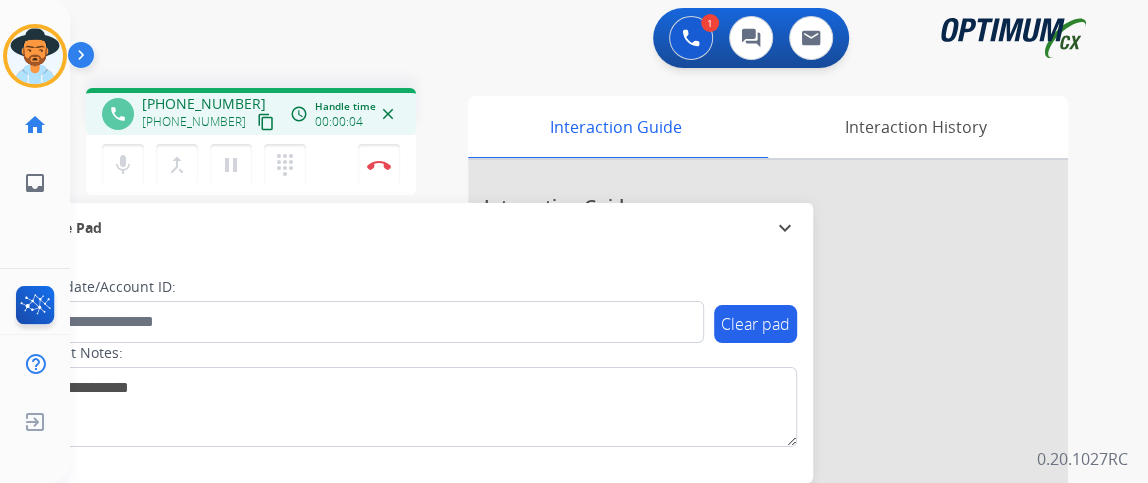click on "content_copy" at bounding box center (266, 122) 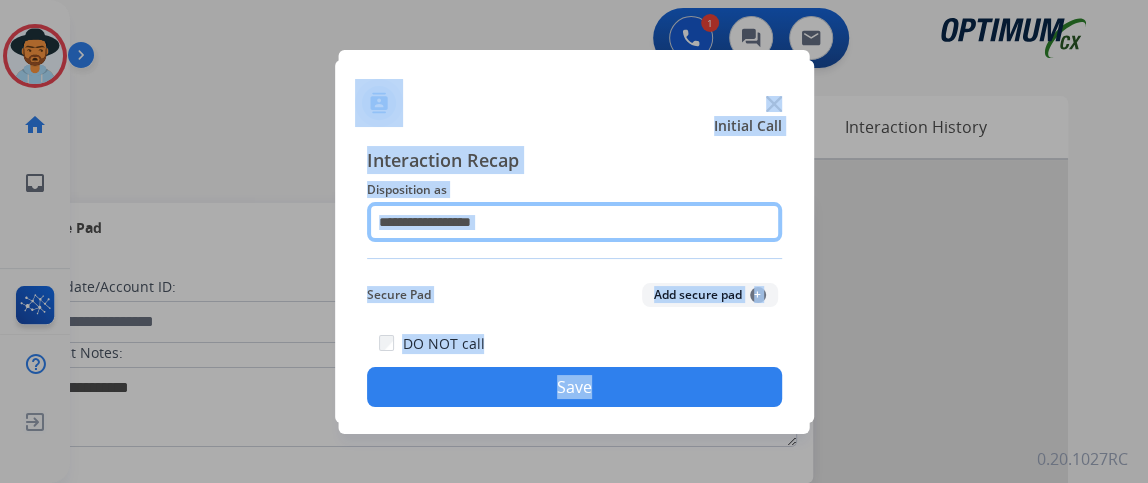 click 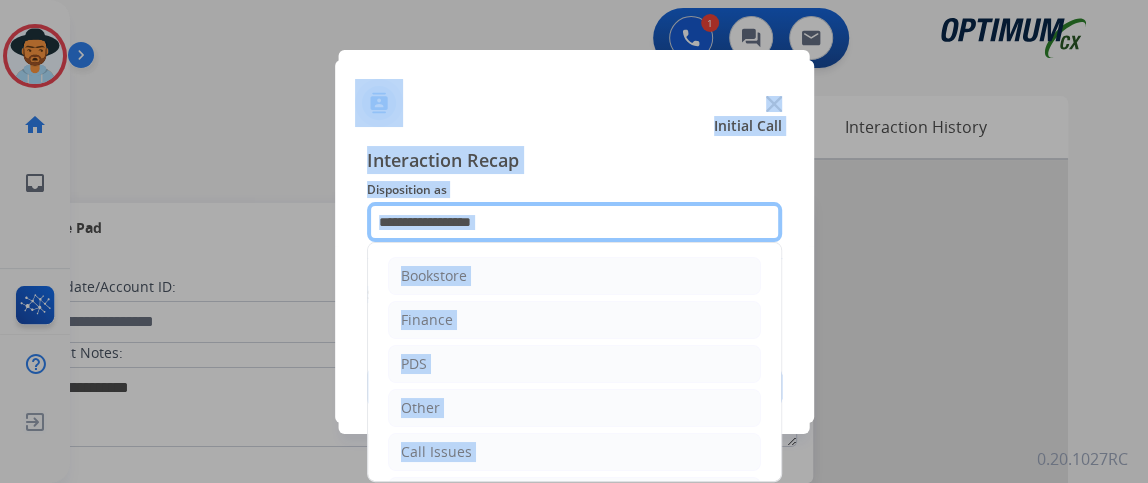 scroll, scrollTop: 131, scrollLeft: 0, axis: vertical 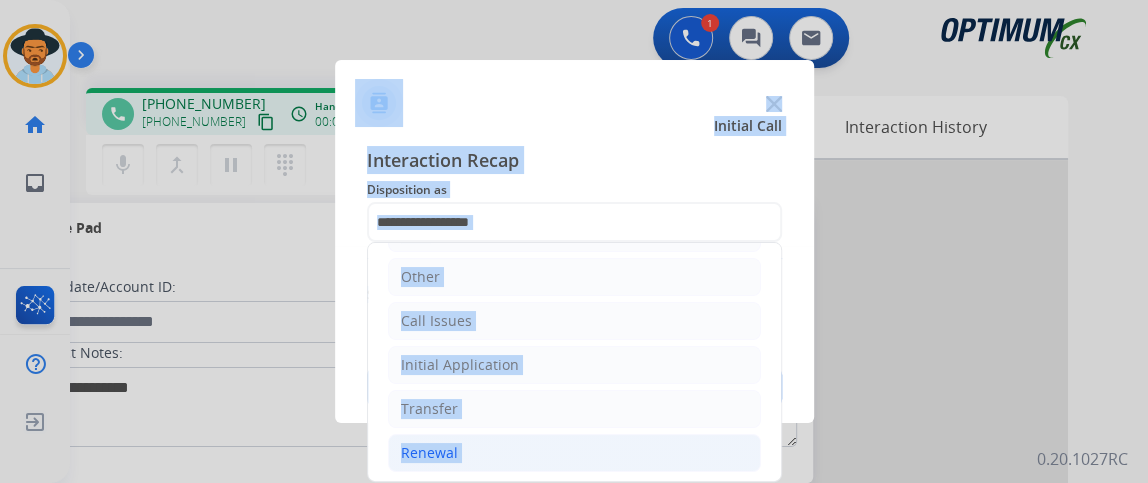 click on "Renewal" 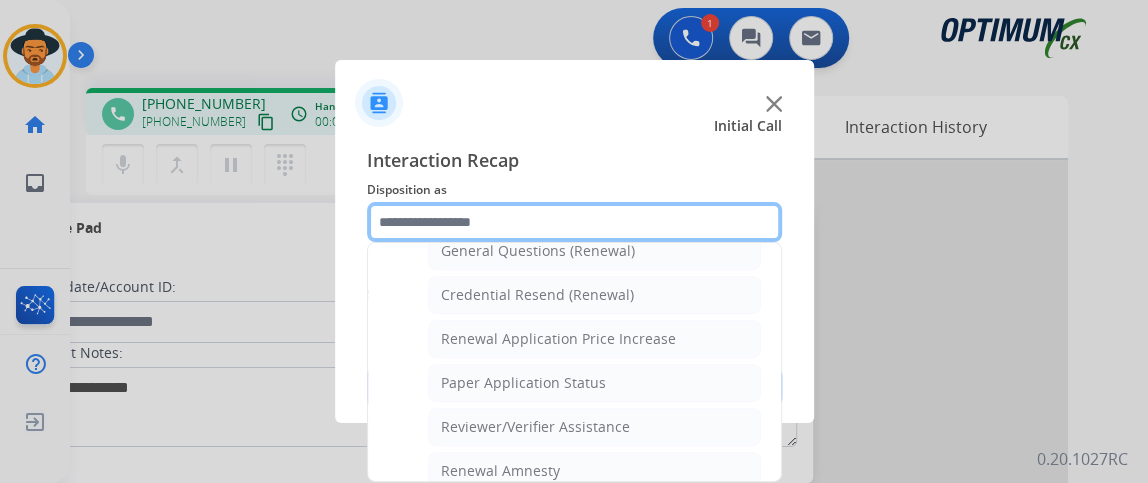 scroll, scrollTop: 641, scrollLeft: 0, axis: vertical 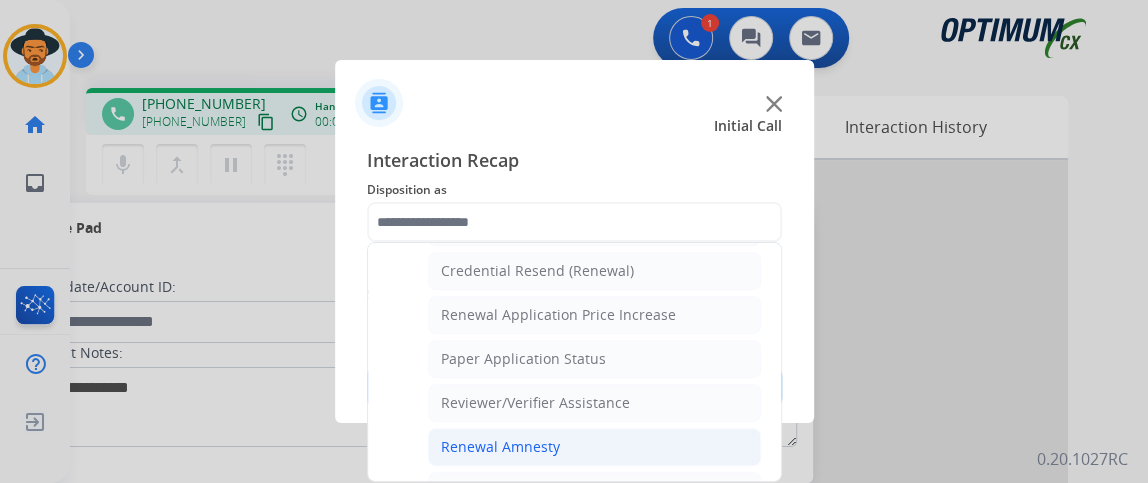 click on "Renewal Amnesty" 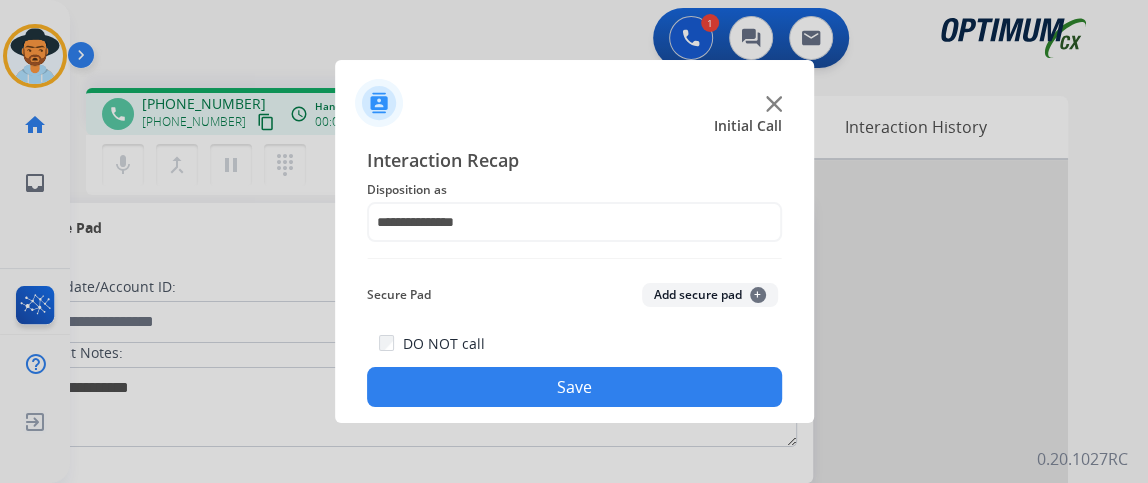 click on "Save" 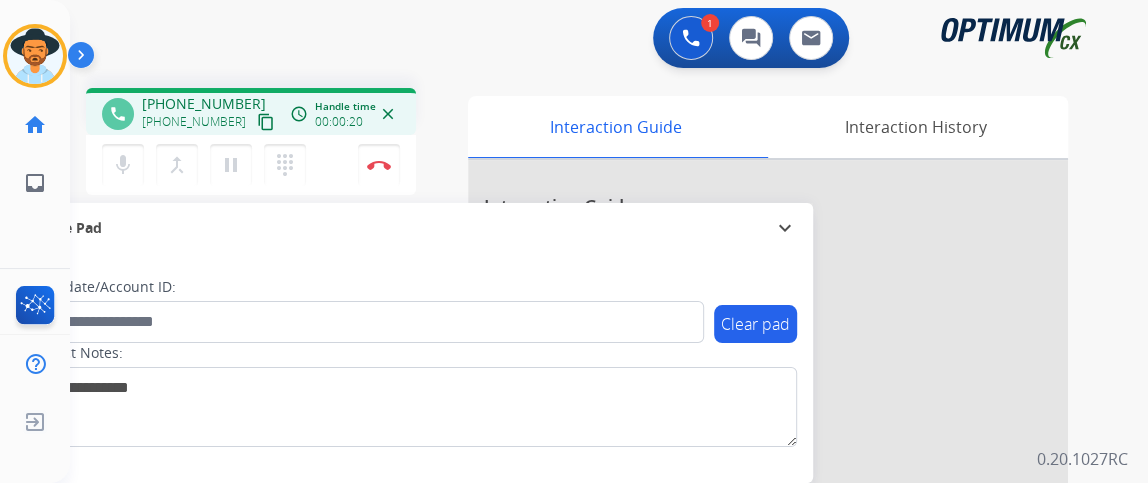 click on "content_copy" at bounding box center [266, 122] 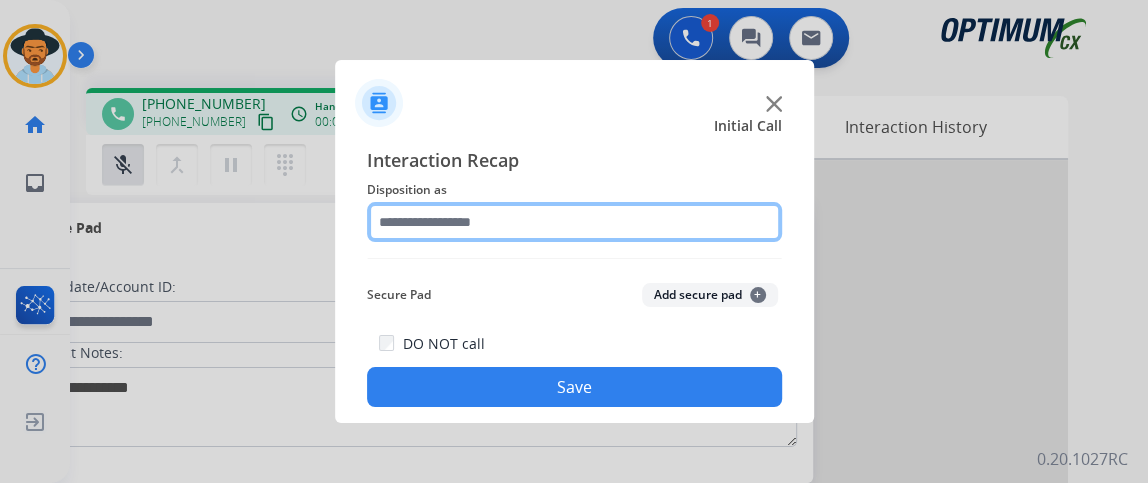 click 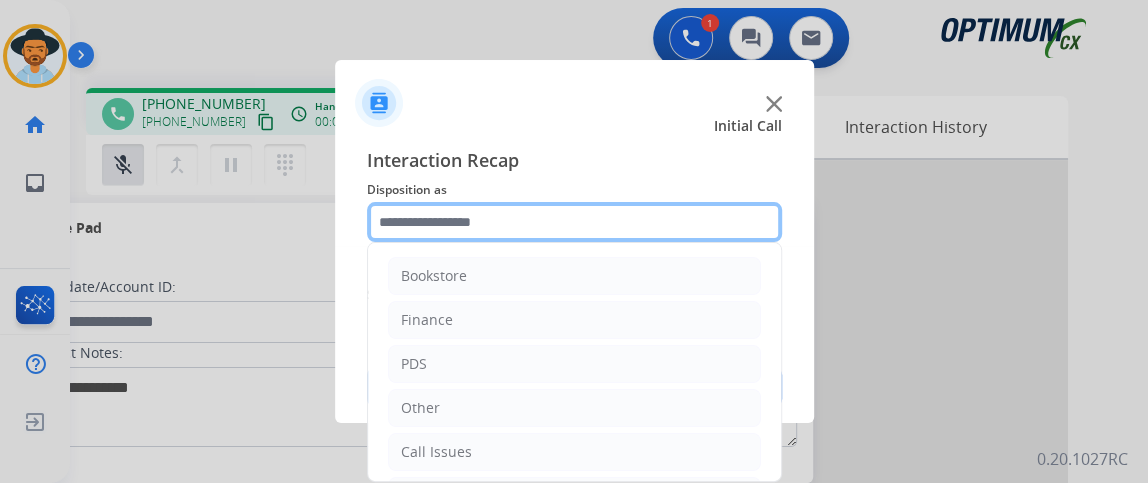 scroll, scrollTop: 131, scrollLeft: 0, axis: vertical 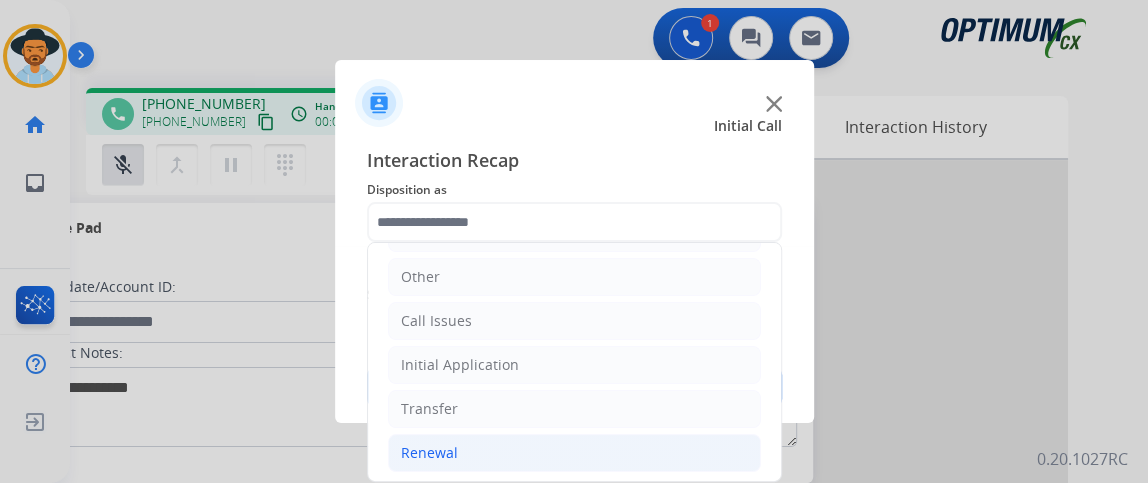 click on "Renewal" 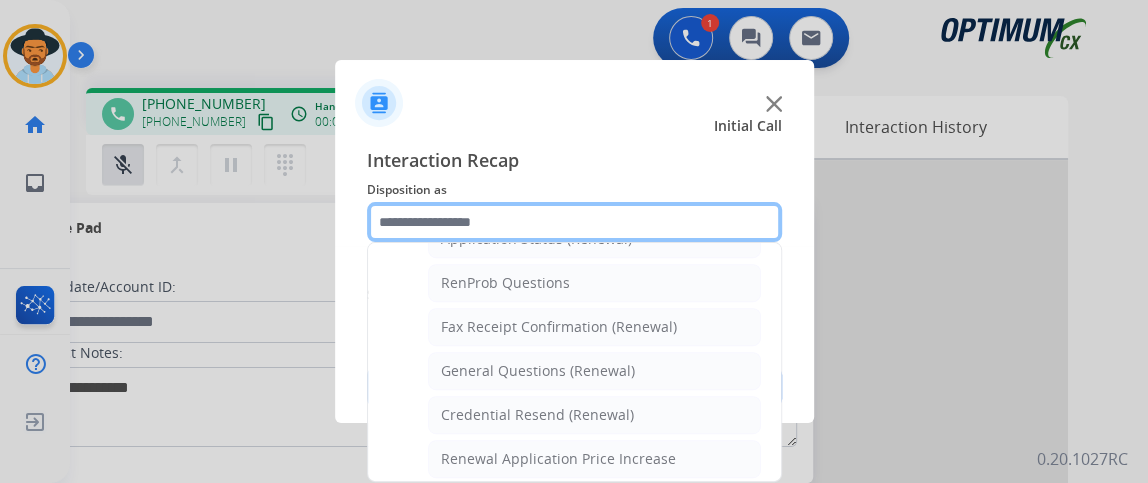 scroll, scrollTop: 554, scrollLeft: 0, axis: vertical 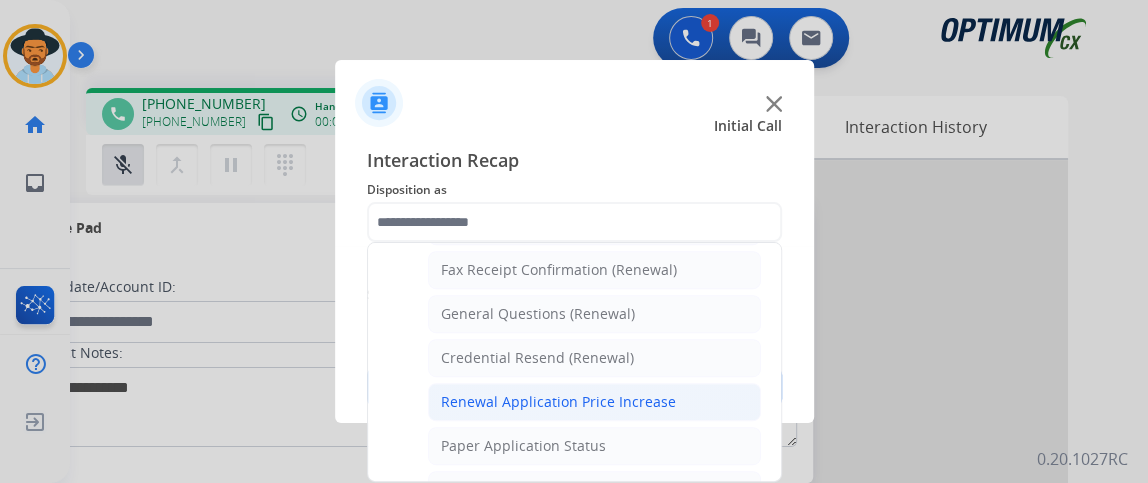 click on "Renewal Application Price Increase" 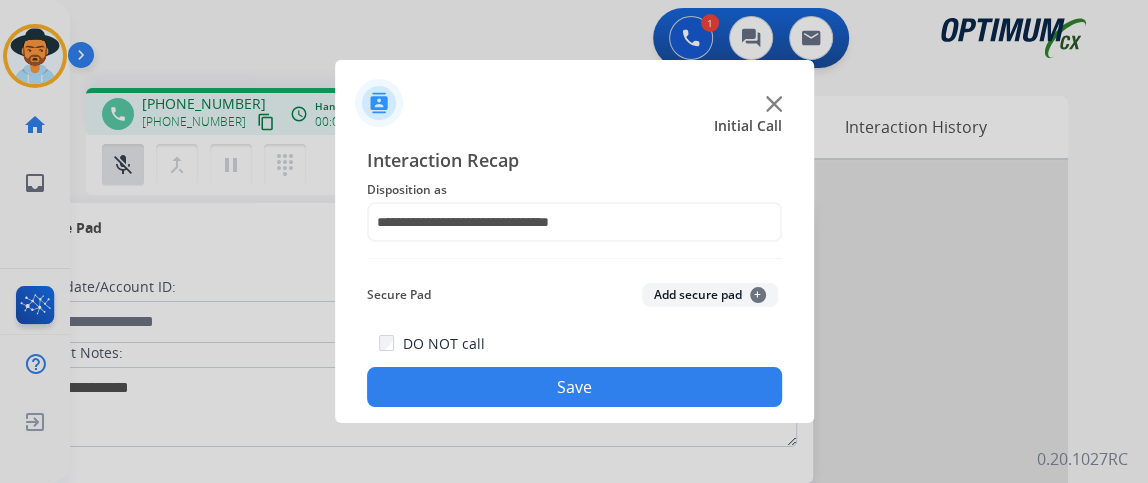 click on "Save" 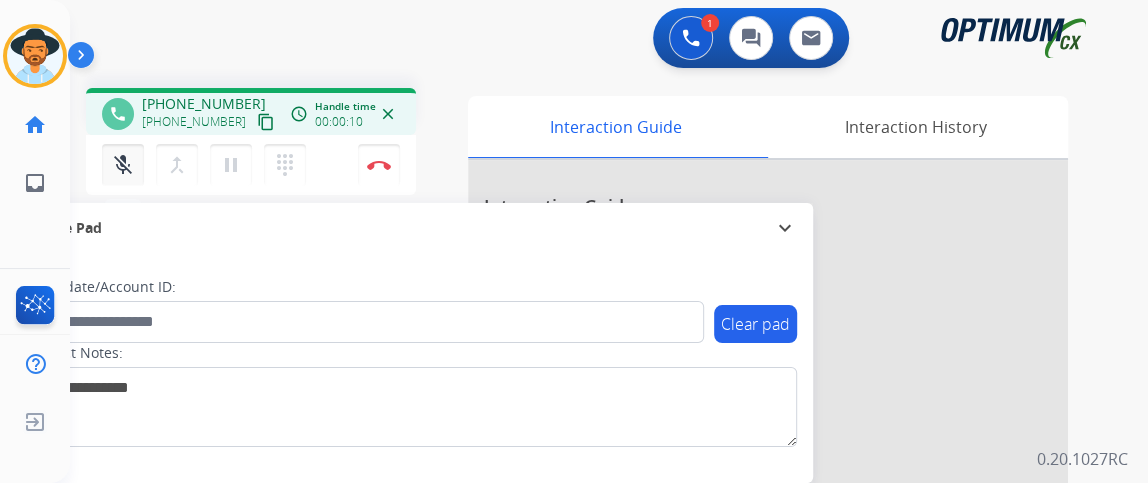 click on "mic_off" at bounding box center [123, 165] 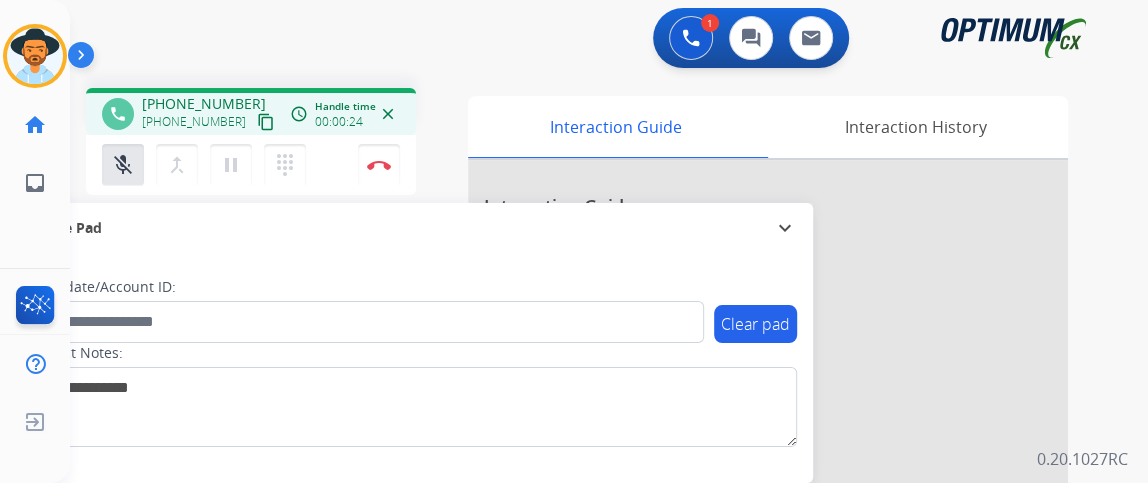 click on "content_copy" at bounding box center (266, 122) 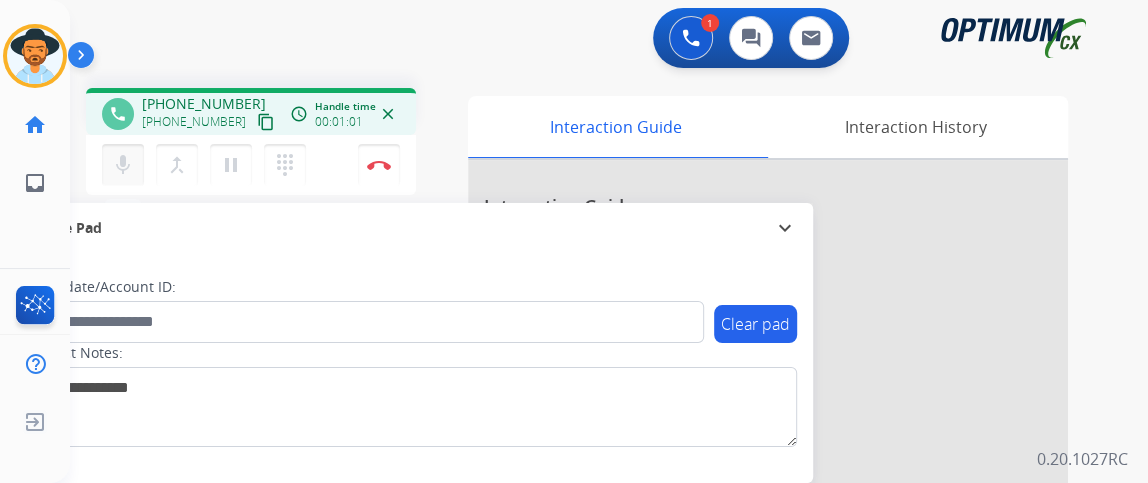 click on "mic" at bounding box center (123, 165) 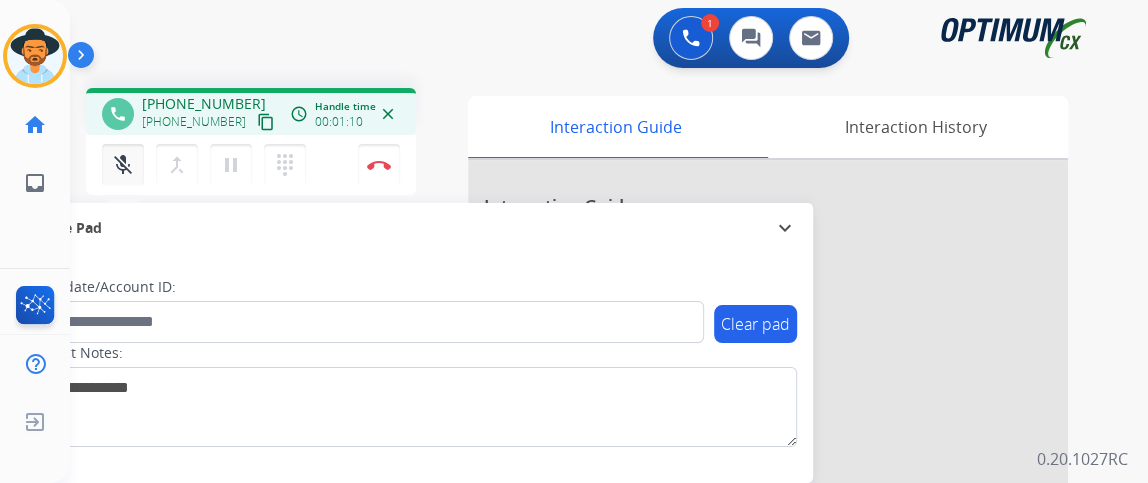 click on "mic_off" at bounding box center (123, 165) 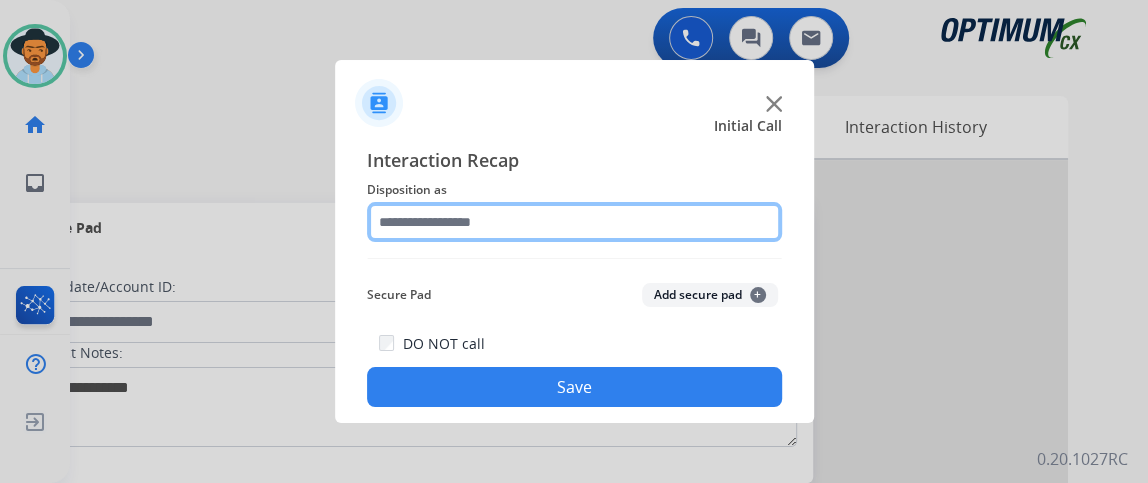 click 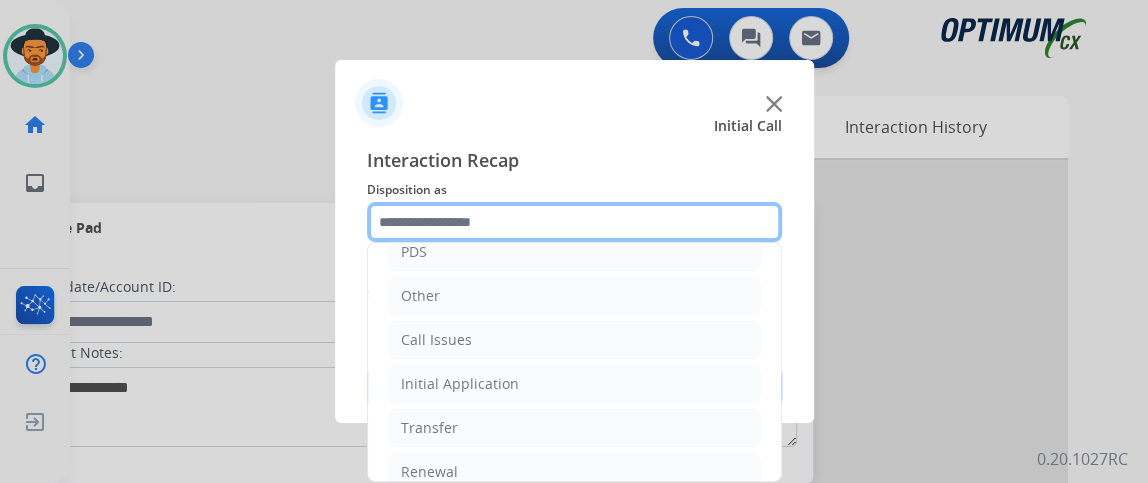scroll, scrollTop: 131, scrollLeft: 0, axis: vertical 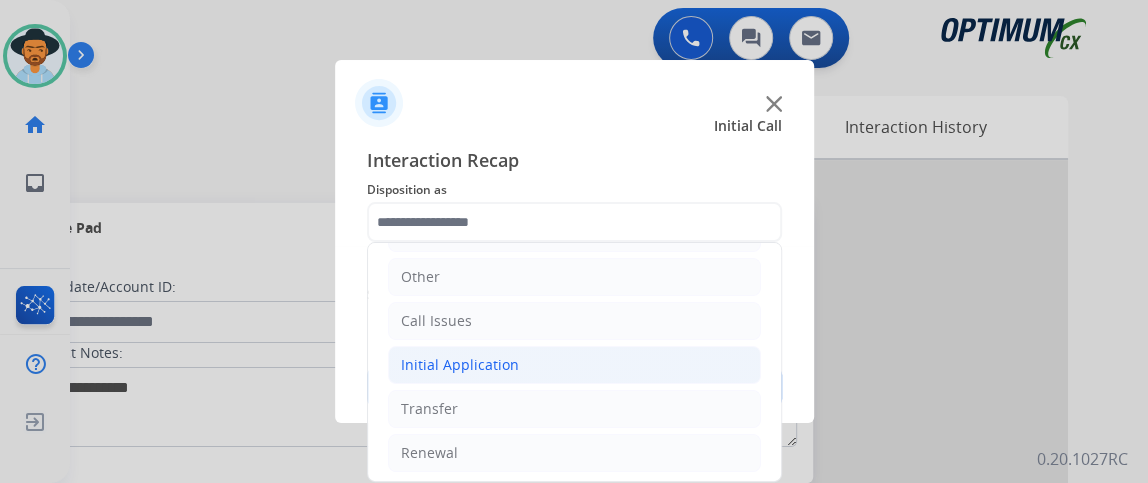 click on "Initial Application" 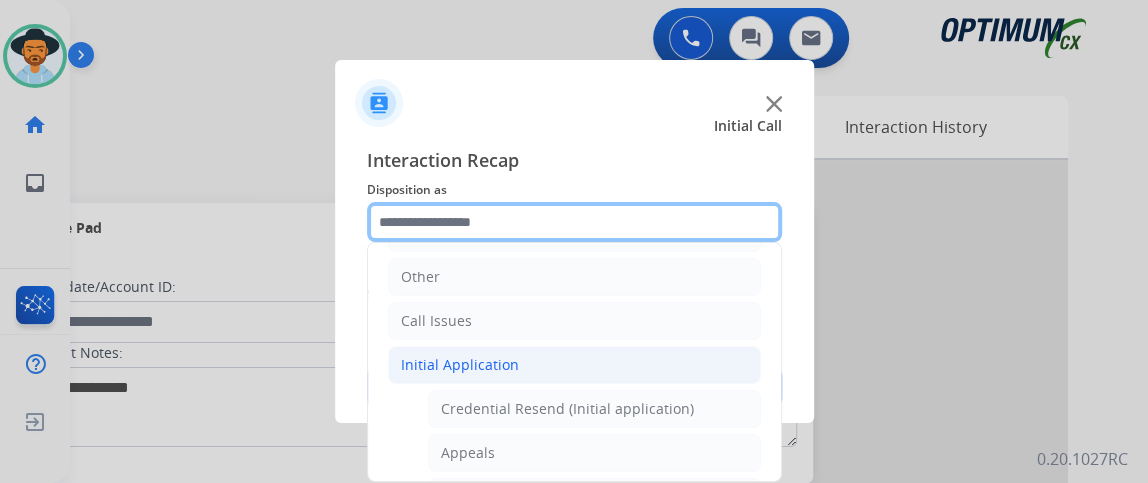 scroll, scrollTop: 163, scrollLeft: 0, axis: vertical 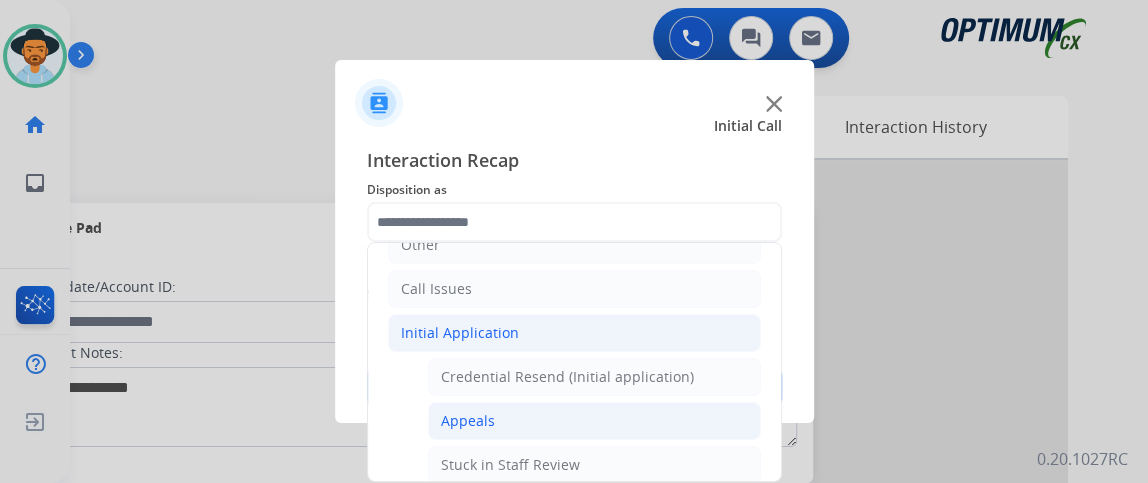 click on "Appeals" 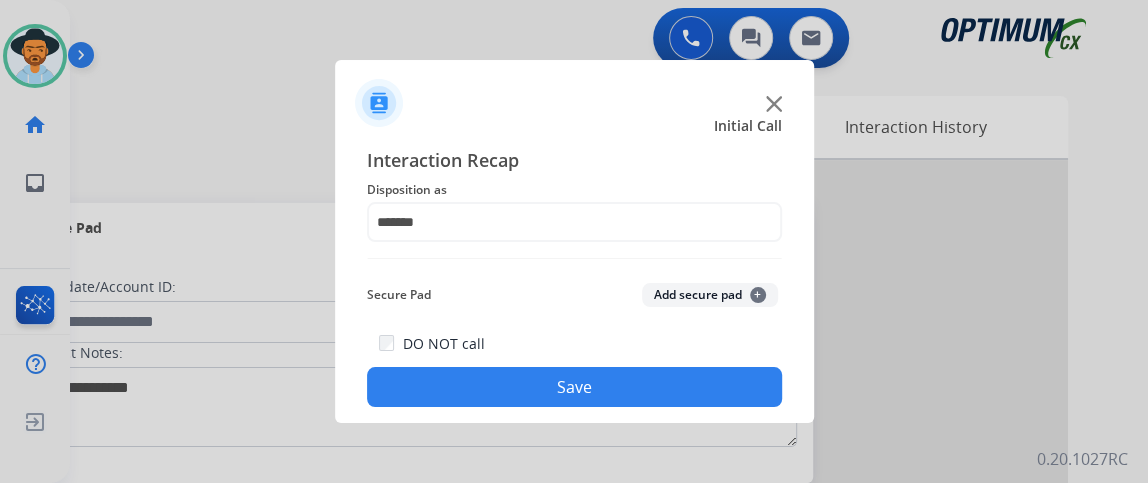 click on "Save" 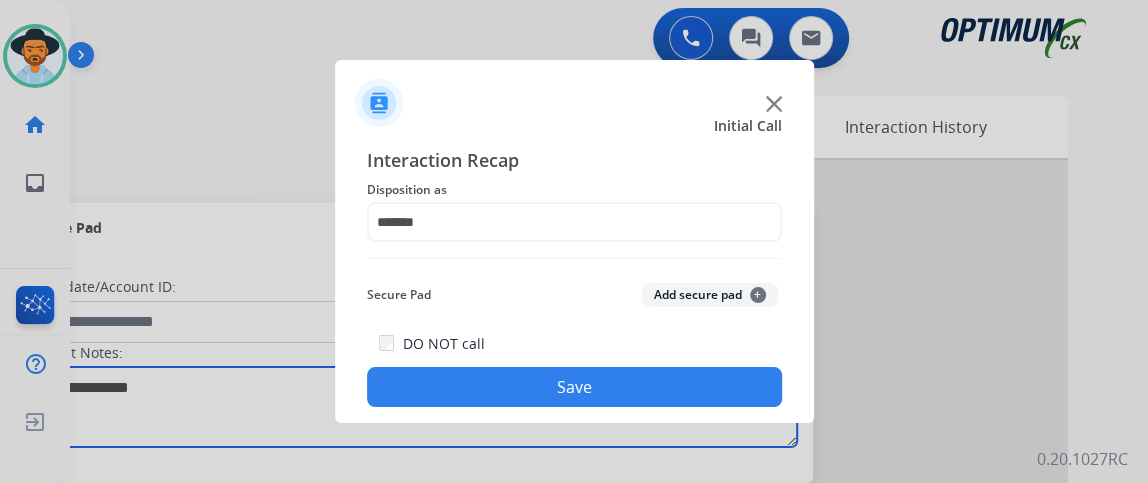 click at bounding box center (411, 407) 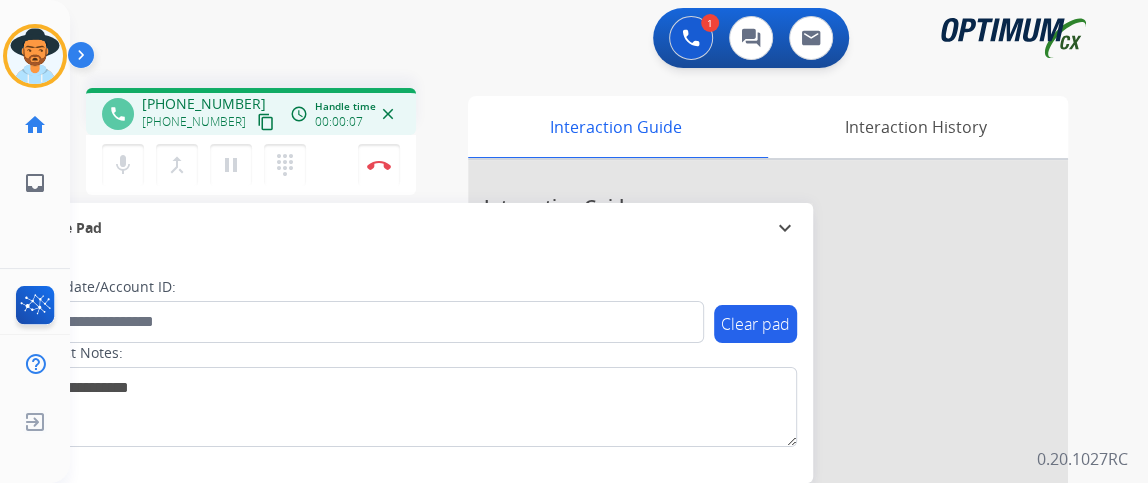 click on "content_copy" at bounding box center (266, 122) 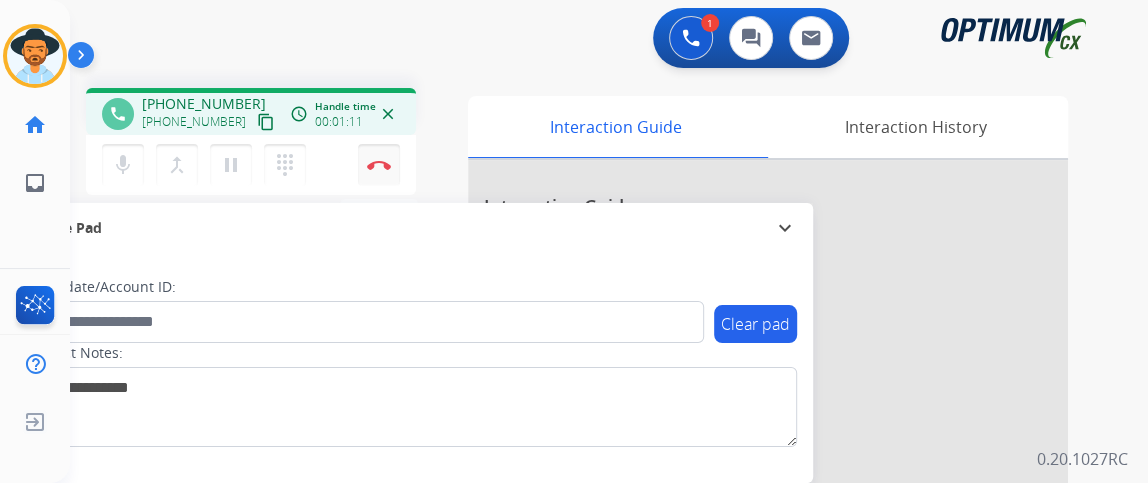 click on "Disconnect" at bounding box center (379, 165) 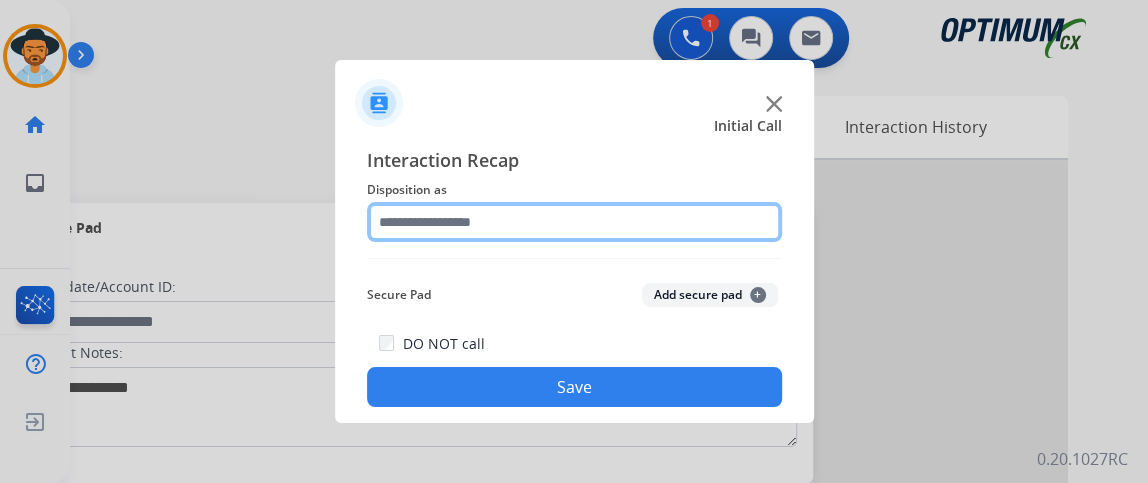 click 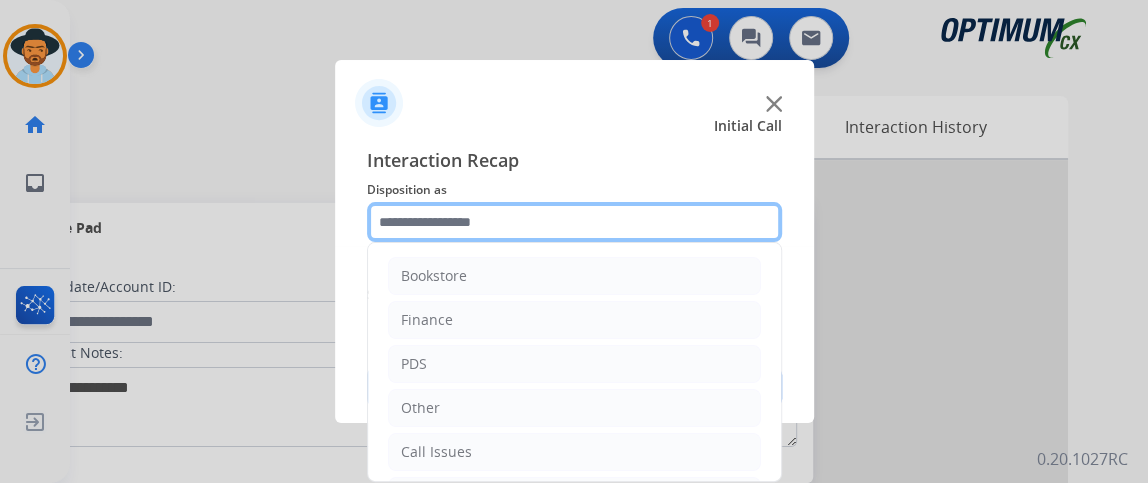 scroll, scrollTop: 131, scrollLeft: 0, axis: vertical 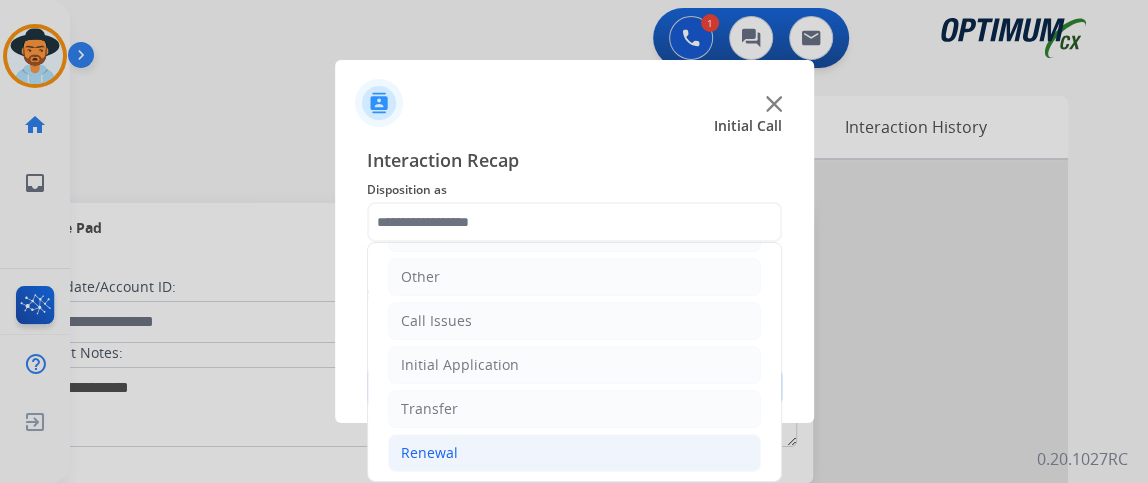 click on "Renewal" 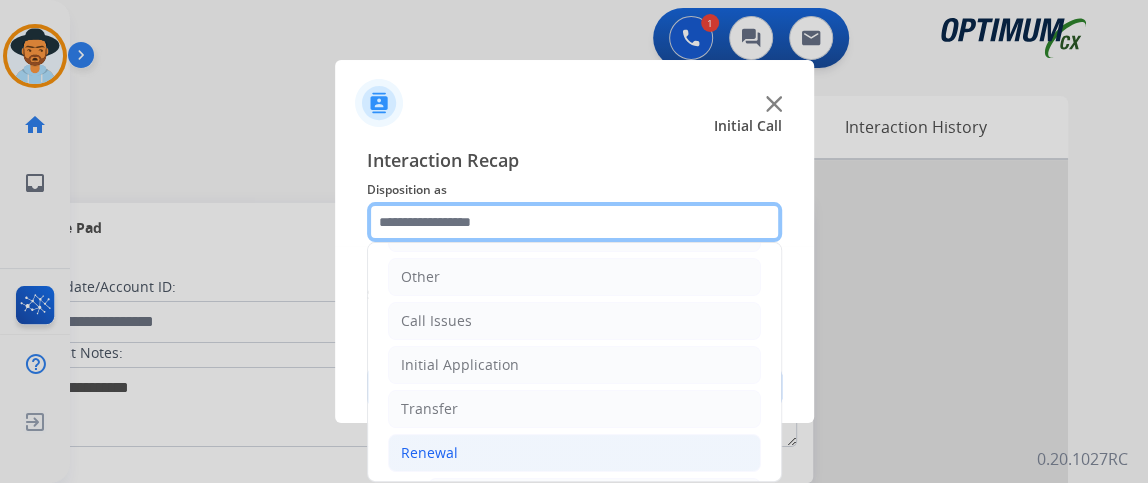 scroll, scrollTop: 392, scrollLeft: 0, axis: vertical 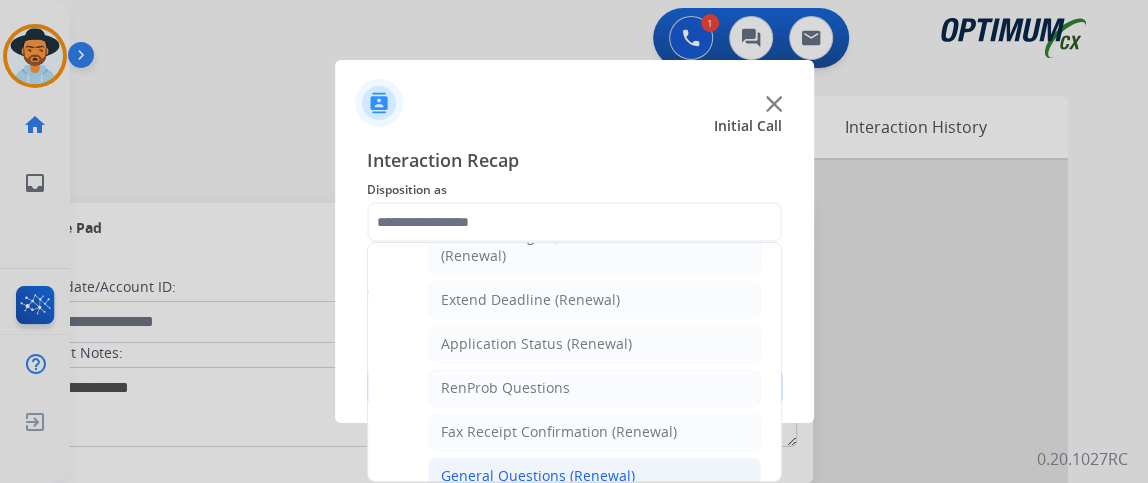 click on "General Questions (Renewal)" 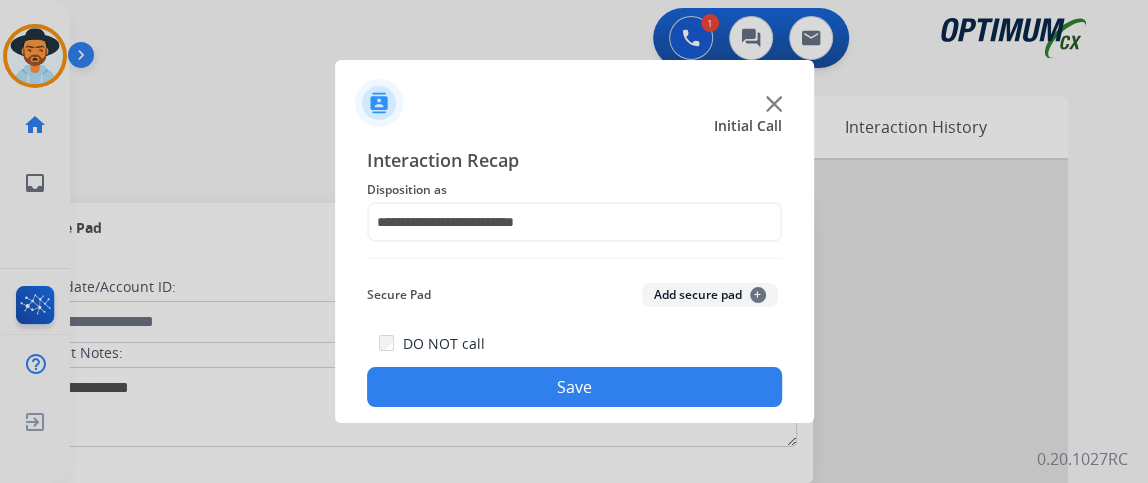click on "Save" 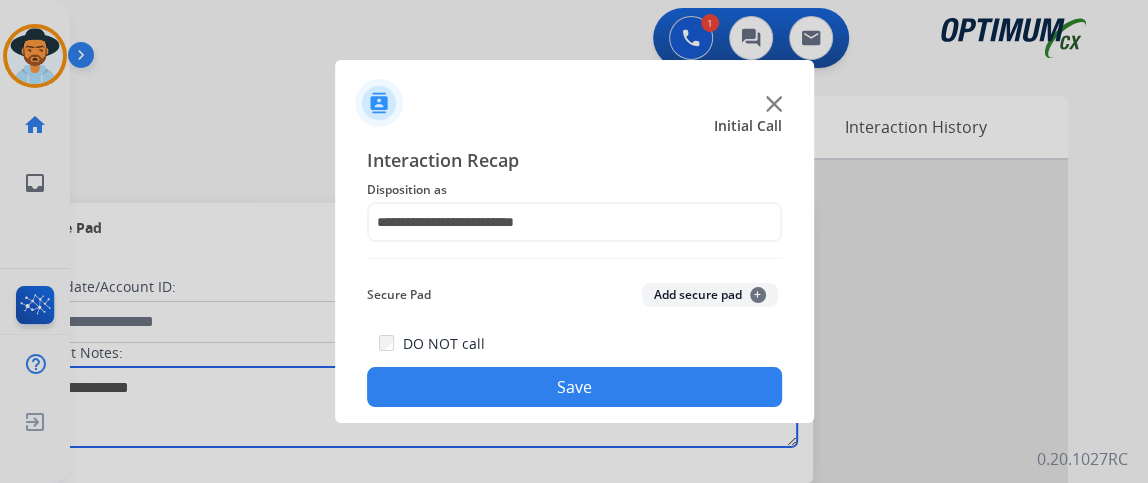 click at bounding box center [411, 407] 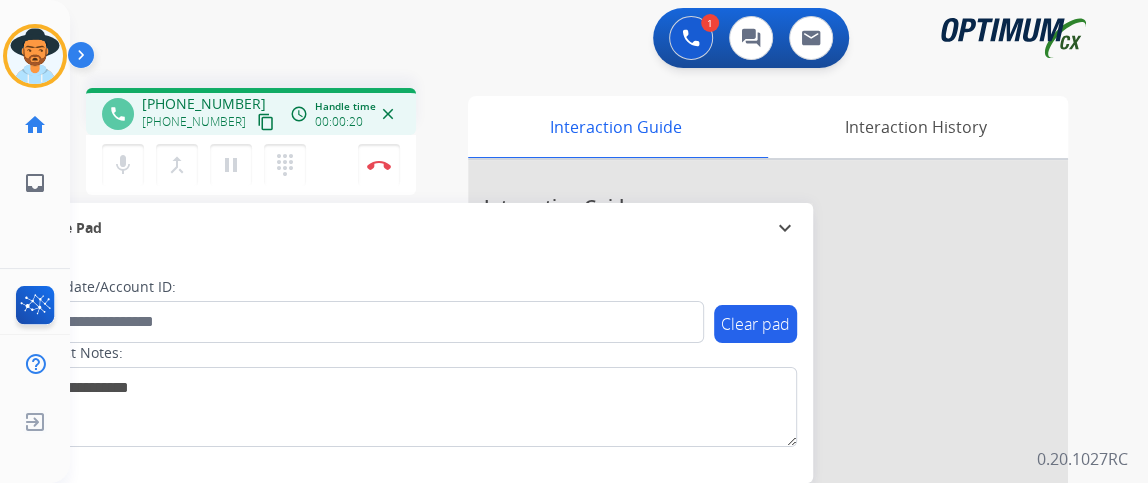 click on "content_copy" at bounding box center (266, 122) 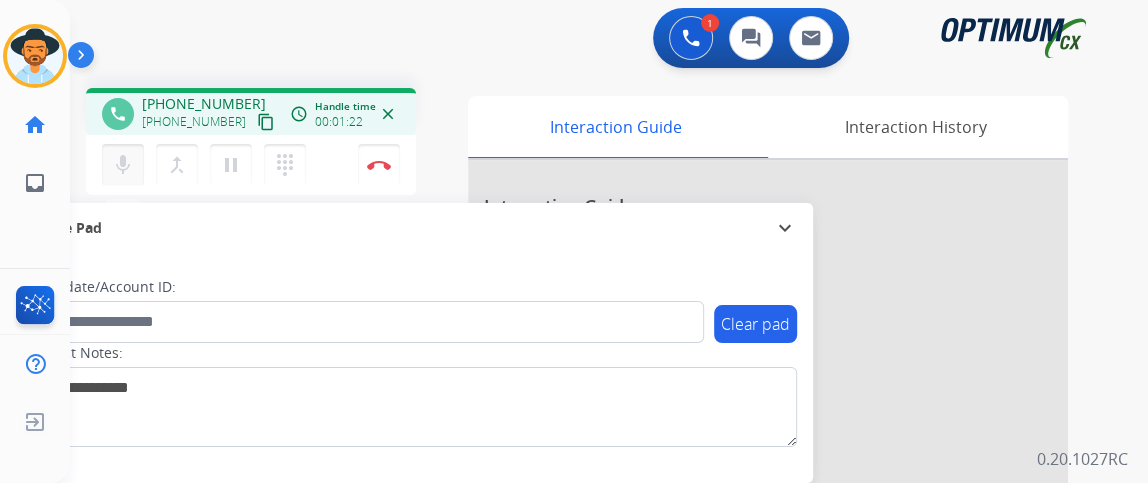 click on "mic" at bounding box center (123, 165) 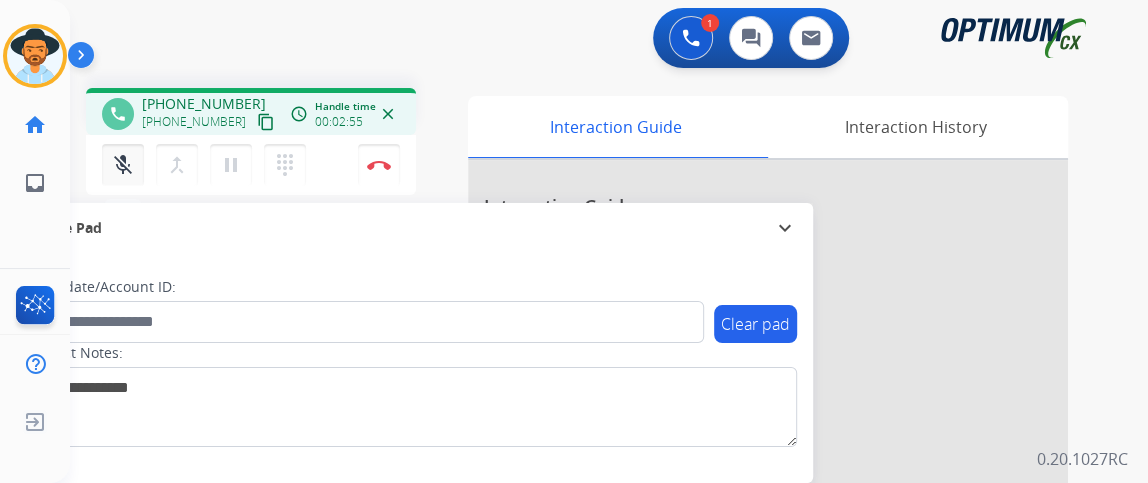 click on "mic_off" at bounding box center [123, 165] 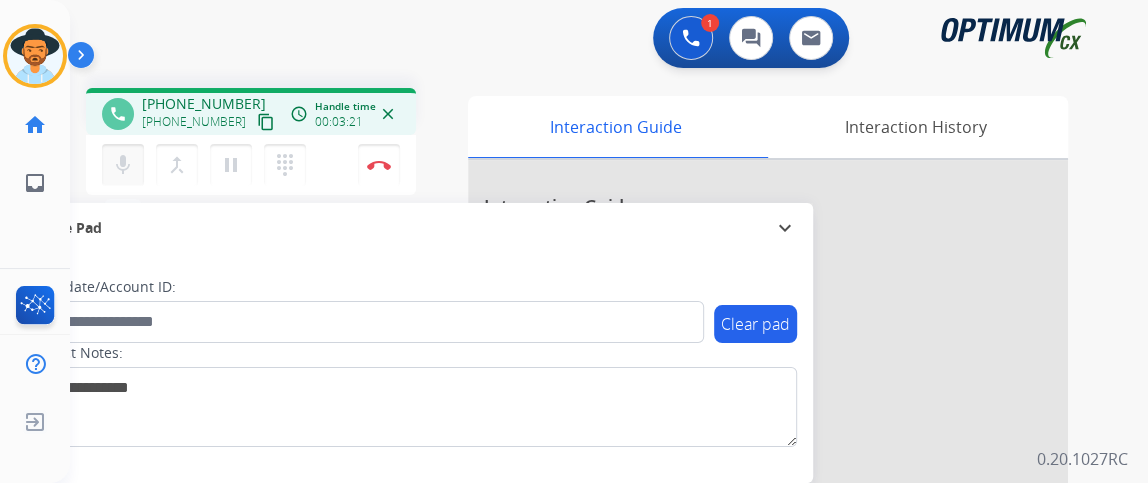 click on "mic" at bounding box center [123, 165] 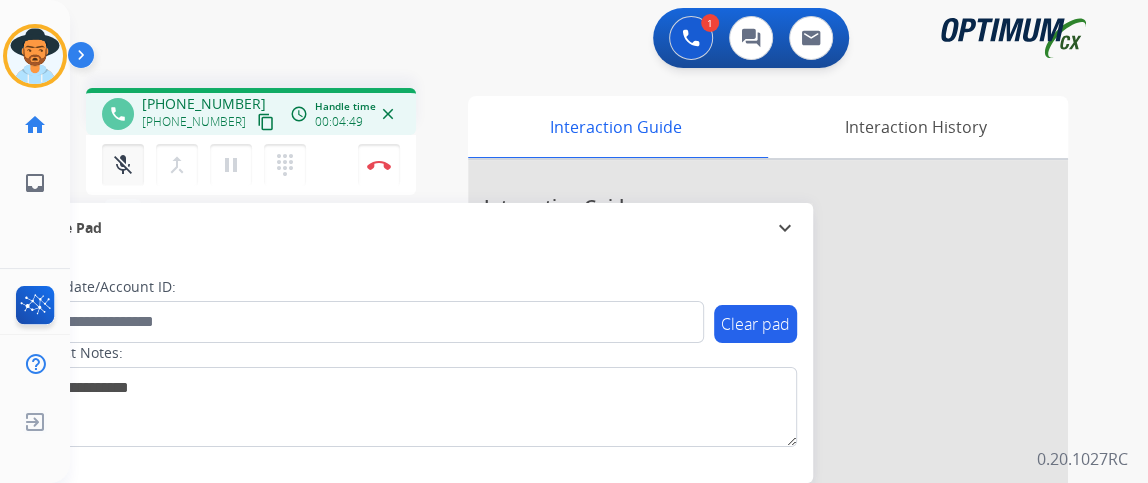 click on "mic_off" at bounding box center [123, 165] 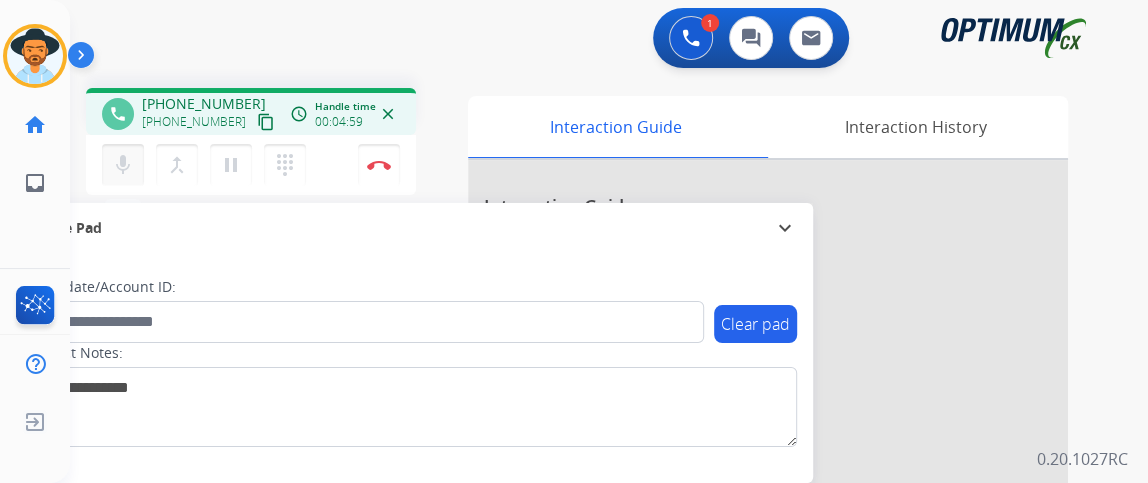 click on "mic" at bounding box center (123, 165) 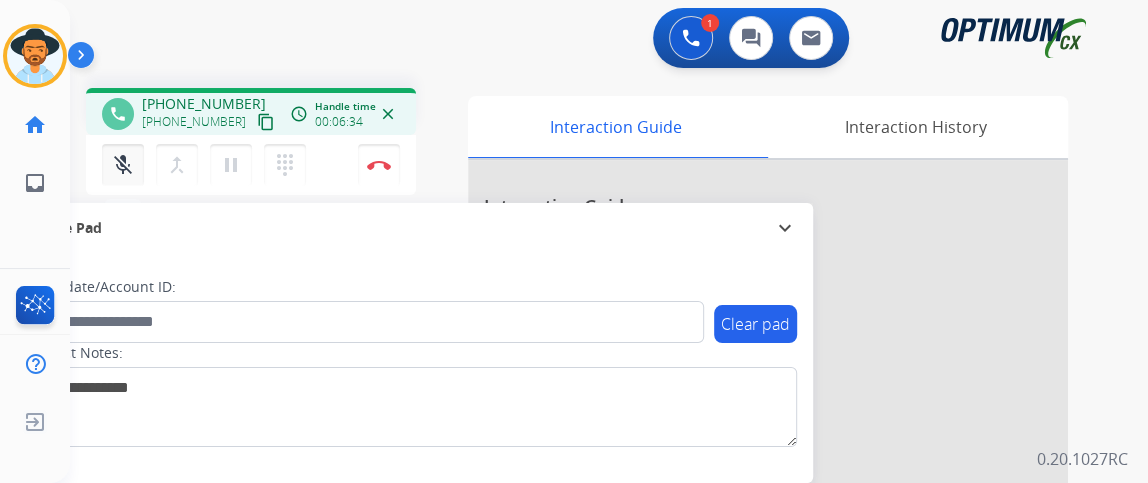 click on "mic_off" at bounding box center (123, 165) 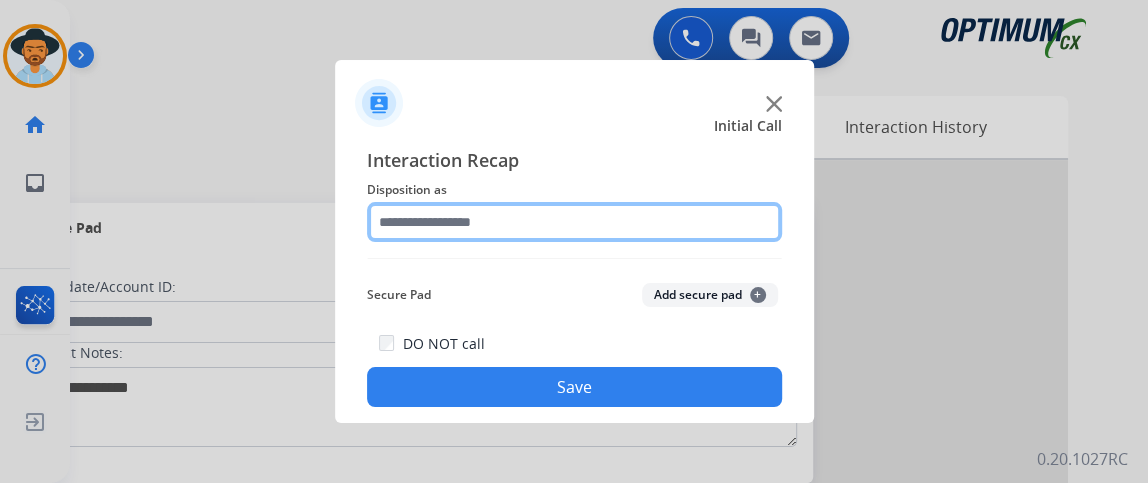 click 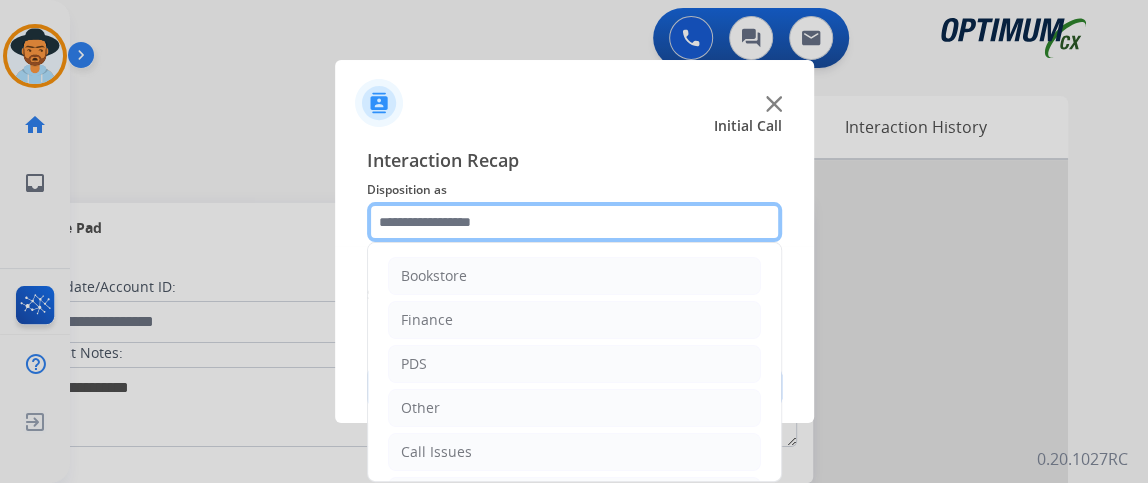 scroll, scrollTop: 131, scrollLeft: 0, axis: vertical 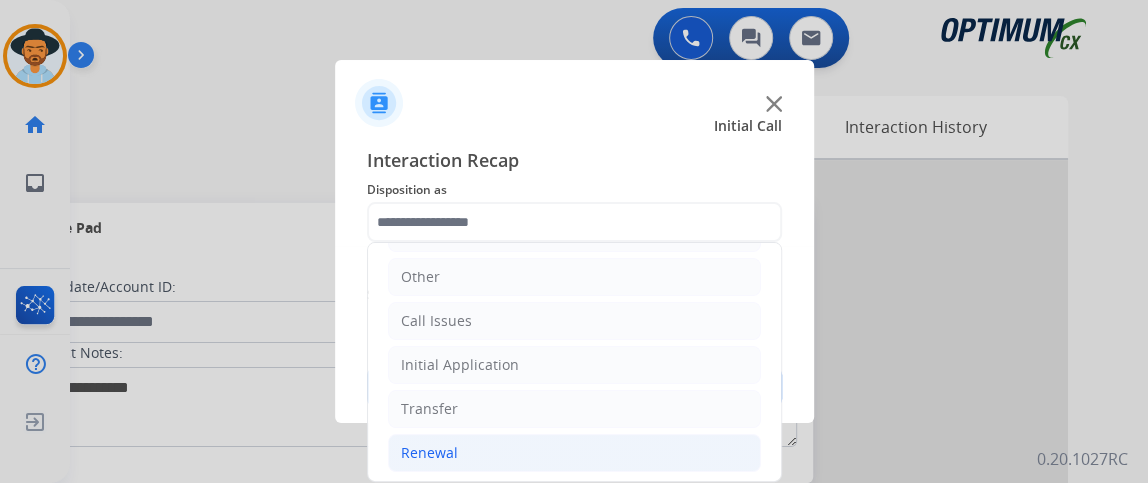 click on "Renewal" 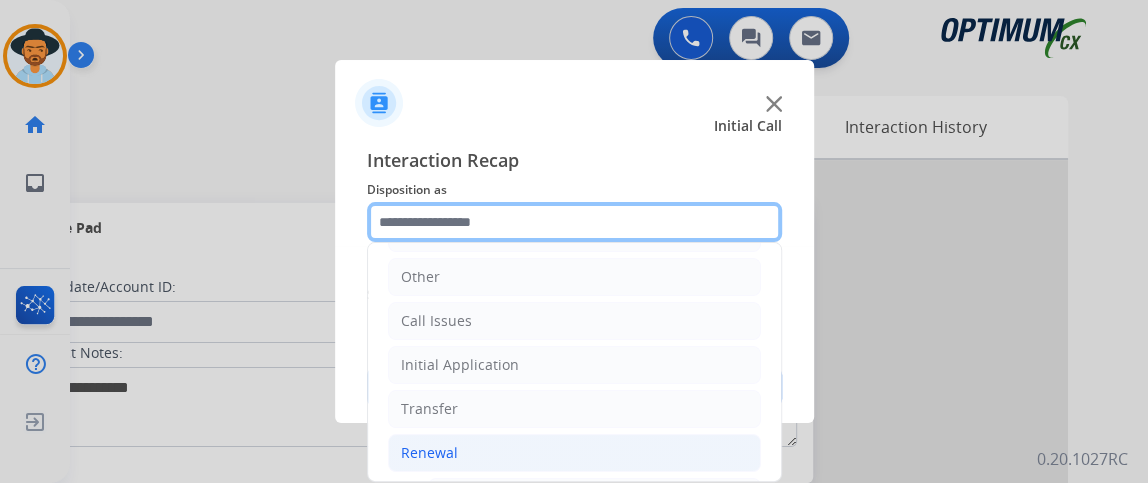 scroll, scrollTop: 474, scrollLeft: 0, axis: vertical 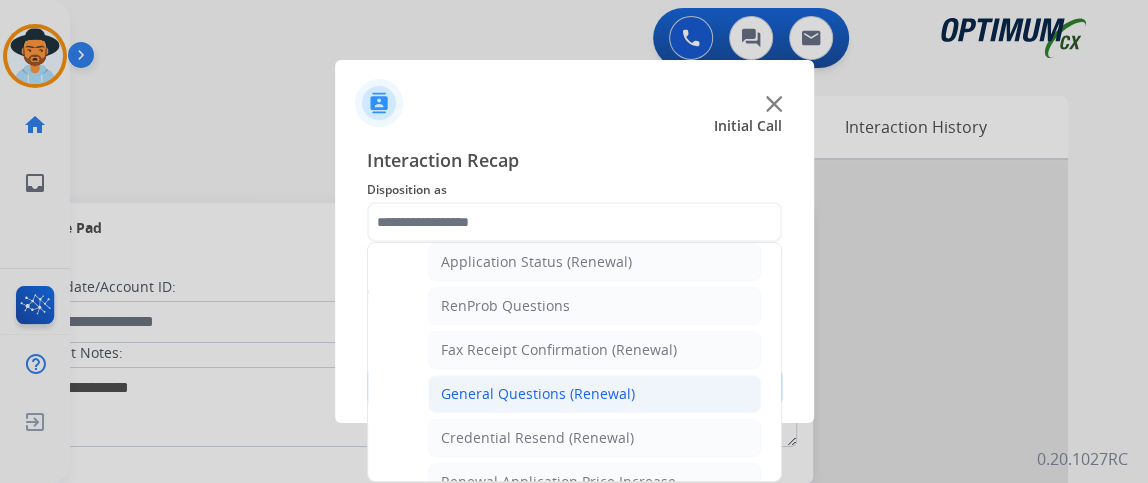 click on "General Questions (Renewal)" 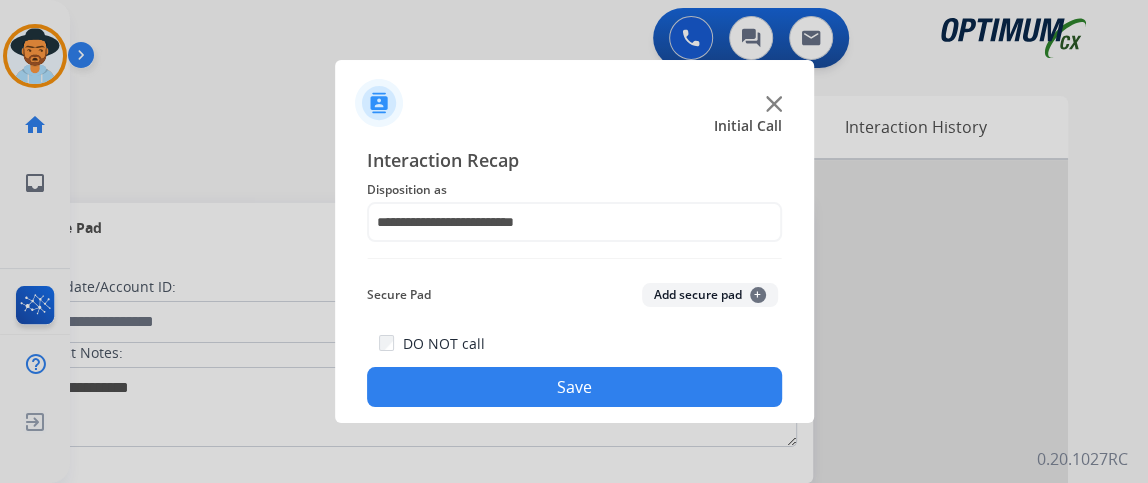 click on "Save" 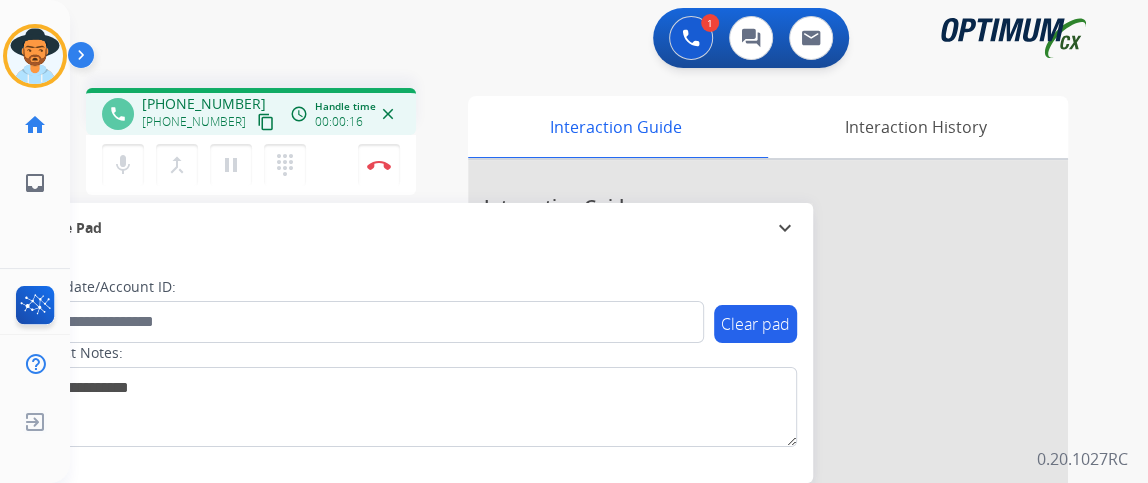 click on "content_copy" at bounding box center (266, 122) 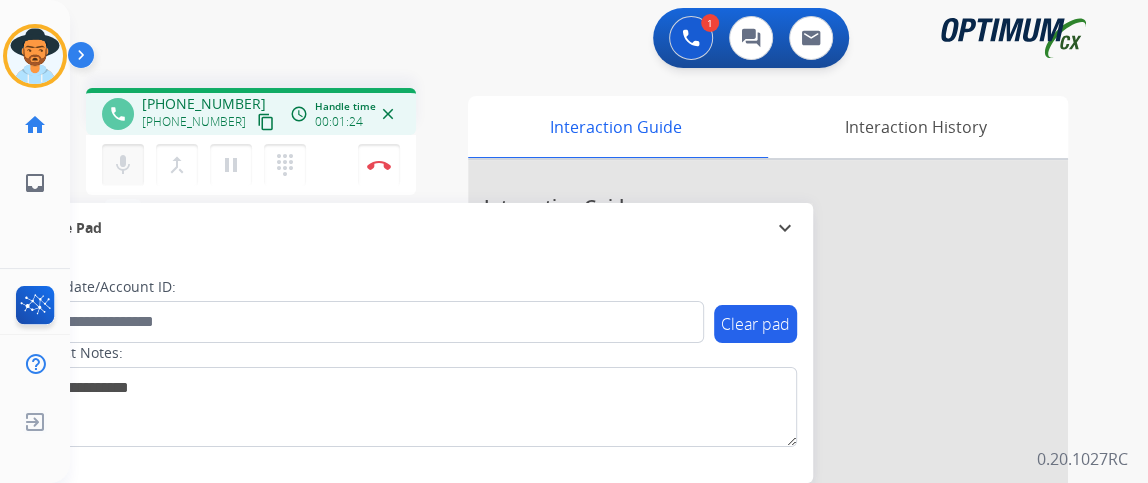 click on "mic" at bounding box center [123, 165] 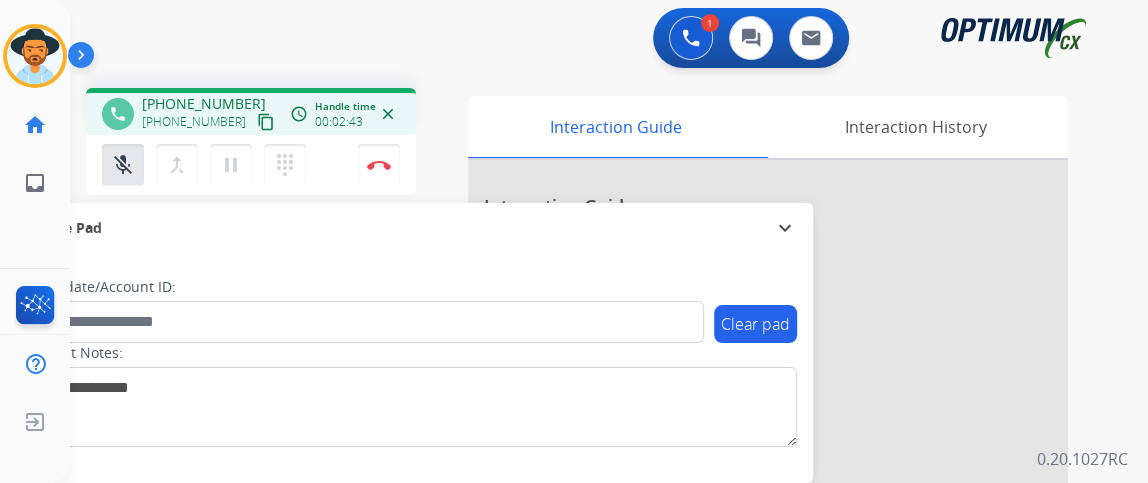 click on "mic_off" at bounding box center [123, 165] 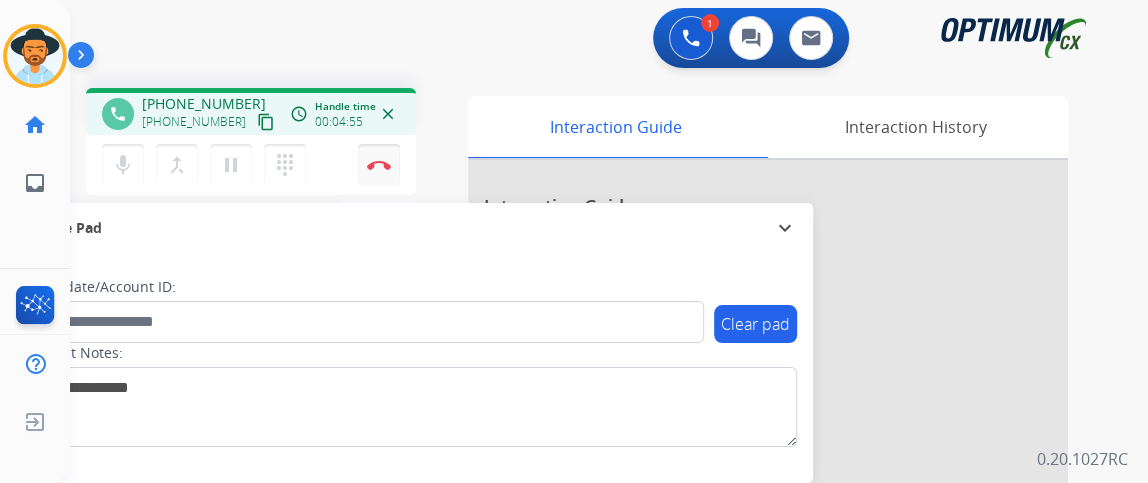 click on "Disconnect" at bounding box center (379, 165) 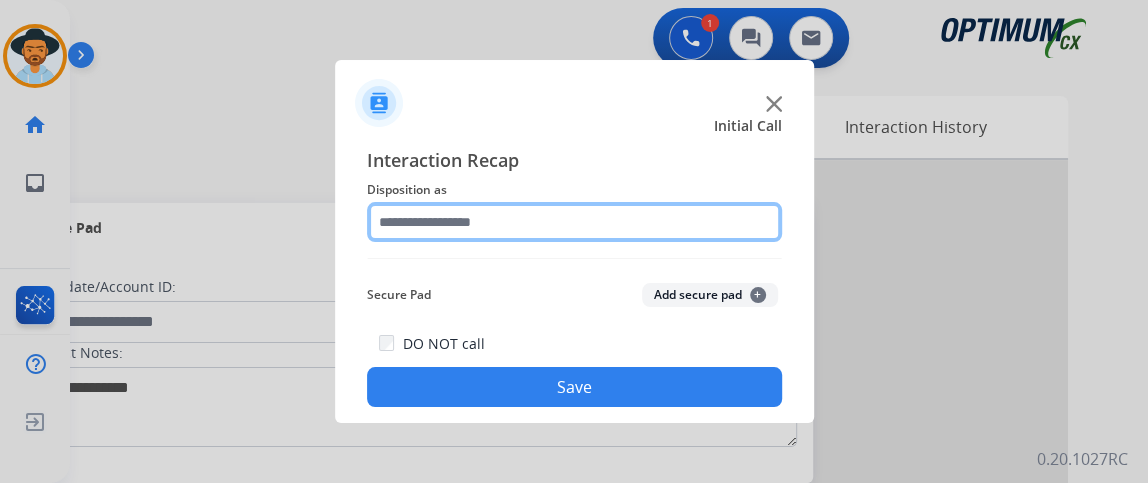 click 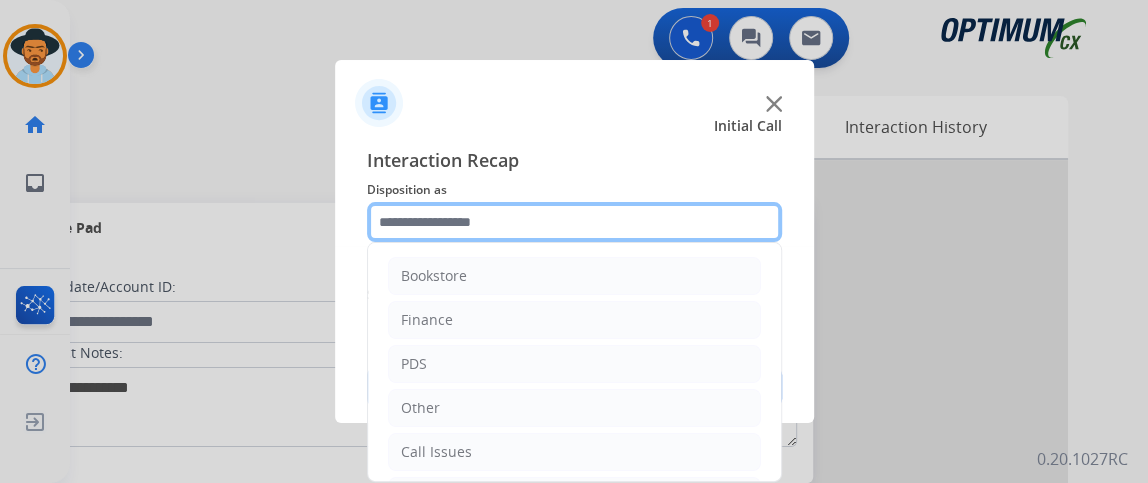 scroll, scrollTop: 131, scrollLeft: 0, axis: vertical 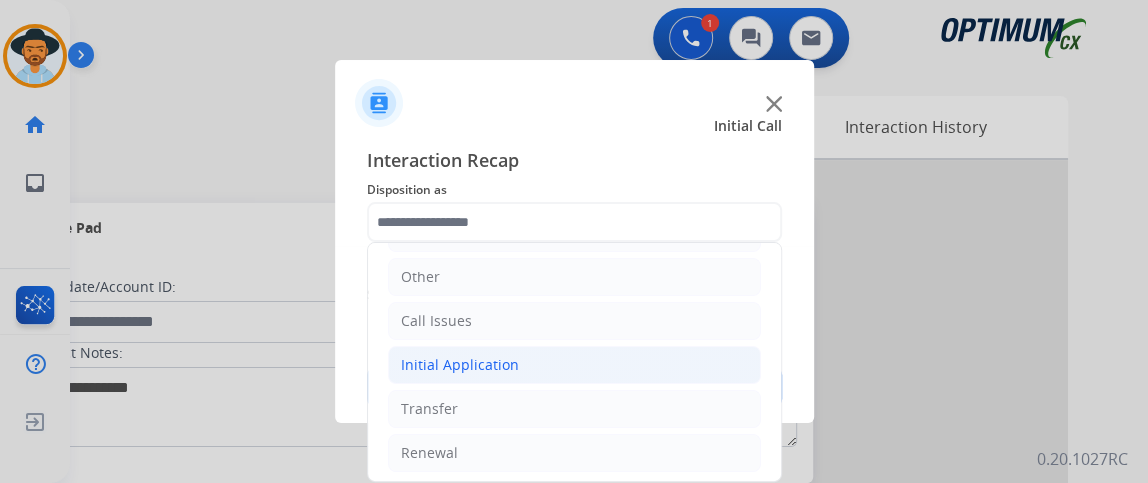 click on "Initial Application" 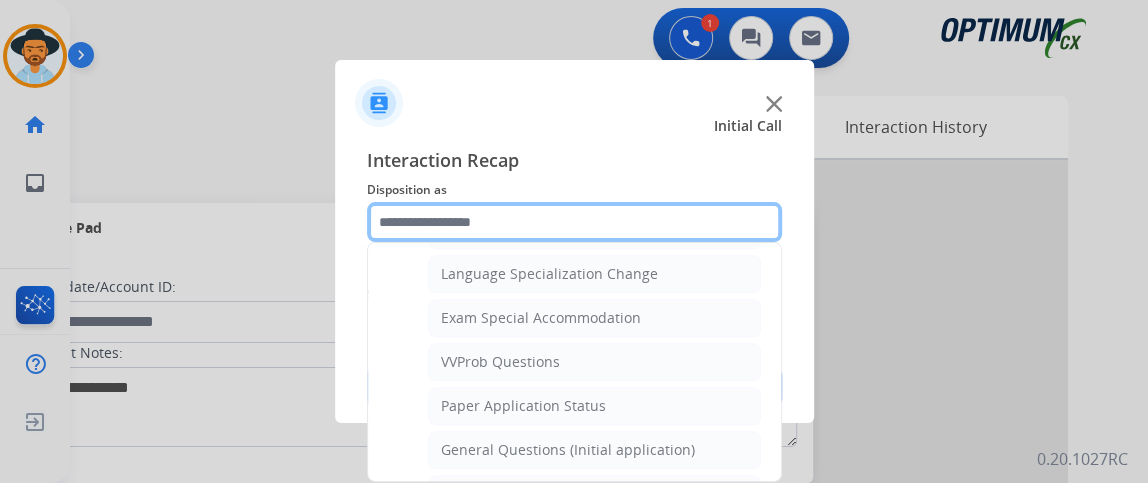 scroll, scrollTop: 994, scrollLeft: 0, axis: vertical 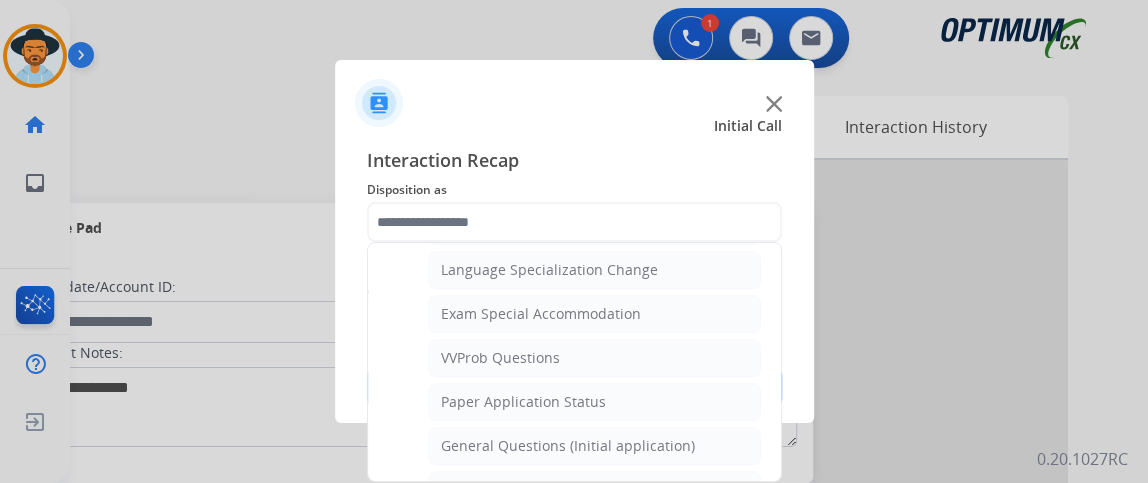 click on "Bookstore   Finance   PDS   Other   Call Issues   Initial Application   Credential Resend (Initial application)   Appeals   Stuck in Staff Review   Paper Exam Status   Online Walk-Through (Initial application)   Names Change Questions/Assistance (Initial application)   Endorsement Number Not Working   No Show VV   Fax Receipt Confirmation (Initial application)   Initial Application Price Increase   Search Request   V3 Request   Credential Type Change   Admin Change Notice - Temporary   No Show Exam   Visit Cancelation Request   Language Specialization Change   Exam Special Accommodation   VVProb Questions   Paper Application Status   General Questions (Initial application)   Ready to Schedule Info   Pearson Vue/Exam Authorization   Extend Deadline (Initial application)   Transfer   Renewal" 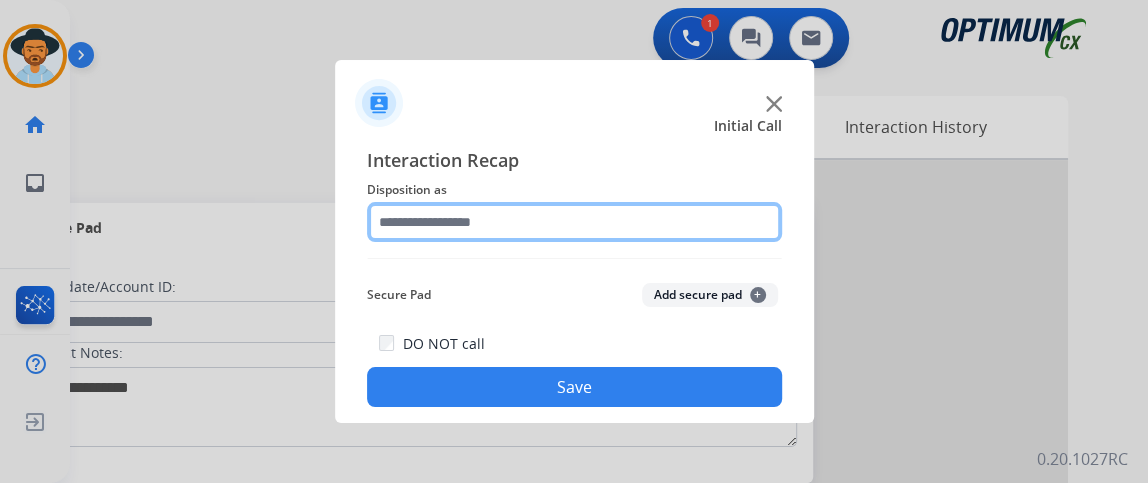 click 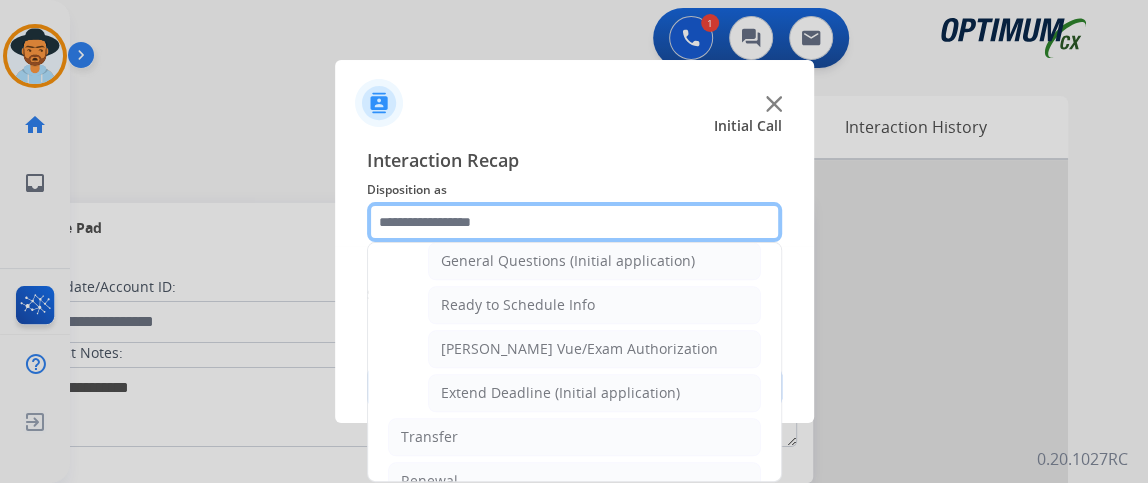 scroll, scrollTop: 1192, scrollLeft: 0, axis: vertical 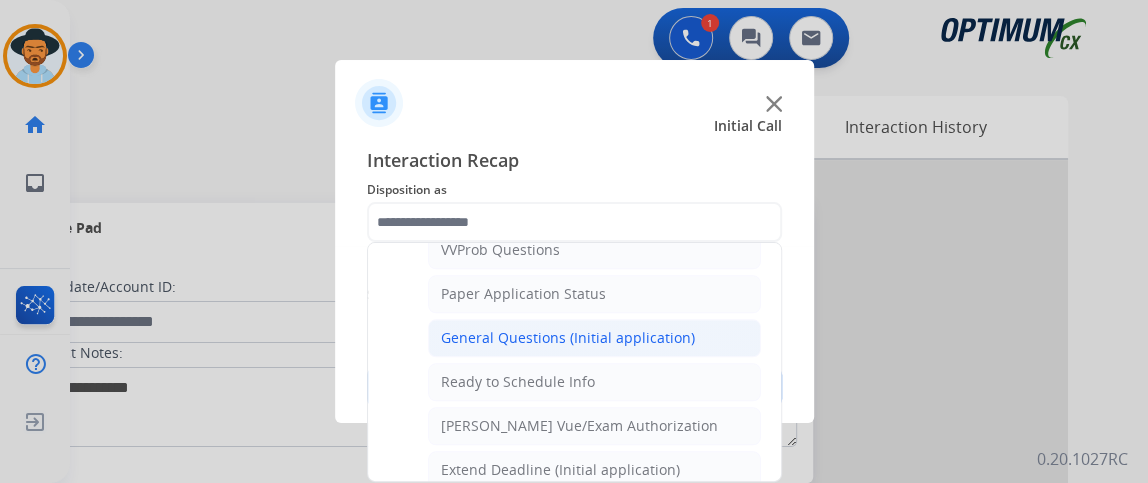 click on "General Questions (Initial application)" 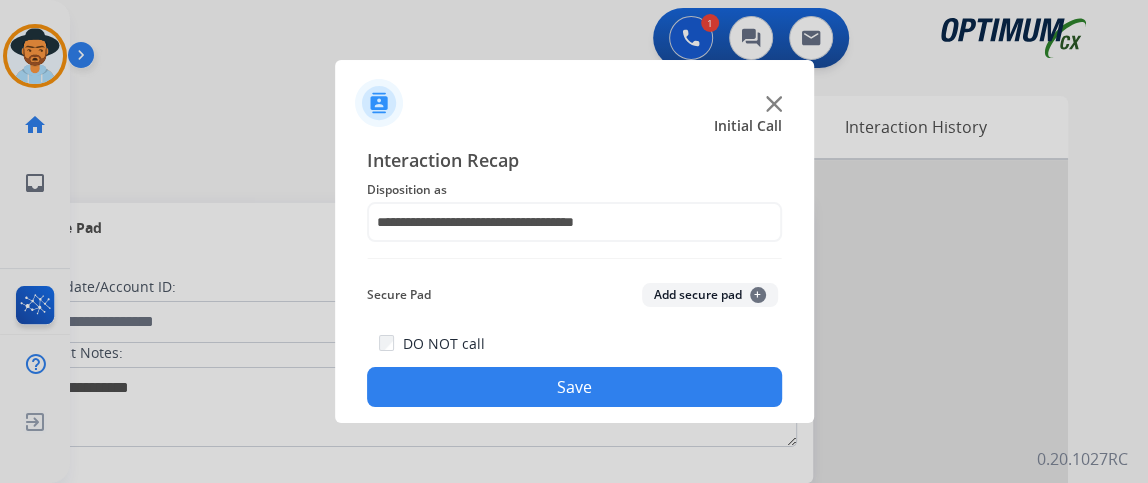 click on "Save" 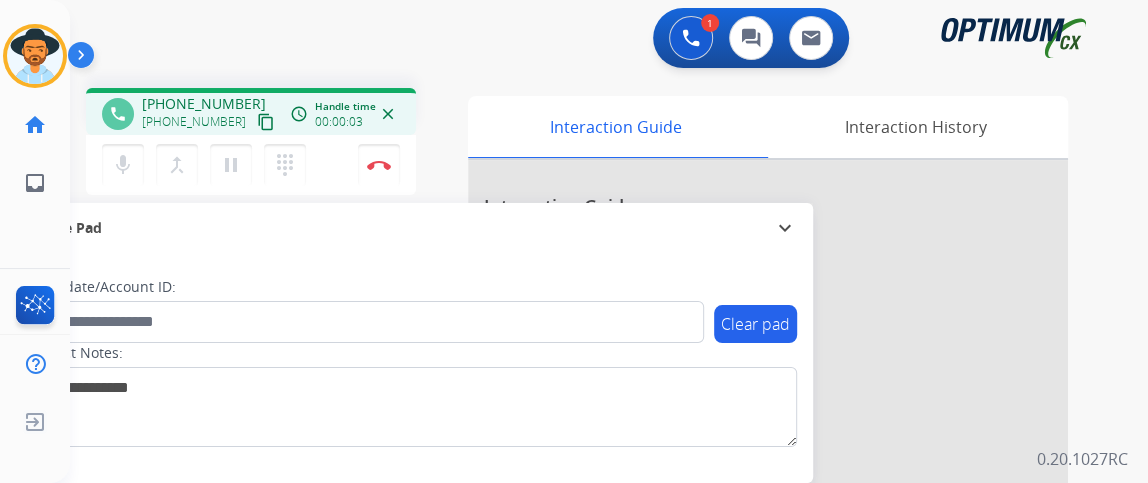 click on "content_copy" at bounding box center [266, 122] 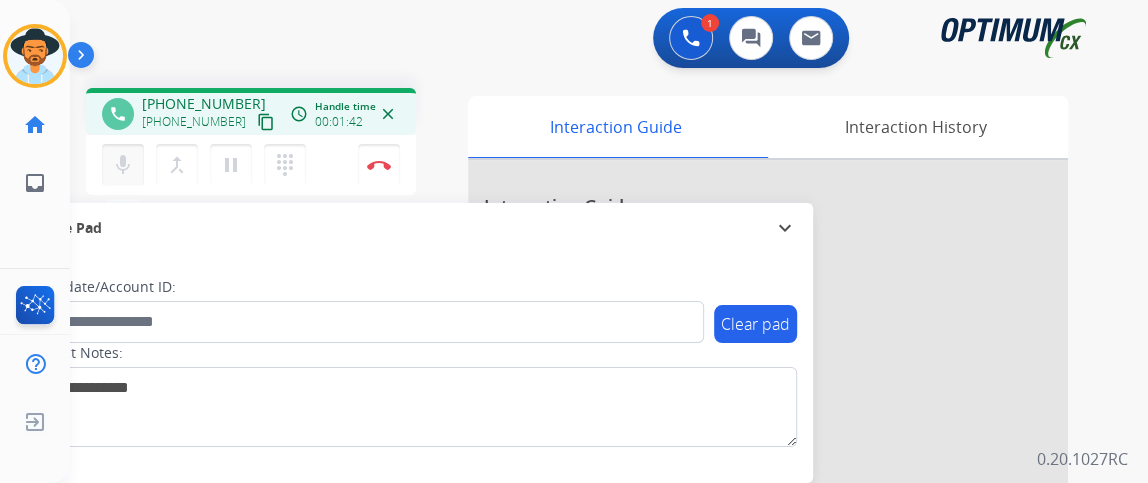 click on "mic" at bounding box center [123, 165] 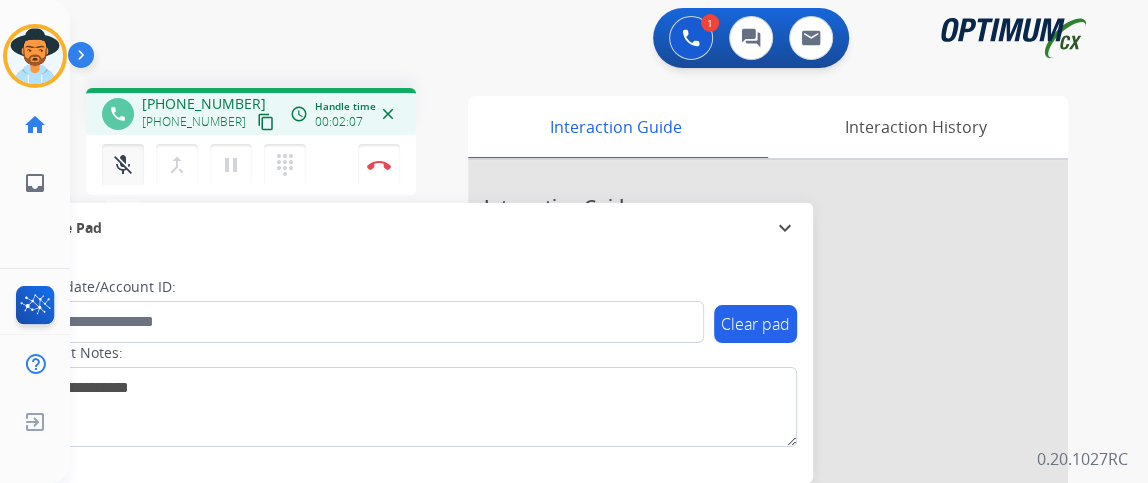 click on "mic_off Mute" at bounding box center [123, 165] 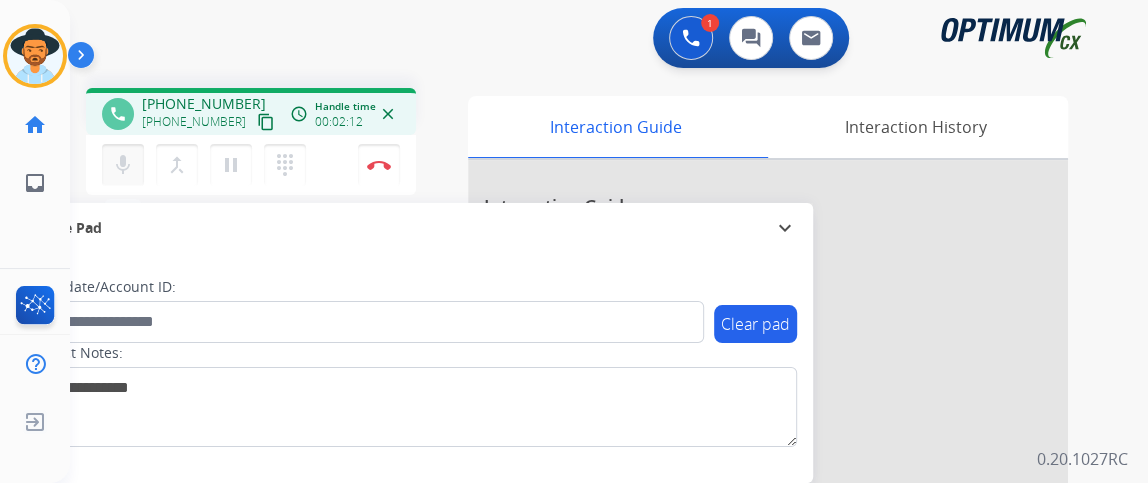 click on "mic Mute" at bounding box center [123, 165] 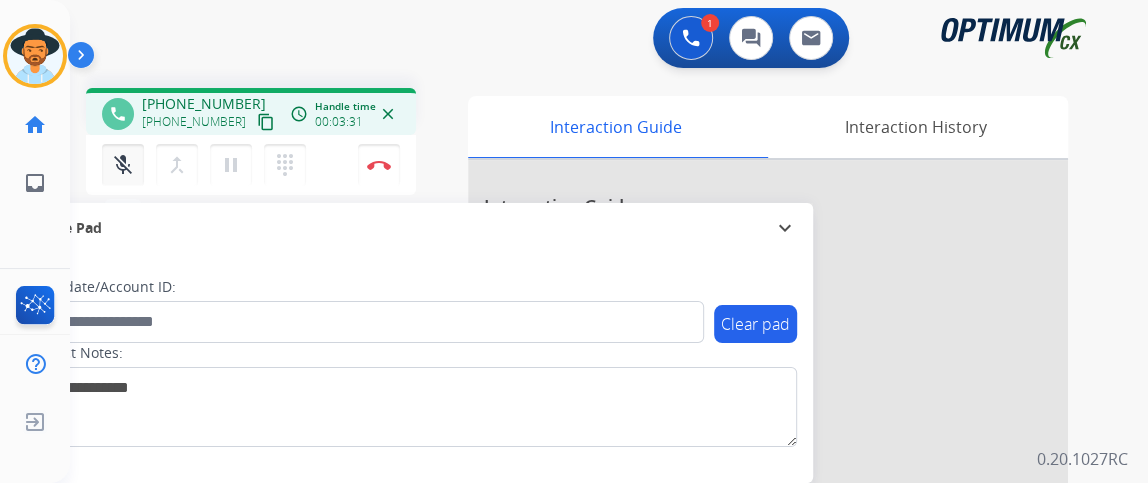 click on "mic_off Mute" at bounding box center [123, 165] 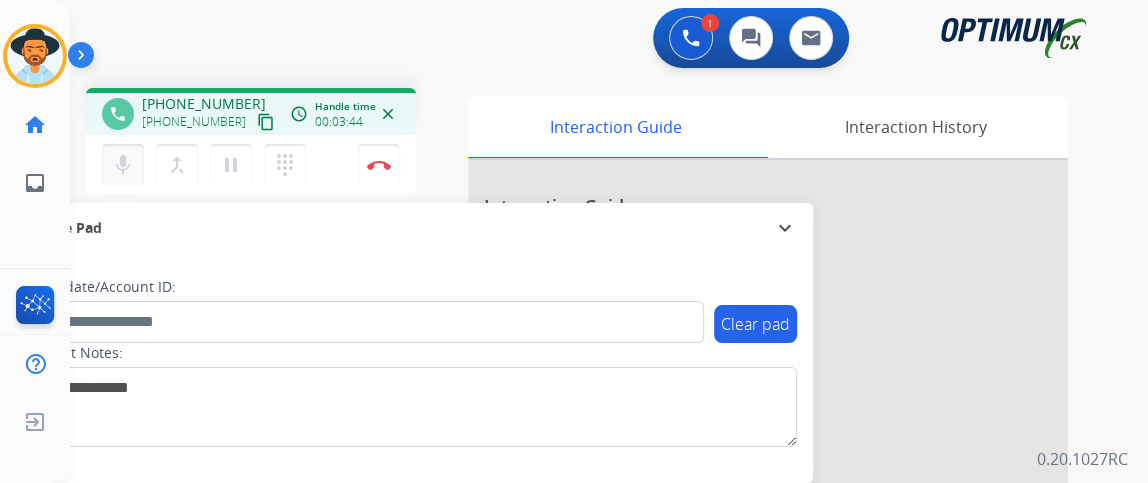 click on "mic" at bounding box center [123, 165] 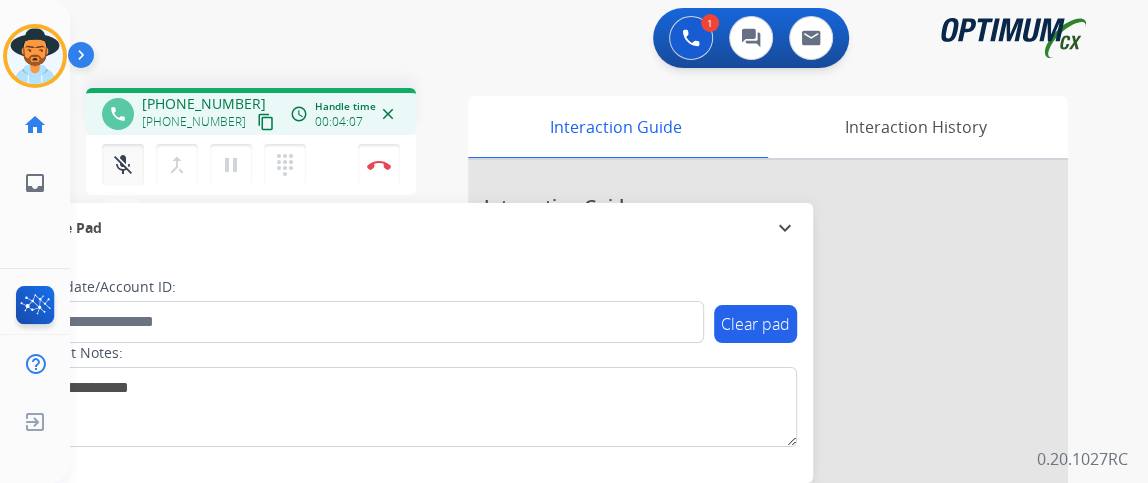 click on "mic_off" at bounding box center [123, 165] 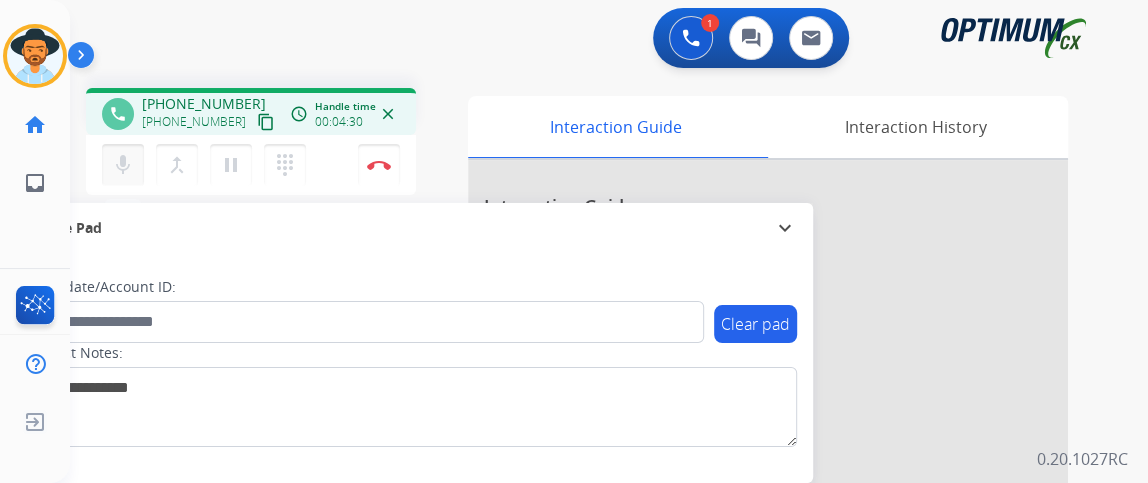 click on "mic" at bounding box center (123, 165) 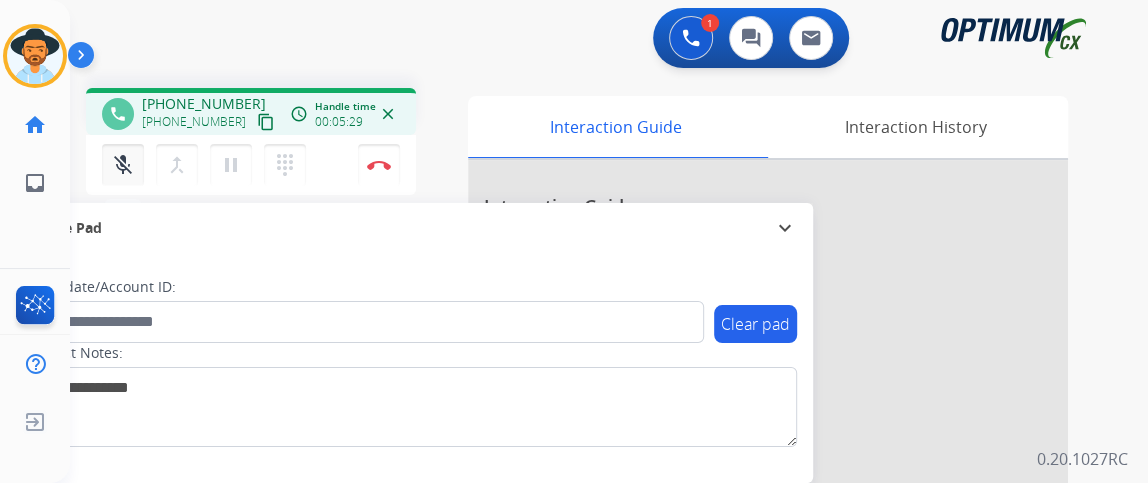 click on "mic_off" at bounding box center (123, 165) 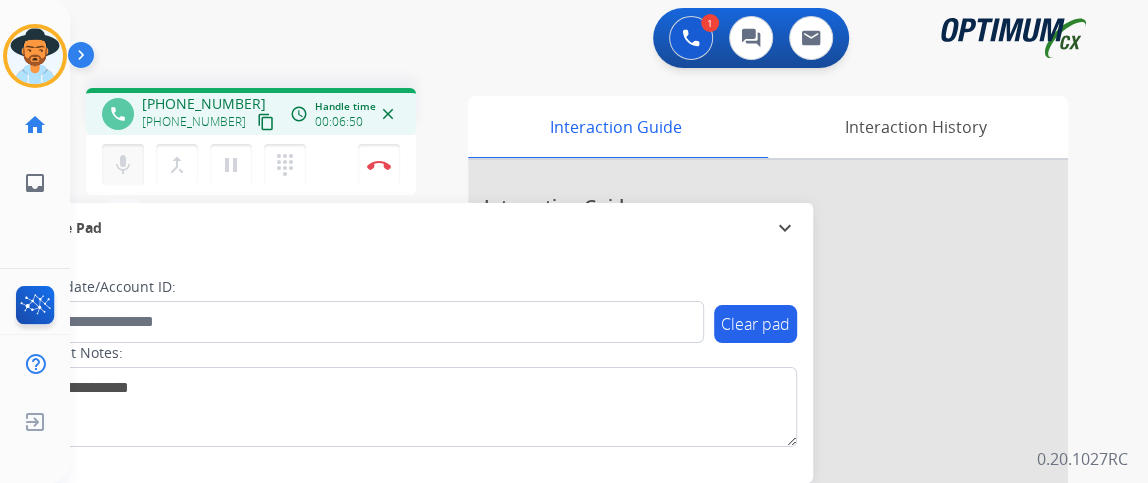 click on "mic" at bounding box center (123, 165) 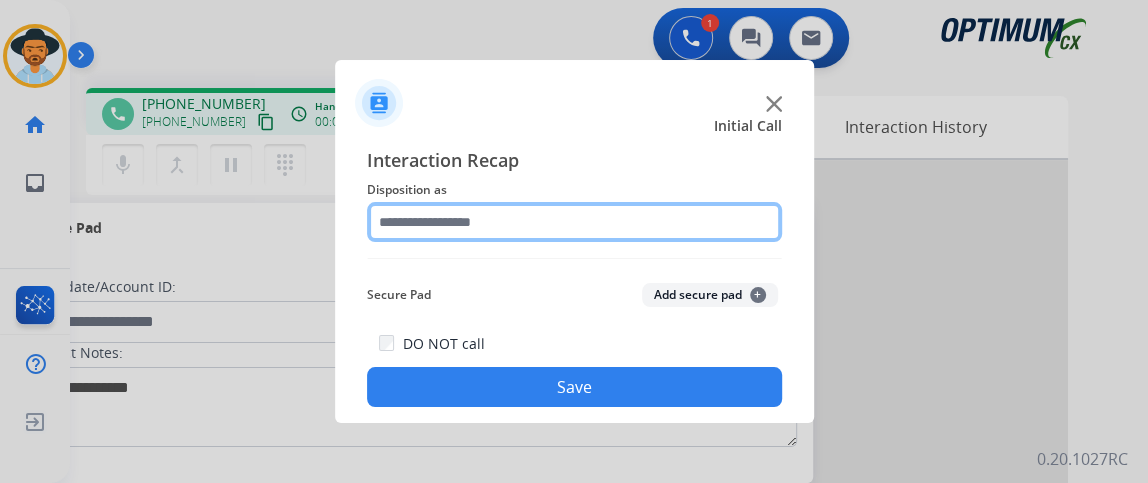 click 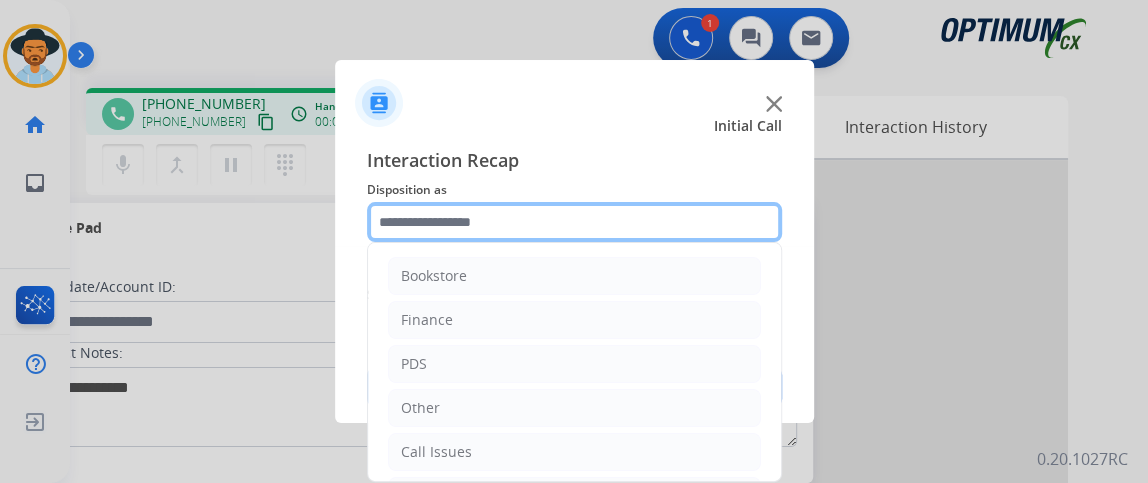 scroll, scrollTop: 131, scrollLeft: 0, axis: vertical 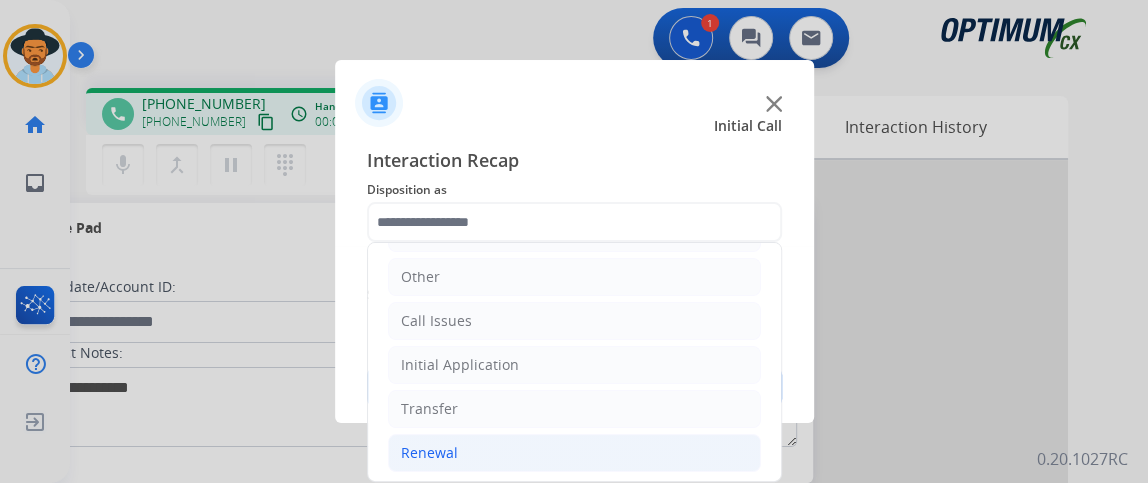 click on "Renewal" 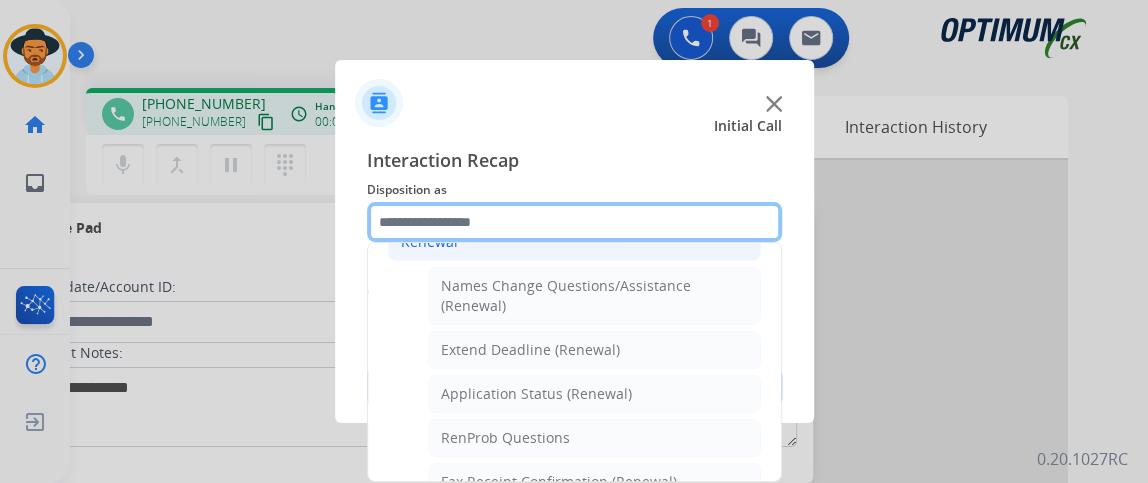 scroll, scrollTop: 293, scrollLeft: 0, axis: vertical 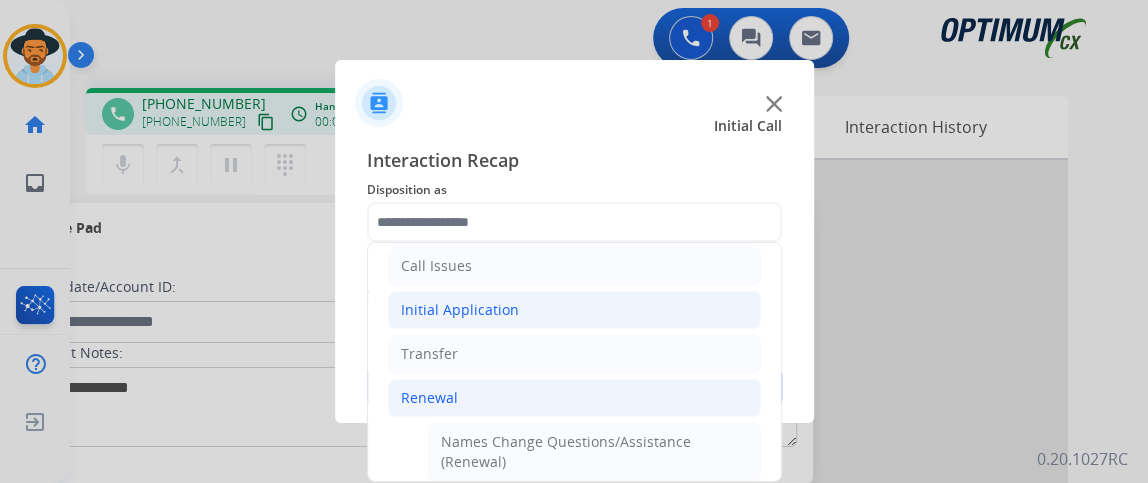 click on "Initial Application" 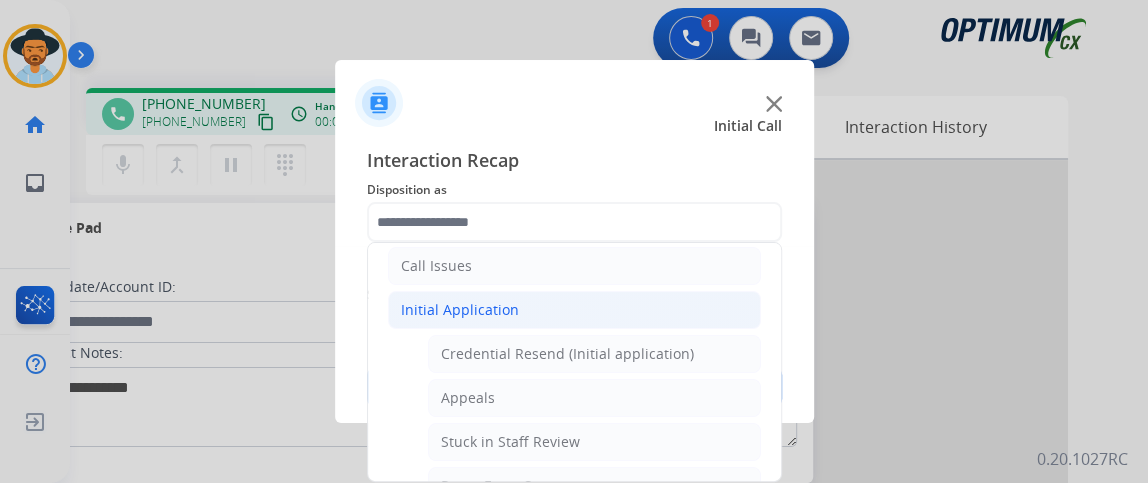 click on "Bookstore   Finance   PDS   Other   Call Issues   Initial Application   Credential Resend (Initial application)   Appeals   Stuck in Staff Review   Paper Exam Status   Online Walk-Through (Initial application)   Names Change Questions/Assistance (Initial application)   Endorsement Number Not Working   No Show VV   Fax Receipt Confirmation (Initial application)   Initial Application Price Increase   Search Request   V3 Request   Credential Type Change   Admin Change Notice - Temporary   No Show Exam   Visit Cancelation Request   Language Specialization Change   Exam Special Accommodation   VVProb Questions   Paper Application Status   General Questions (Initial application)   Ready to Schedule Info   Pearson Vue/Exam Authorization   Extend Deadline (Initial application)   Transfer   Renewal" 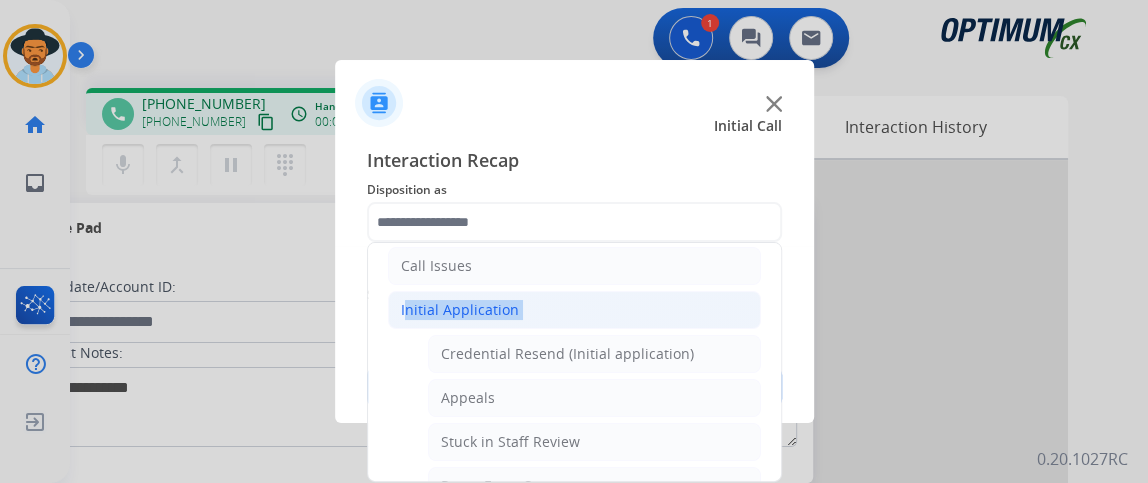 drag, startPoint x: 765, startPoint y: 290, endPoint x: 770, endPoint y: 323, distance: 33.37664 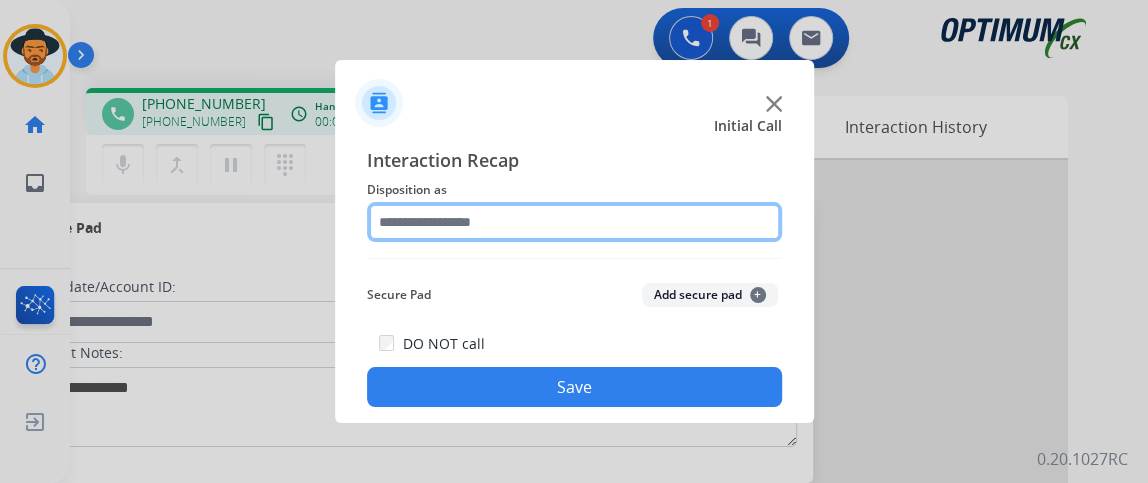 click 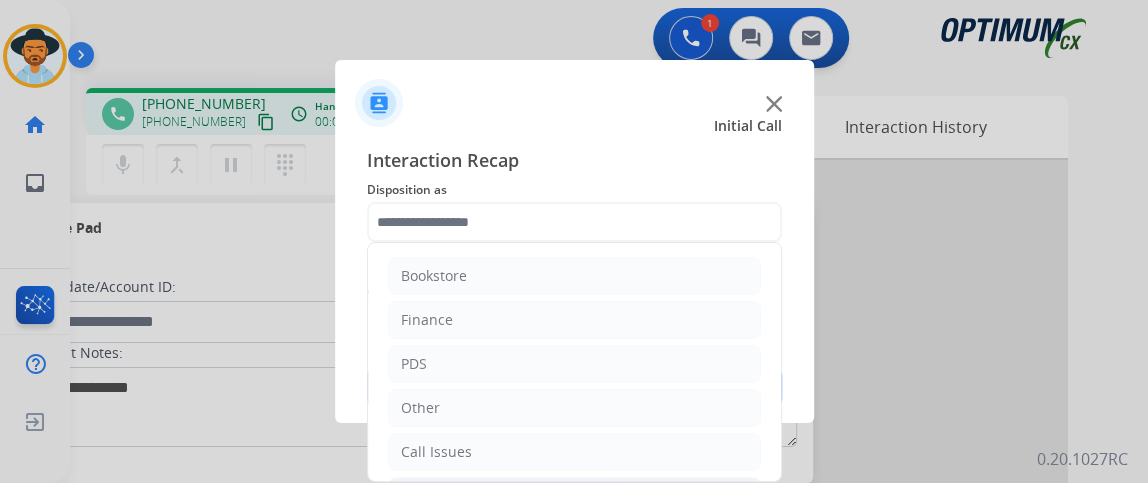drag, startPoint x: 764, startPoint y: 260, endPoint x: 771, endPoint y: 280, distance: 21.189621 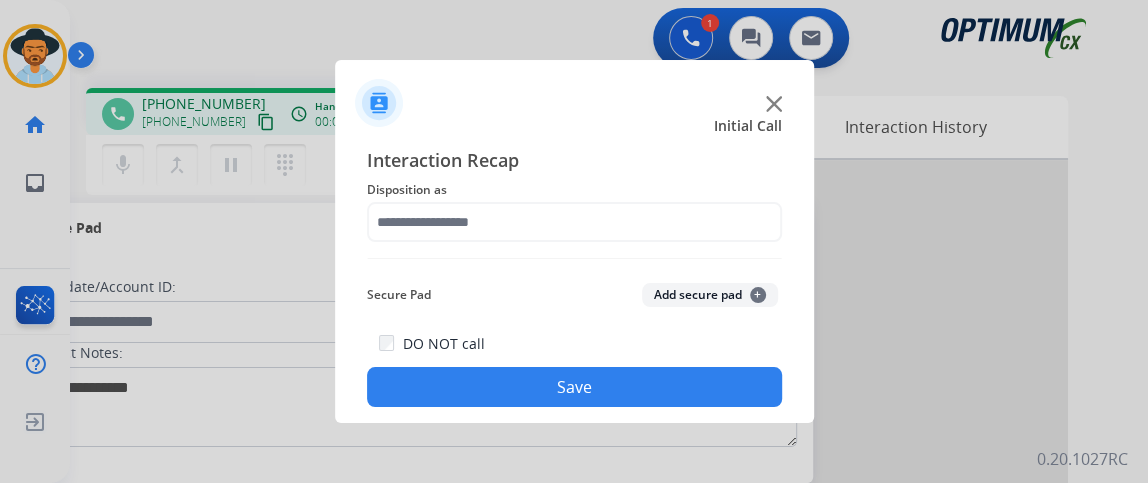 click on "Interaction Recap Disposition as    Secure Pad  Add secure pad  +  DO NOT call  Save" 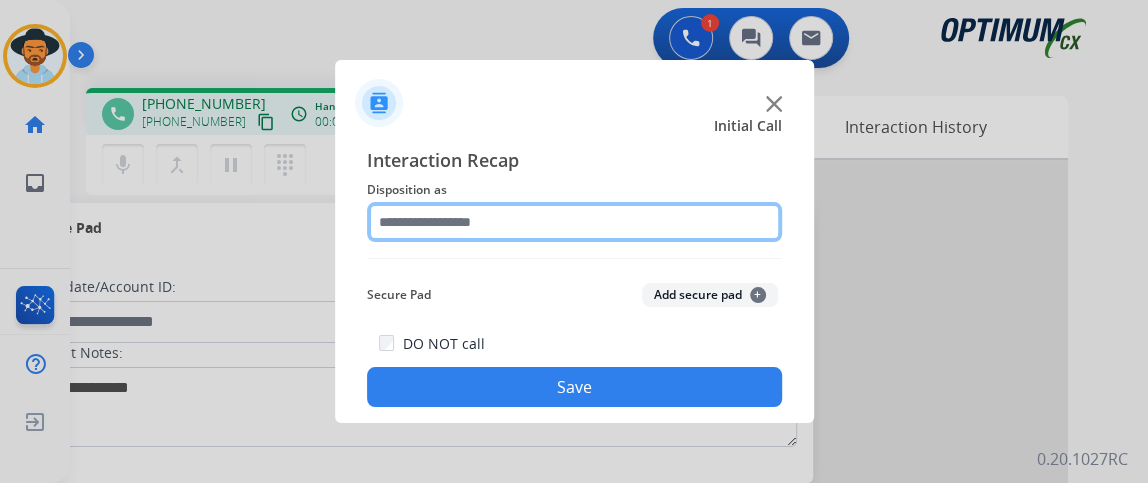 click 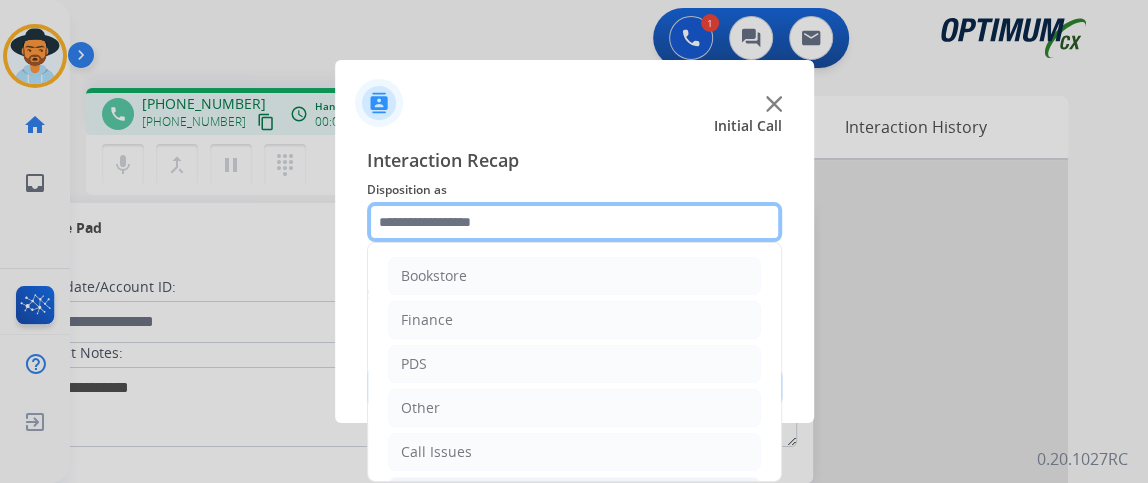 scroll, scrollTop: 374, scrollLeft: 0, axis: vertical 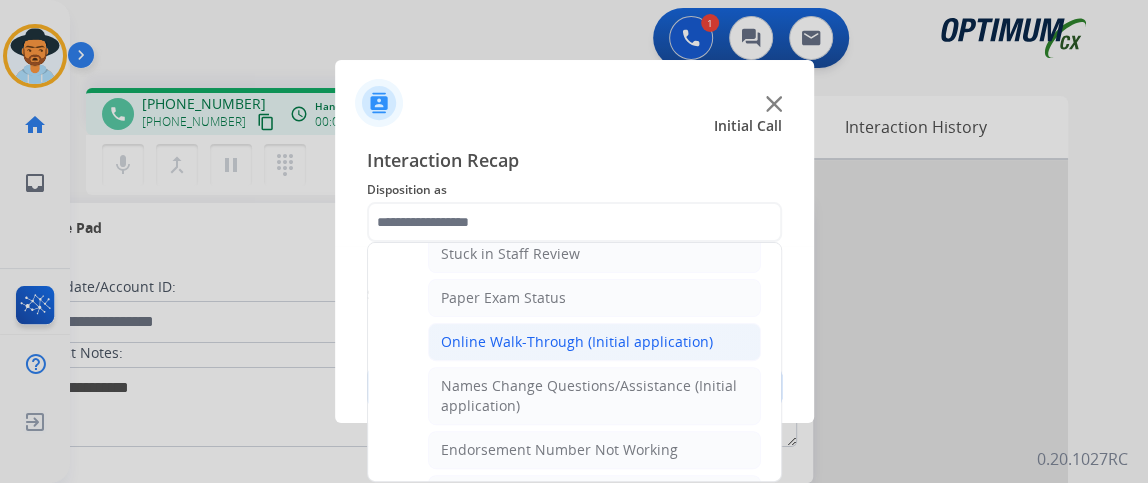 click on "Online Walk-Through (Initial application)" 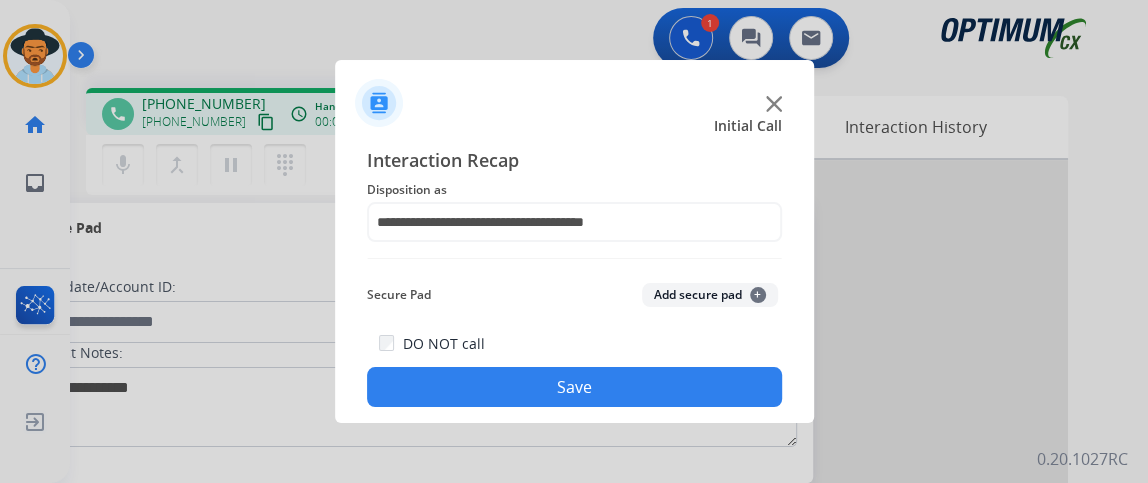 click on "Save" 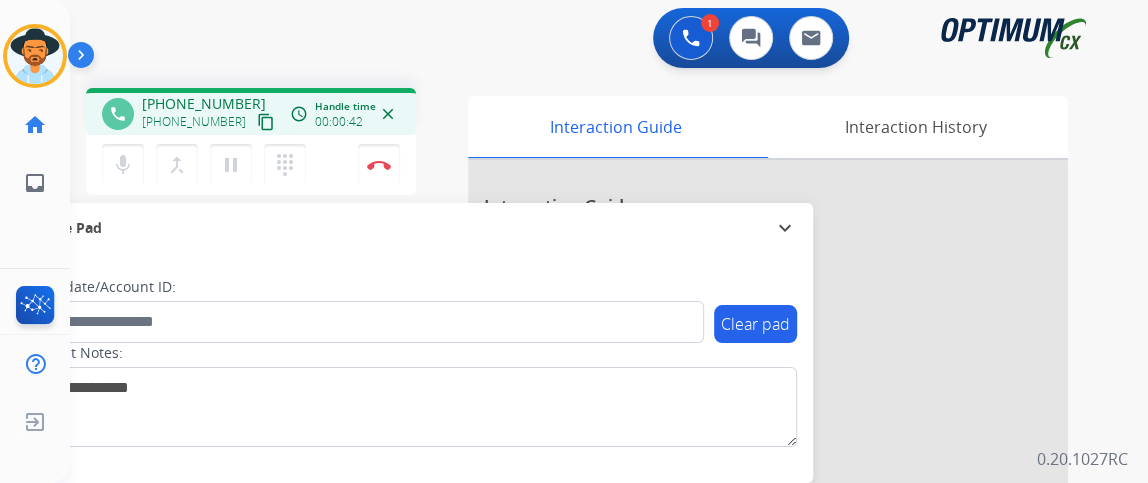 click on "content_copy" at bounding box center [266, 122] 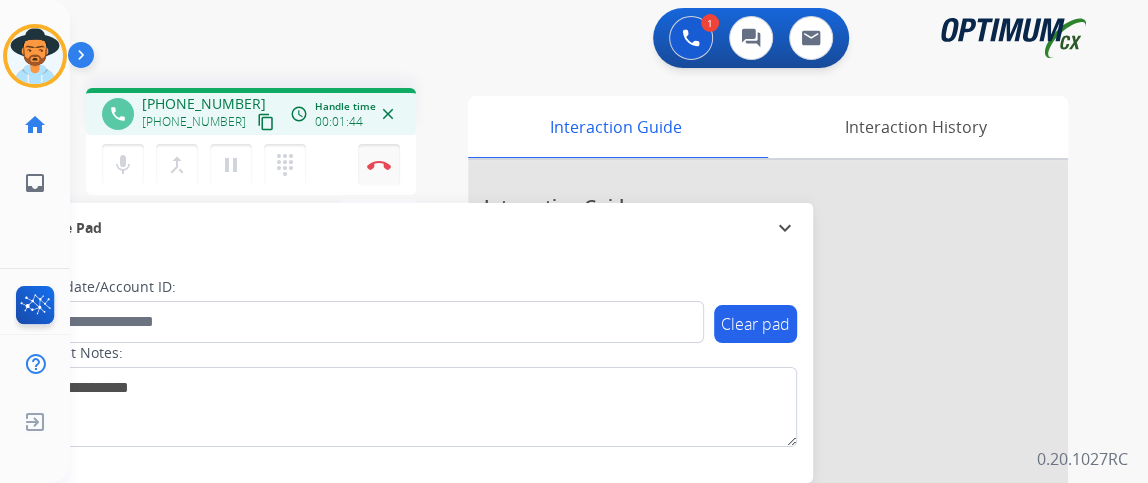 click on "Disconnect" at bounding box center [379, 165] 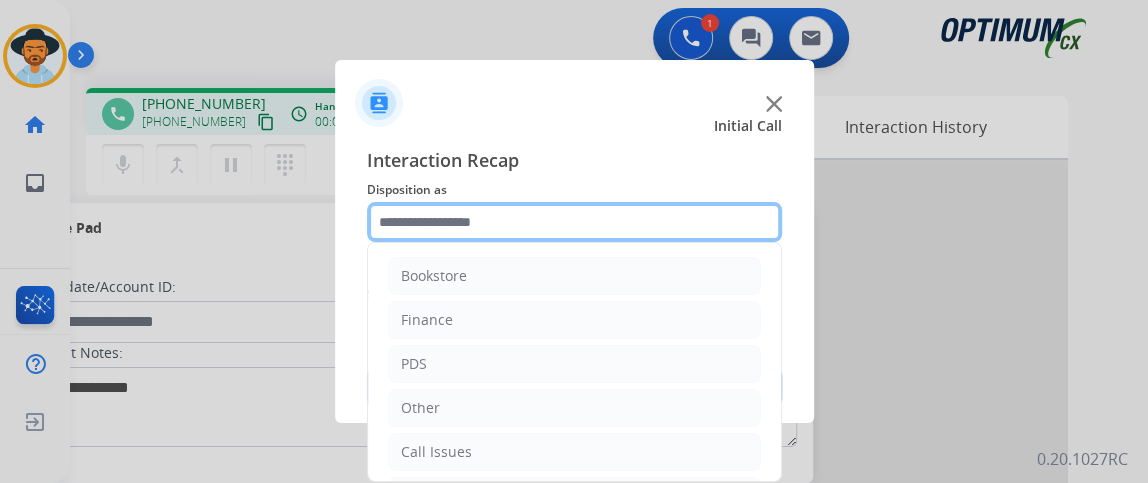 click 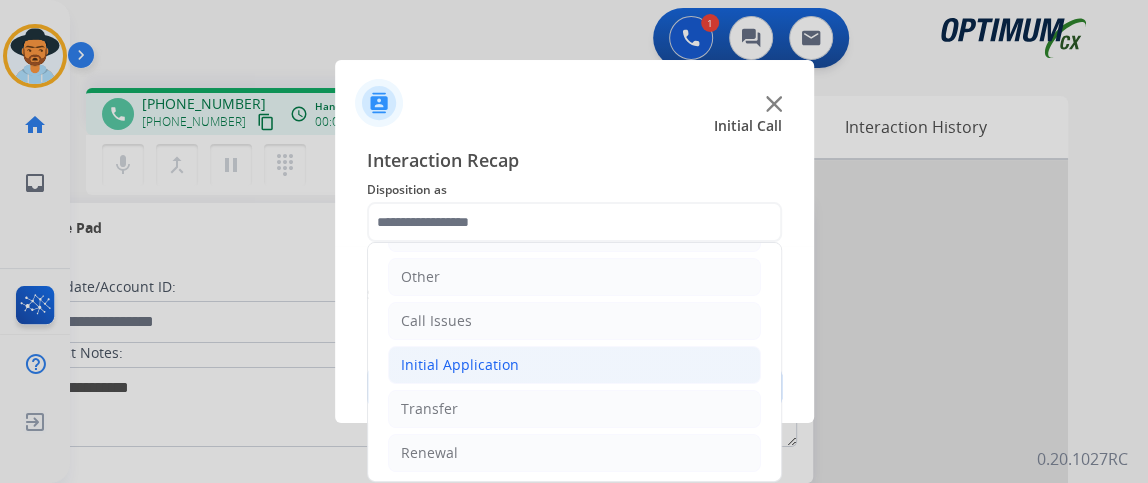 click on "Initial Application" 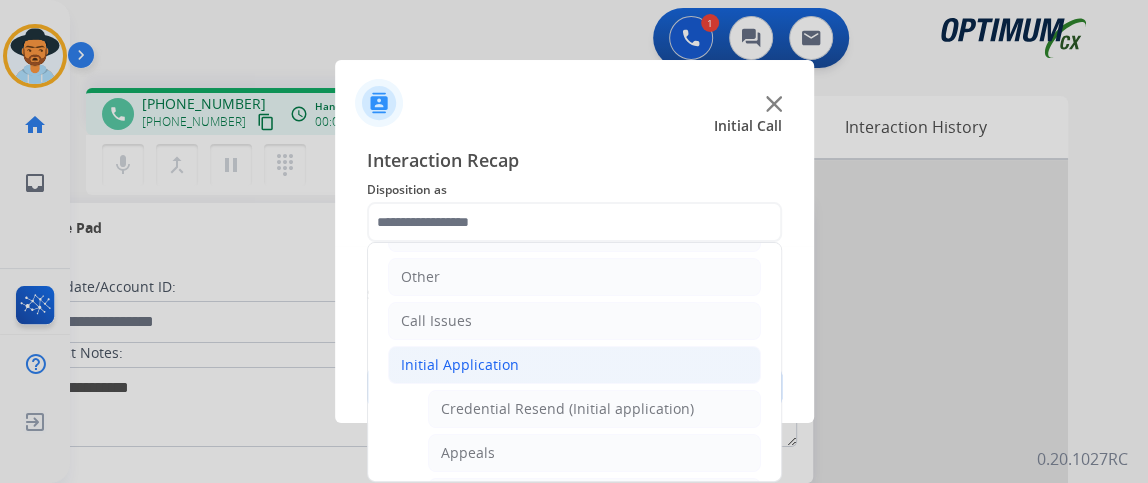 click on "Initial Application" 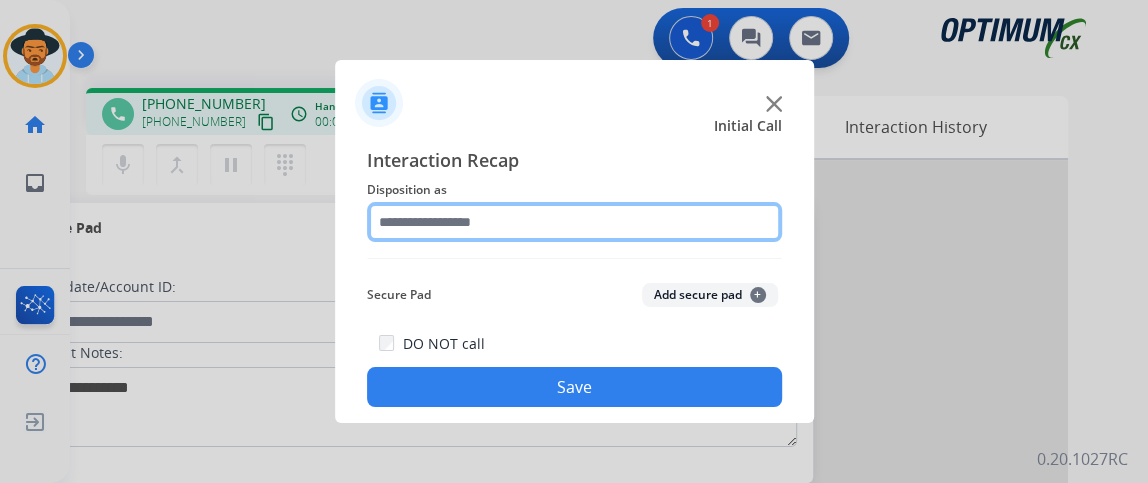 click 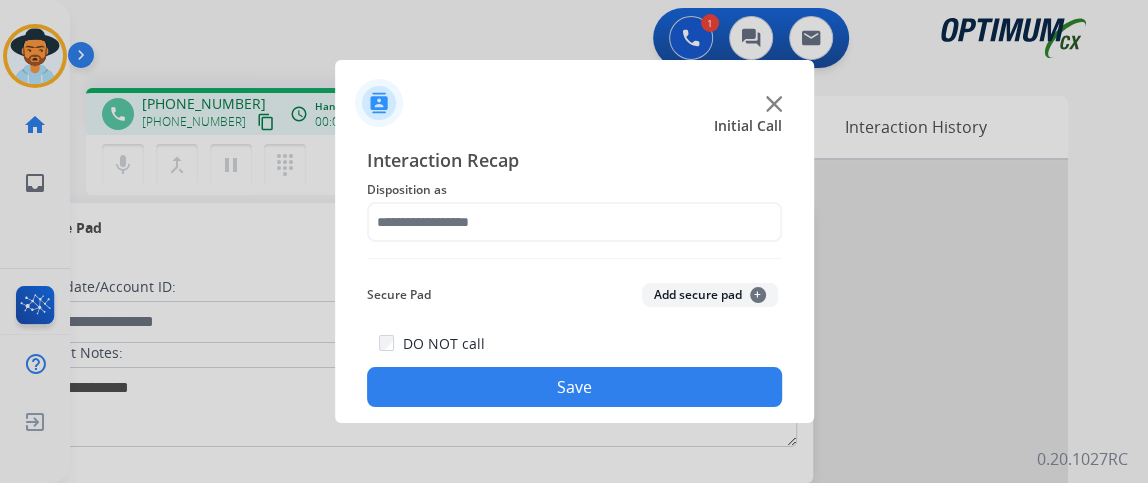click on "Secure Pad  Add secure pad  +" 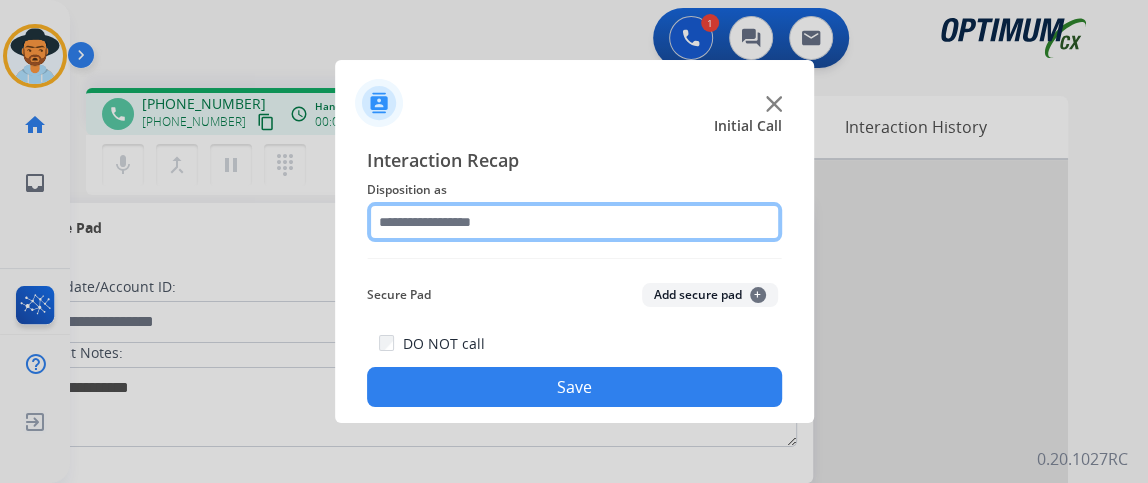 click 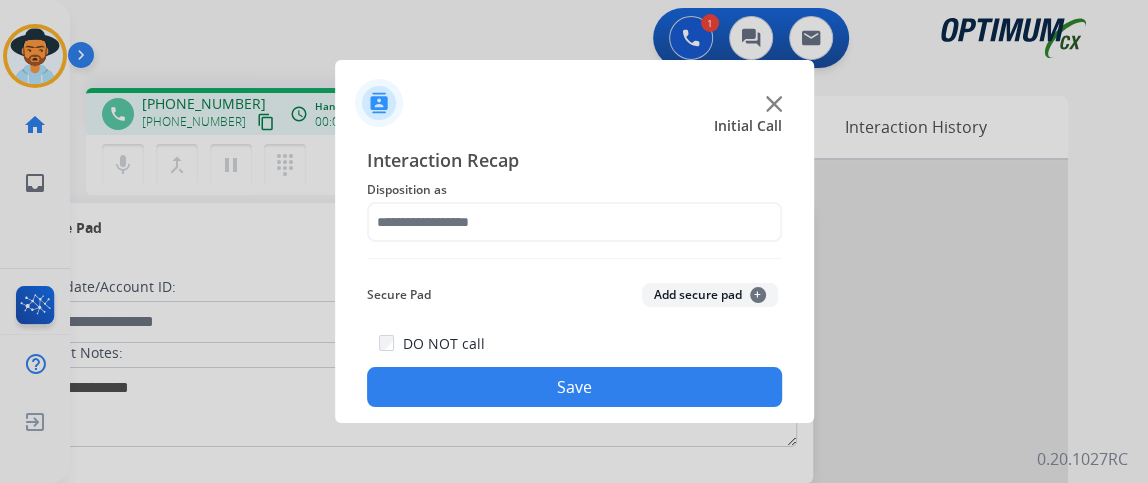 click 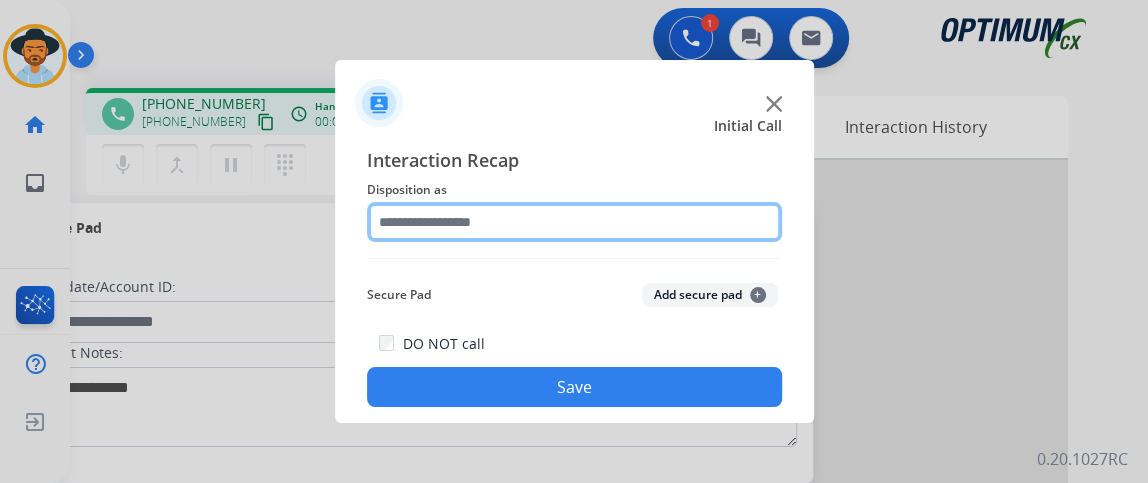 click 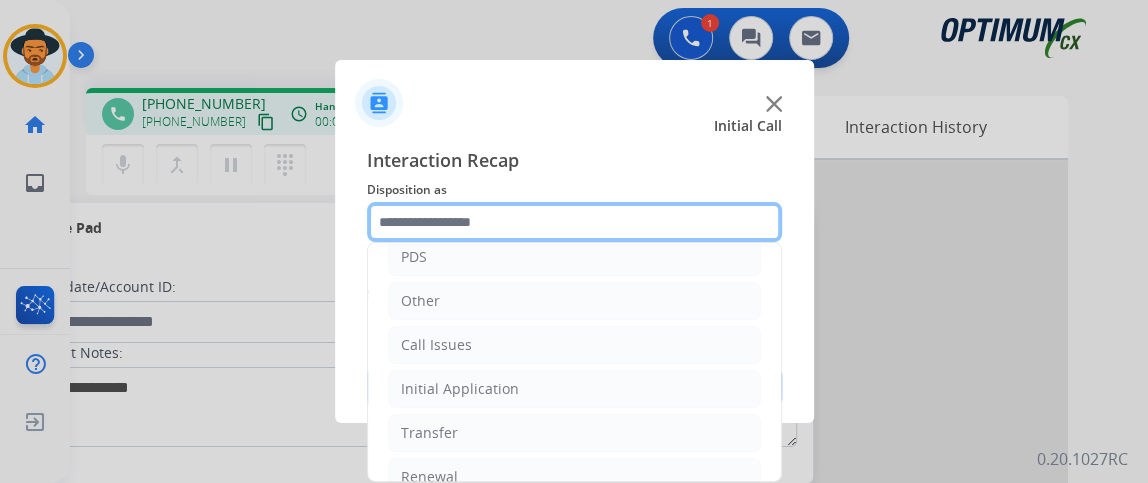 scroll, scrollTop: 115, scrollLeft: 0, axis: vertical 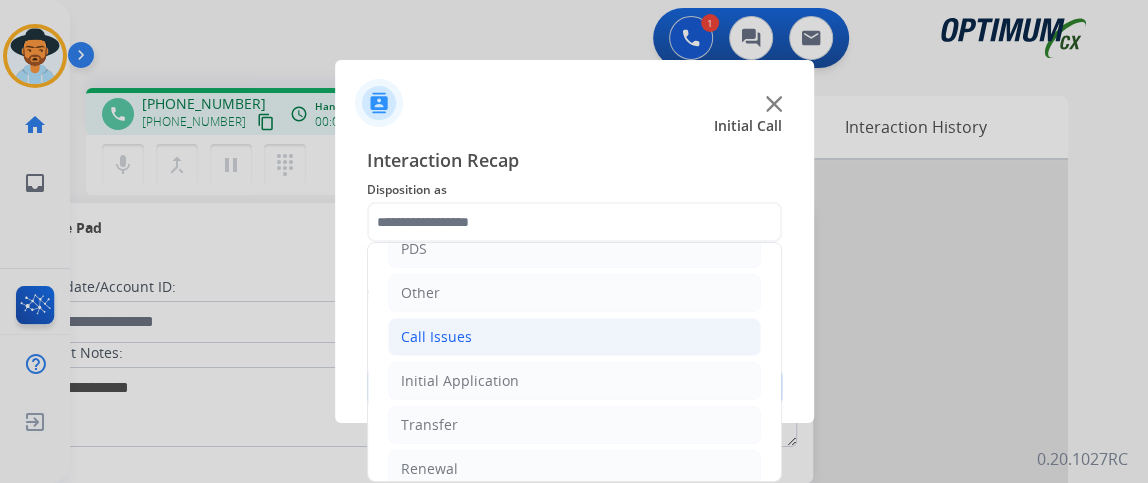 click on "Call Issues" 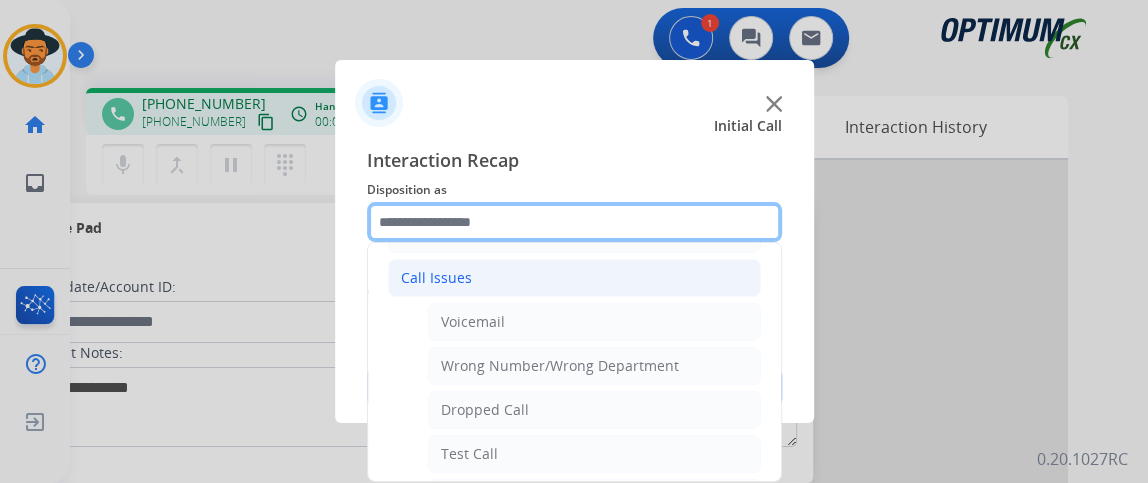 scroll, scrollTop: 227, scrollLeft: 0, axis: vertical 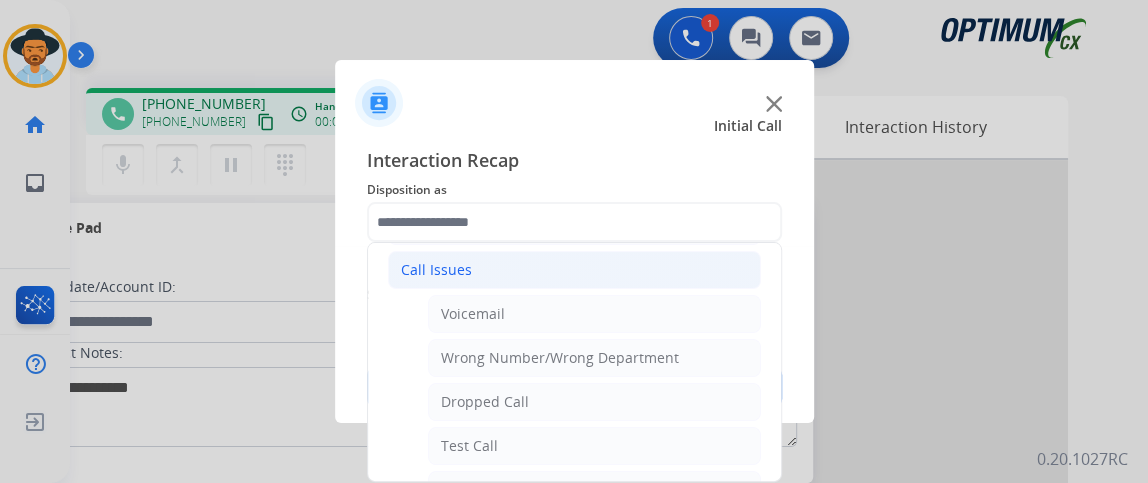 click on "Interaction Recap Disposition as     Bookstore   Finance   PDS   Other   Call Issues   Voicemail   Wrong Number/Wrong Department    Dropped Call   Test Call   Customer Not Responding   Initial Application   Transfer   Renewal  Secure Pad  Add secure pad  +  DO NOT call  Save" 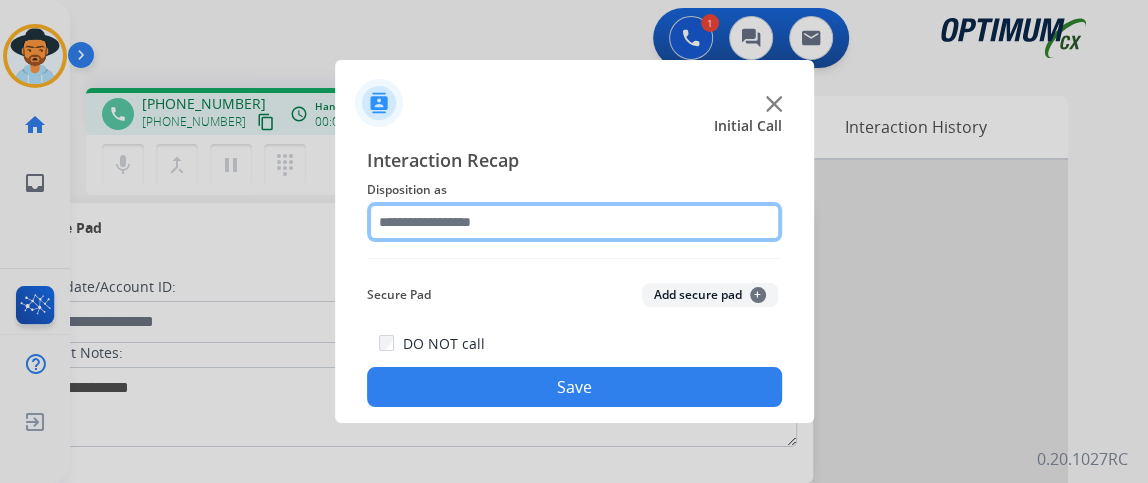 click 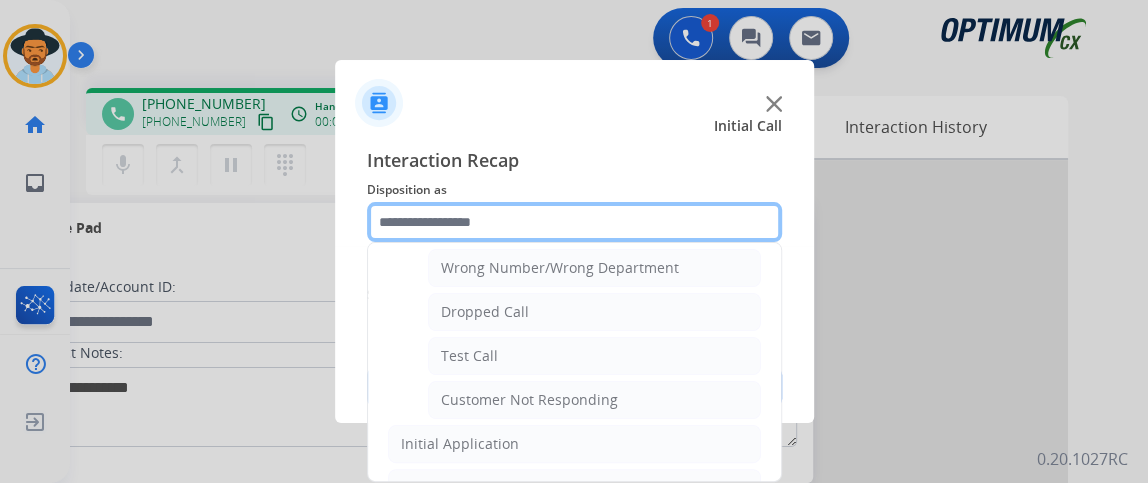 scroll, scrollTop: 348, scrollLeft: 0, axis: vertical 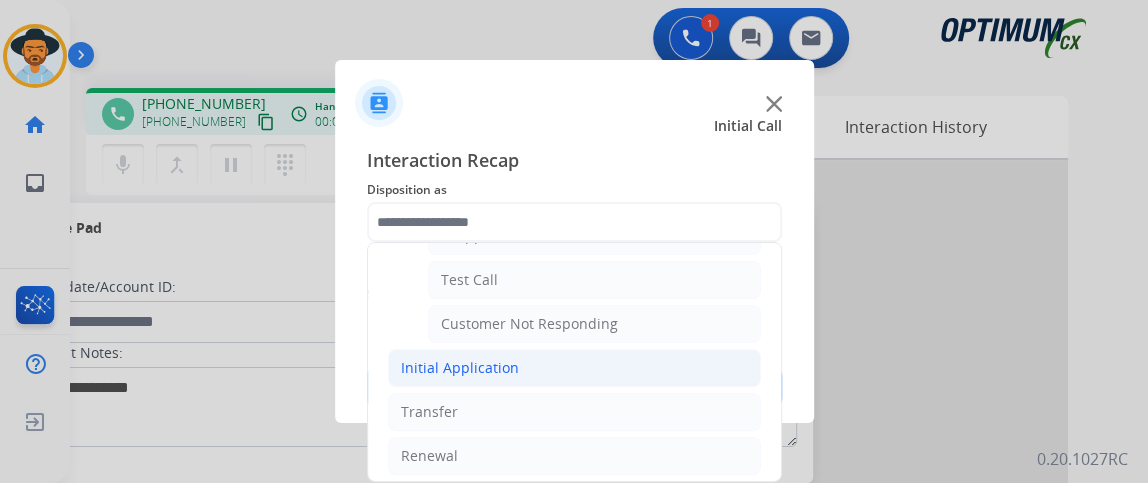 click on "Initial Application" 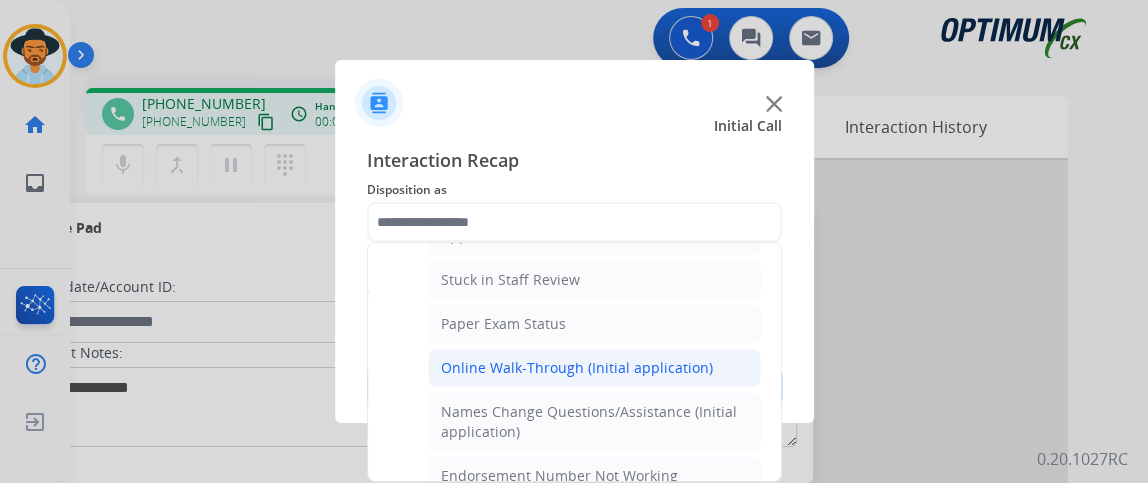 click on "Online Walk-Through (Initial application)" 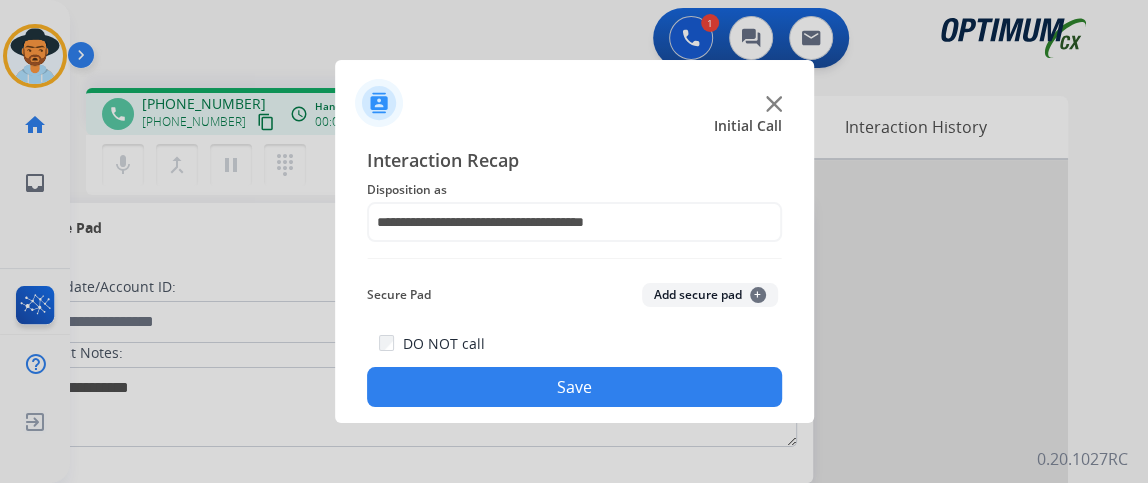 click on "Save" 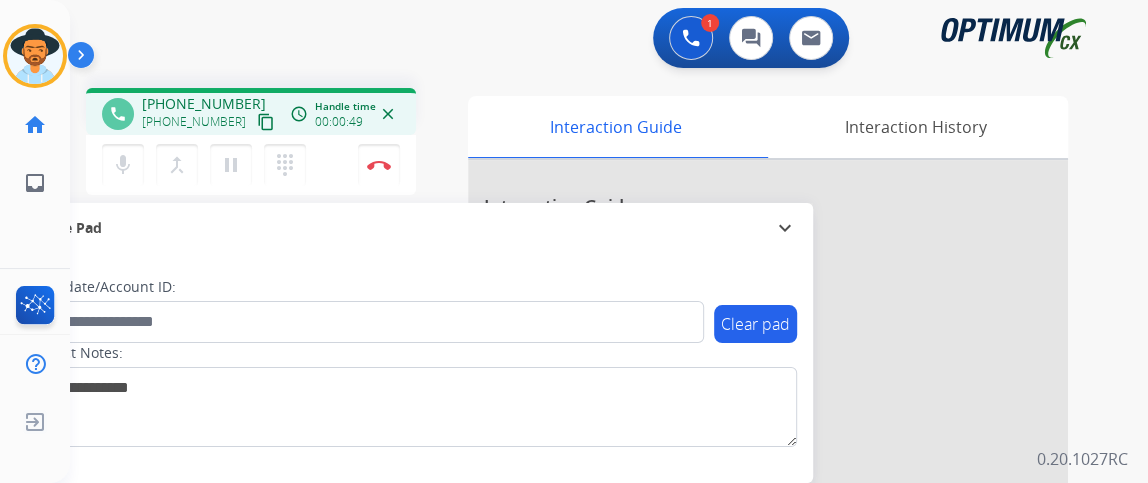 click on "content_copy" at bounding box center (266, 122) 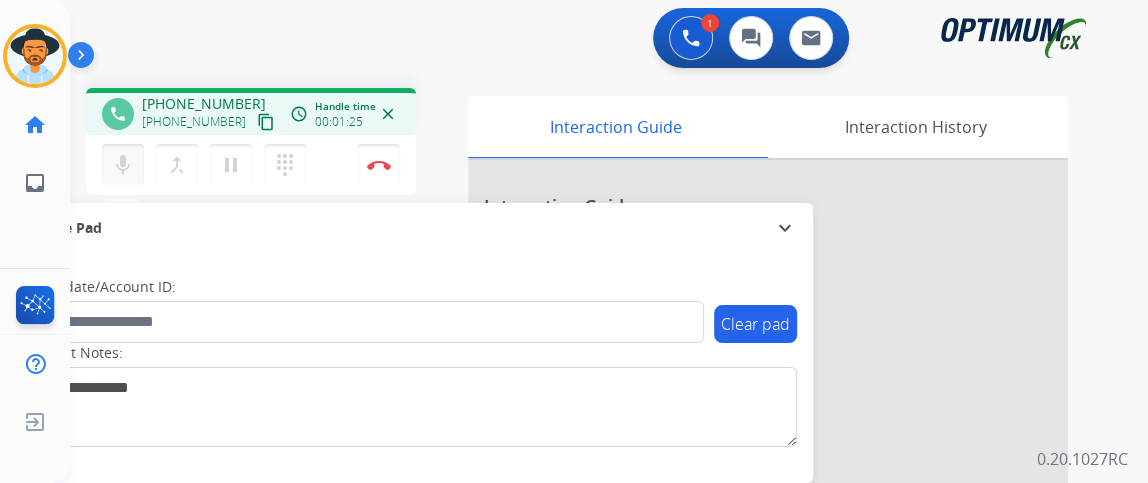 click on "mic" at bounding box center (123, 165) 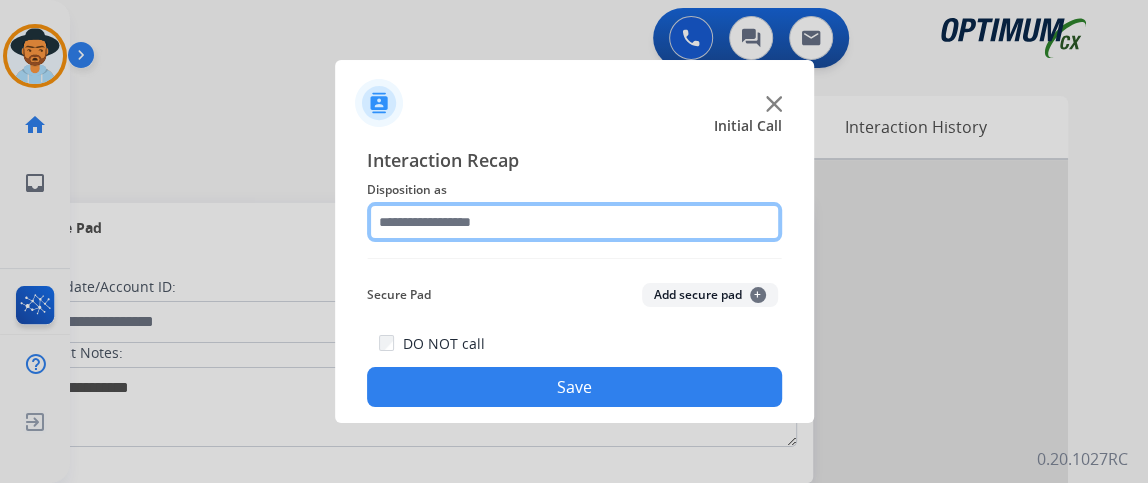 click 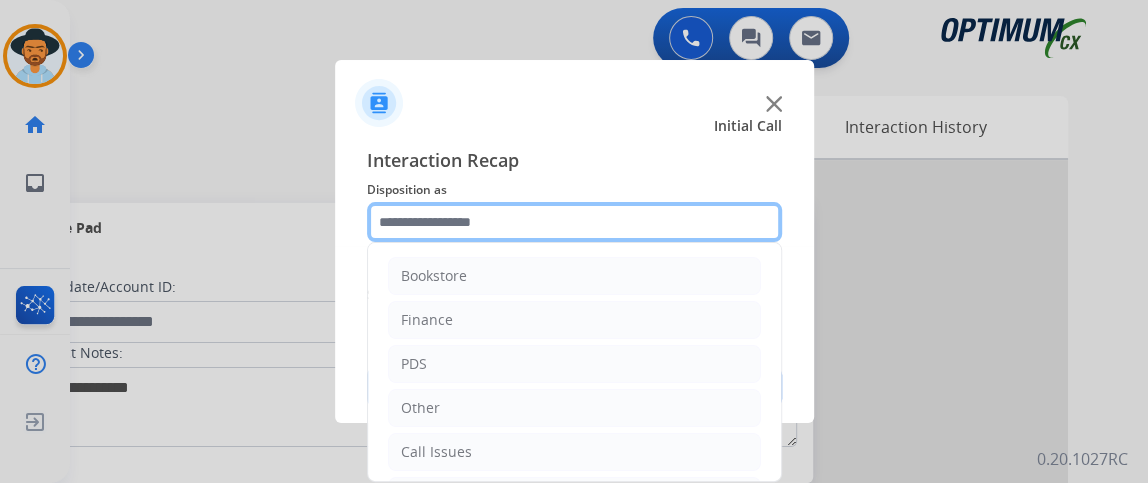 scroll, scrollTop: 131, scrollLeft: 0, axis: vertical 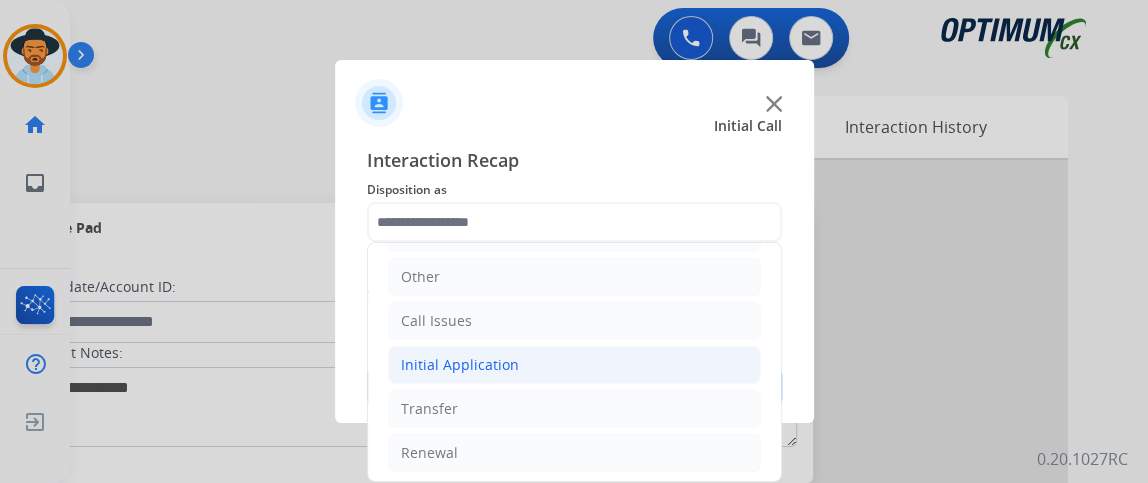 click on "Initial Application" 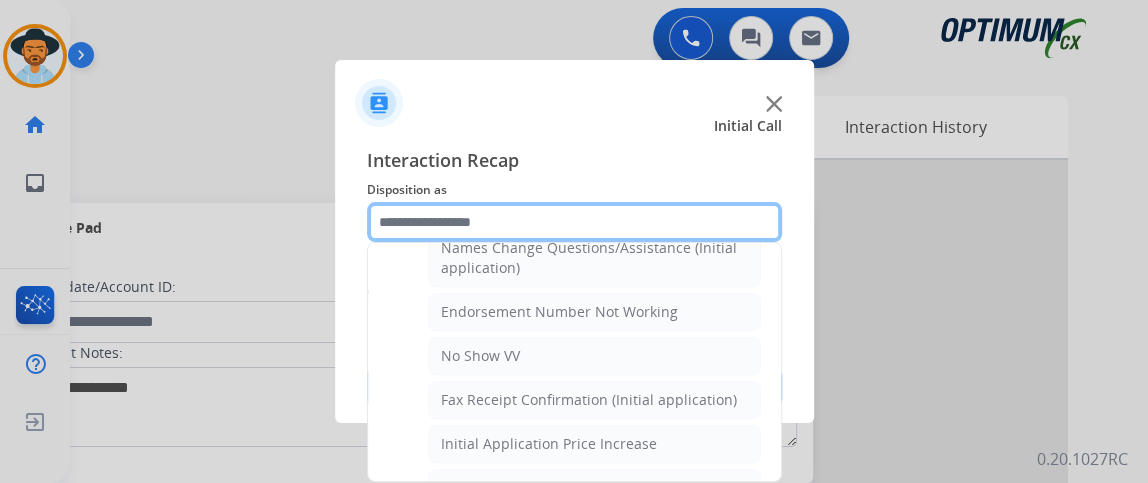 scroll, scrollTop: 366, scrollLeft: 0, axis: vertical 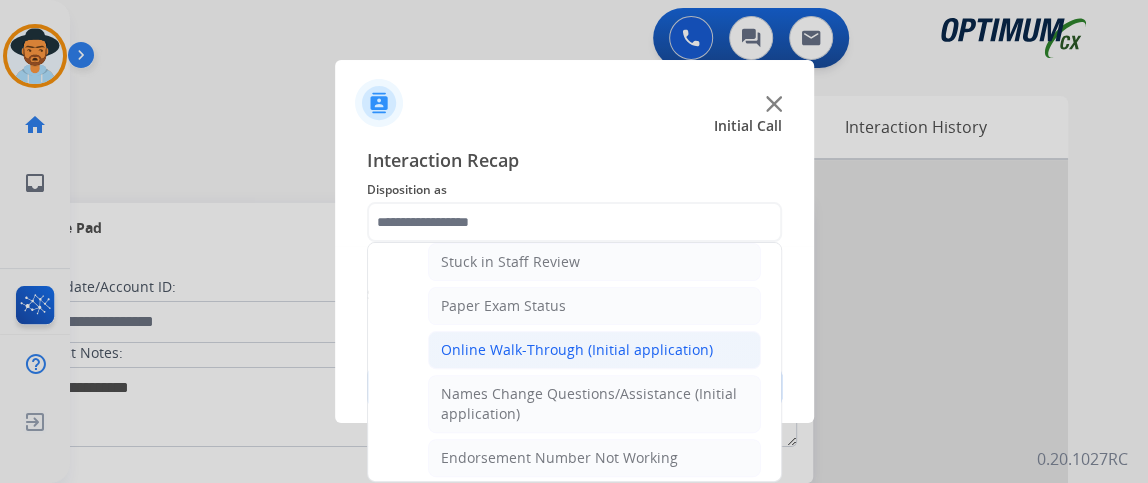 click on "Online Walk-Through (Initial application)" 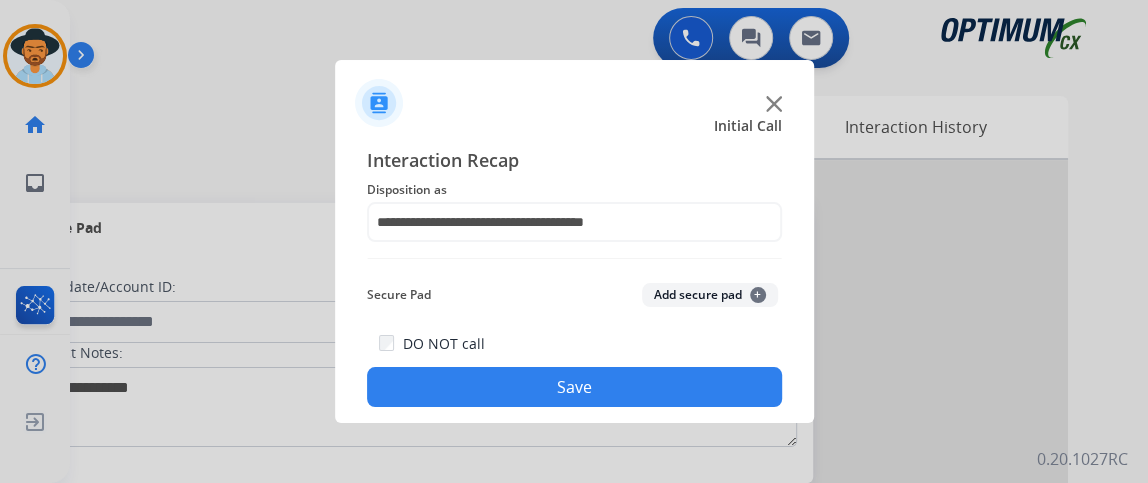 click on "**********" 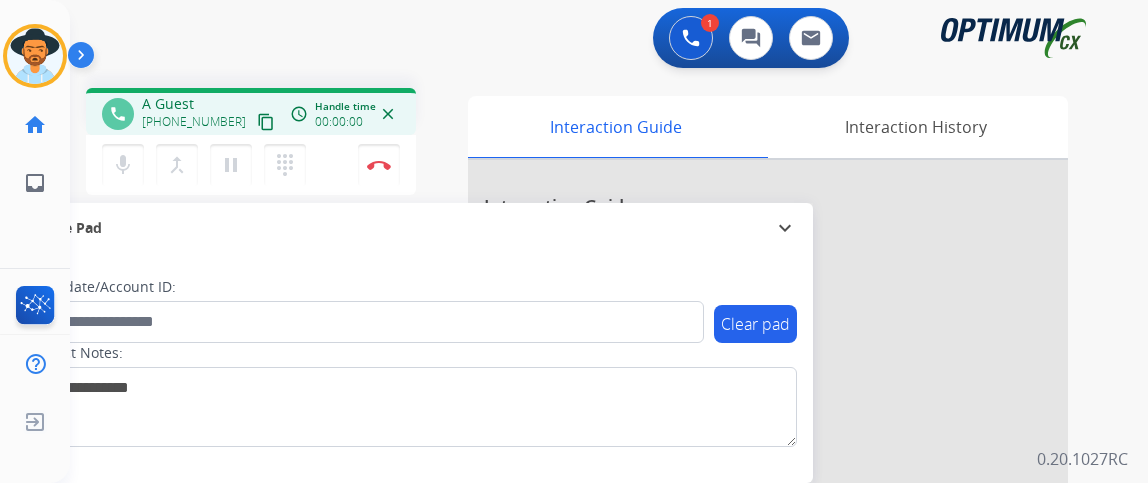 scroll, scrollTop: 0, scrollLeft: 0, axis: both 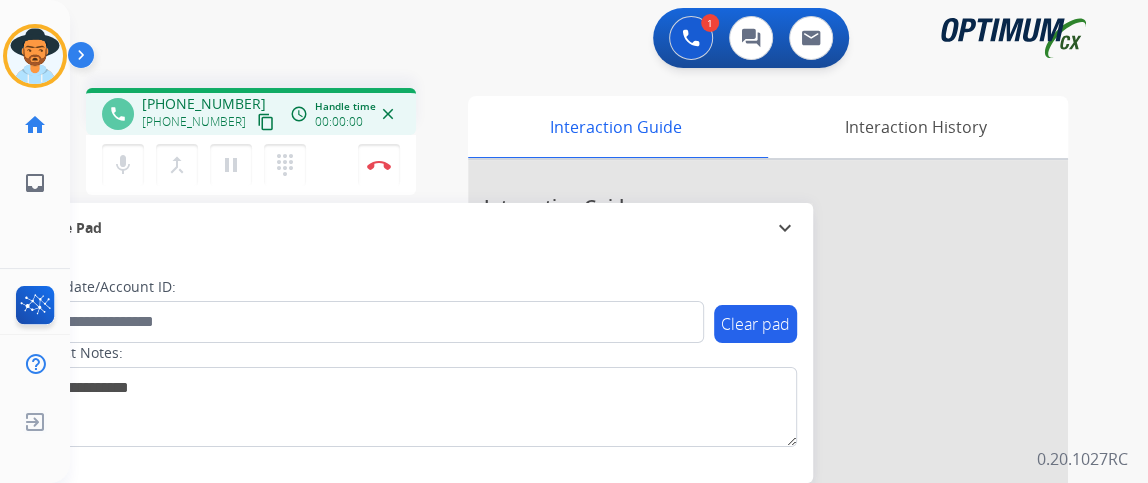 click on "content_copy" at bounding box center [266, 122] 